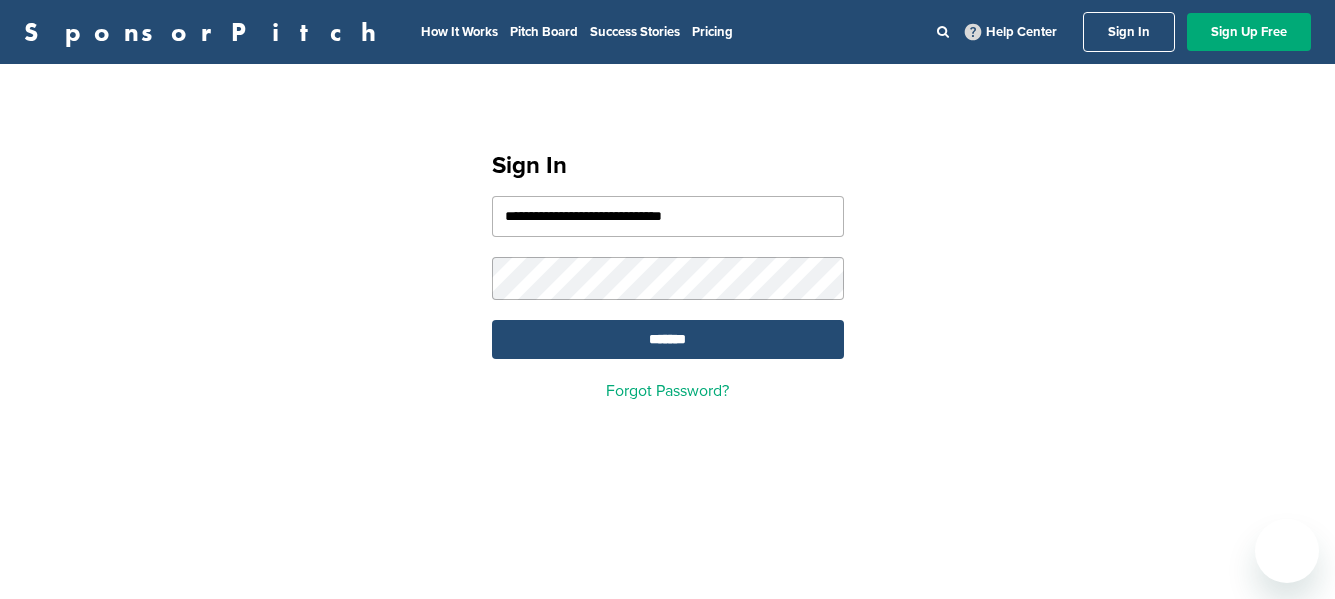 scroll, scrollTop: 0, scrollLeft: 0, axis: both 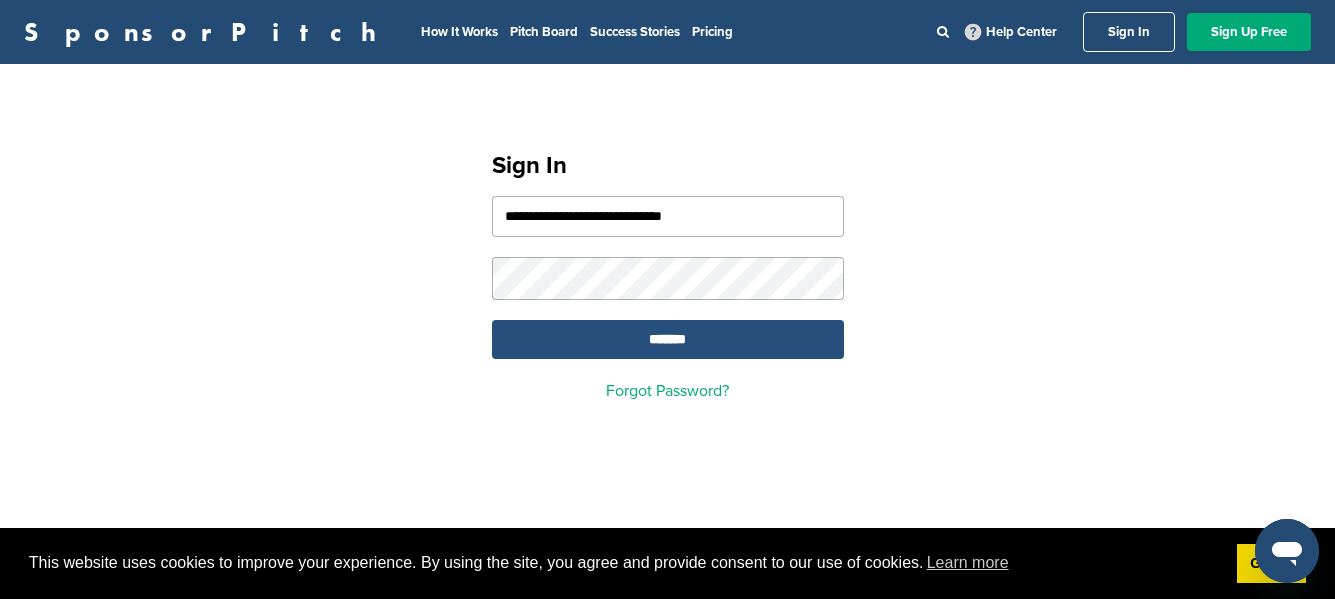 click on "*******" at bounding box center (668, 339) 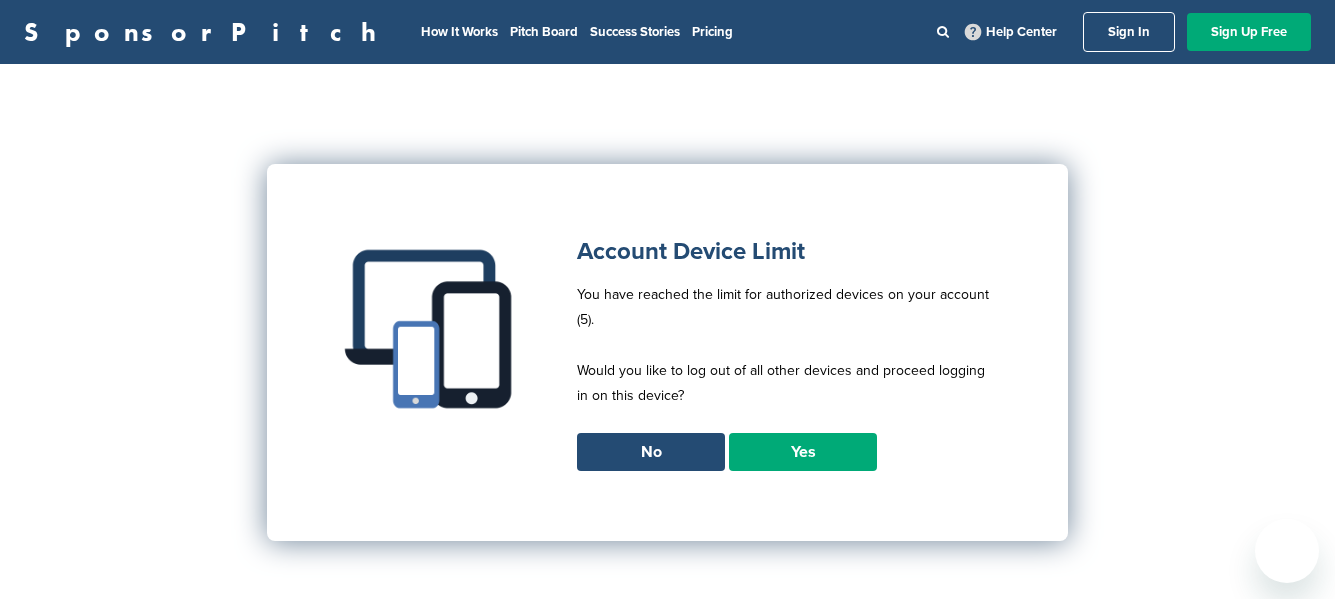 scroll, scrollTop: 0, scrollLeft: 0, axis: both 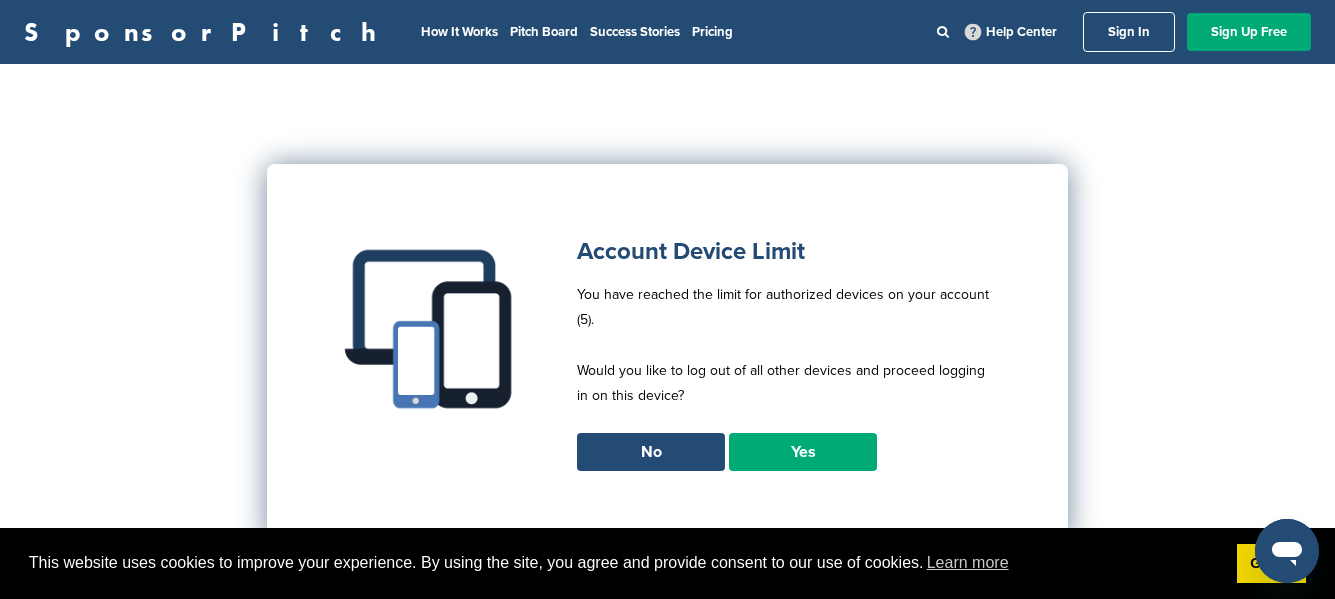 click on "Yes" at bounding box center (803, 452) 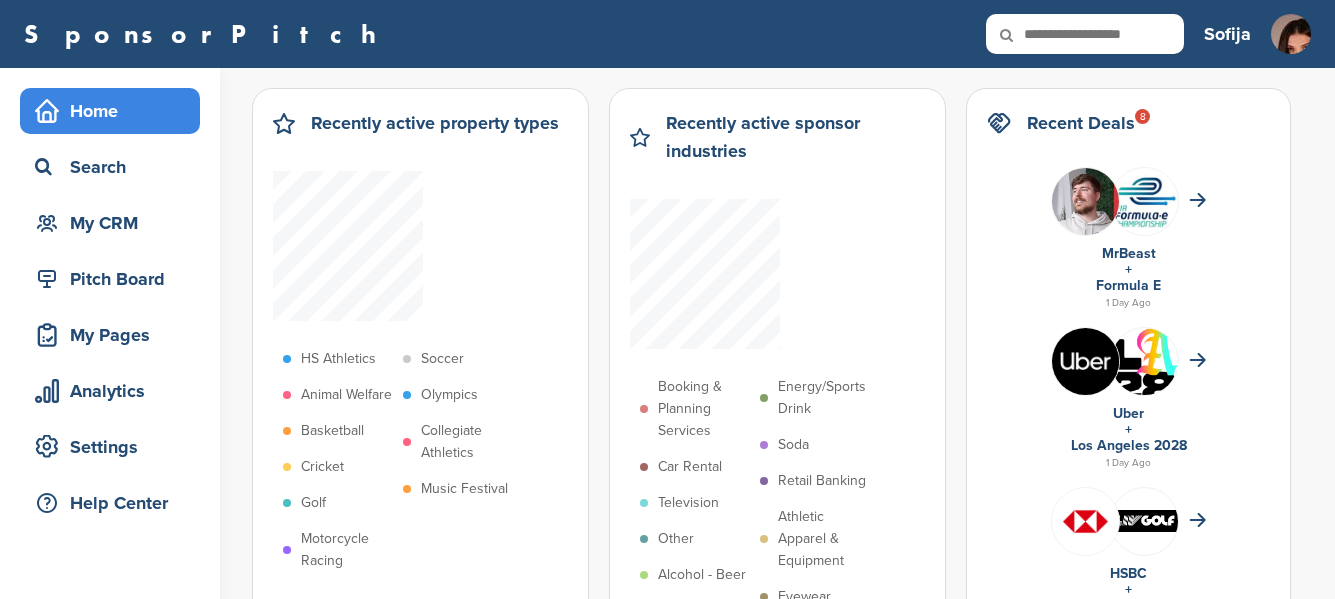 scroll, scrollTop: 0, scrollLeft: 0, axis: both 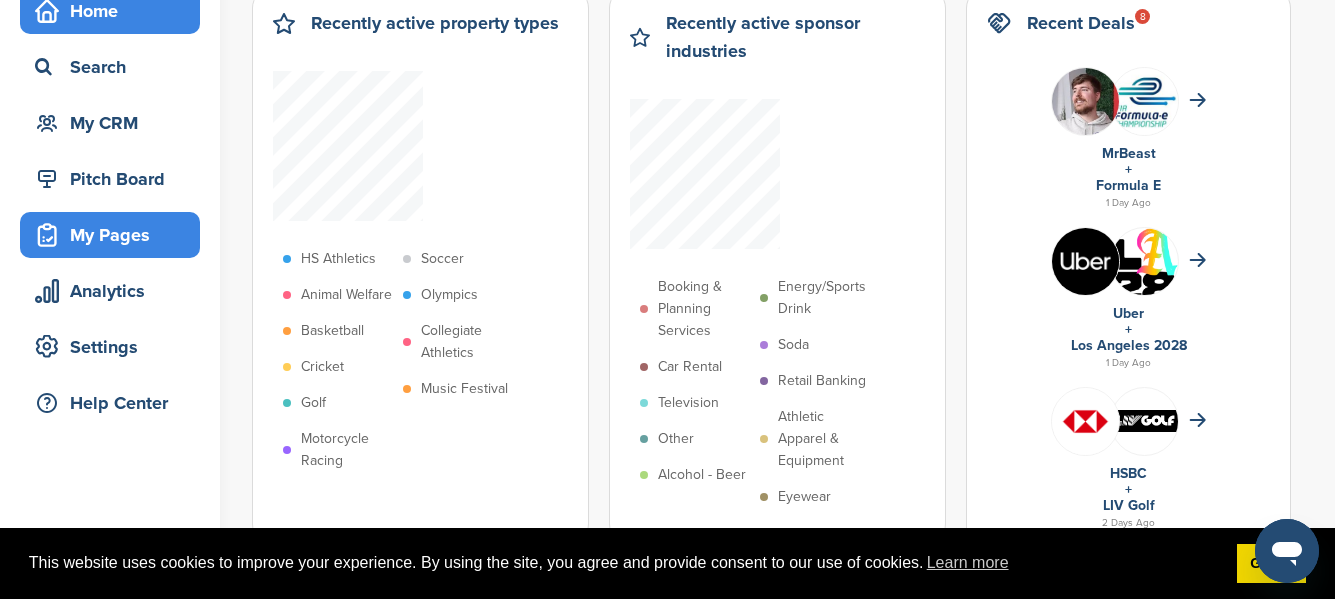 click on "My Pages" at bounding box center [115, 235] 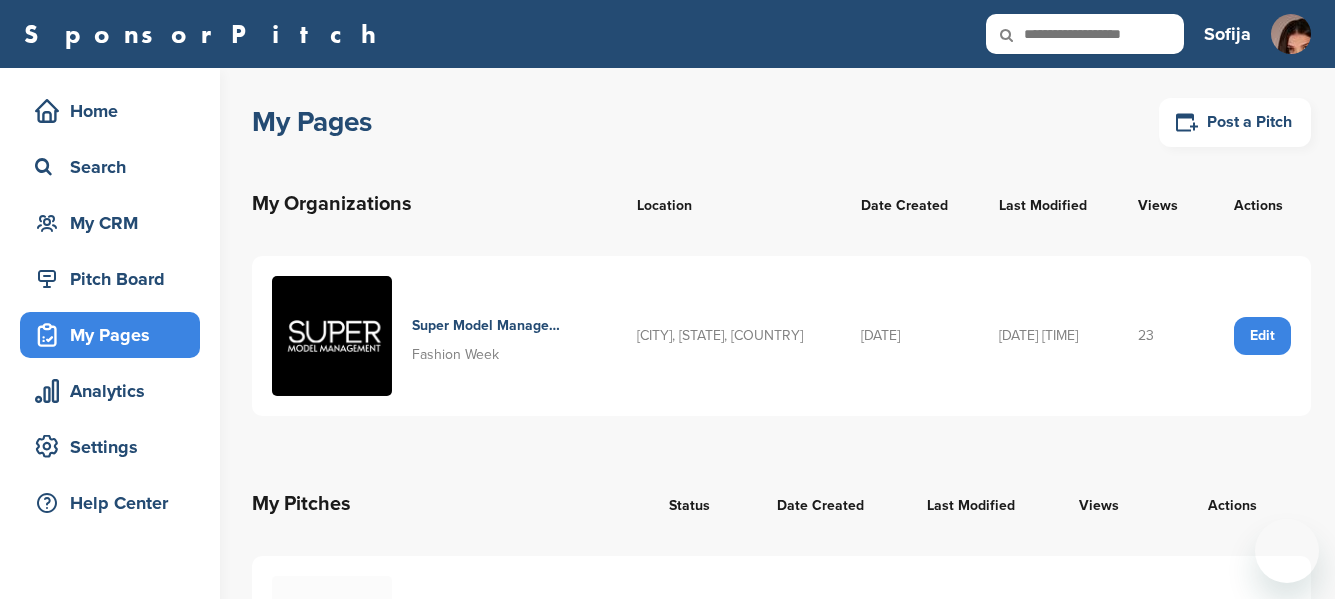 scroll, scrollTop: 0, scrollLeft: 0, axis: both 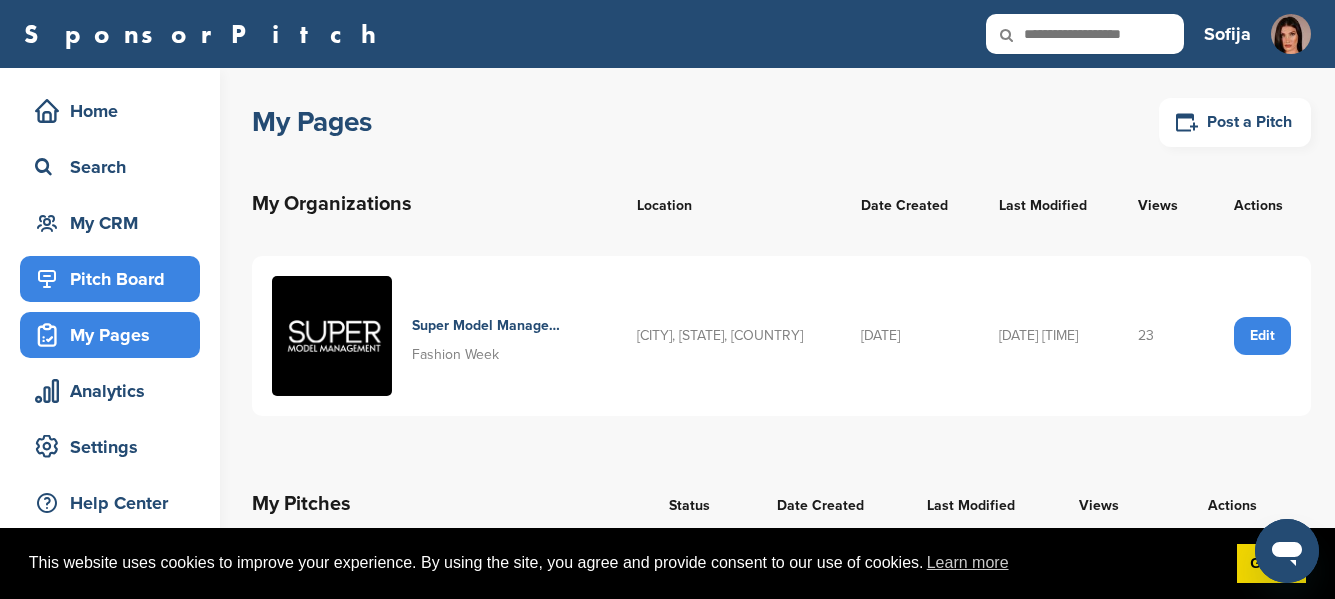 click on "Pitch Board" at bounding box center (115, 279) 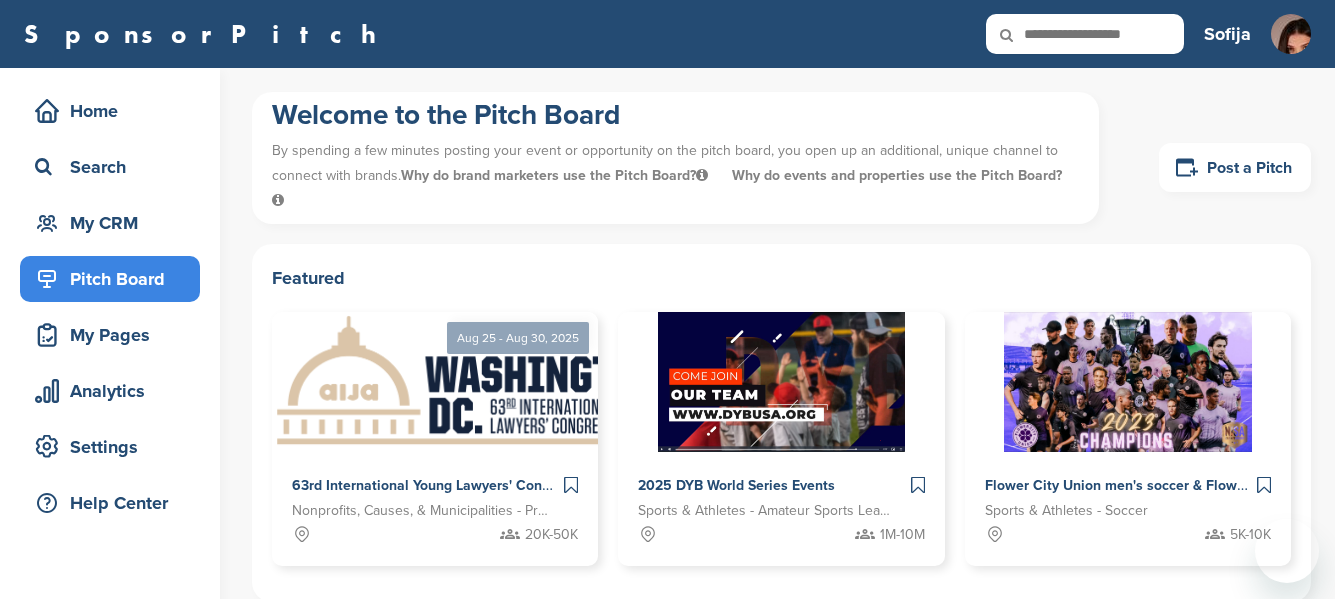 scroll, scrollTop: 0, scrollLeft: 0, axis: both 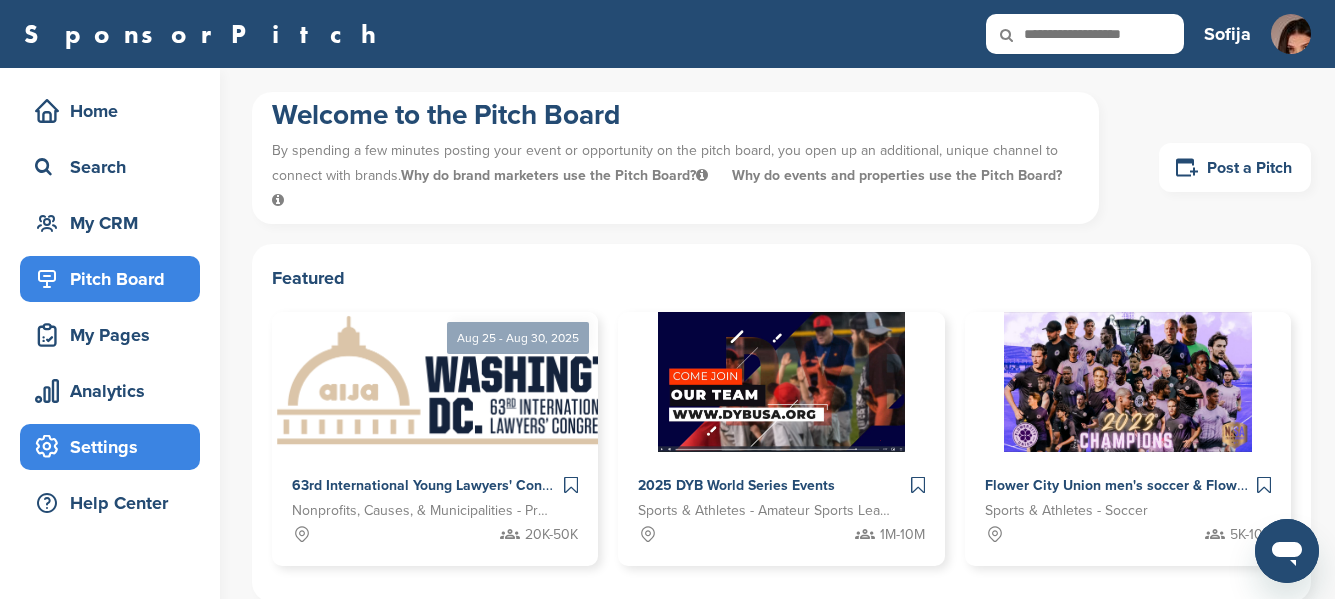 click on "Settings" at bounding box center [115, 447] 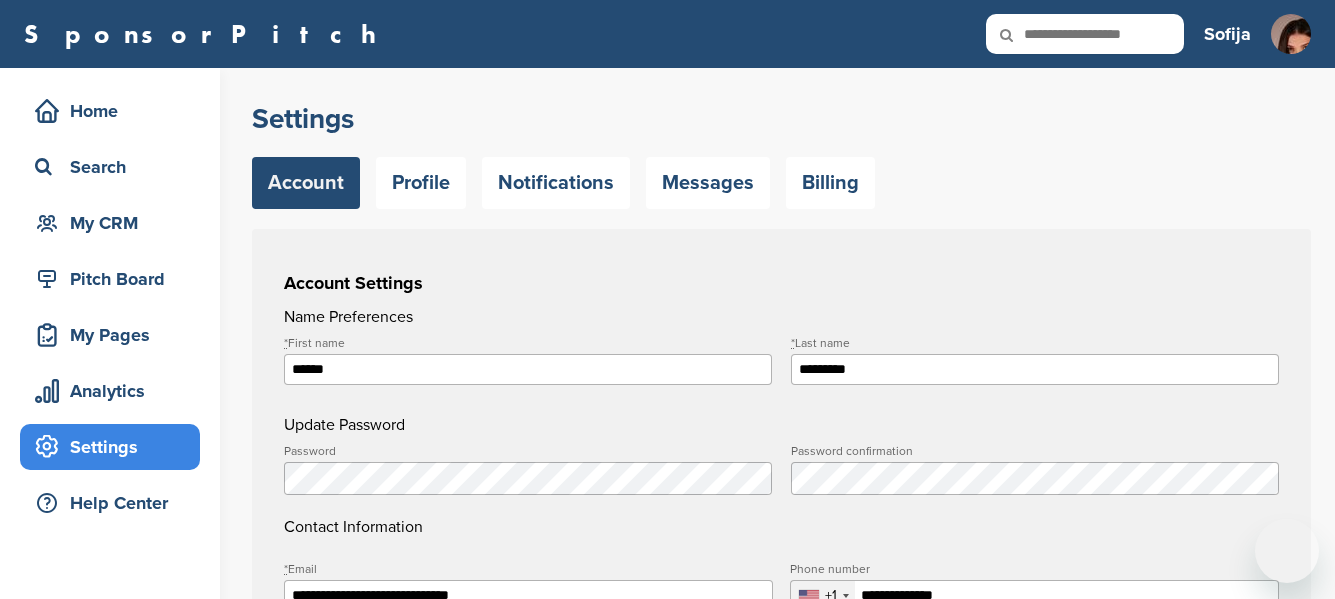 scroll, scrollTop: 0, scrollLeft: 0, axis: both 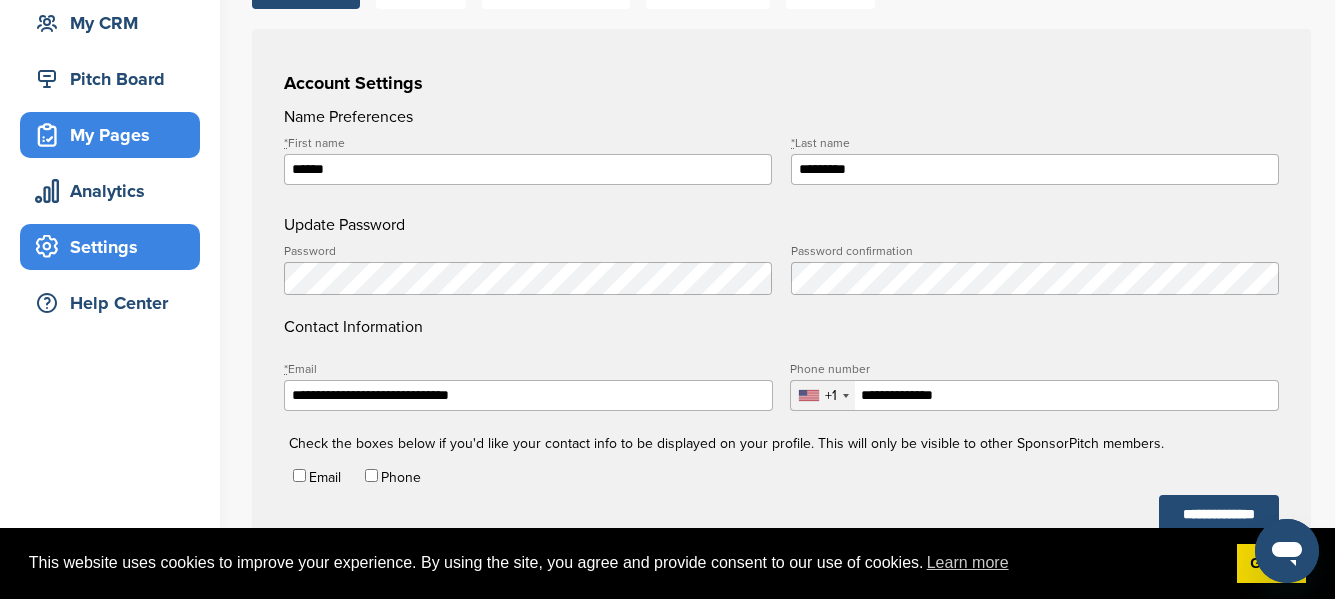 click on "My Pages" at bounding box center (115, 135) 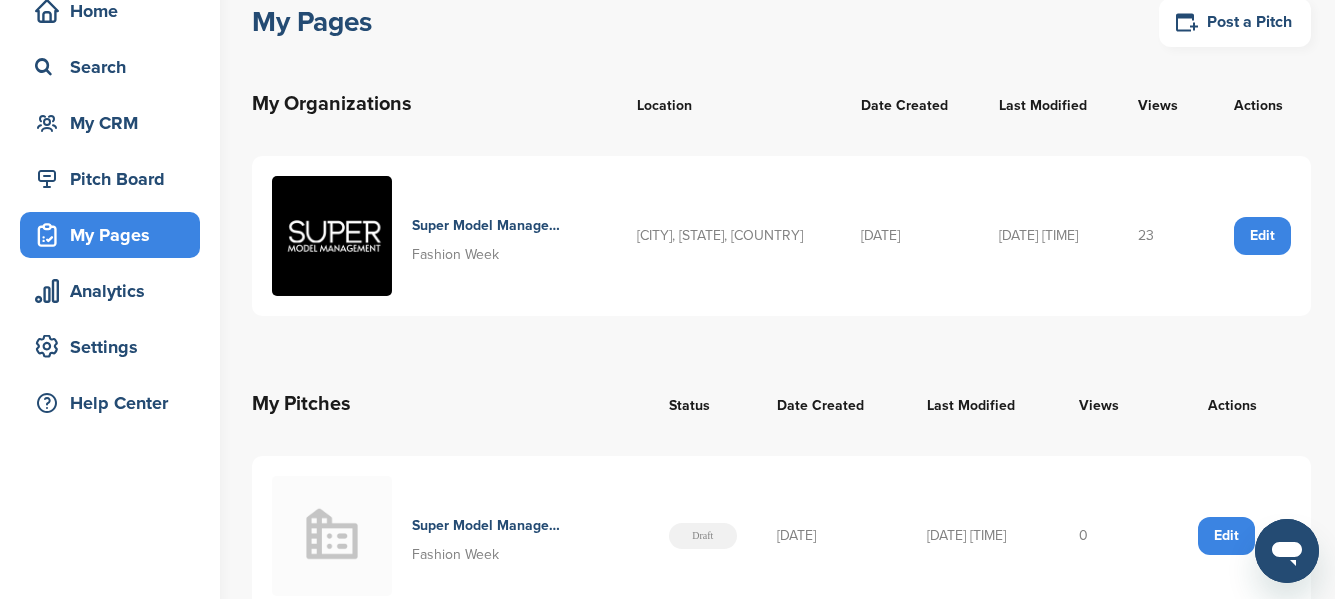 scroll, scrollTop: 0, scrollLeft: 0, axis: both 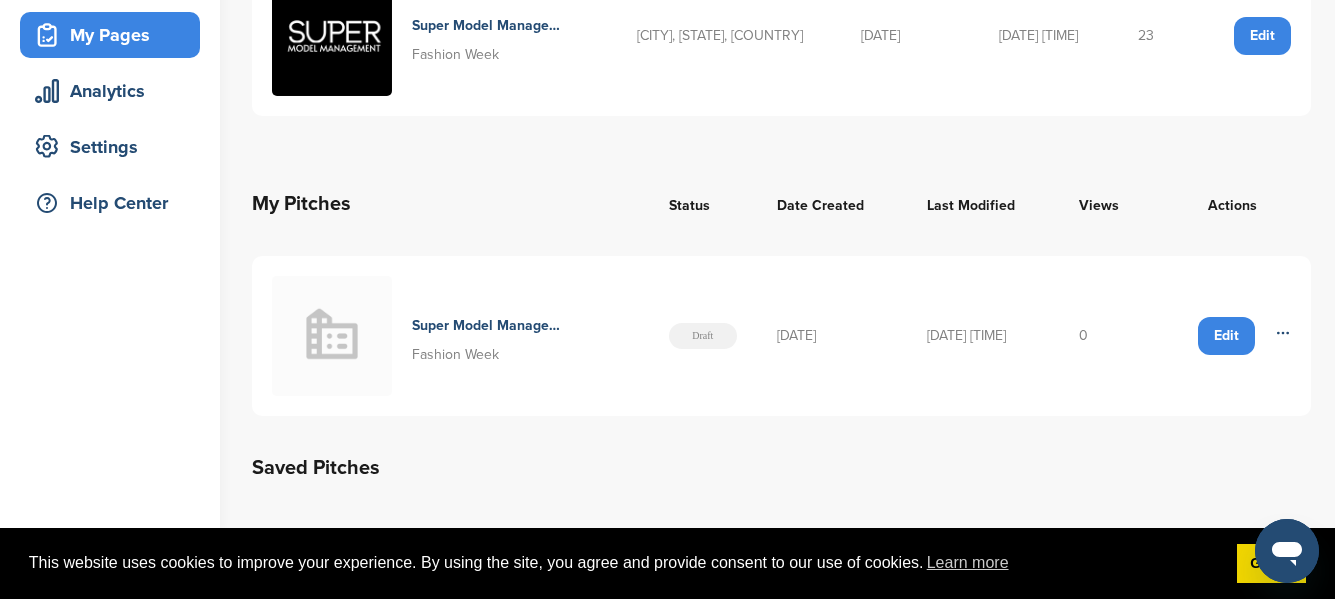 click on "Draft" at bounding box center (703, 336) 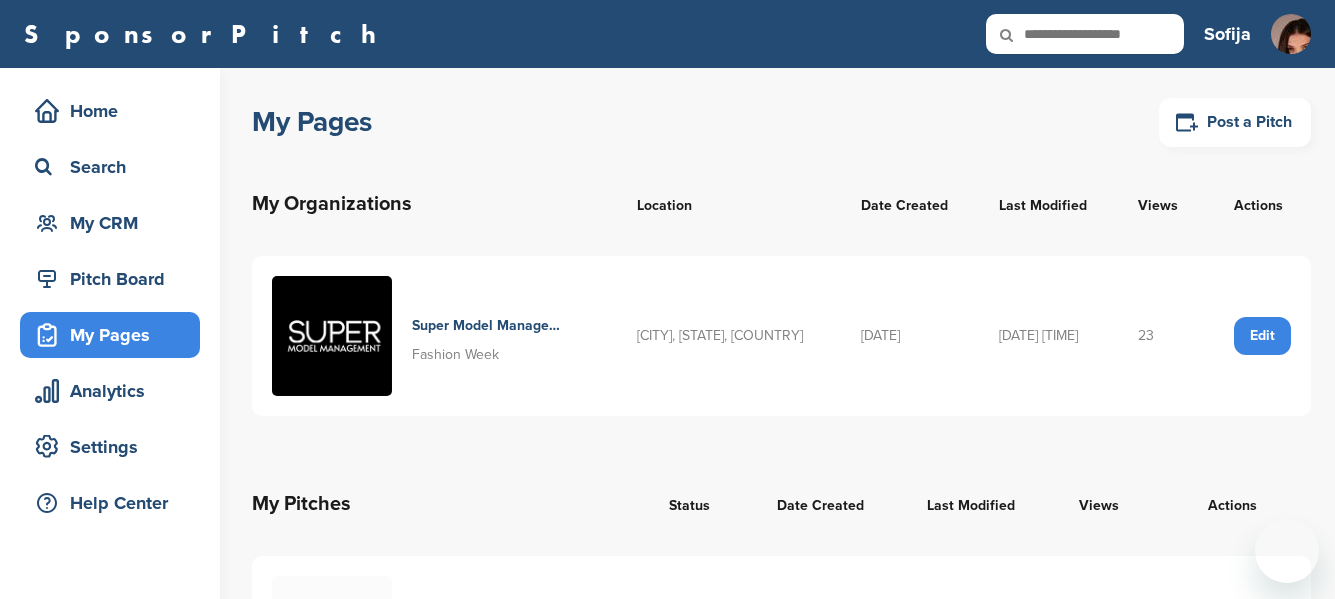 scroll, scrollTop: 200, scrollLeft: 0, axis: vertical 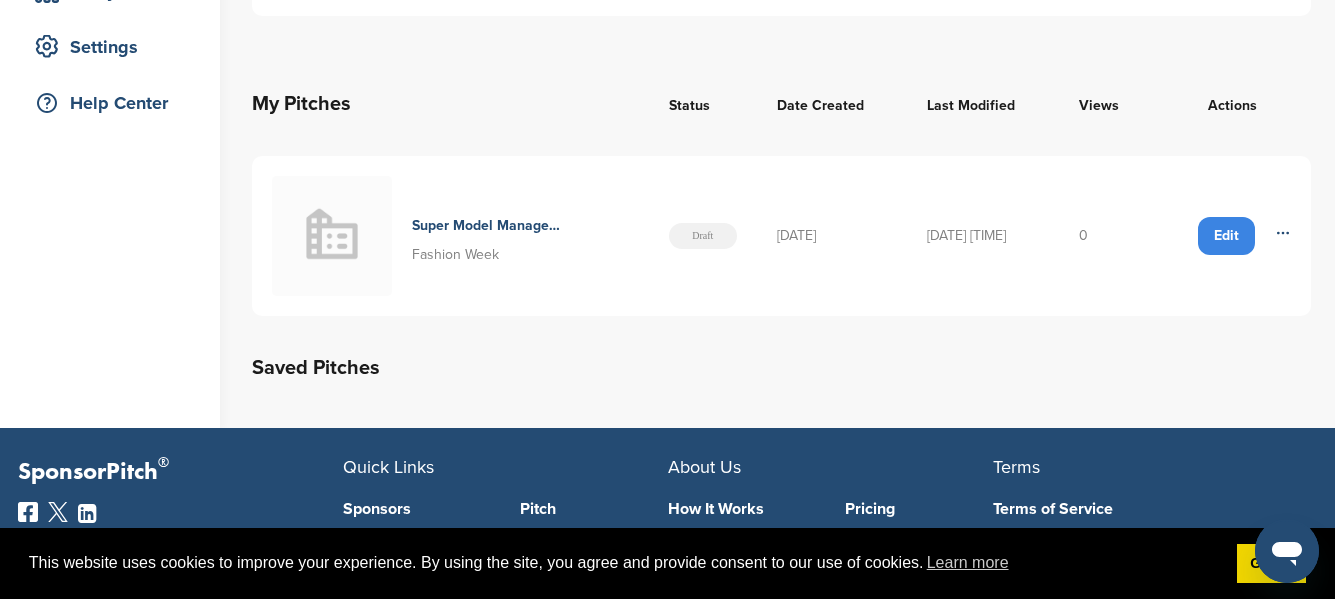 click on "Edit" at bounding box center [1226, 236] 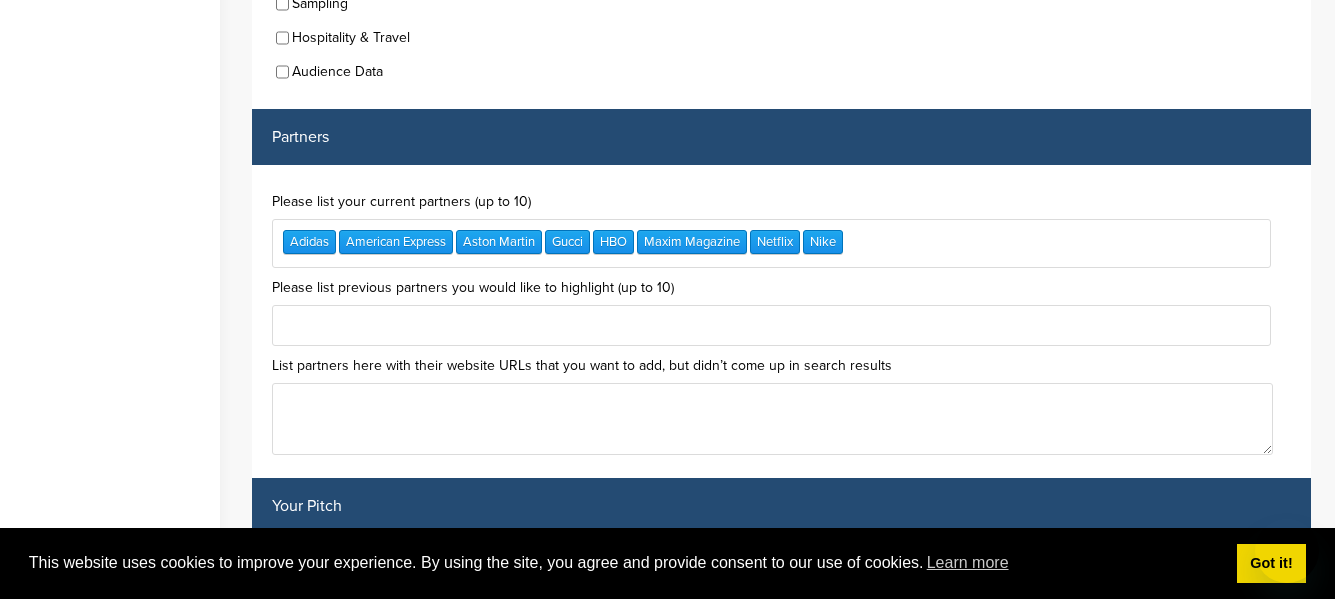 scroll, scrollTop: 6000, scrollLeft: 0, axis: vertical 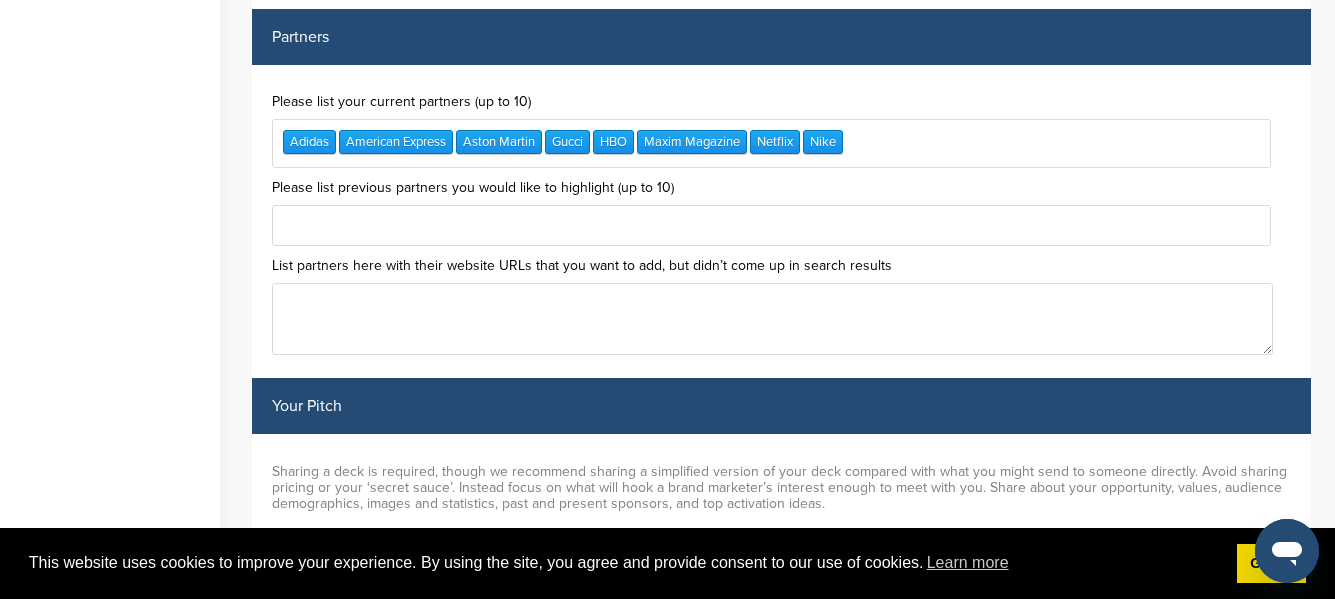 click at bounding box center [771, 225] 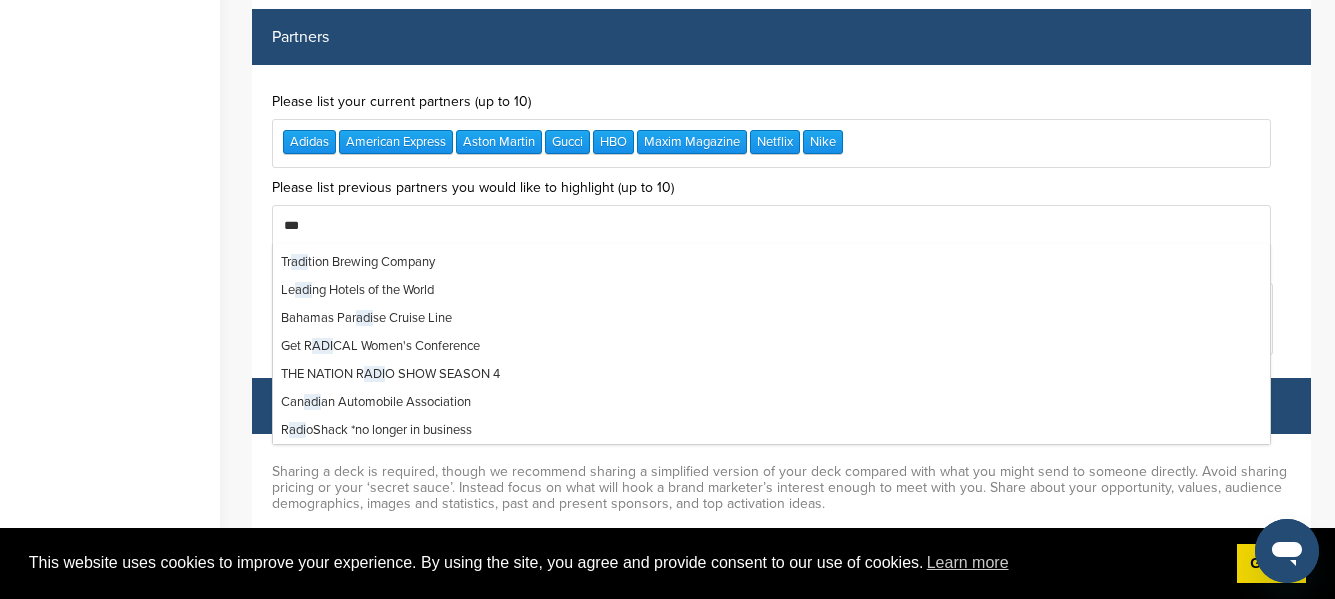 scroll, scrollTop: 0, scrollLeft: 0, axis: both 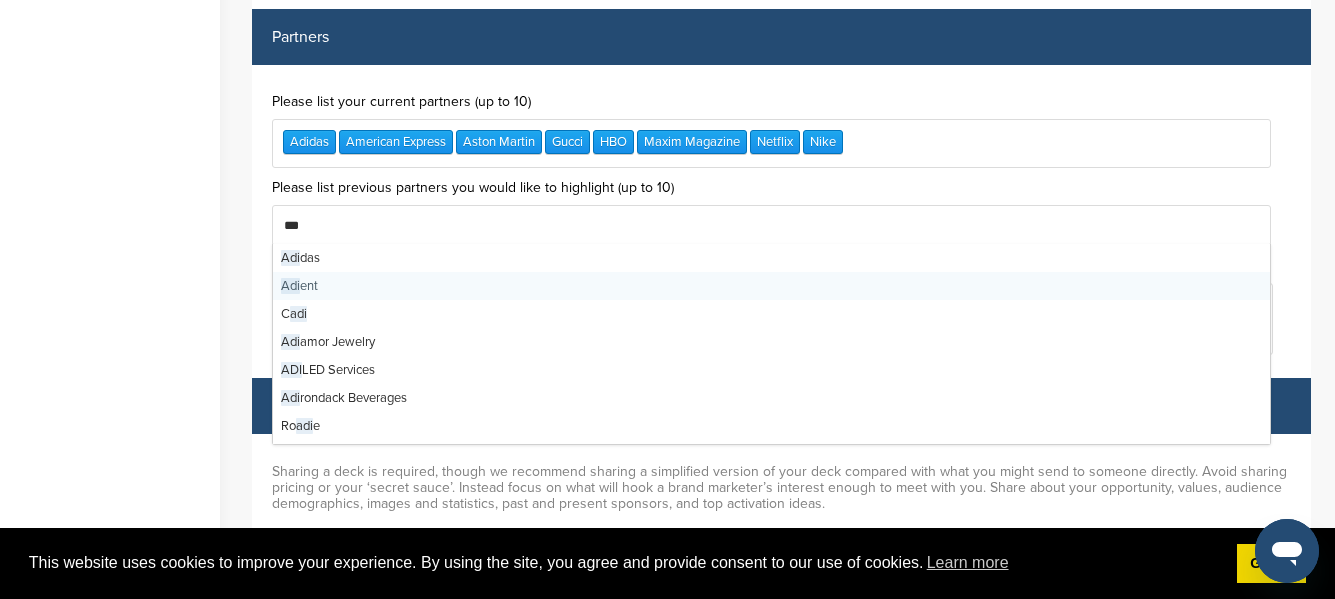 type on "****" 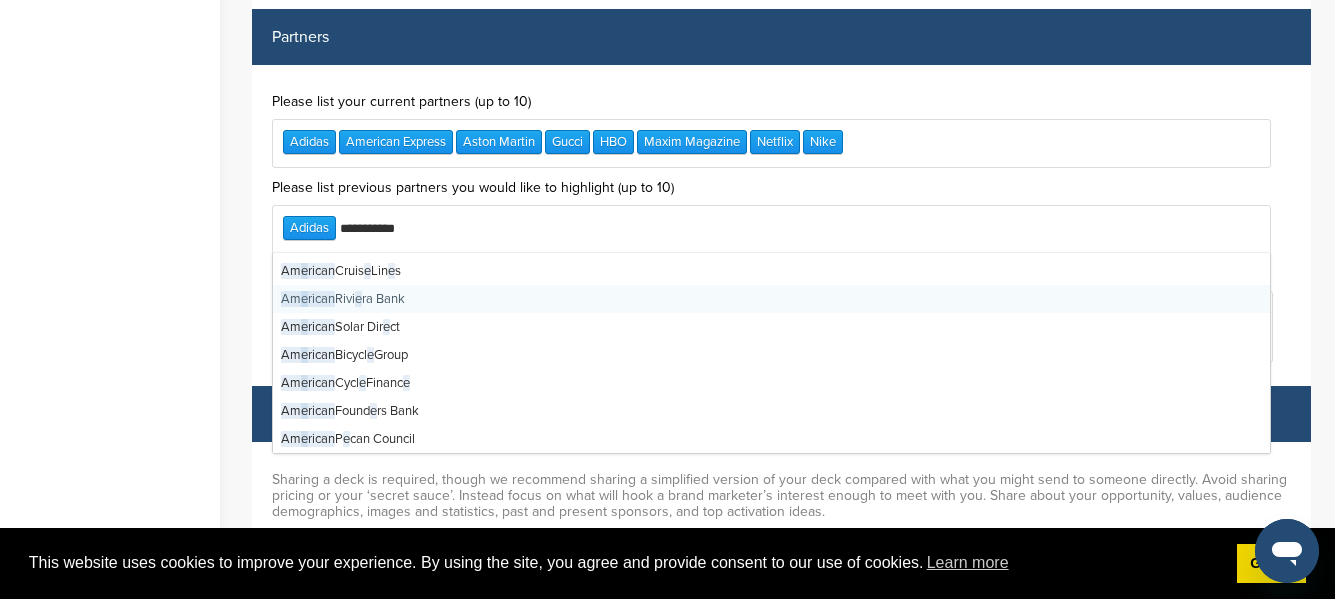 scroll, scrollTop: 0, scrollLeft: 0, axis: both 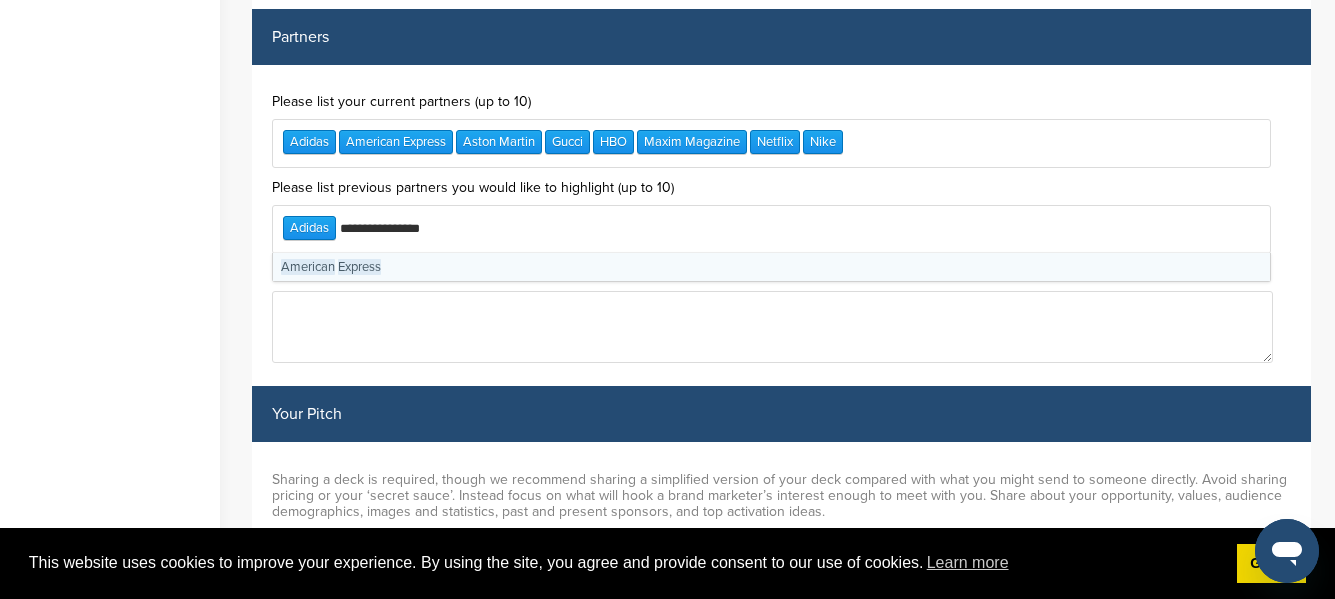 drag, startPoint x: 353, startPoint y: 216, endPoint x: 351, endPoint y: 233, distance: 17.117243 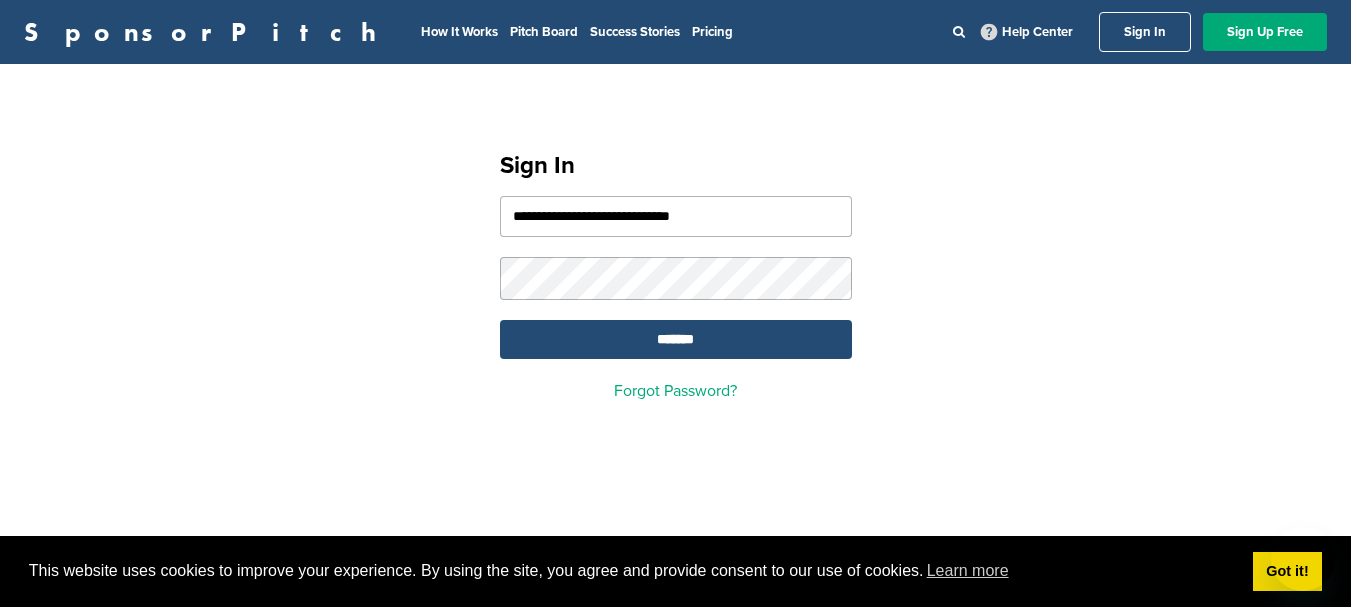 scroll, scrollTop: 0, scrollLeft: 0, axis: both 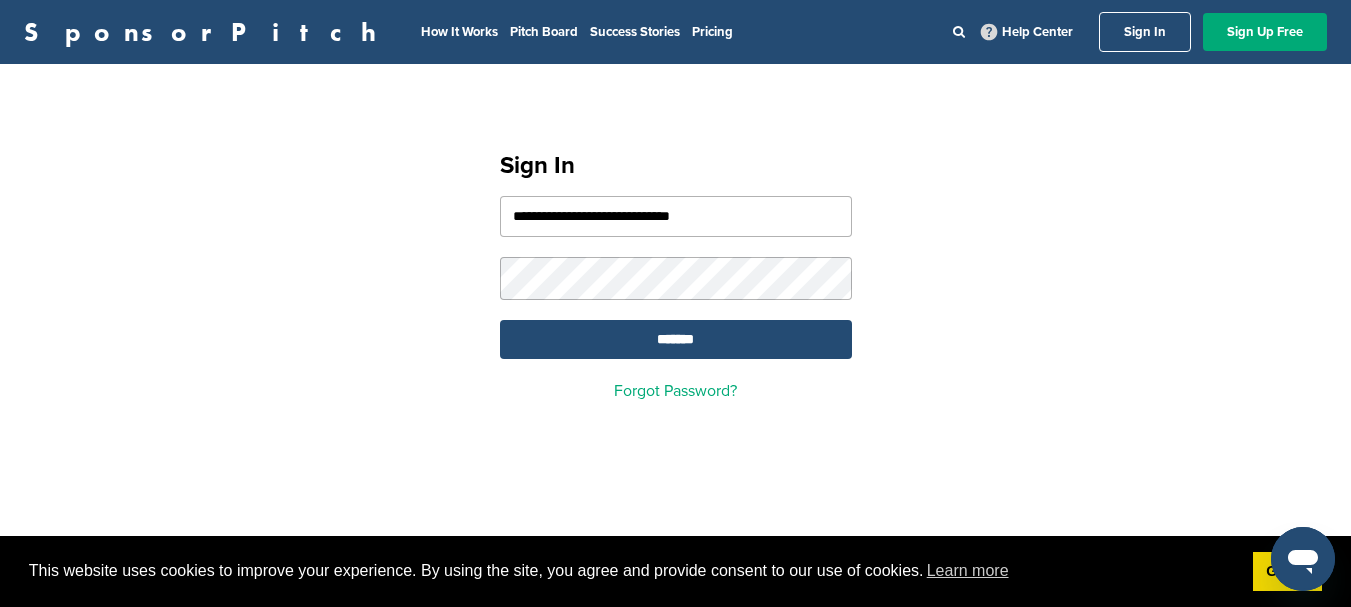 click on "**********" at bounding box center [675, 267] 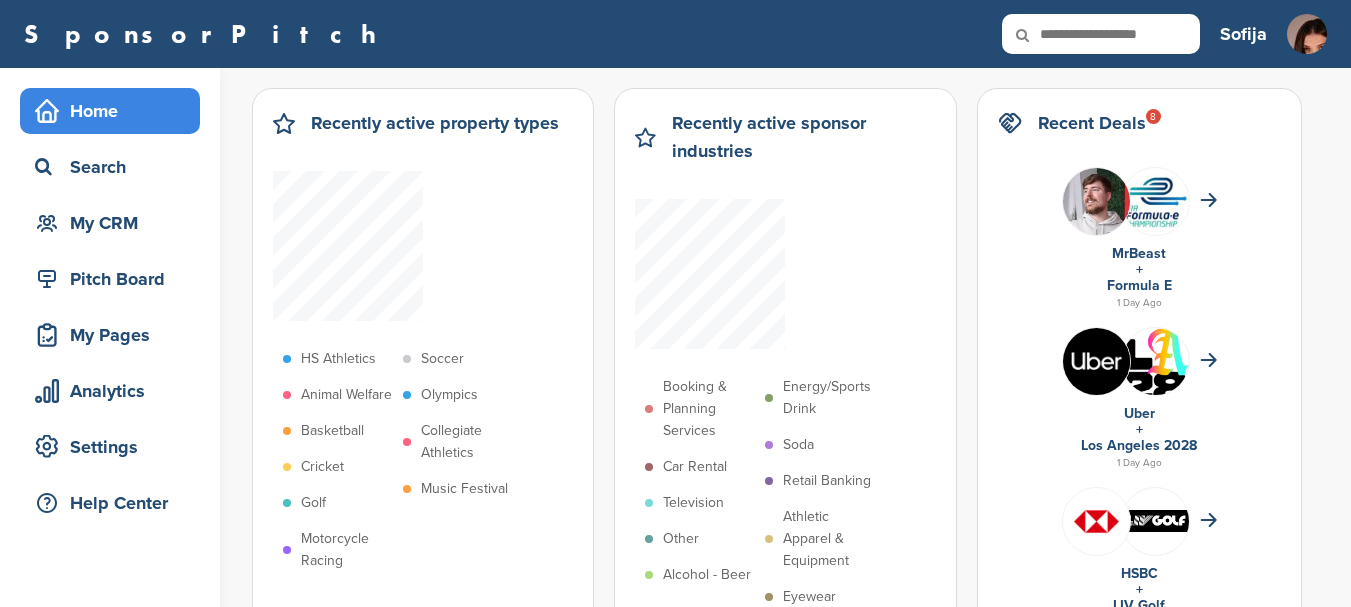 scroll, scrollTop: 0, scrollLeft: 0, axis: both 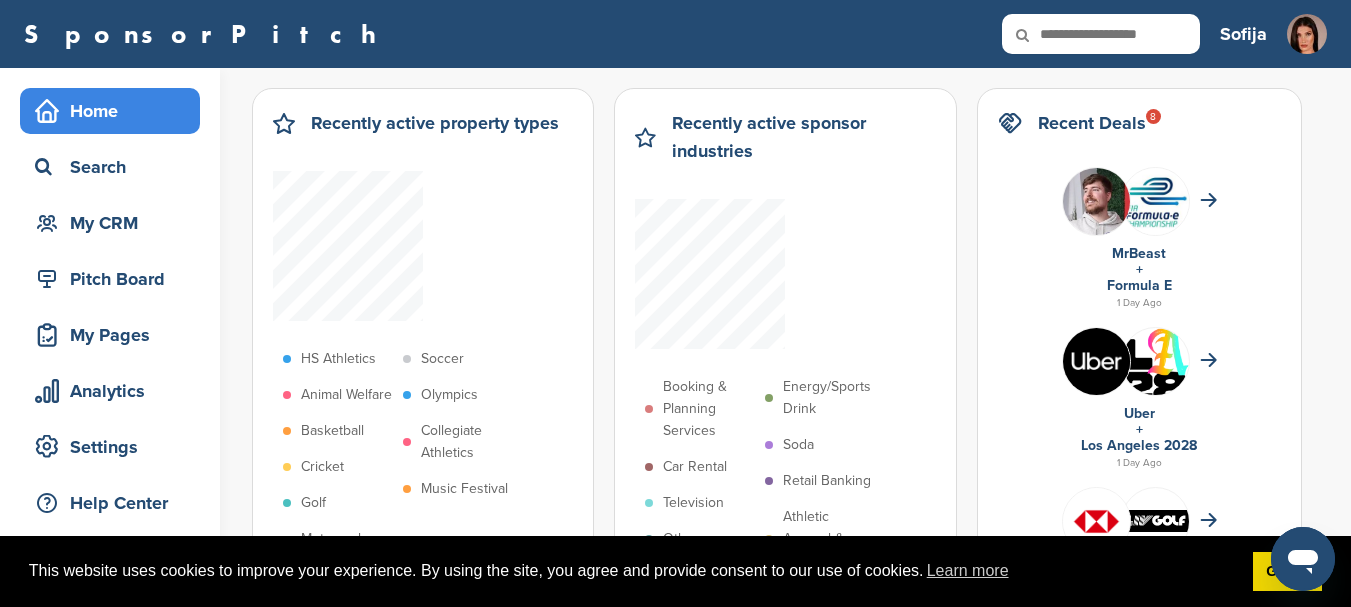 click on "Home" at bounding box center [115, 111] 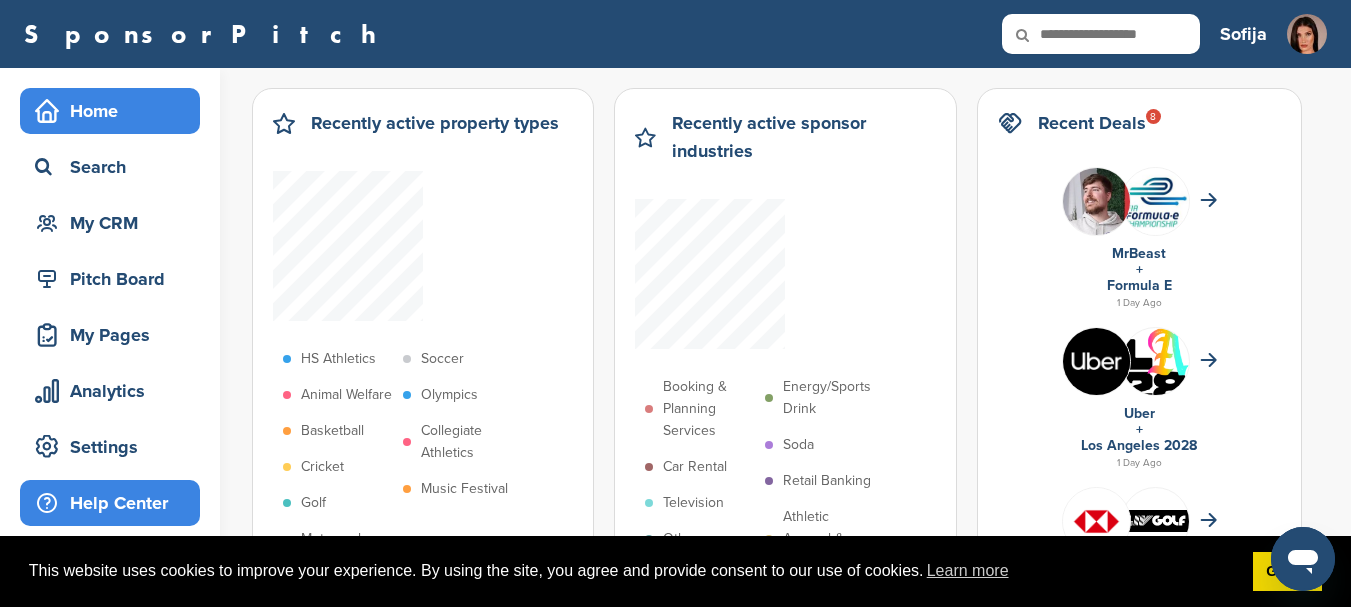 scroll, scrollTop: 200, scrollLeft: 0, axis: vertical 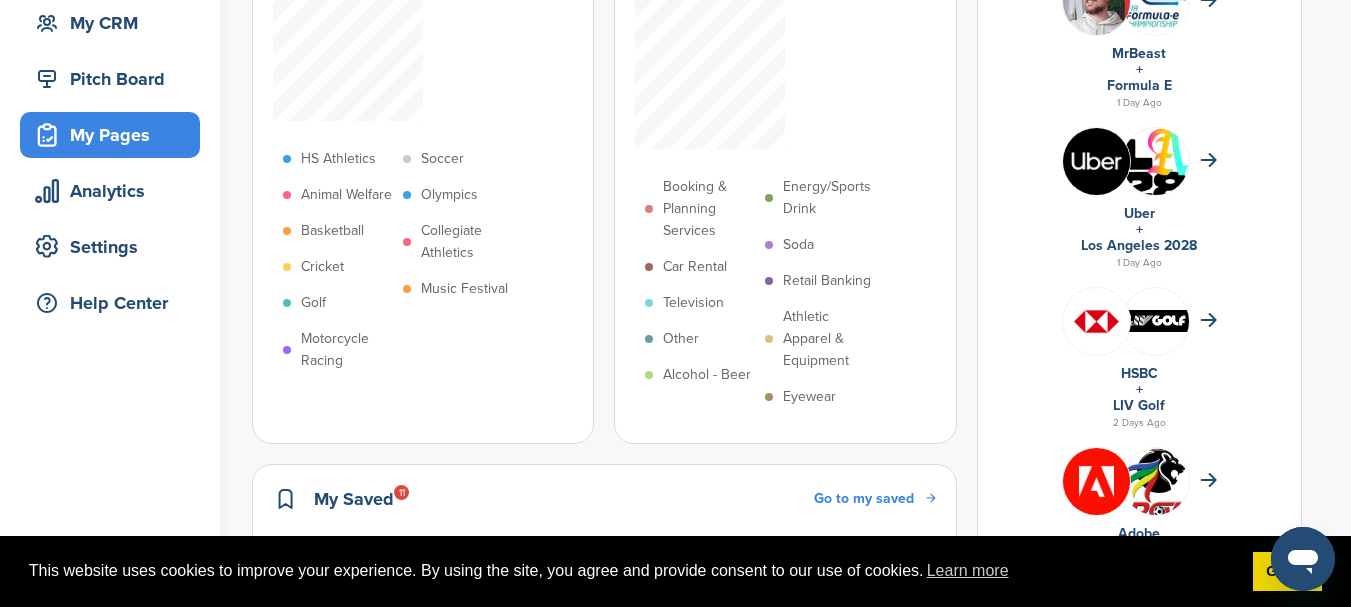 click on "My Pages" at bounding box center (115, 135) 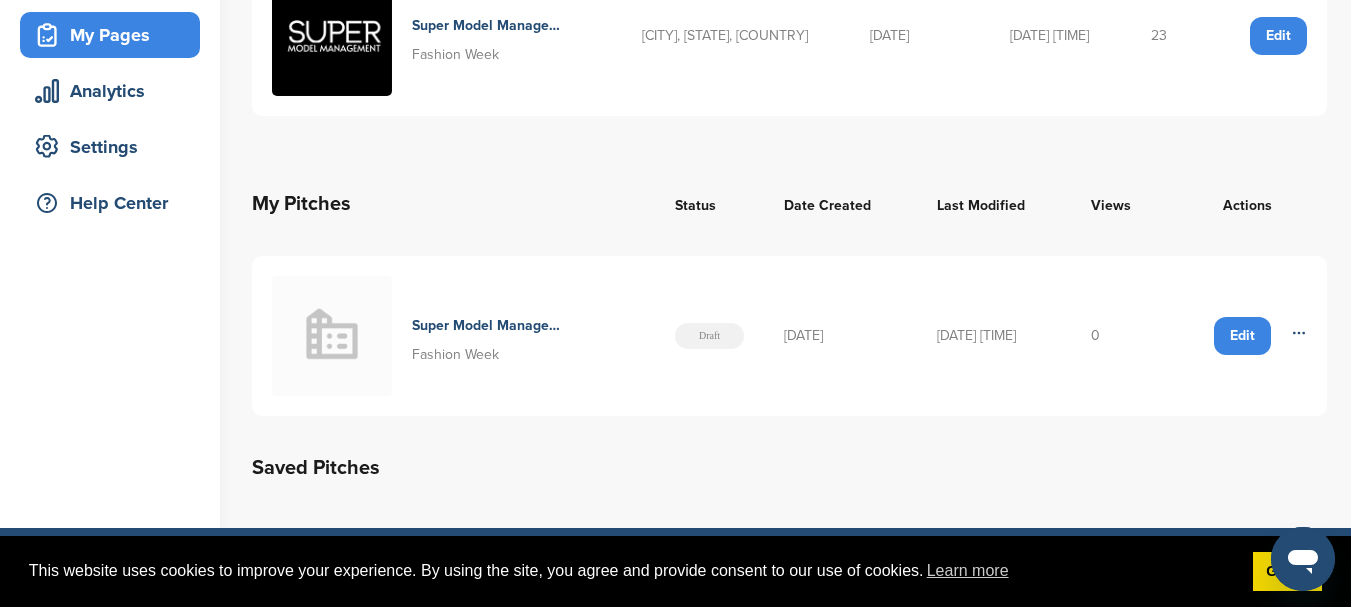 scroll, scrollTop: 300, scrollLeft: 0, axis: vertical 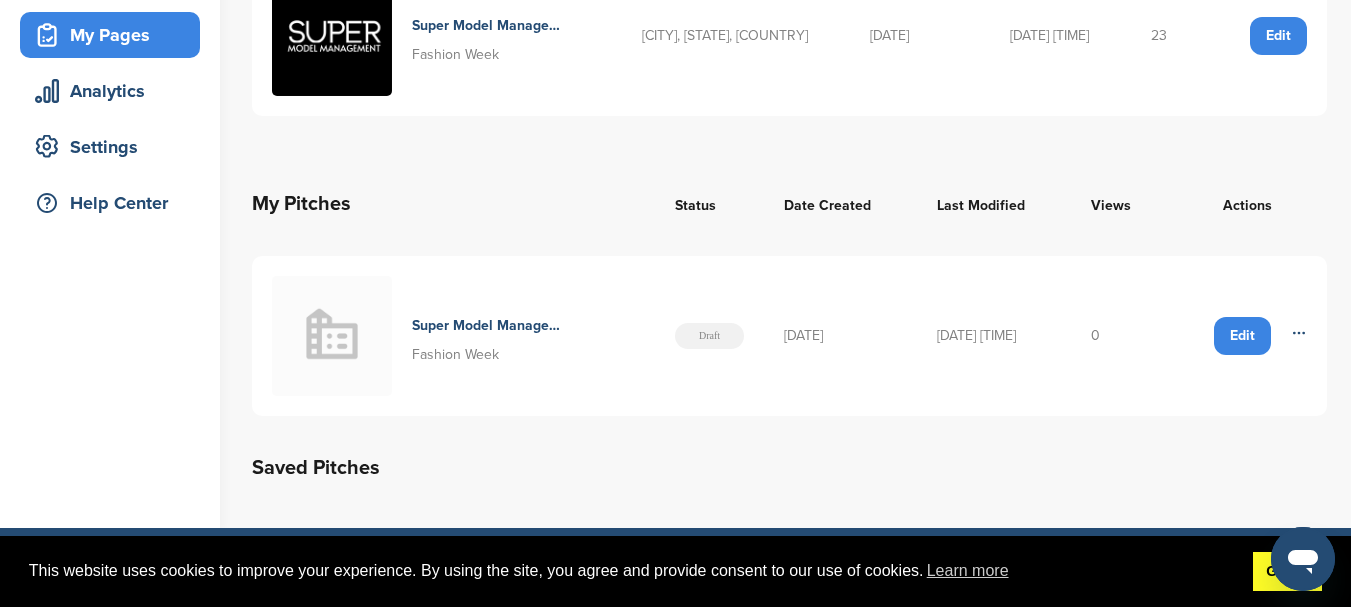 click on "Got it!" at bounding box center (1287, 572) 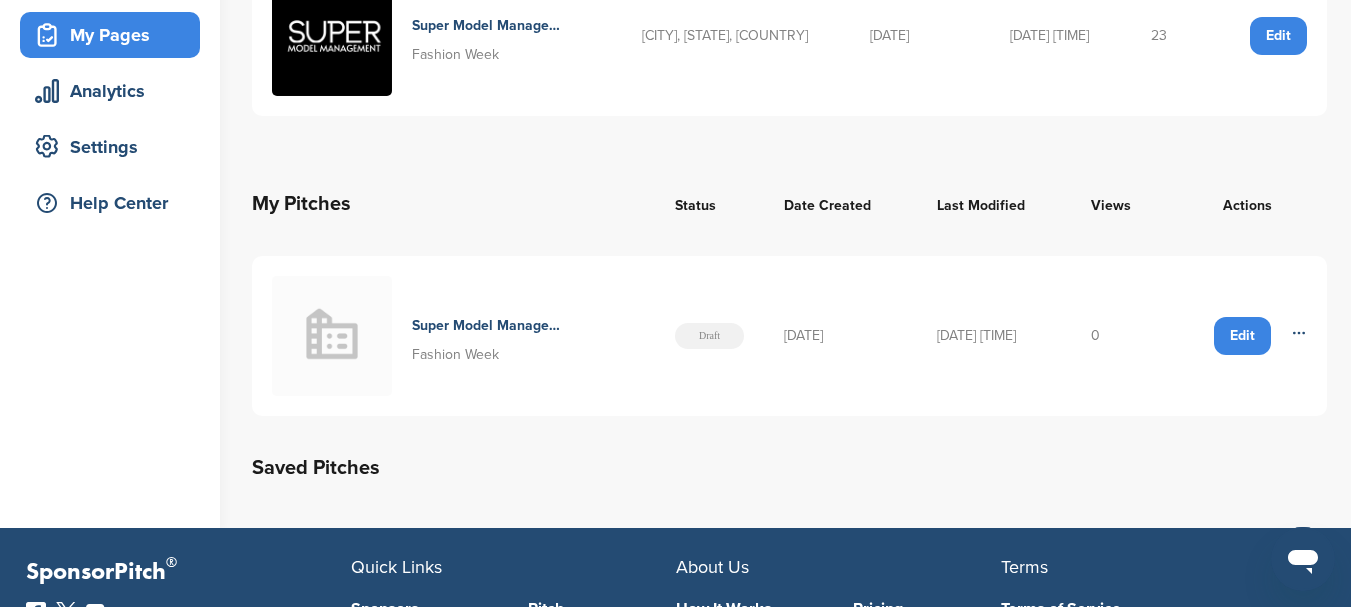 click on "Edit" at bounding box center [1242, 336] 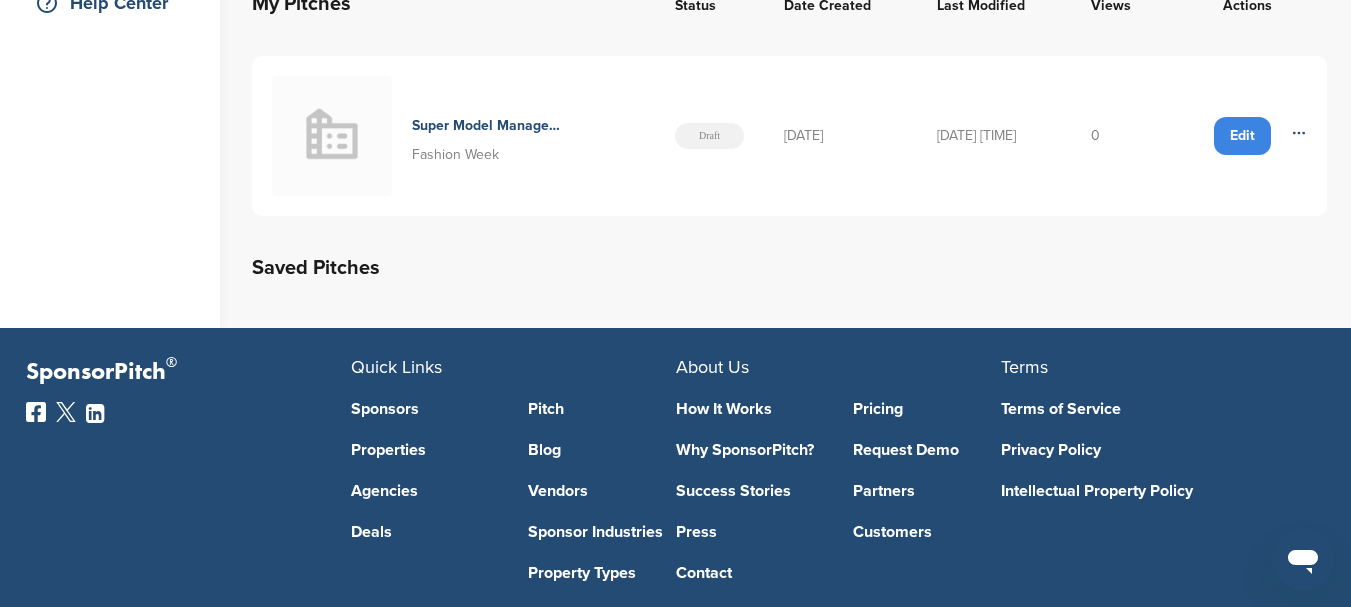 scroll, scrollTop: 300, scrollLeft: 0, axis: vertical 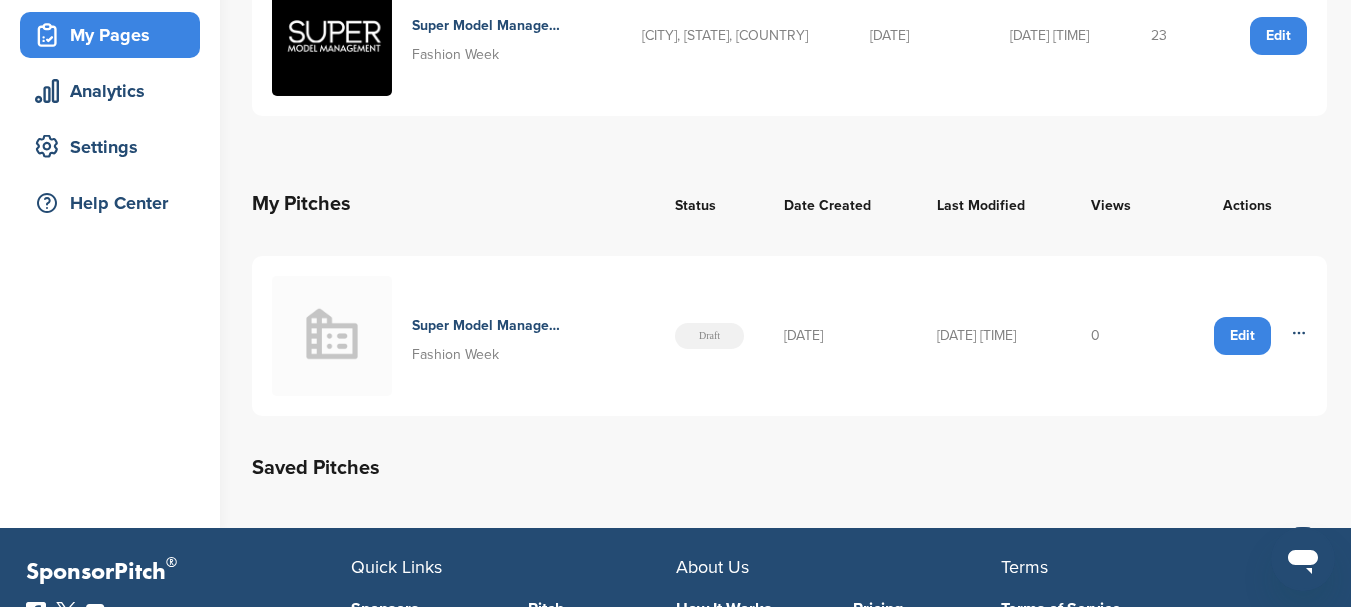 click on "Edit" at bounding box center (1242, 336) 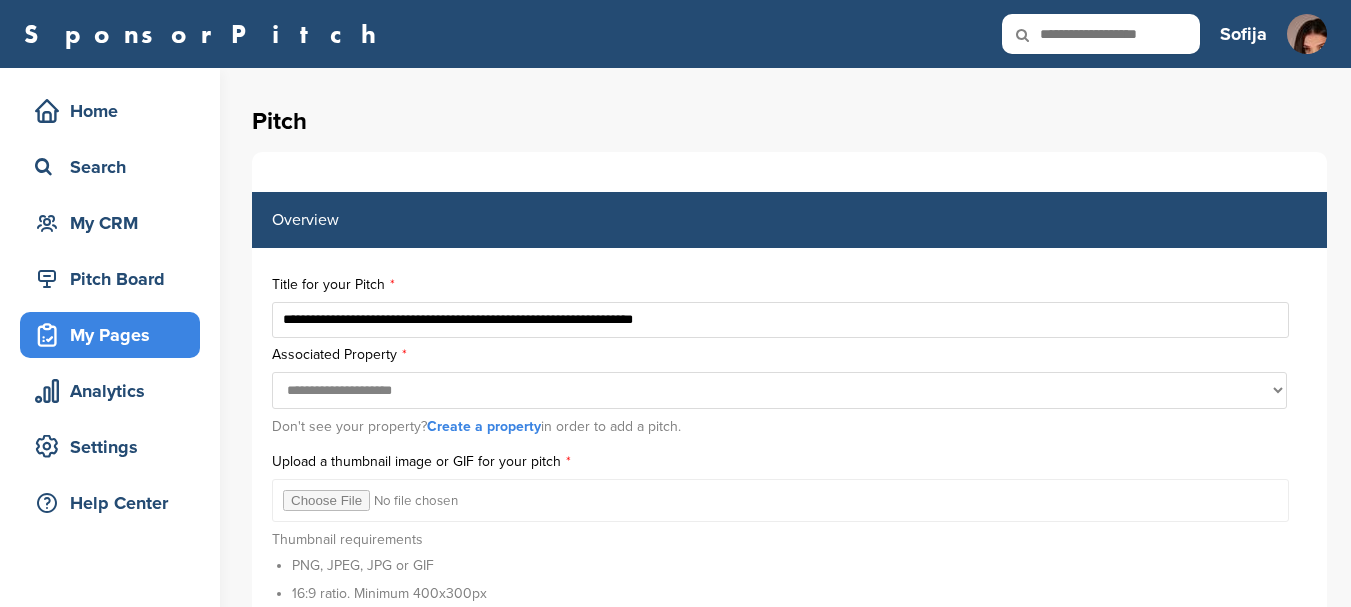 select 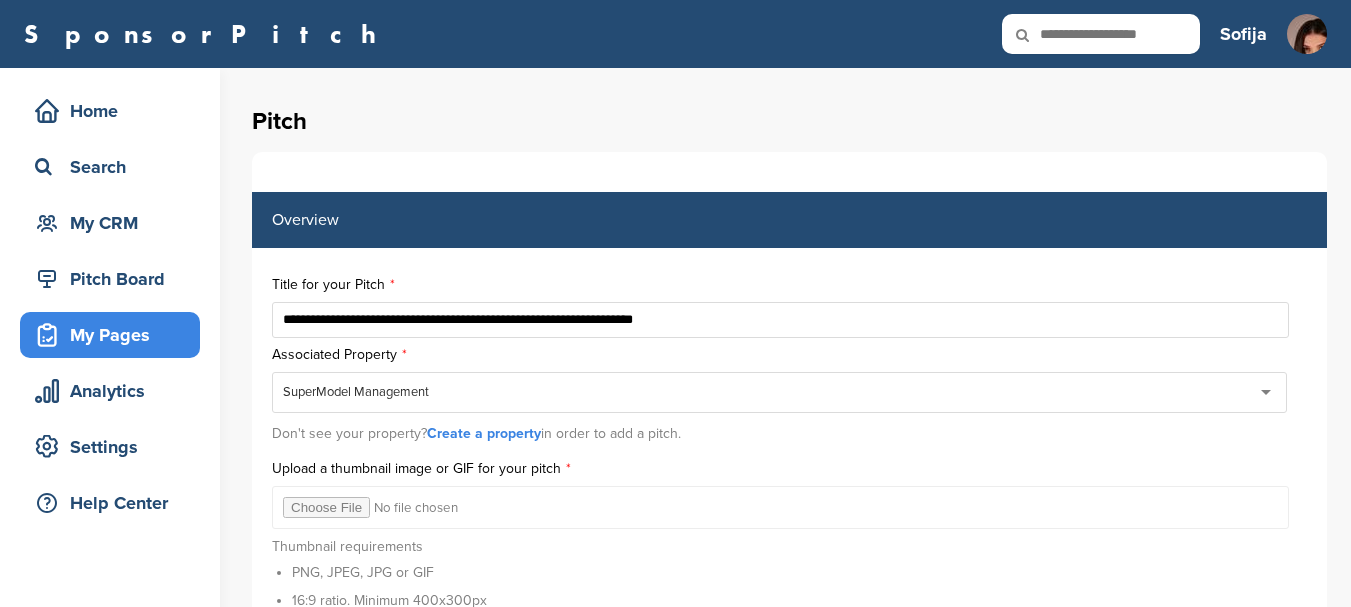 scroll, scrollTop: 4300, scrollLeft: 0, axis: vertical 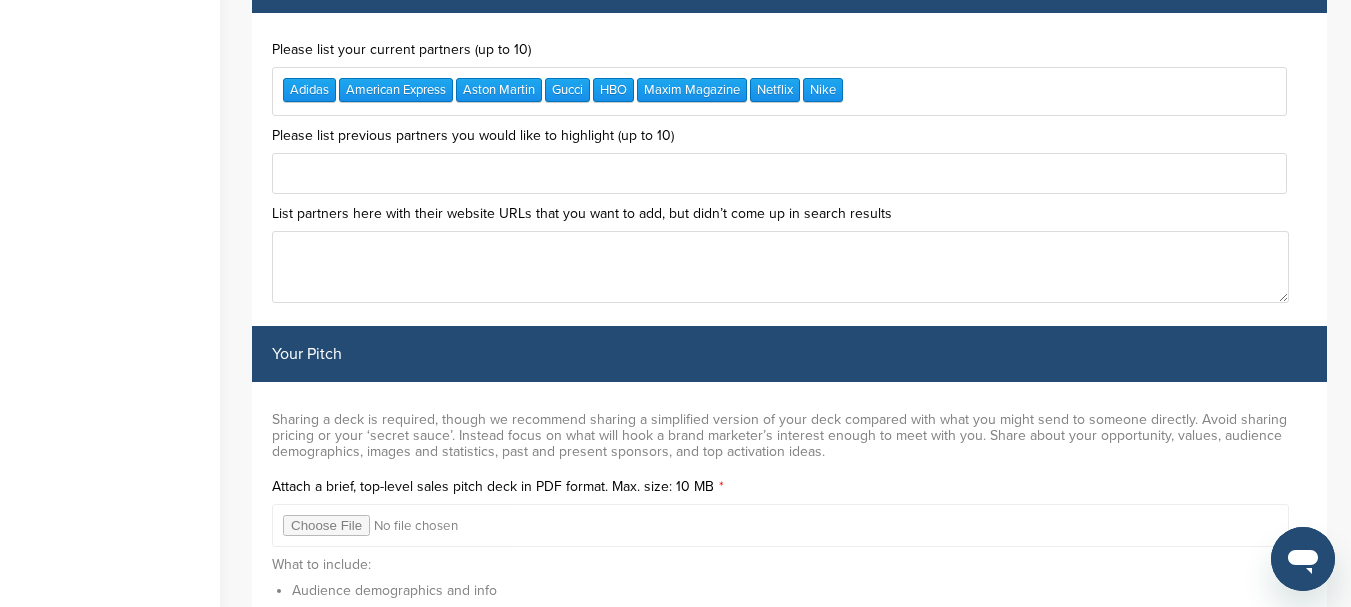 click on "Home
Search
My CRM
Pitch Board
My Pages
Analytics
Settings
Help Center" at bounding box center (110, -2433) 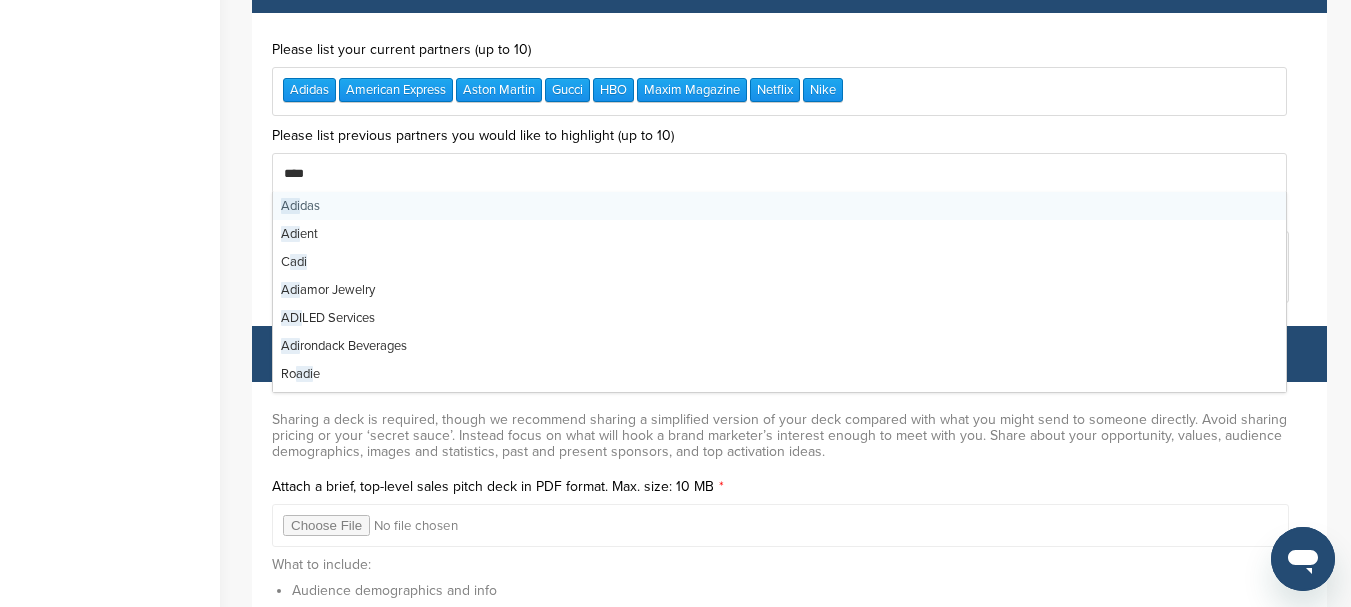type on "*****" 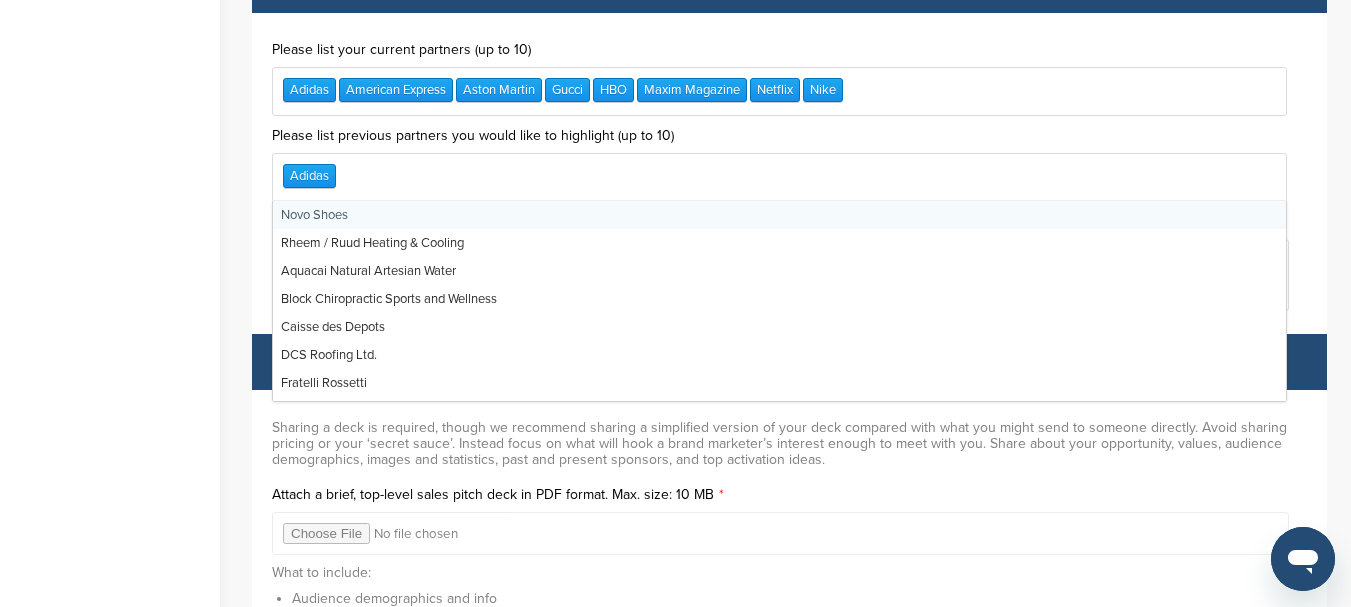 type on "*" 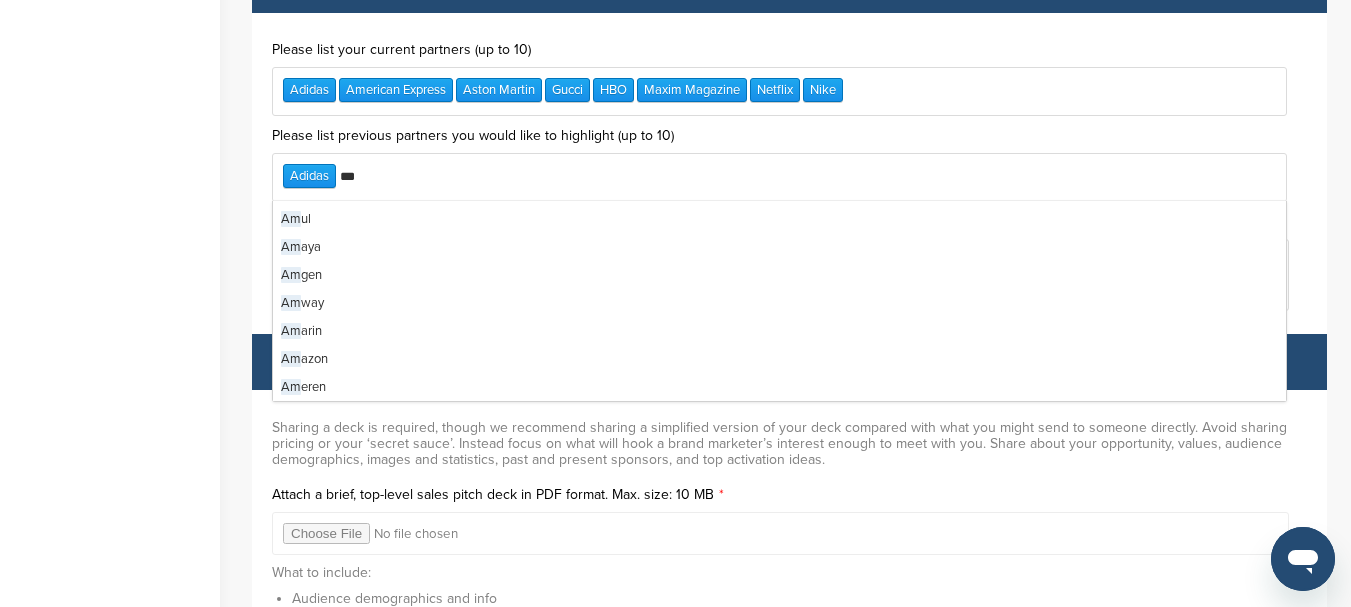scroll, scrollTop: 0, scrollLeft: 0, axis: both 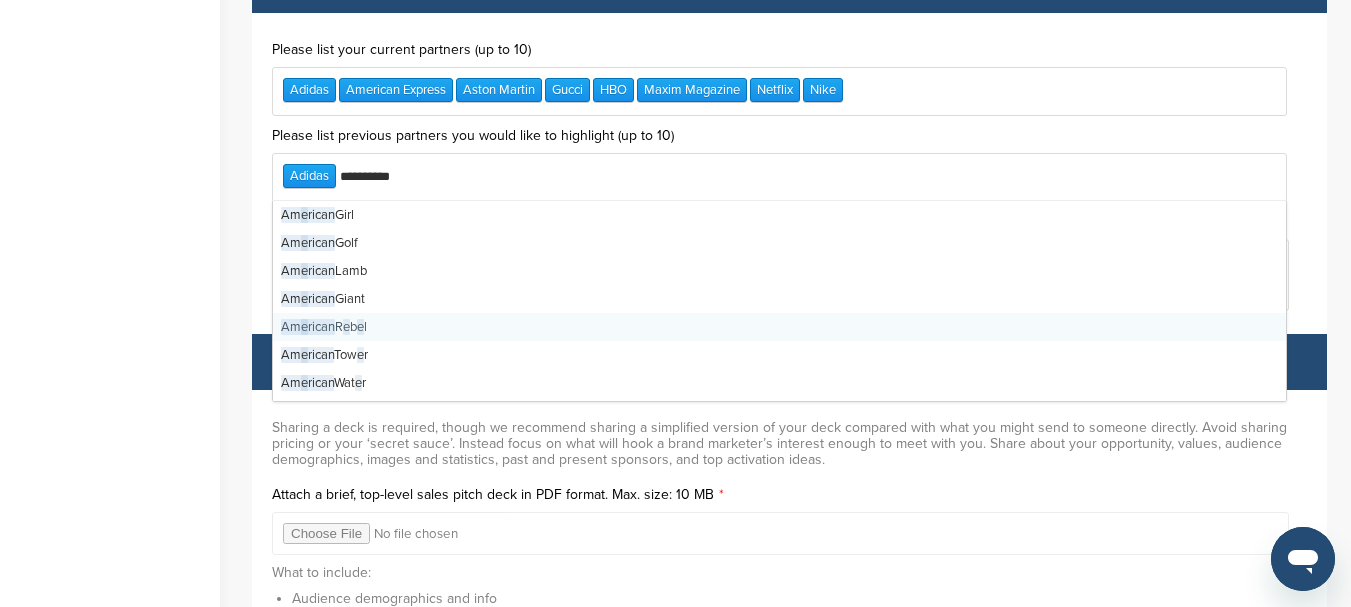 type on "**********" 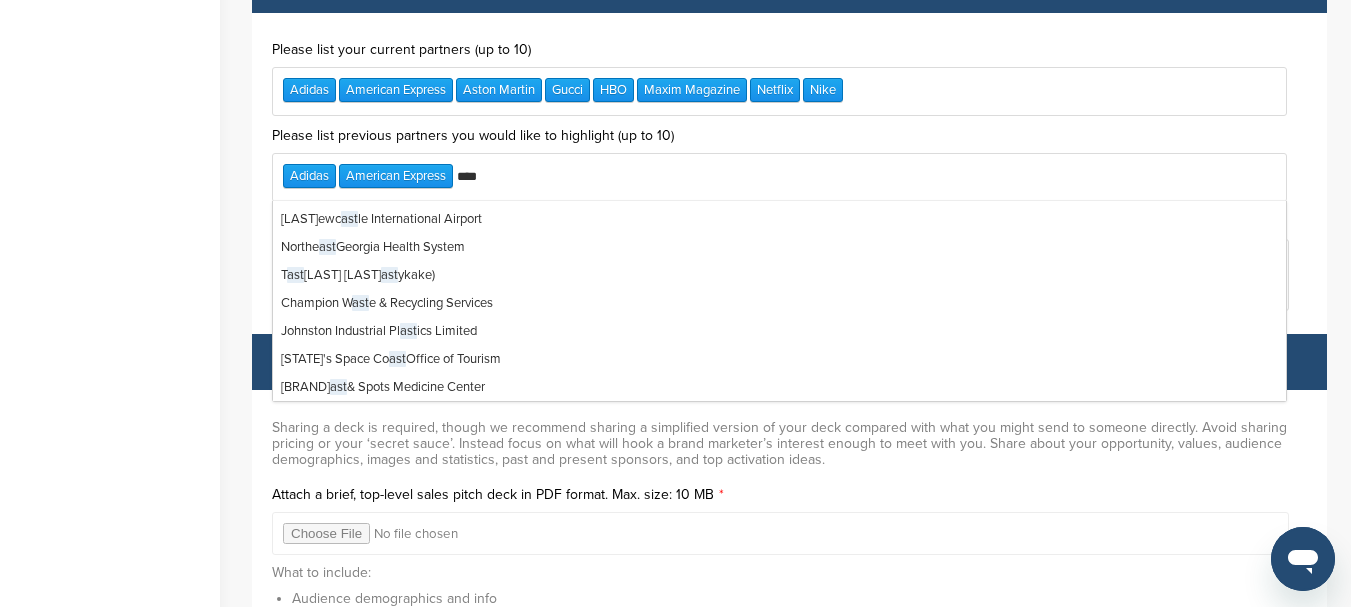 scroll, scrollTop: 0, scrollLeft: 0, axis: both 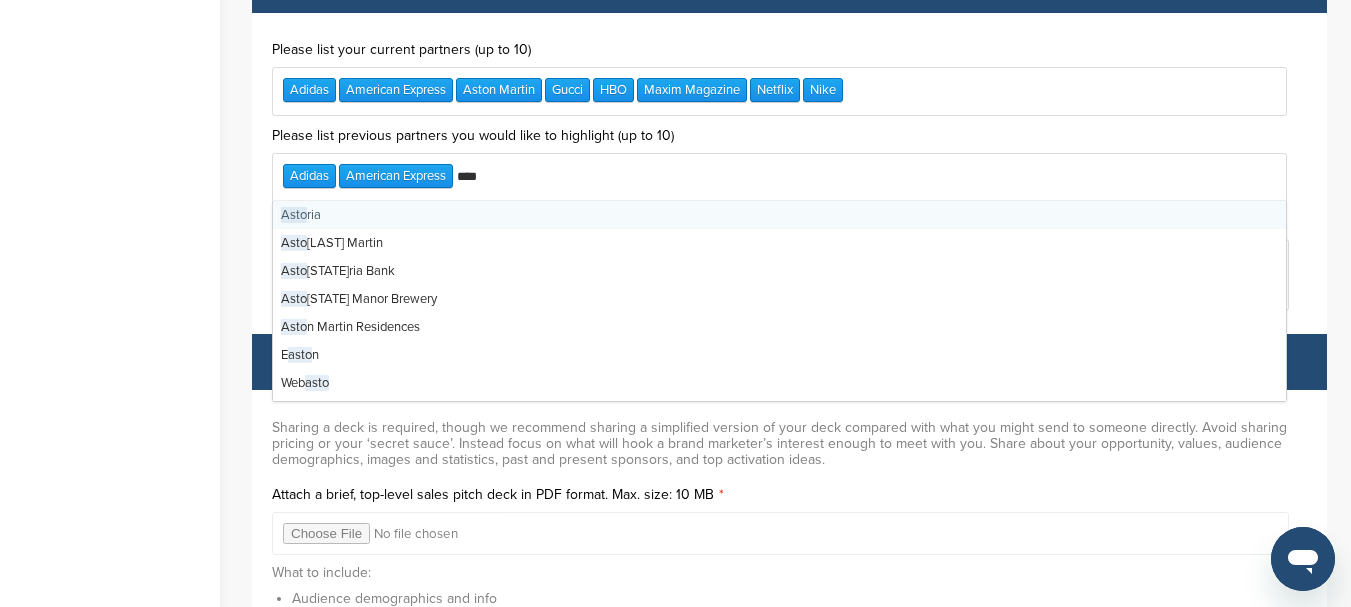 type on "*****" 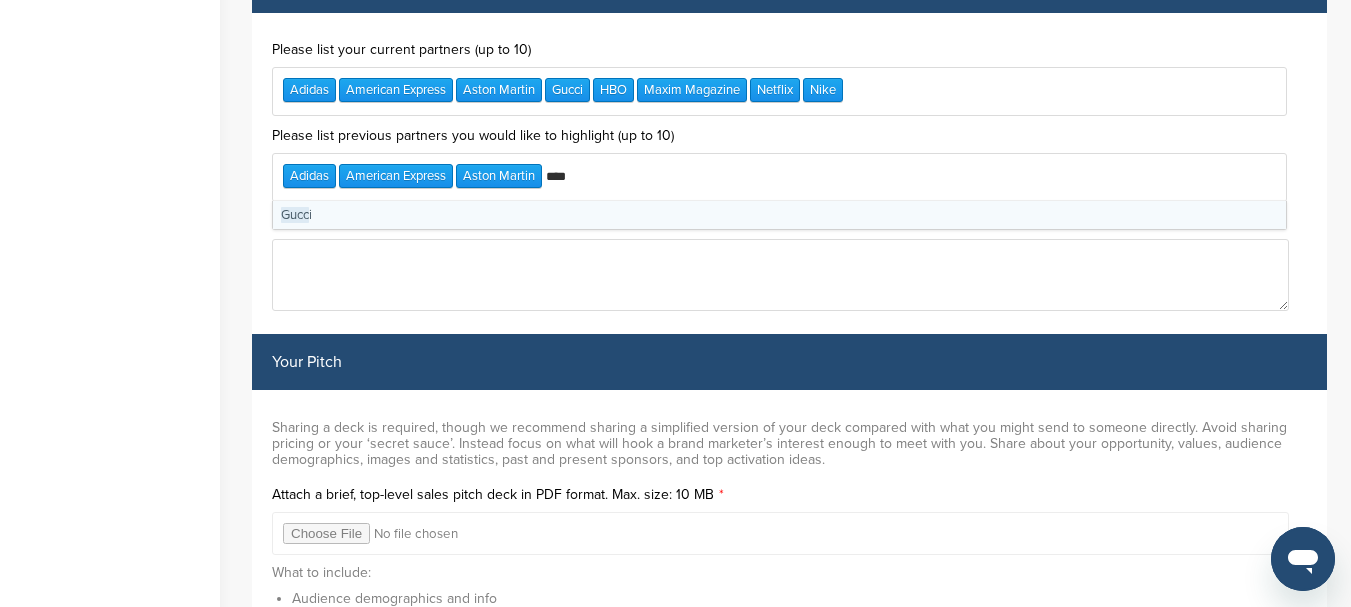 type on "*****" 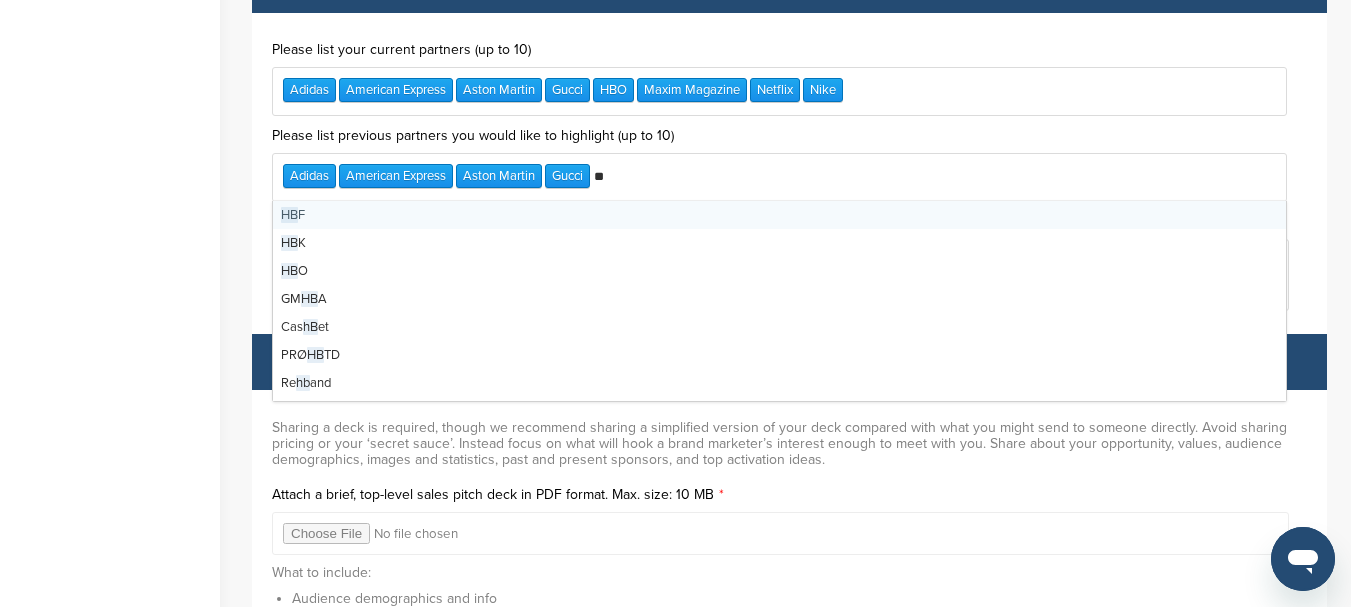 type on "***" 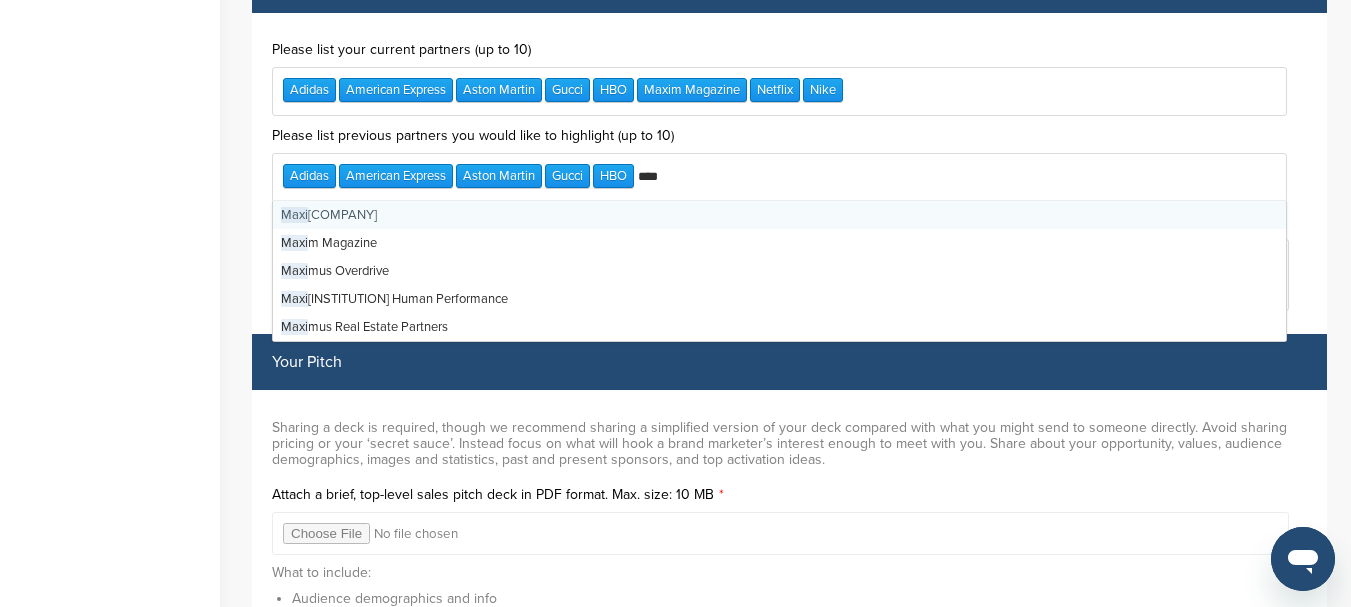 type on "*****" 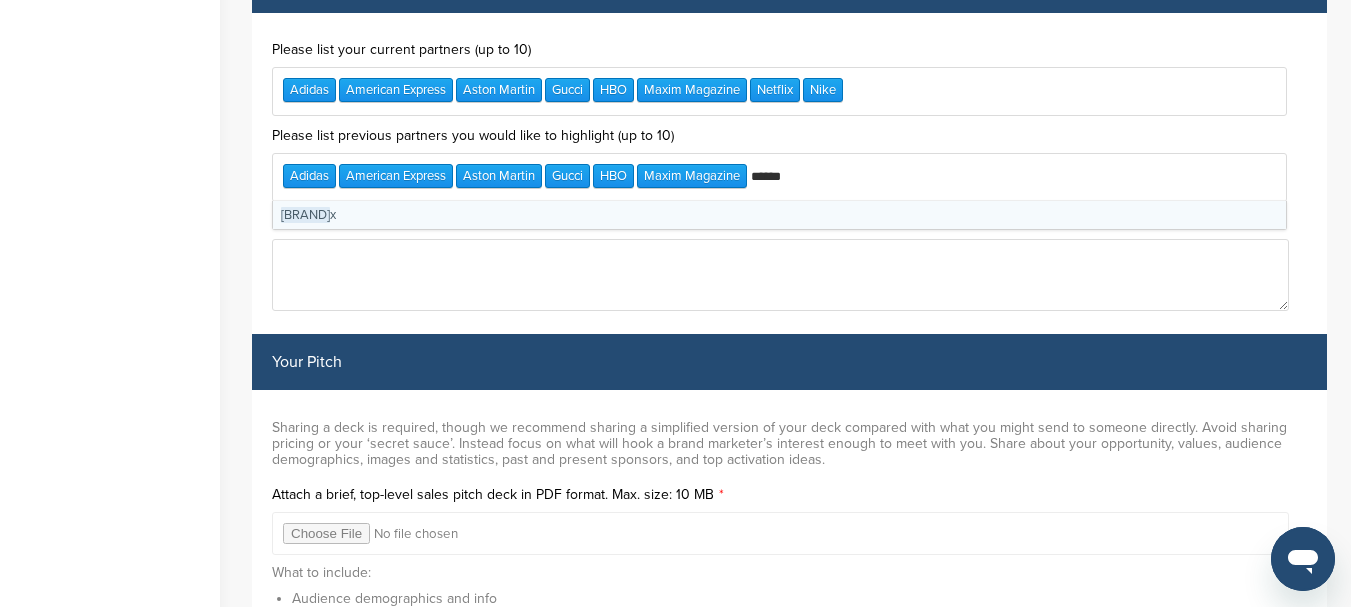 type on "*******" 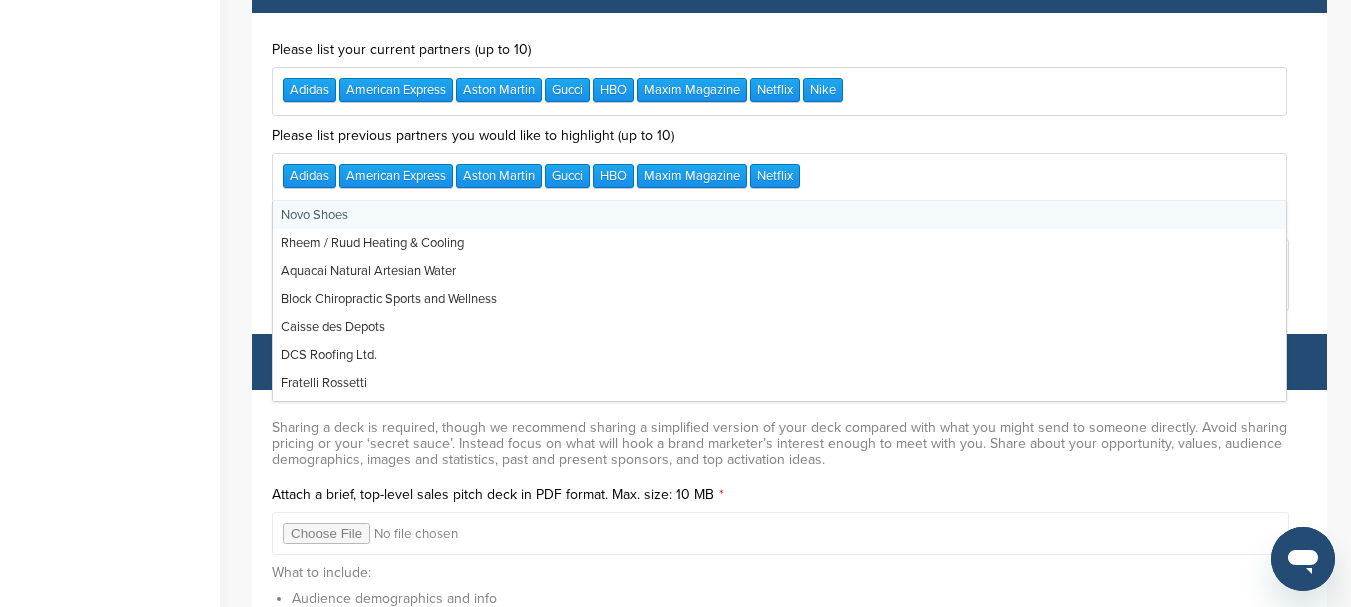 type on "*" 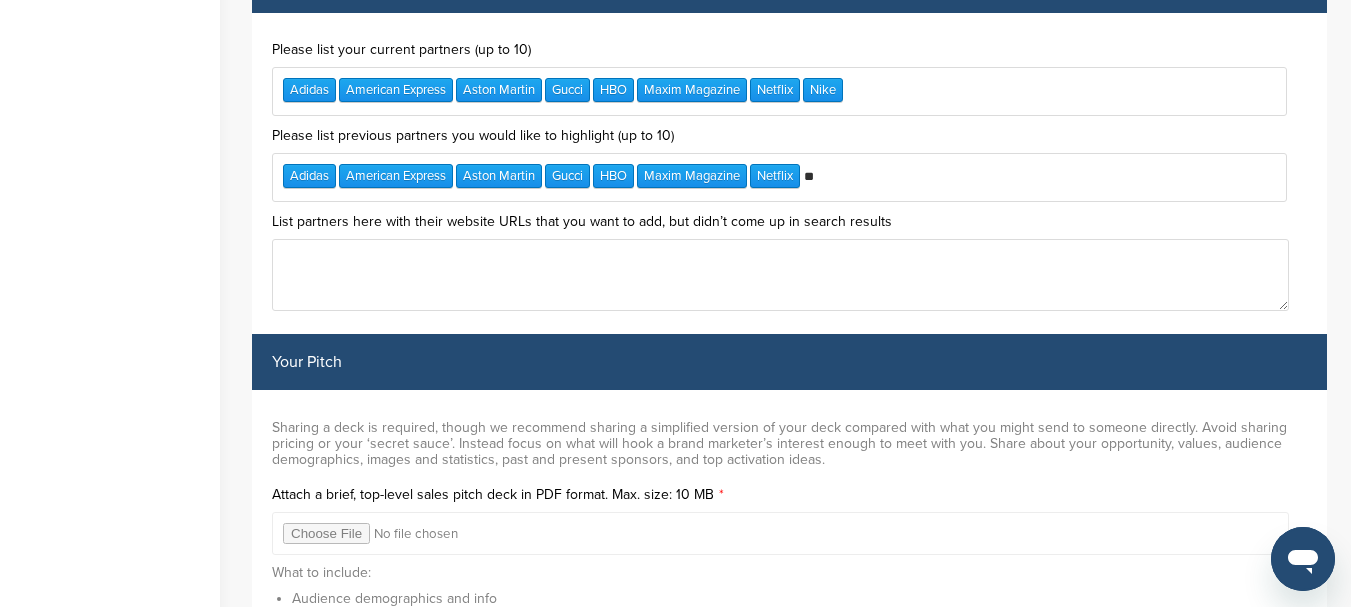type on "*" 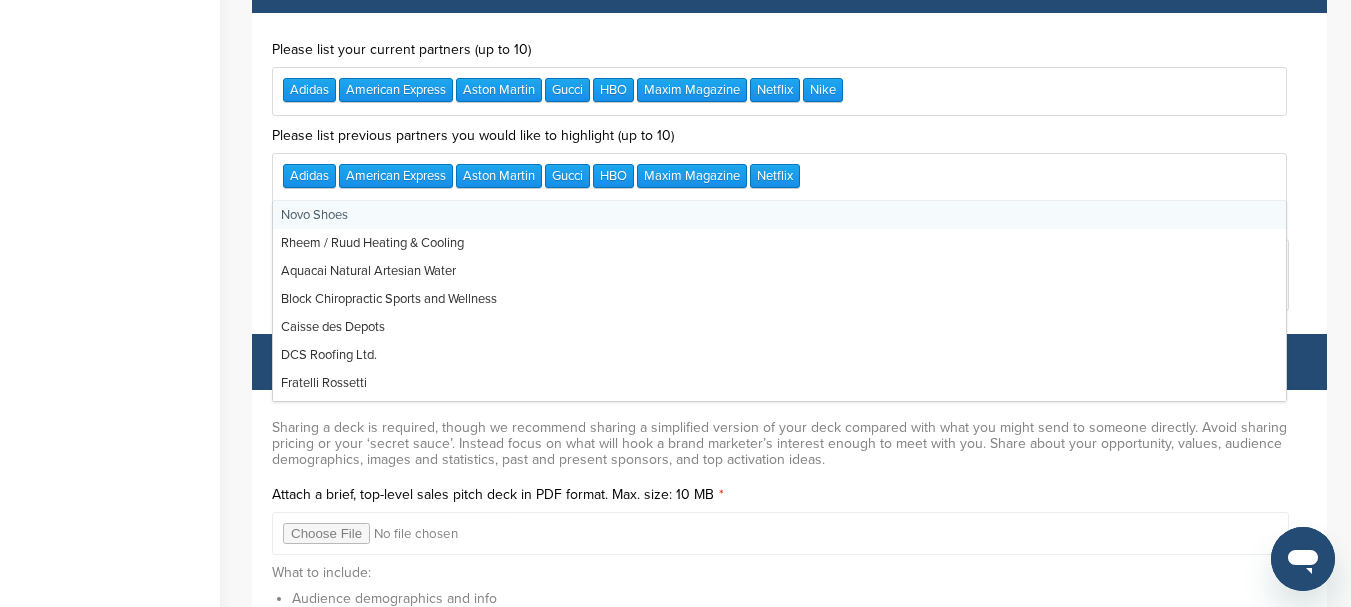 scroll, scrollTop: 0, scrollLeft: 0, axis: both 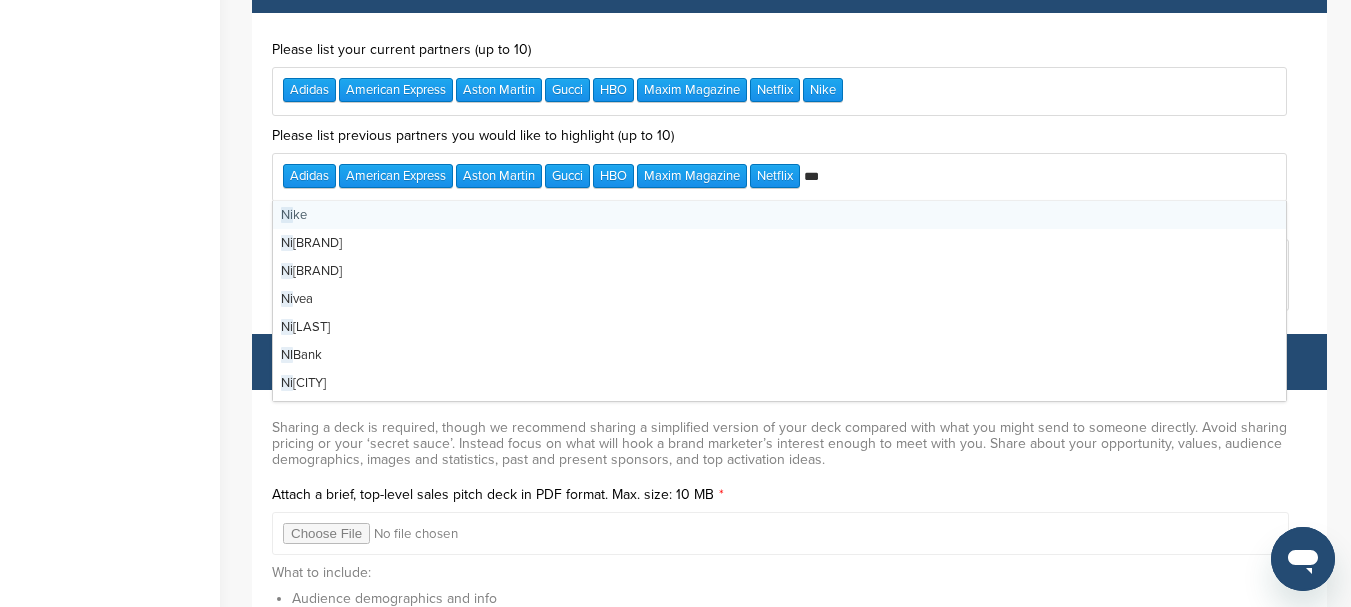 type on "****" 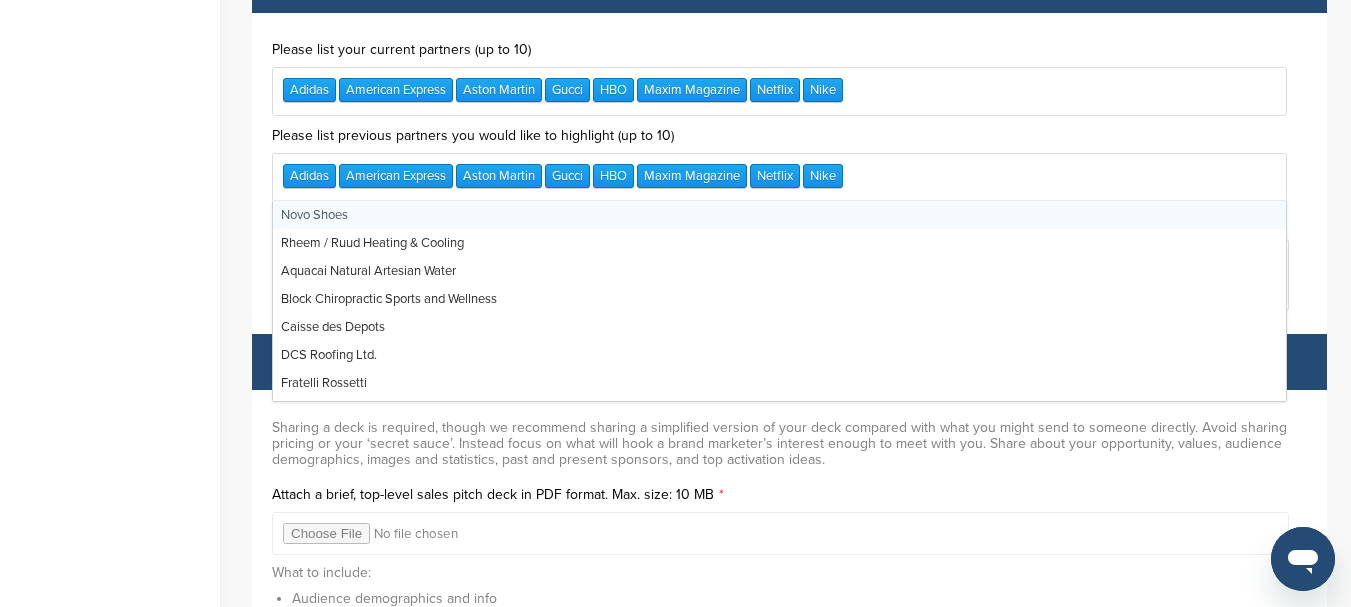 click on "[LAST] [LAST] [LAST] [LAST] [LAST] [LAST] [LAST] [LAST] [LAST] [LAST]" at bounding box center [779, 177] 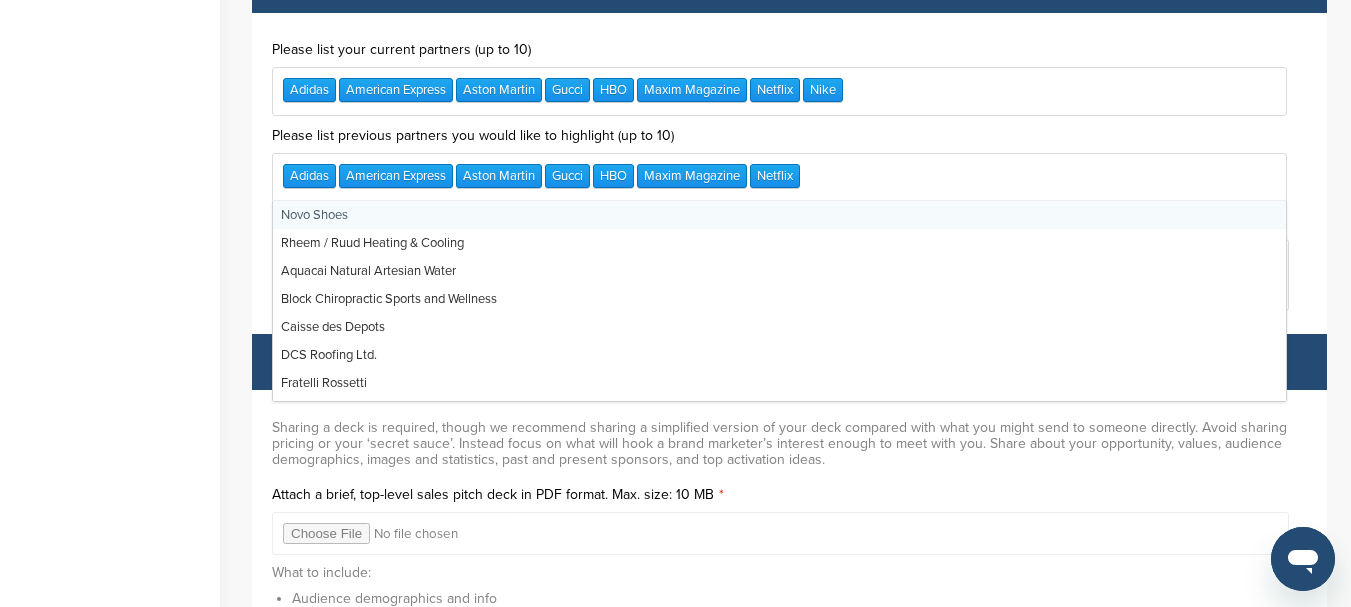 click on "Aston Martin" at bounding box center [499, 176] 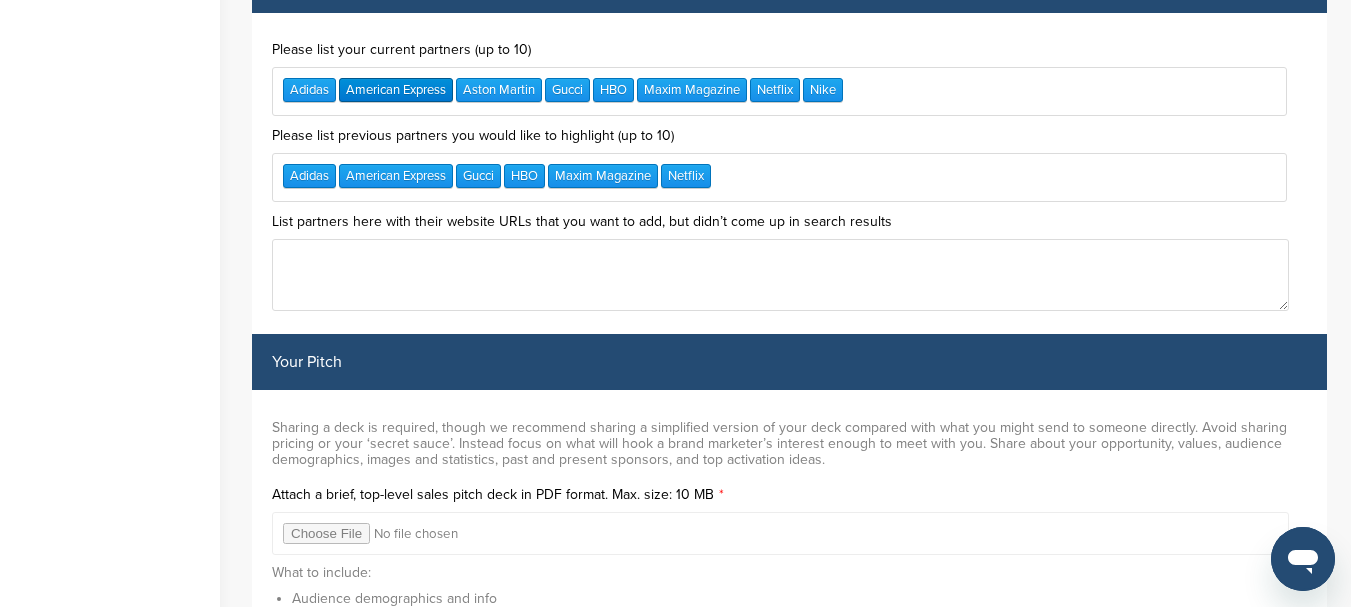click on "American Express" at bounding box center [396, 90] 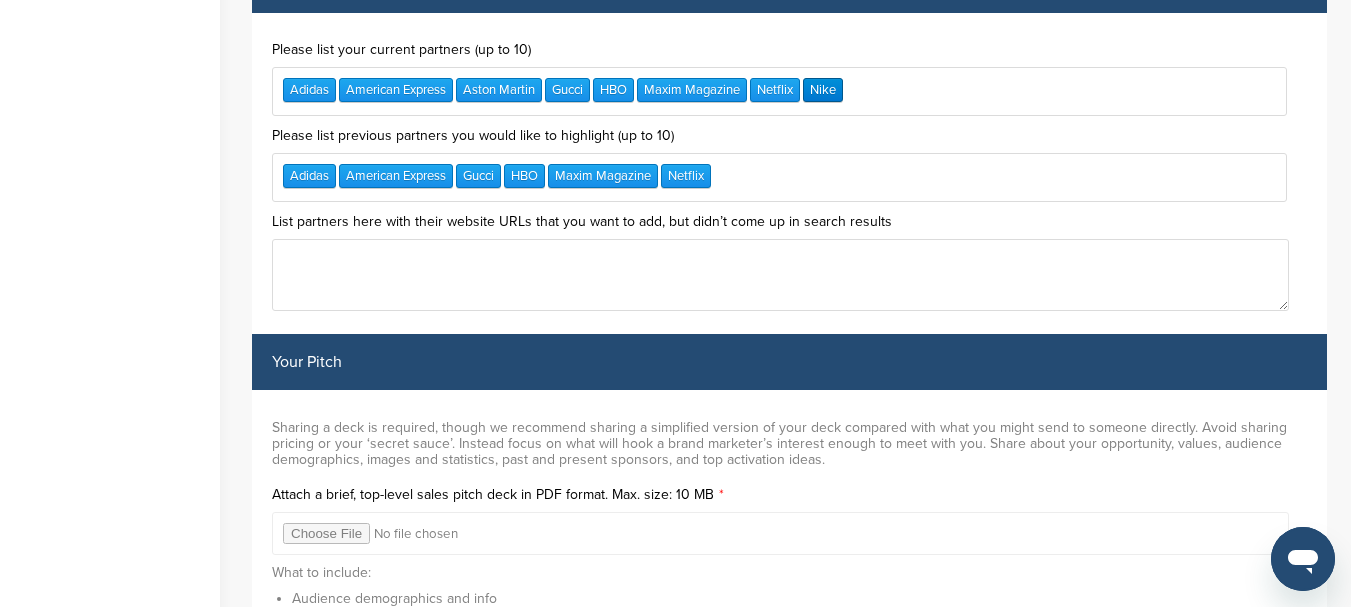 click on "Nike" at bounding box center [823, 90] 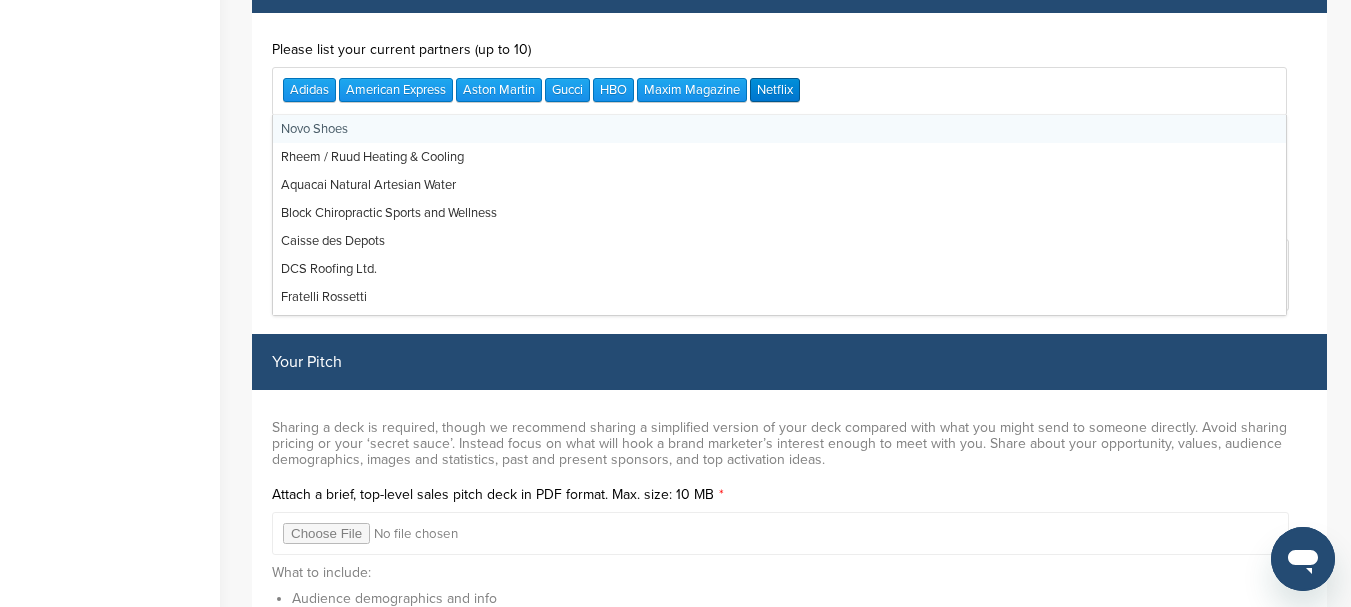 click on "Netflix" at bounding box center [775, 90] 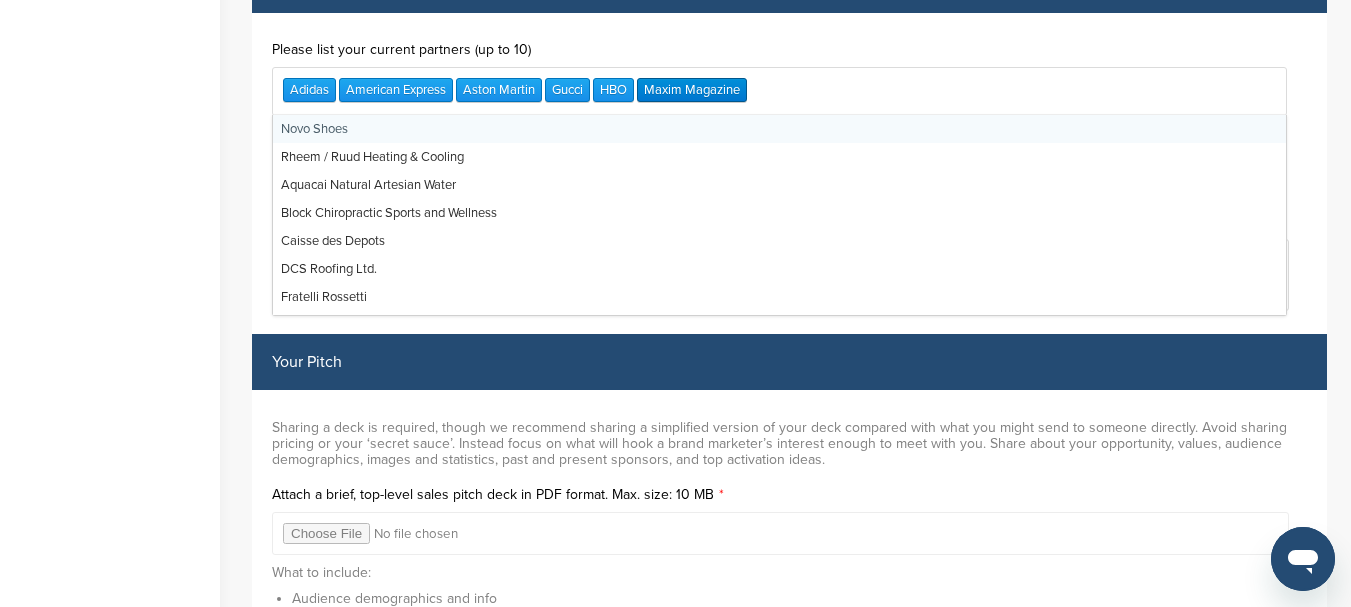 click on "Maxim Magazine" at bounding box center [692, 90] 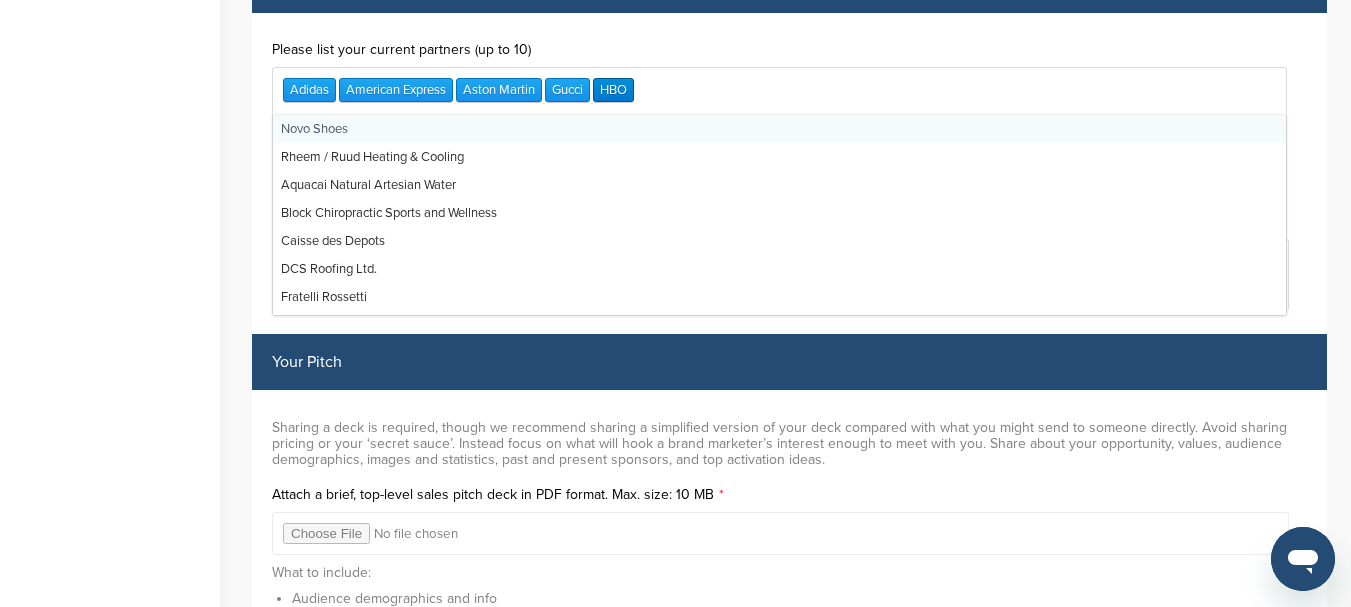 click on "HBO" at bounding box center [613, 90] 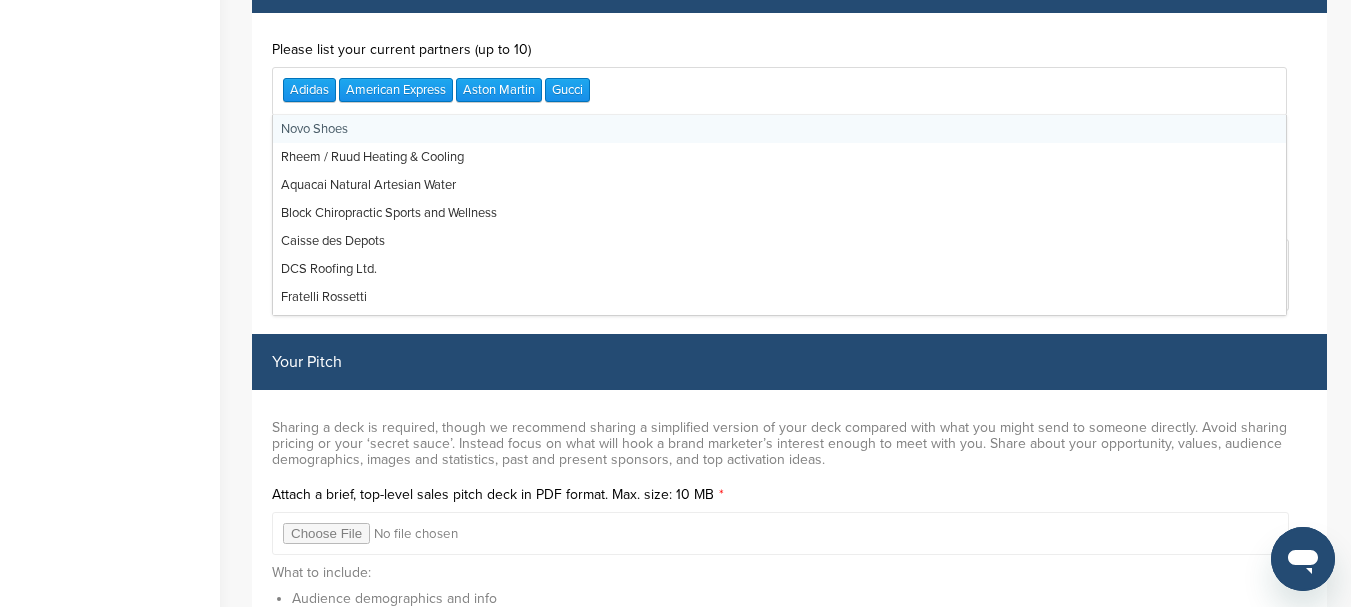 drag, startPoint x: 564, startPoint y: 83, endPoint x: 540, endPoint y: 91, distance: 25.298222 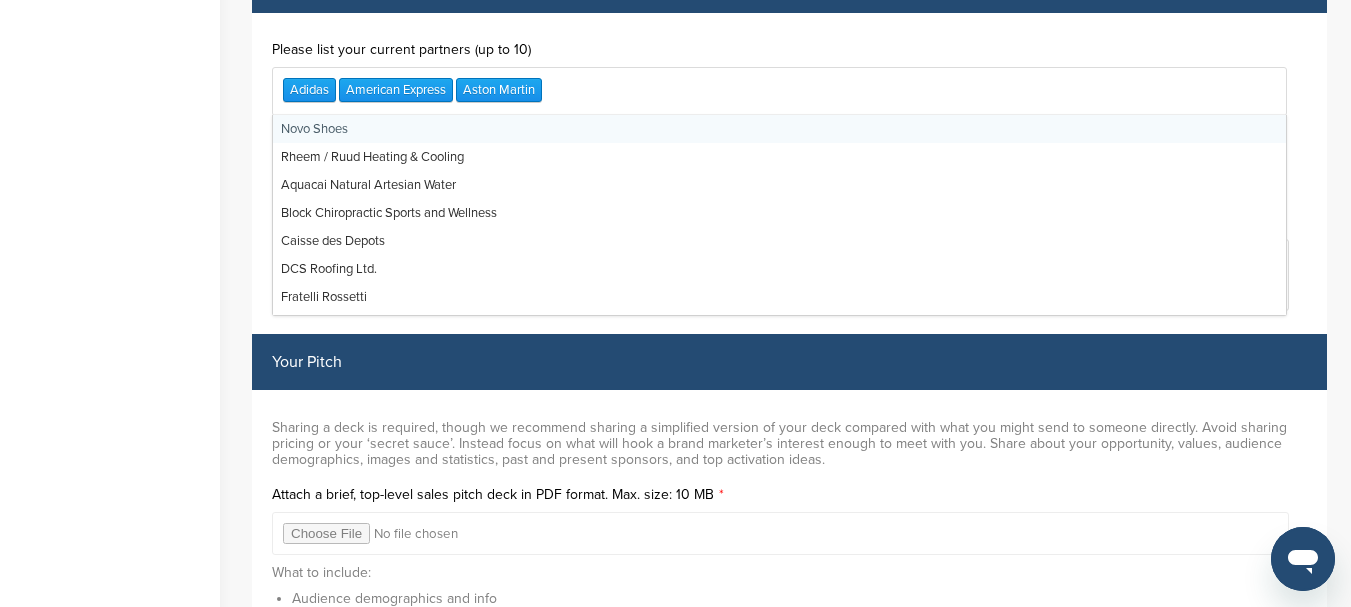 click on "American Express" at bounding box center (396, 90) 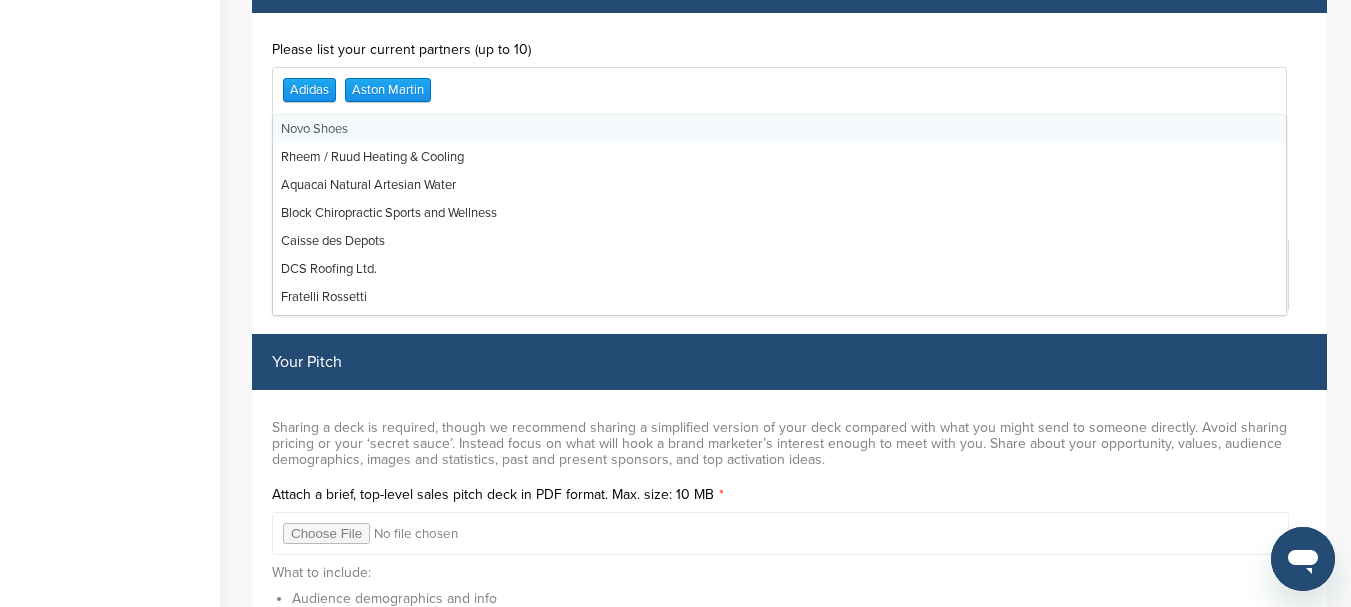 click on "Adidas" at bounding box center [309, 90] 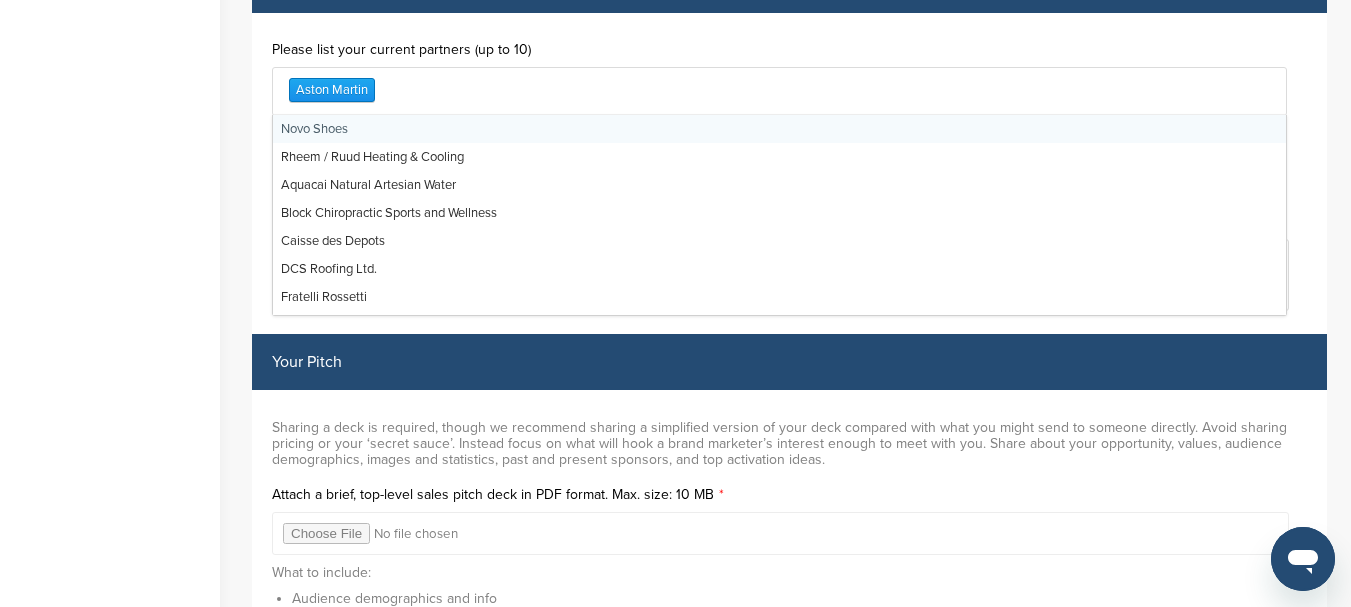 click on "Aston Martin" at bounding box center [779, 91] 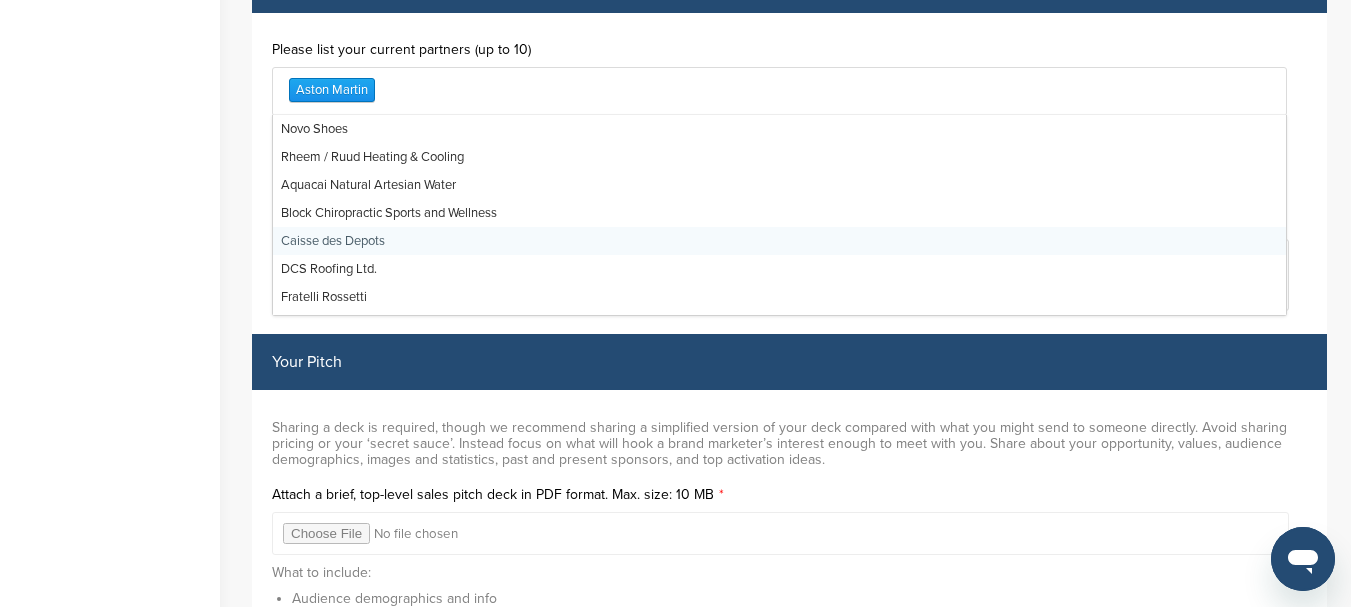 click on "[COMPANY]" at bounding box center (675, -2429) 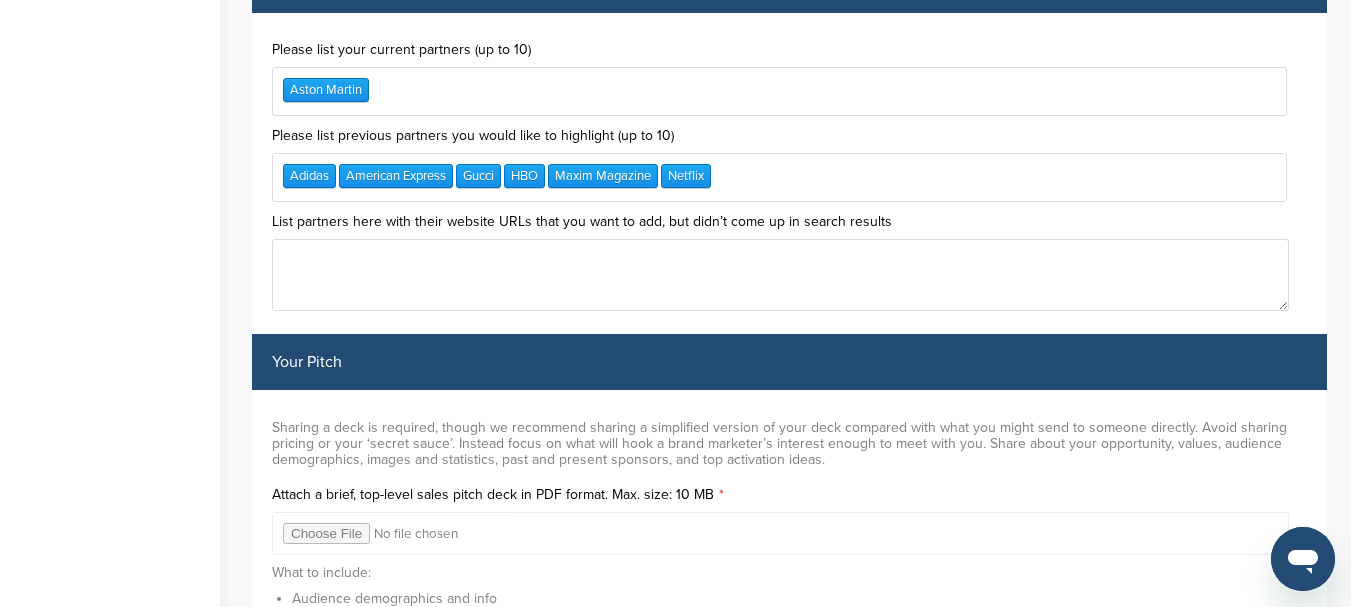 click on "[BRAND] [BRAND] [BRAND] [BRAND] [BRAND] [BRAND] [BRAND]" at bounding box center (779, 177) 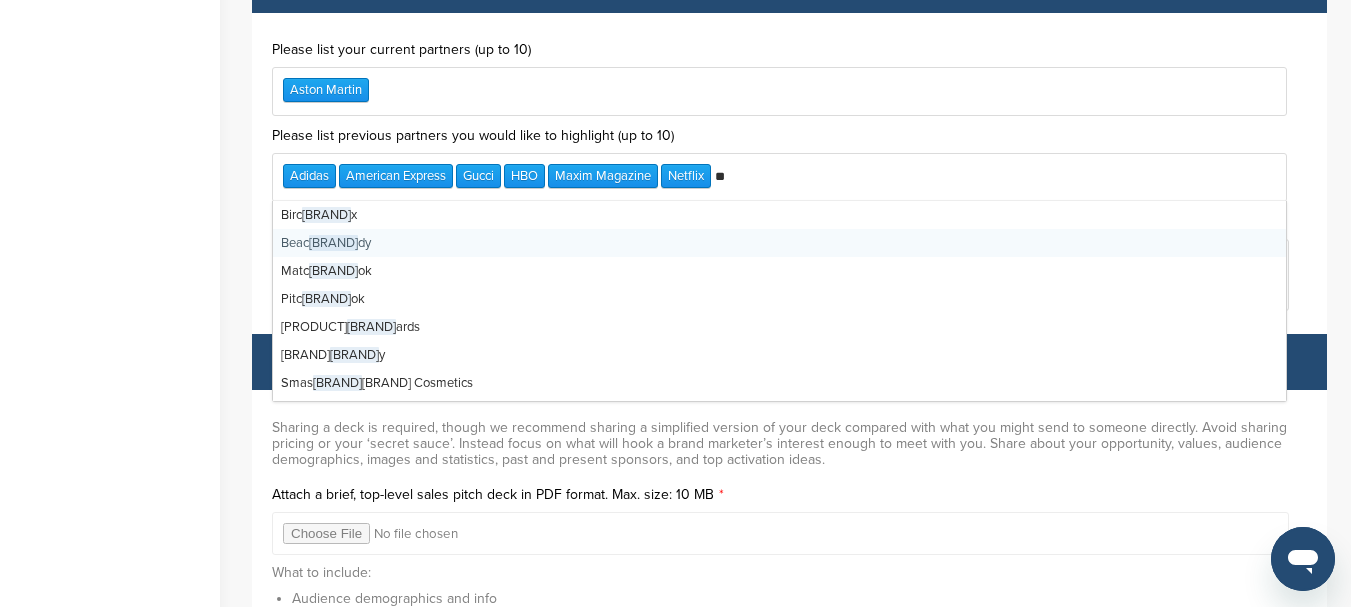 type on "*" 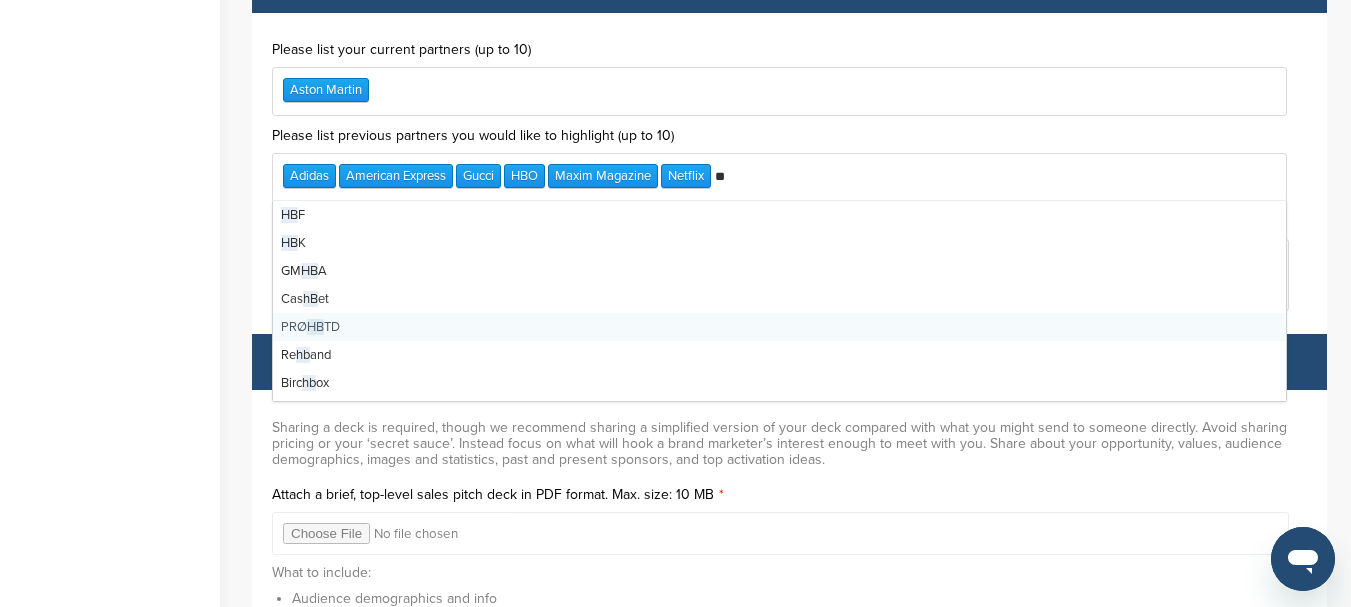 scroll, scrollTop: 52, scrollLeft: 0, axis: vertical 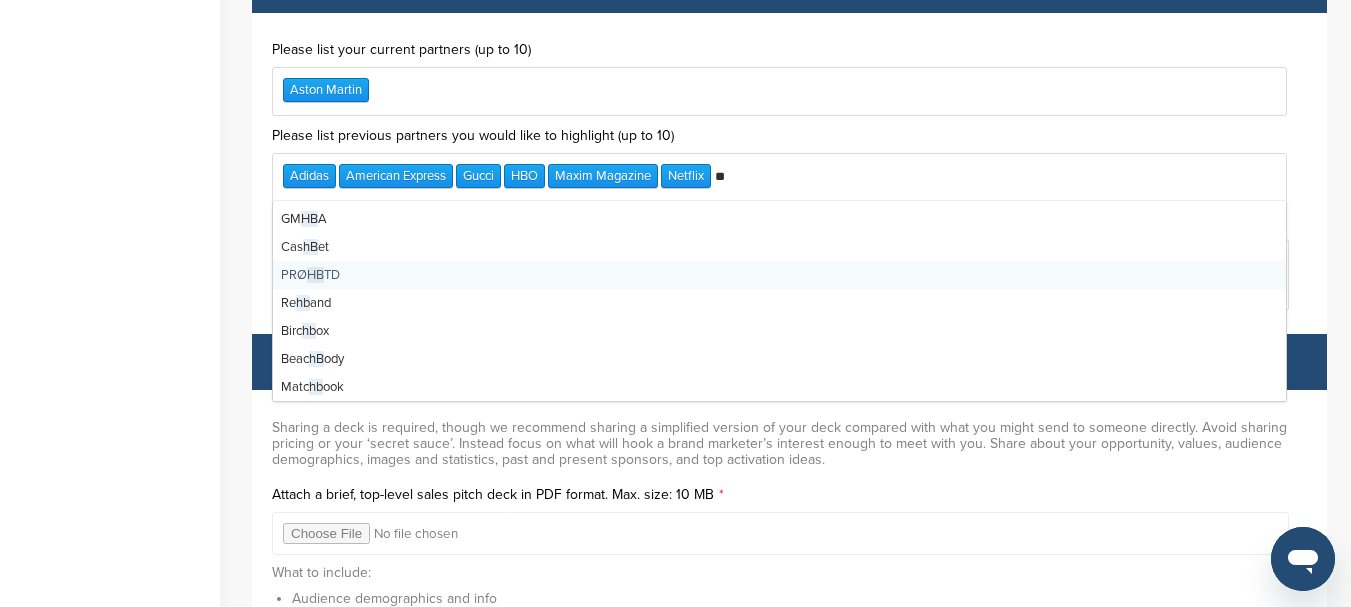 type on "*" 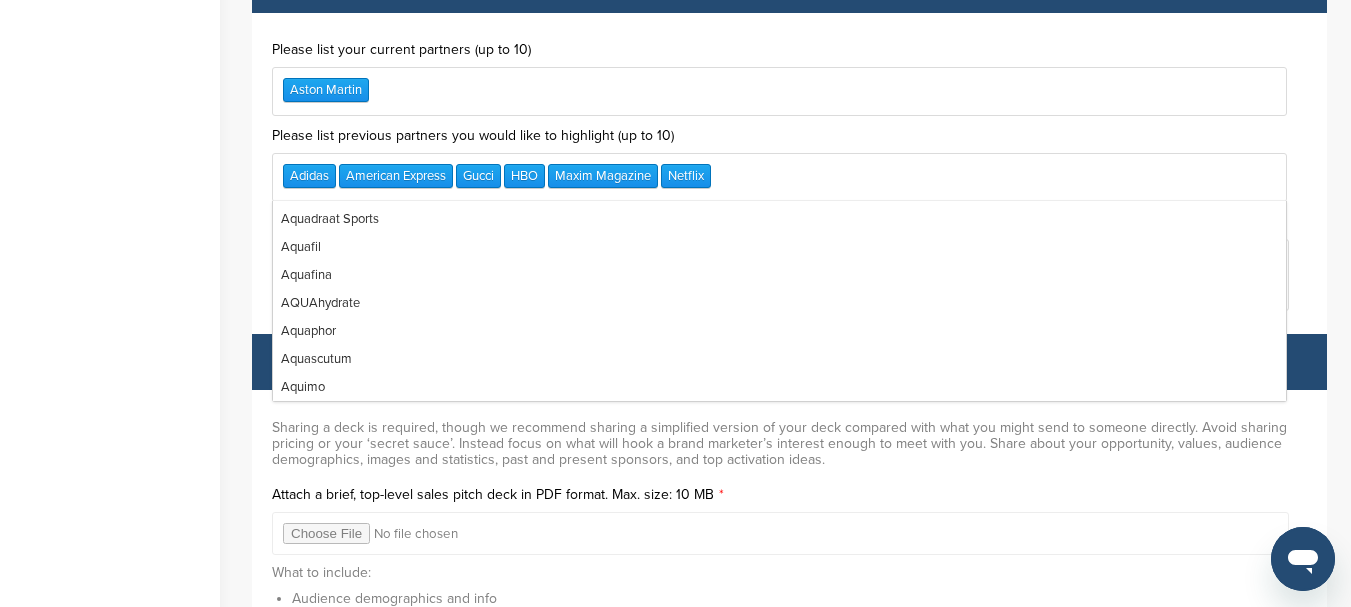 scroll, scrollTop: 0, scrollLeft: 0, axis: both 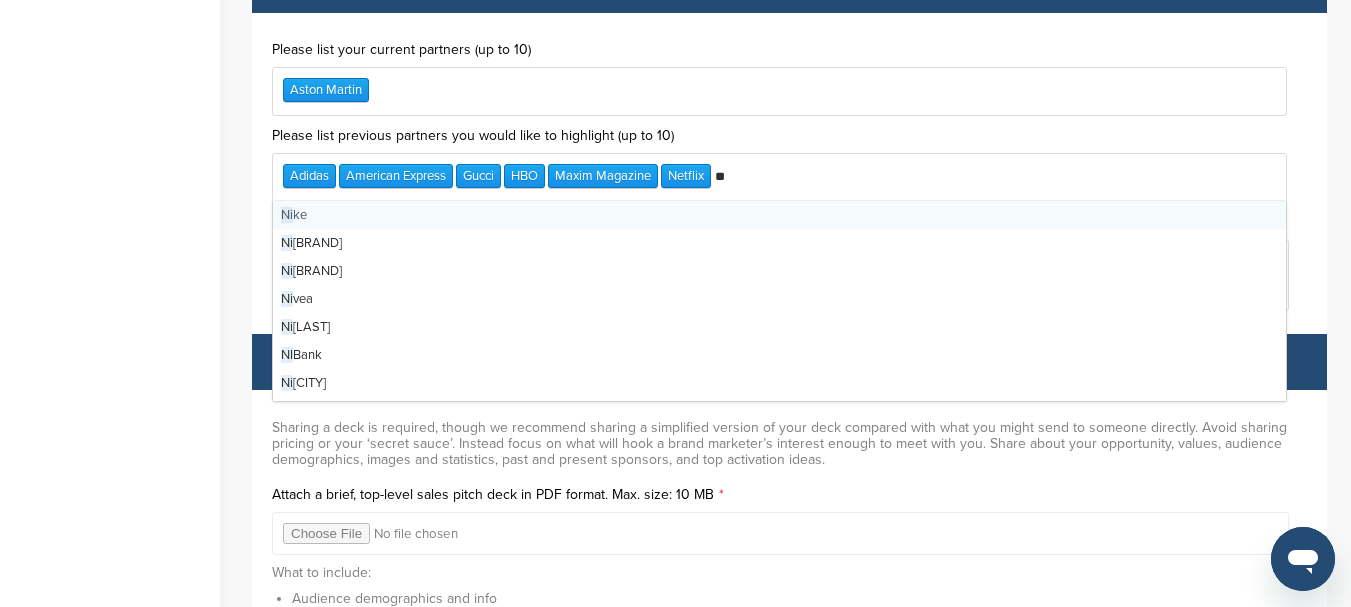 type on "***" 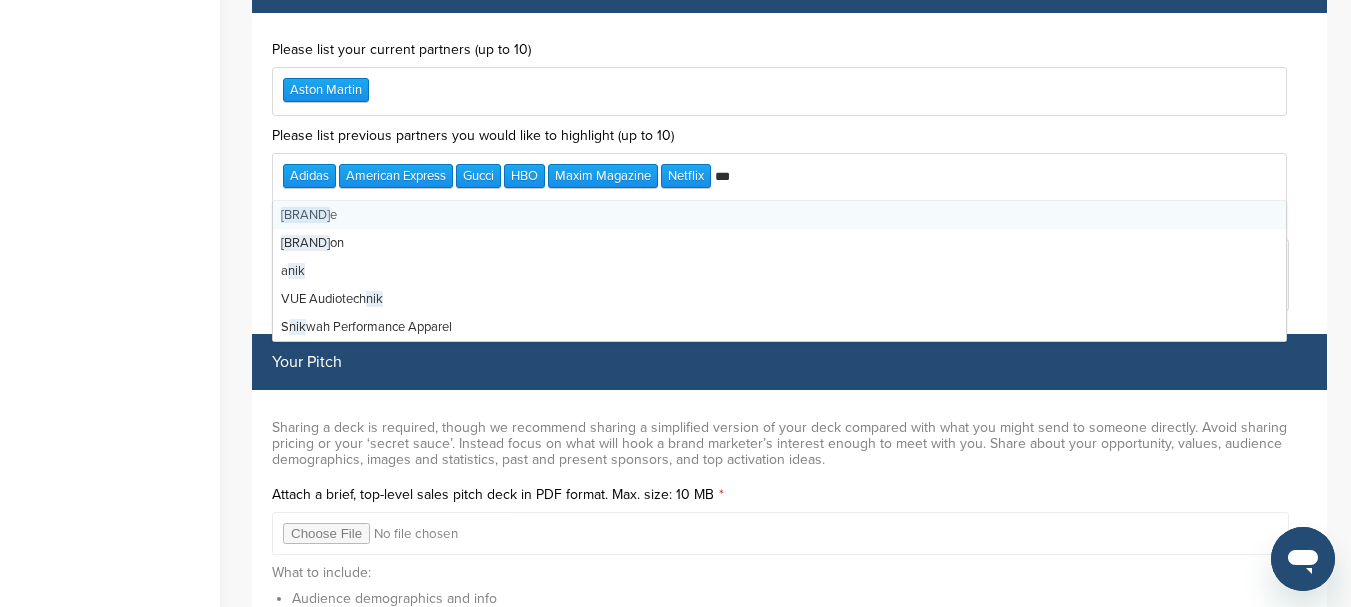 type 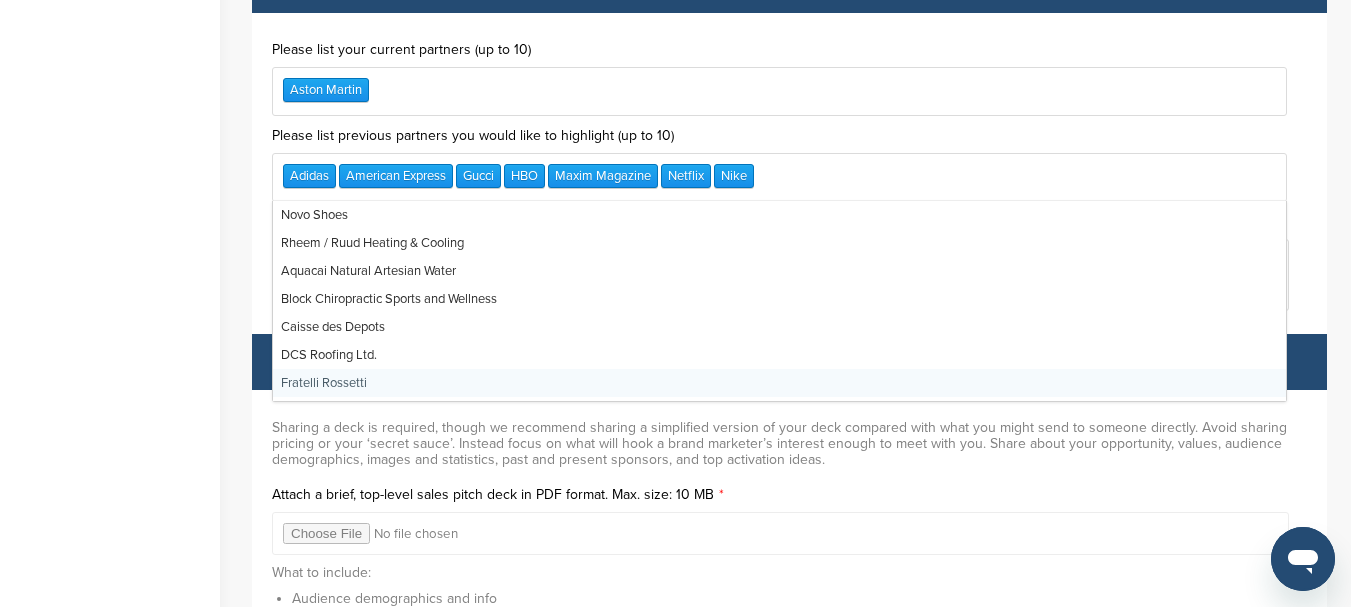 click on "Aston Martin" at bounding box center [779, 91] 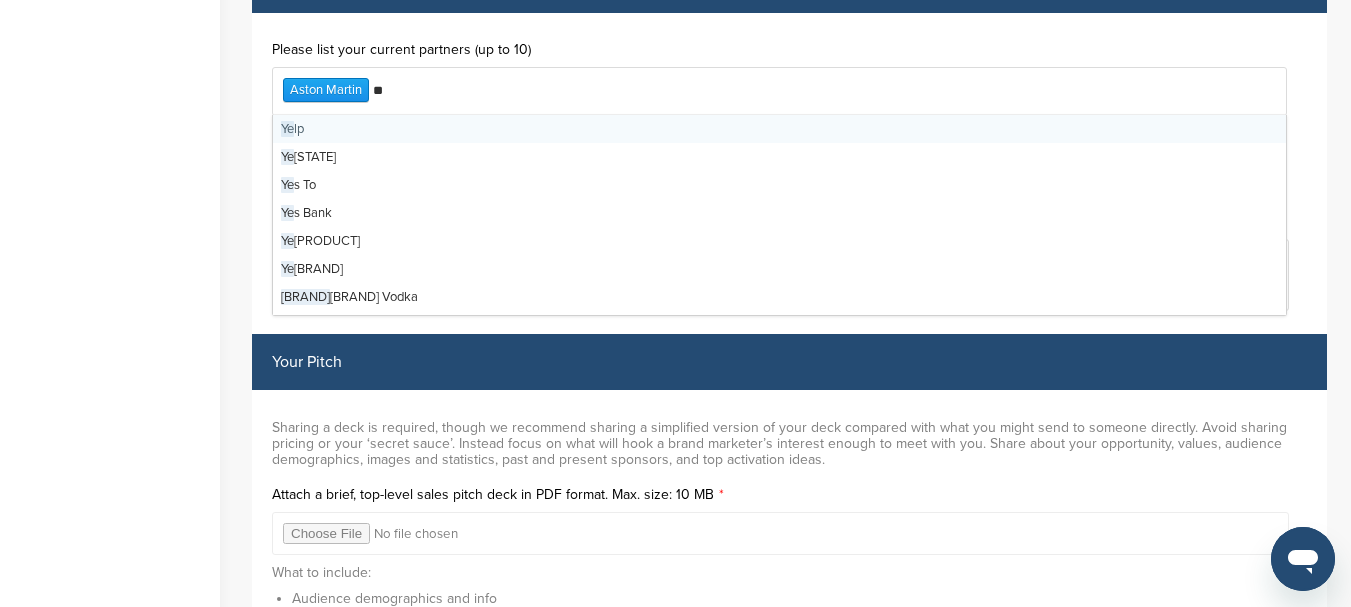 type on "*" 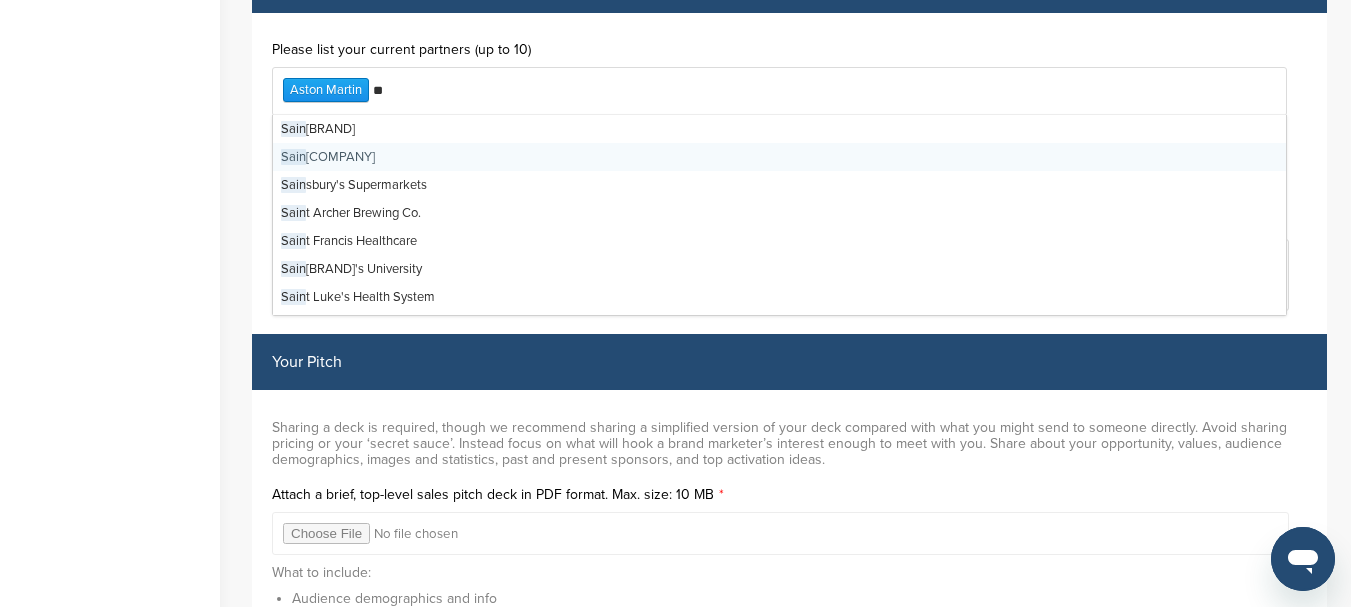 scroll, scrollTop: 52, scrollLeft: 0, axis: vertical 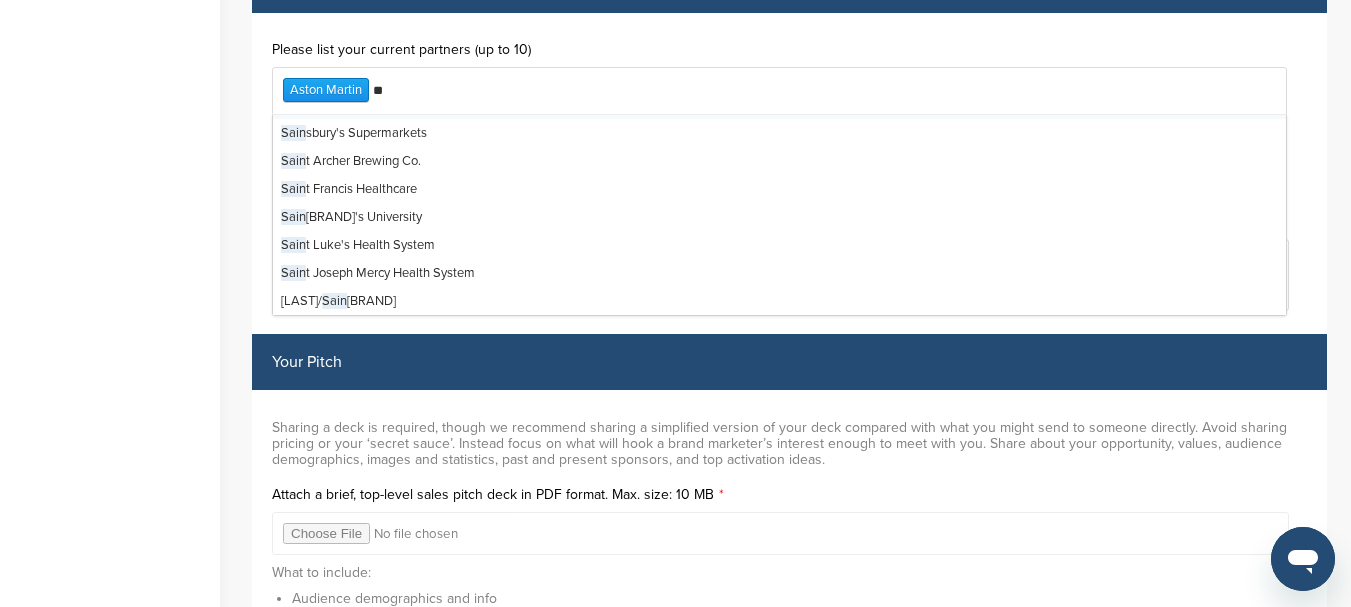 type on "*" 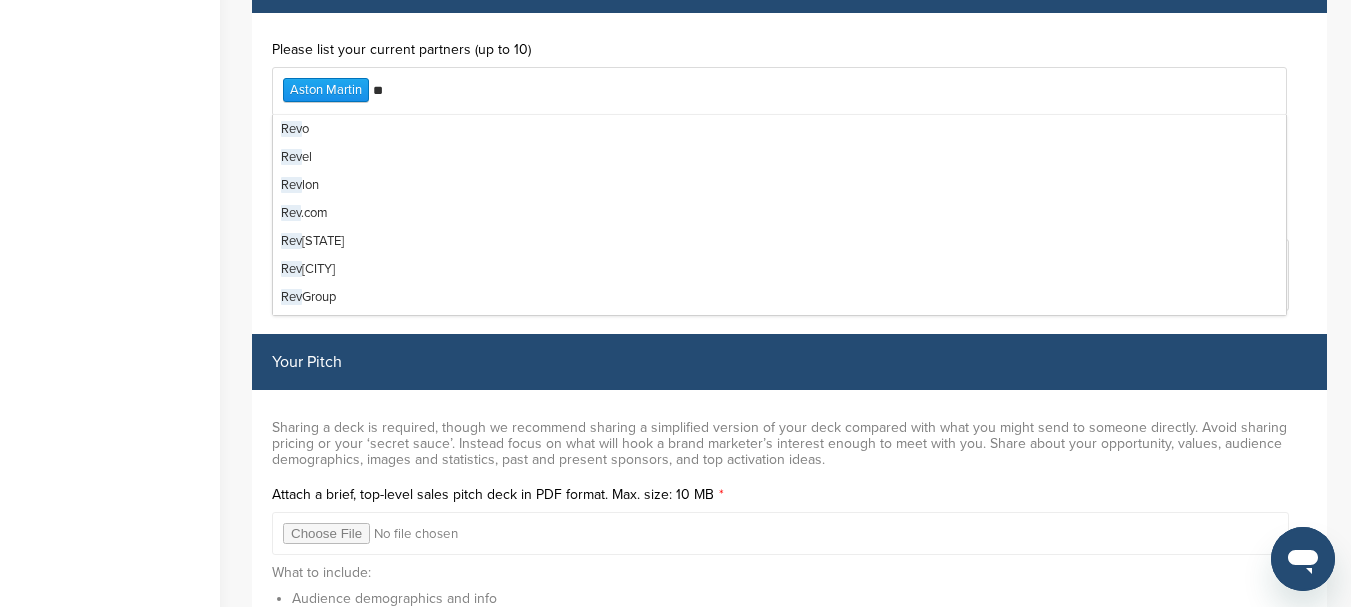 scroll, scrollTop: 220, scrollLeft: 0, axis: vertical 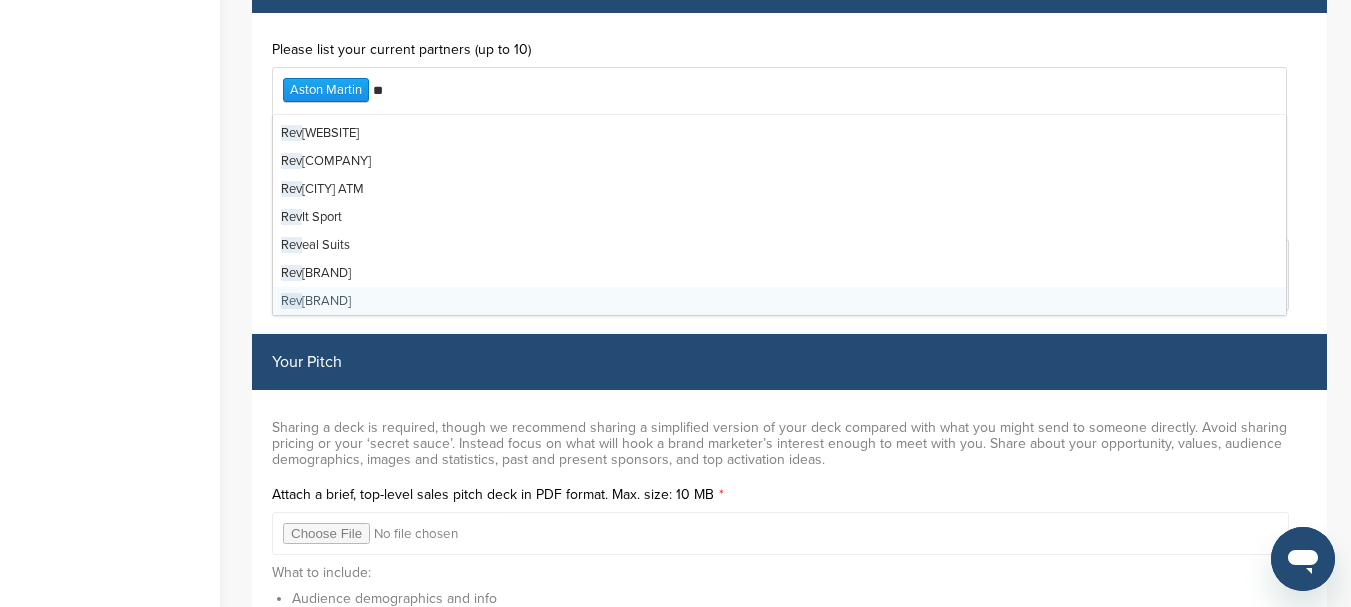 type on "*" 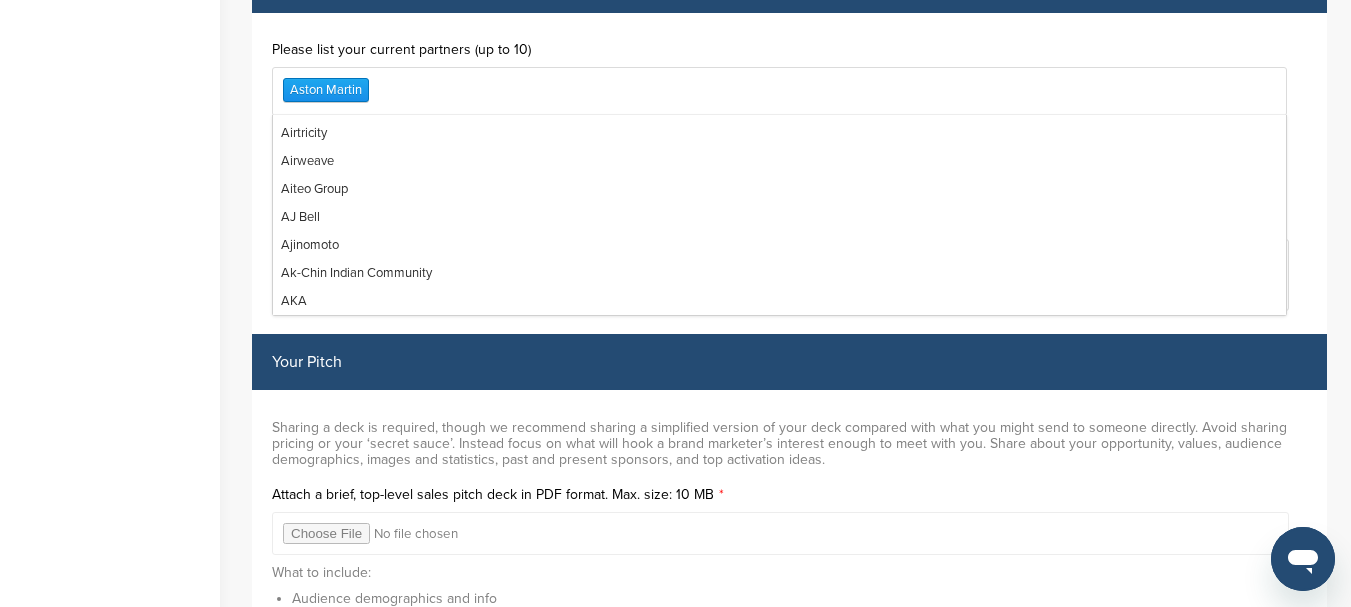 scroll, scrollTop: 0, scrollLeft: 0, axis: both 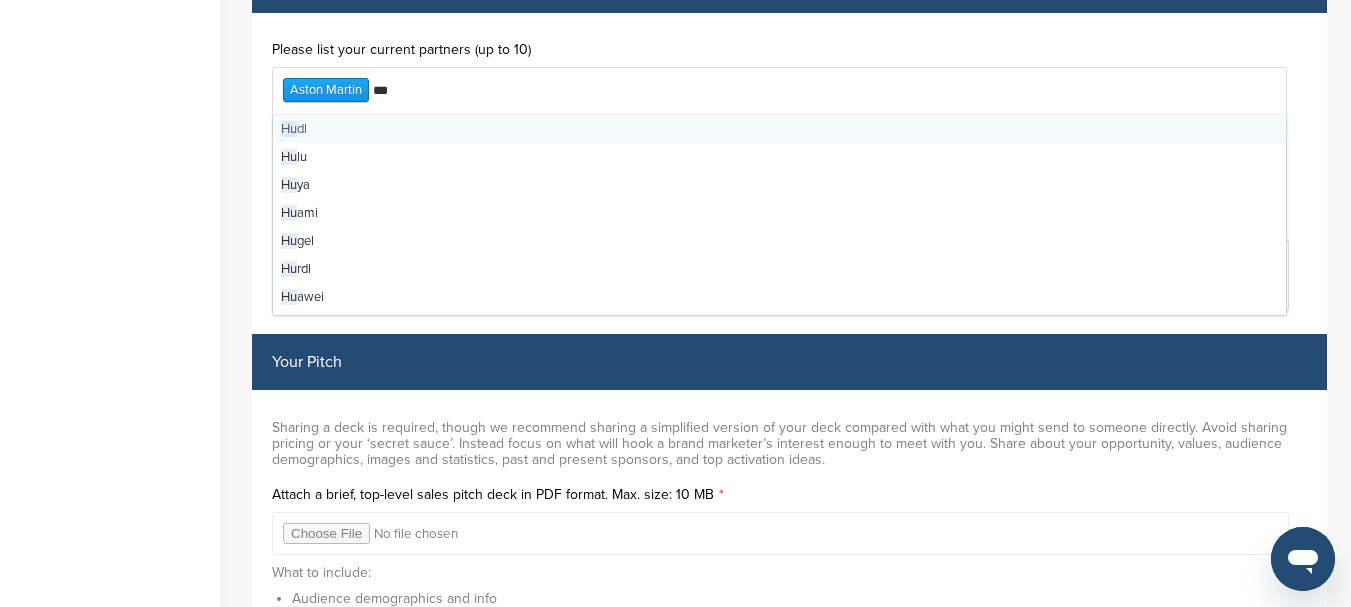 type on "****" 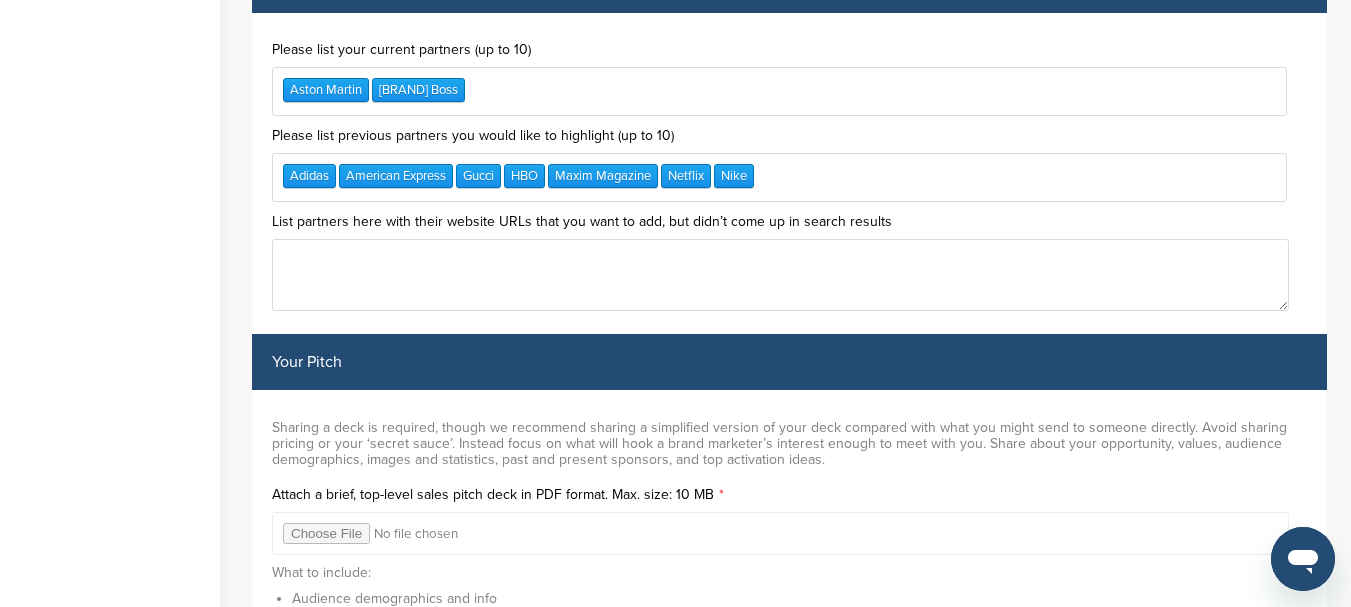 click on "Home
Search
My CRM
Pitch Board
My Pages
Analytics
Settings
Help Center" at bounding box center (110, -2429) 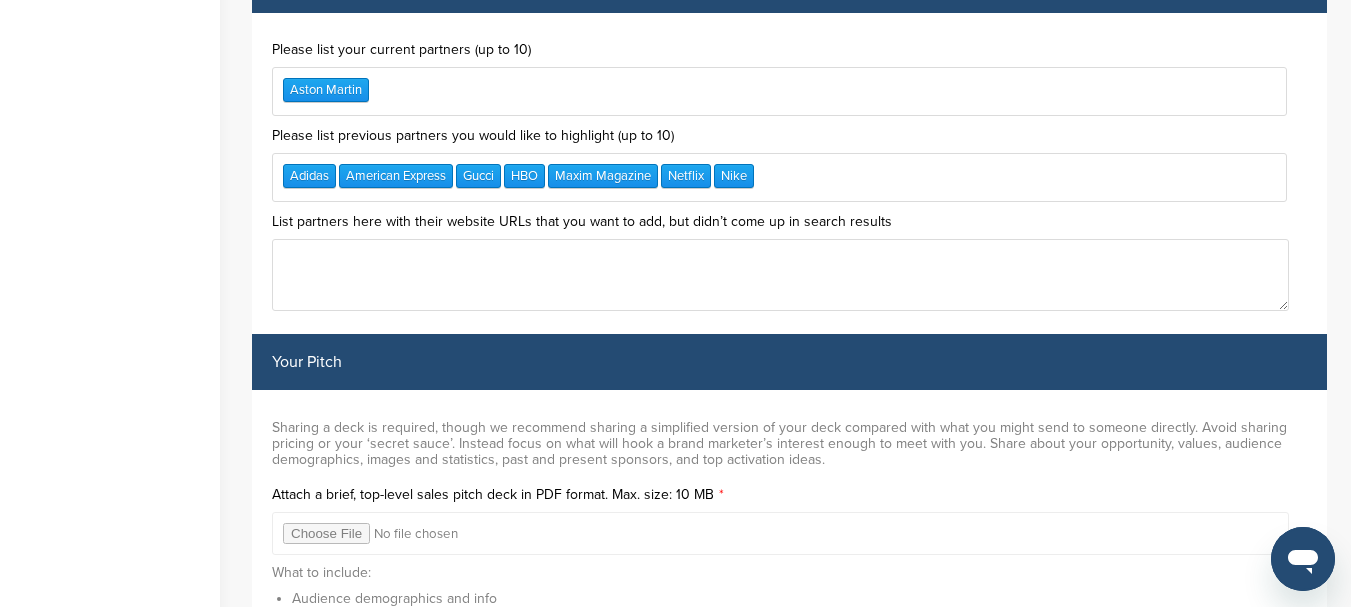 click on "Home
Search
My CRM
Pitch Board
My Pages
Analytics
Settings
Help Center" at bounding box center [110, -2429] 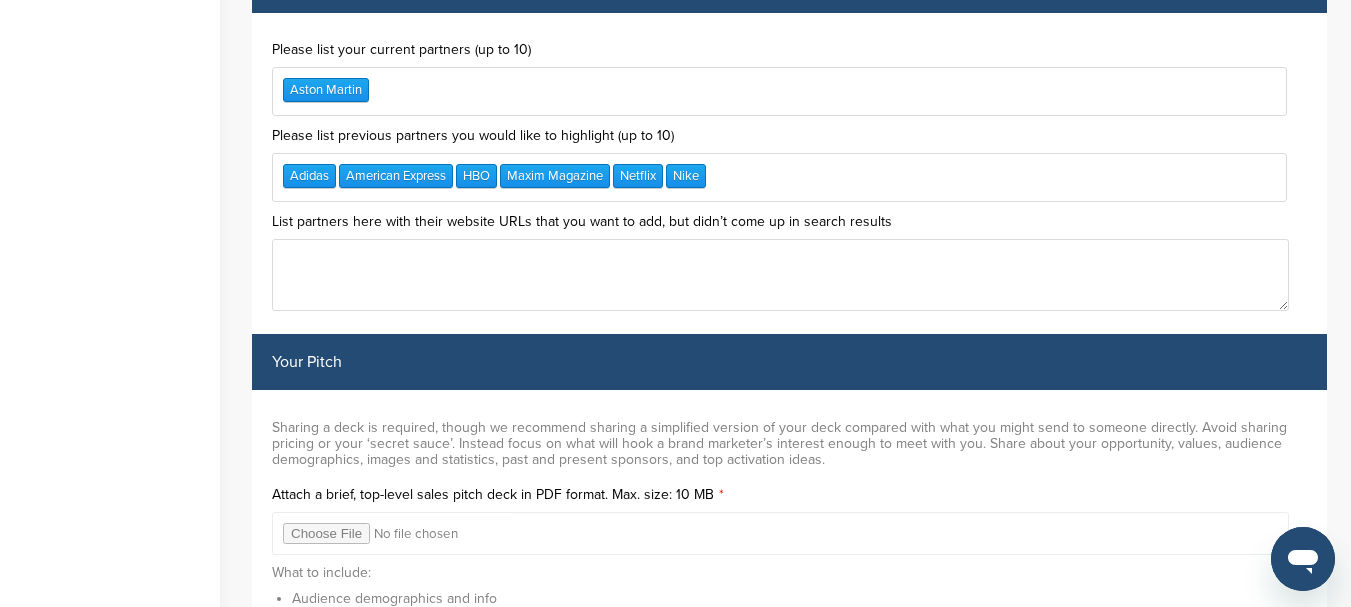 click on "Aston Martin" at bounding box center [779, 91] 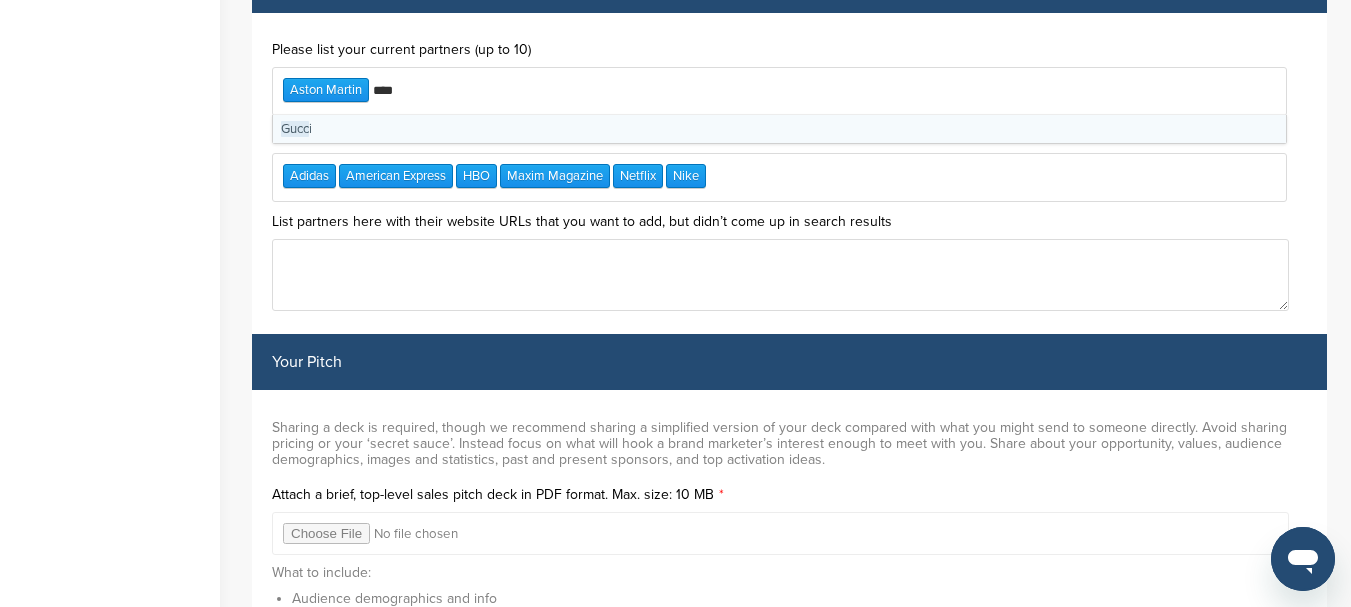 type on "*****" 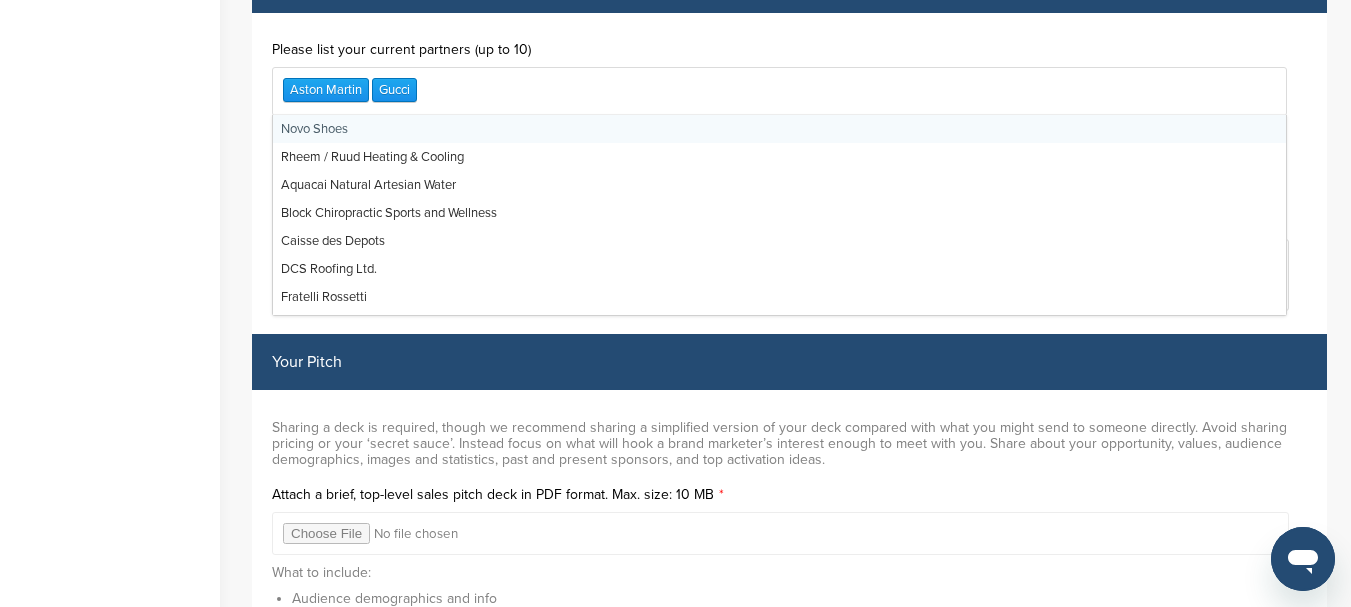 scroll, scrollTop: 0, scrollLeft: 0, axis: both 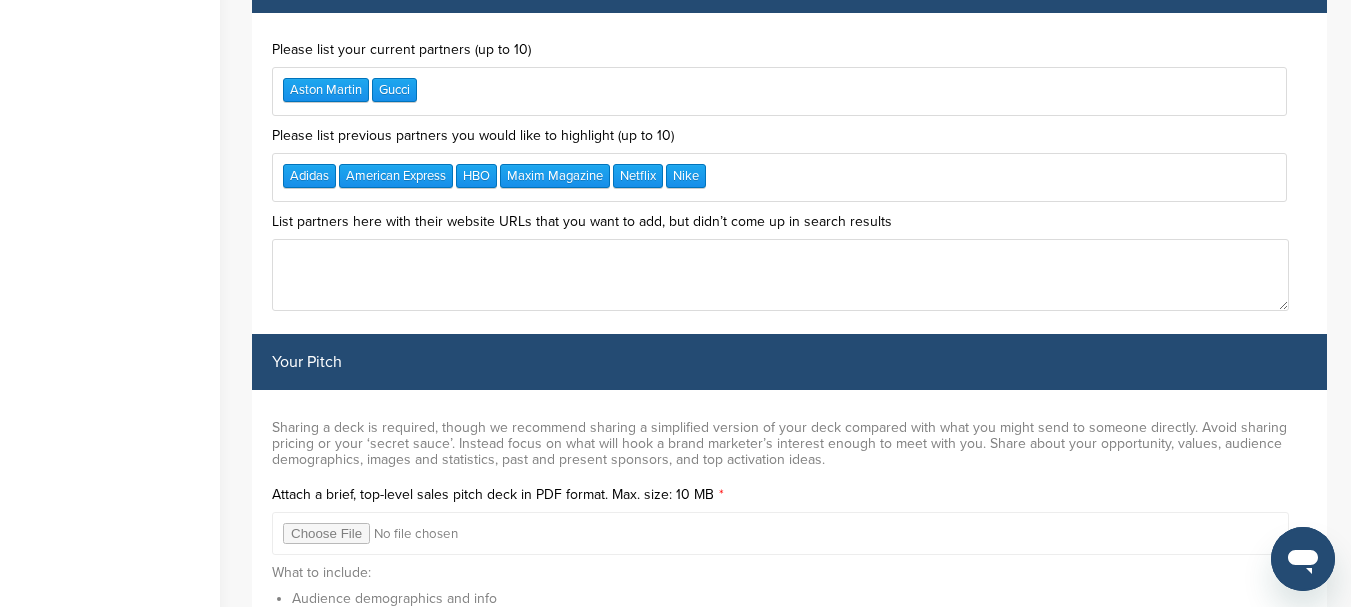 click on "Home
Search
My CRM
Pitch Board
My Pages
Analytics
Settings
Help Center" at bounding box center (110, -2429) 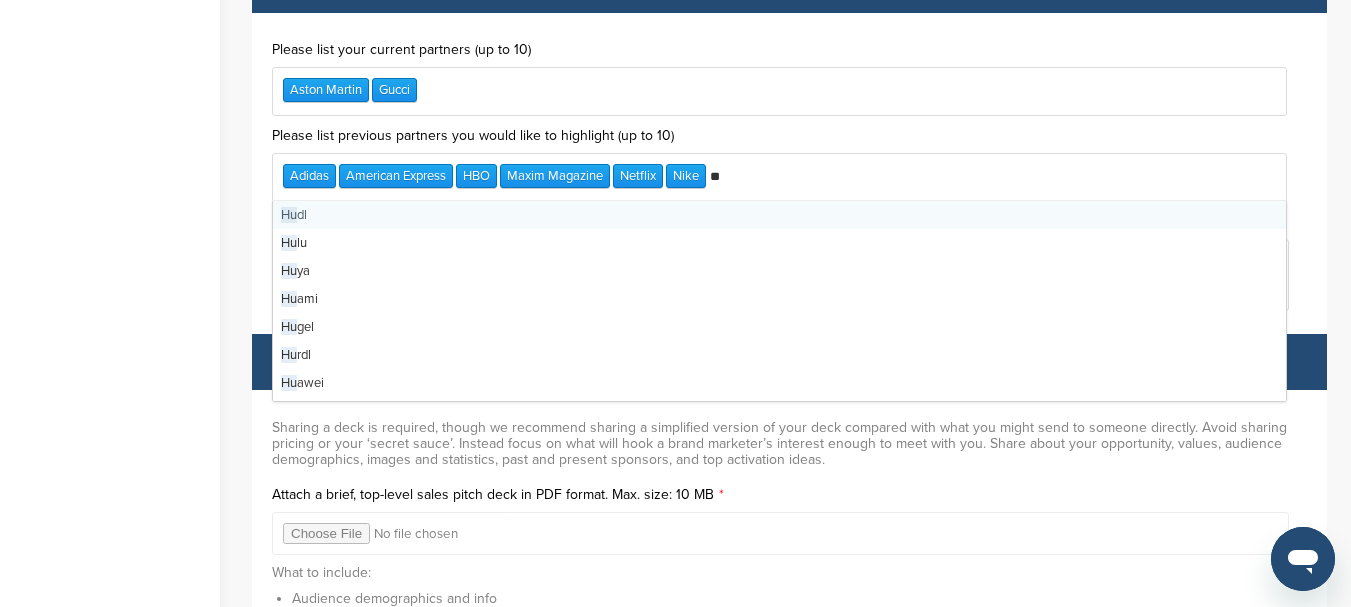 type on "***" 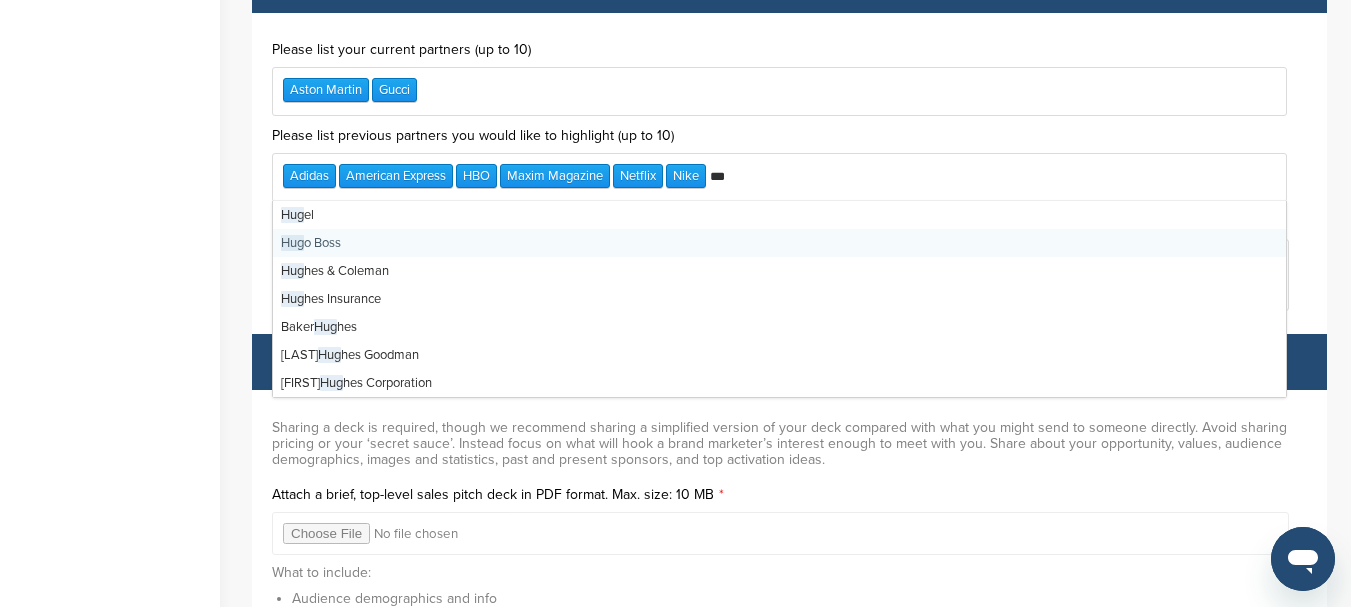type 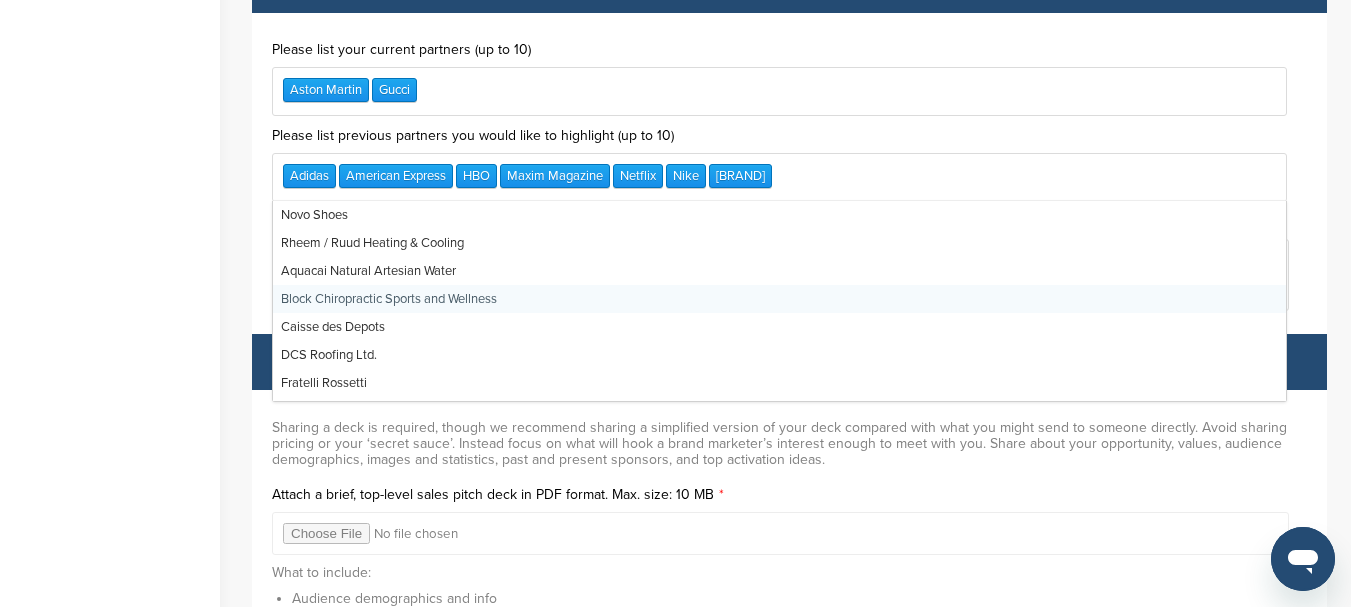 click on "Home
Search
My CRM
Pitch Board
My Pages
Analytics
Settings
Help Center" at bounding box center (110, -2429) 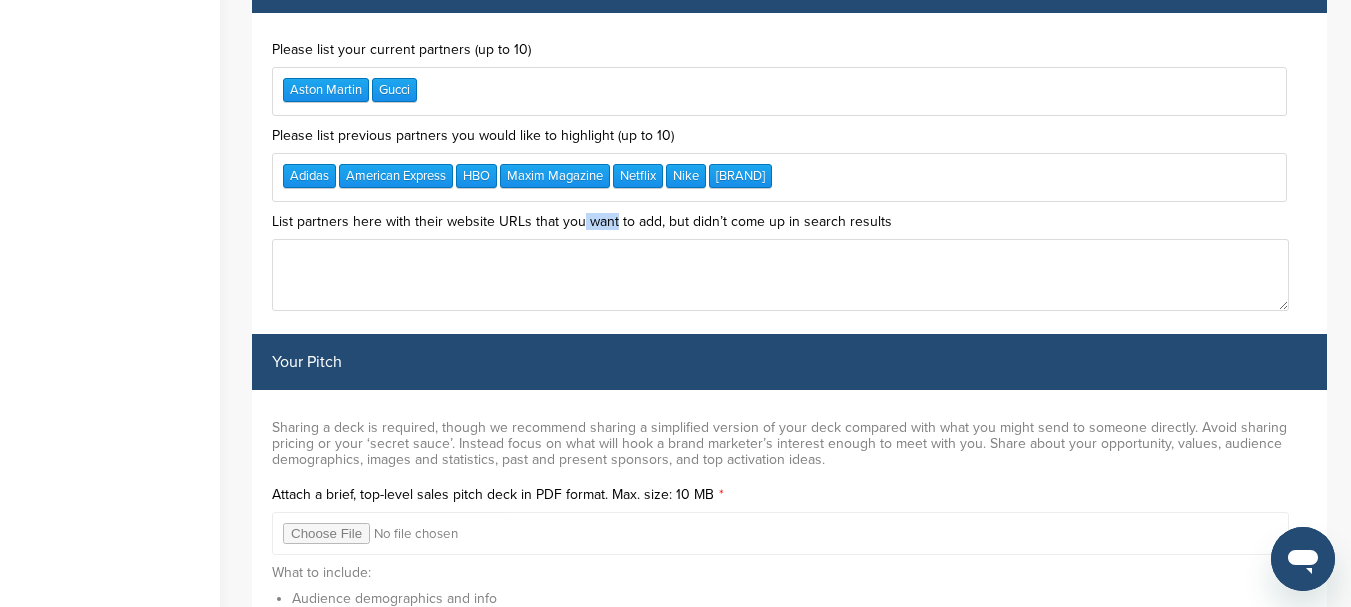 drag, startPoint x: 594, startPoint y: 219, endPoint x: 621, endPoint y: 218, distance: 27.018513 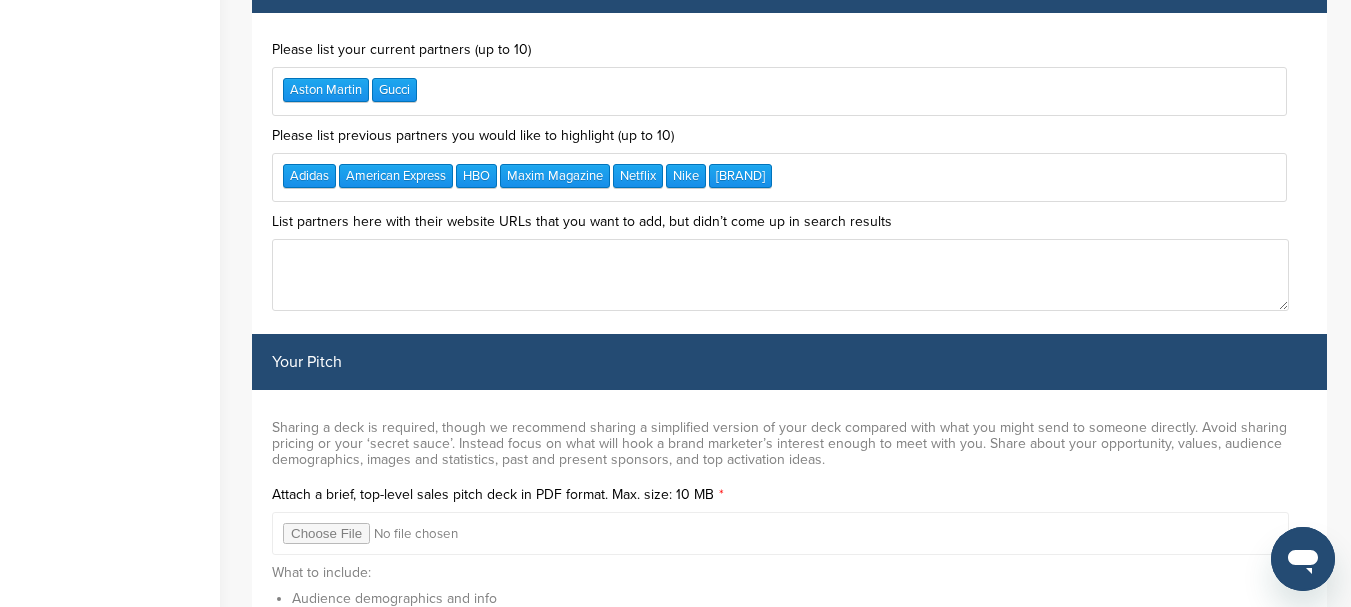 click on "List partners here with their website URLs that you want to add, but didn’t come up in search results" at bounding box center [789, 264] 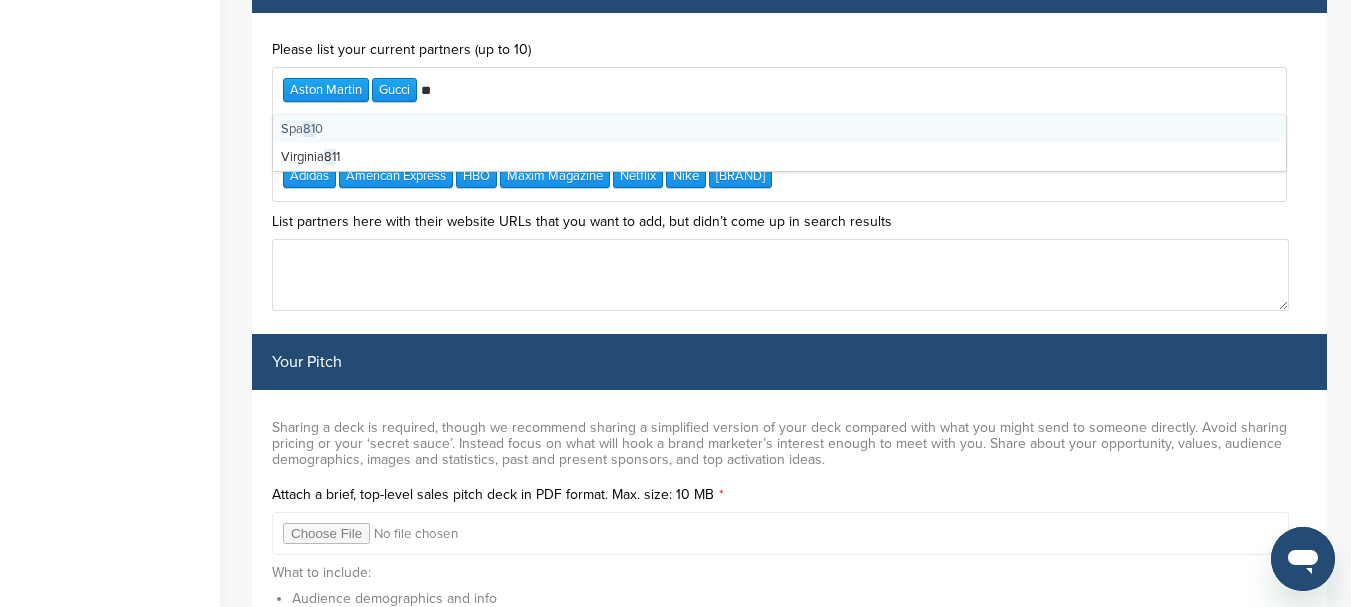 type on "*" 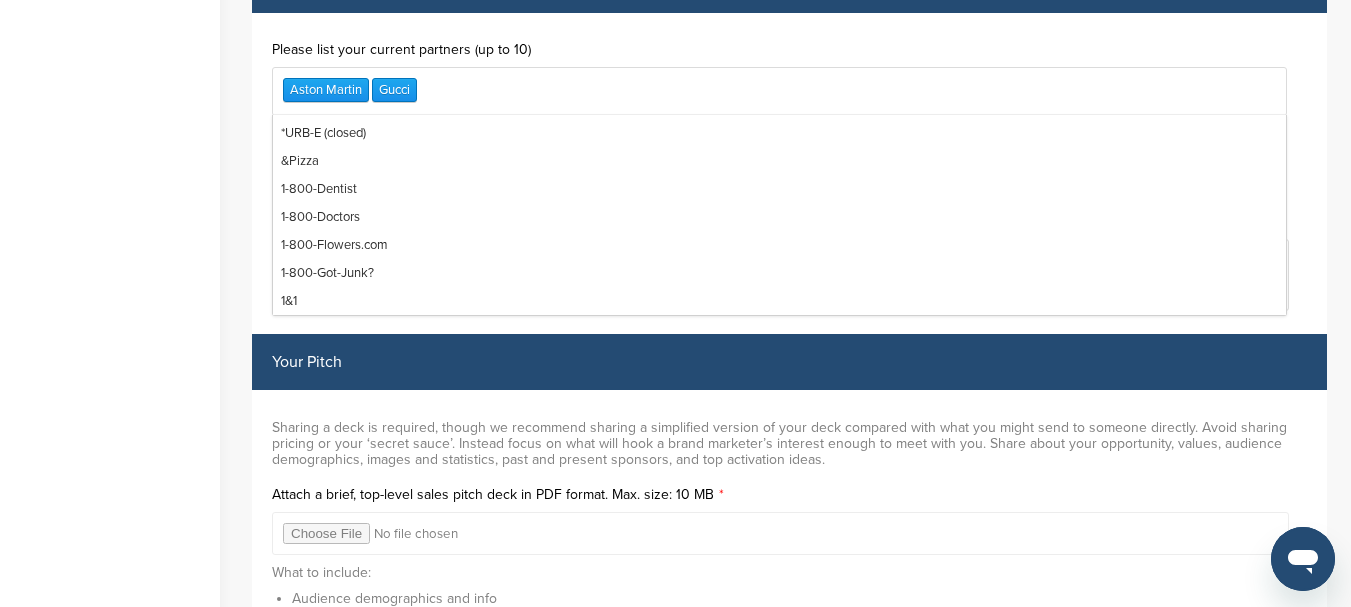 scroll, scrollTop: 0, scrollLeft: 0, axis: both 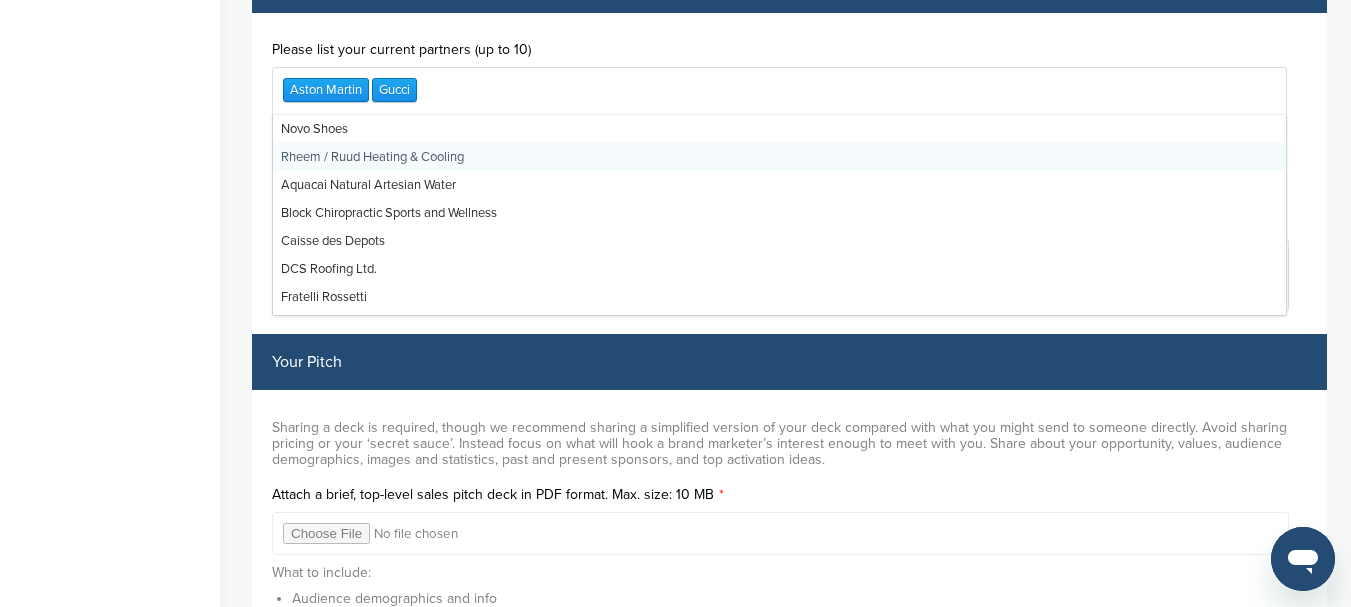 click on "Home
Search
My CRM
Pitch Board
My Pages
Analytics
Settings
Help Center" at bounding box center (110, -2429) 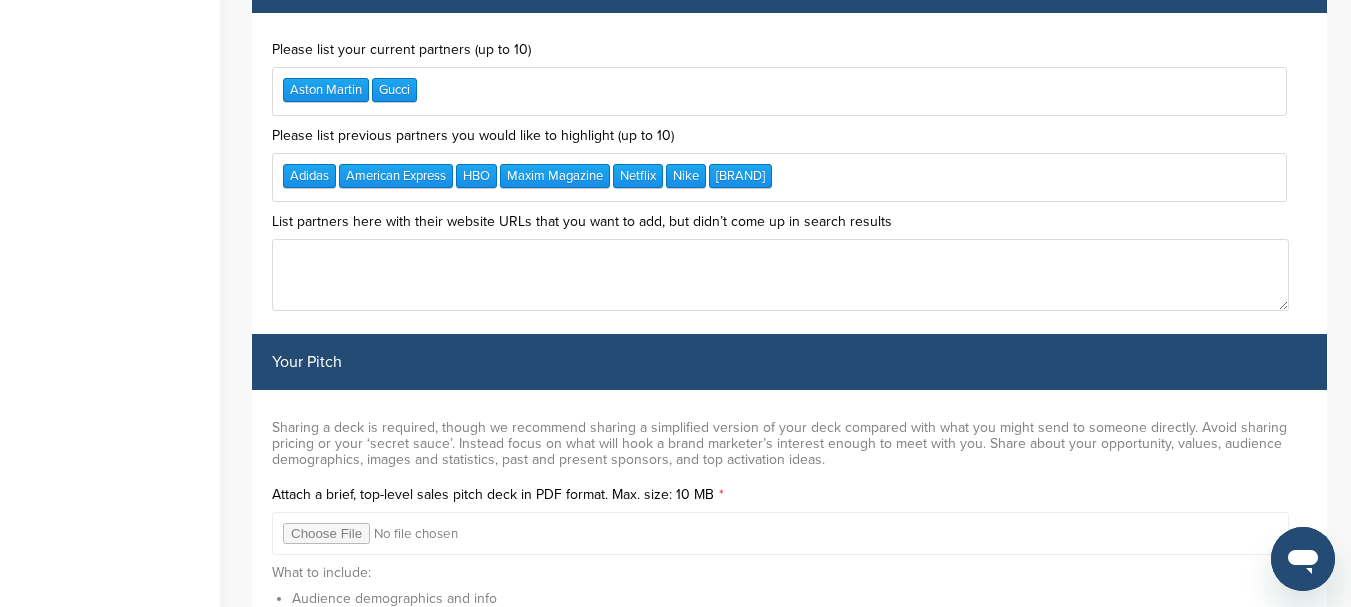 drag, startPoint x: 460, startPoint y: 77, endPoint x: 483, endPoint y: 80, distance: 23.194826 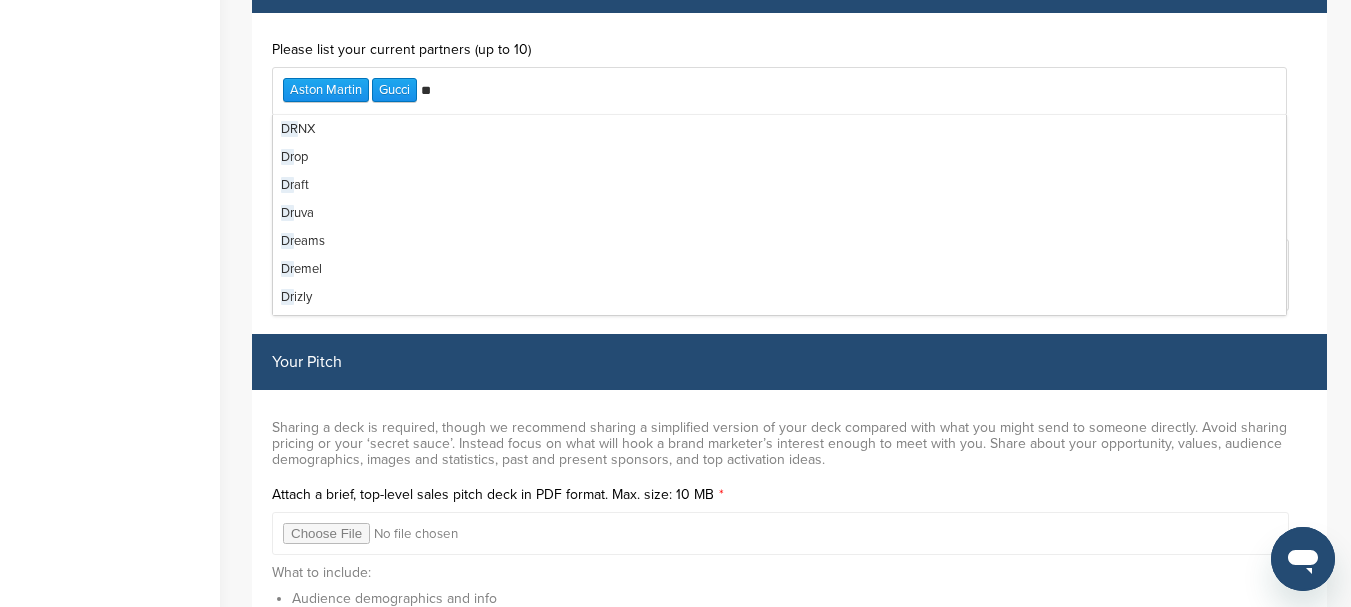 type on "*" 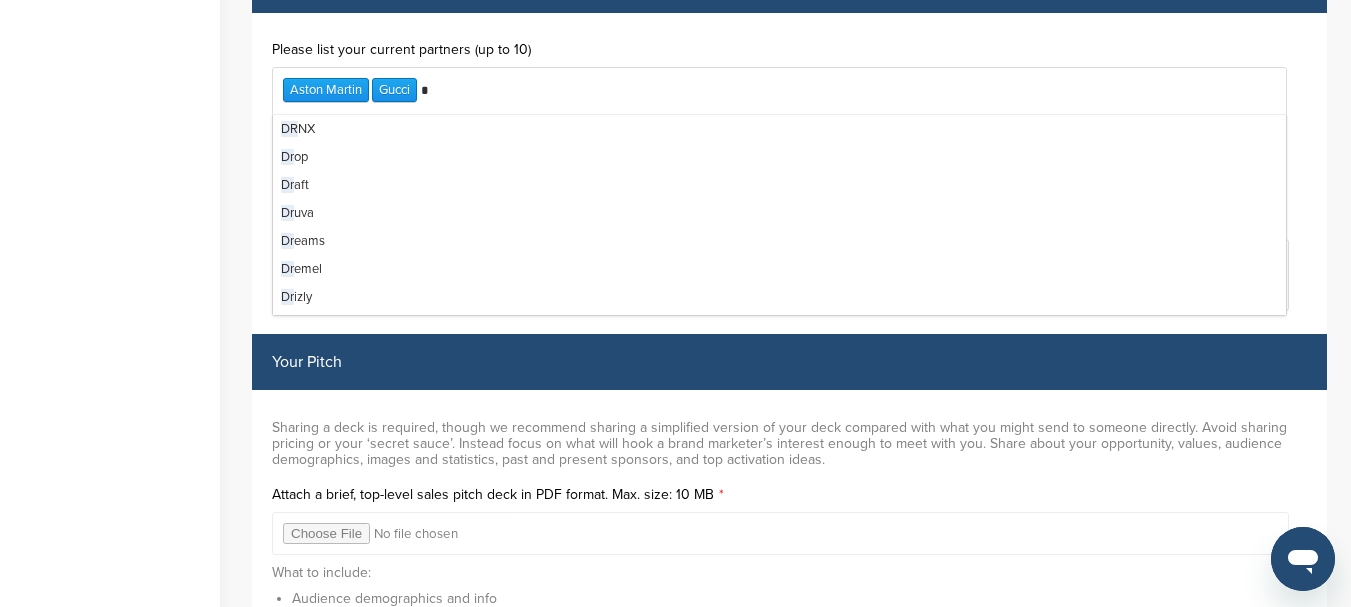 scroll, scrollTop: 332, scrollLeft: 0, axis: vertical 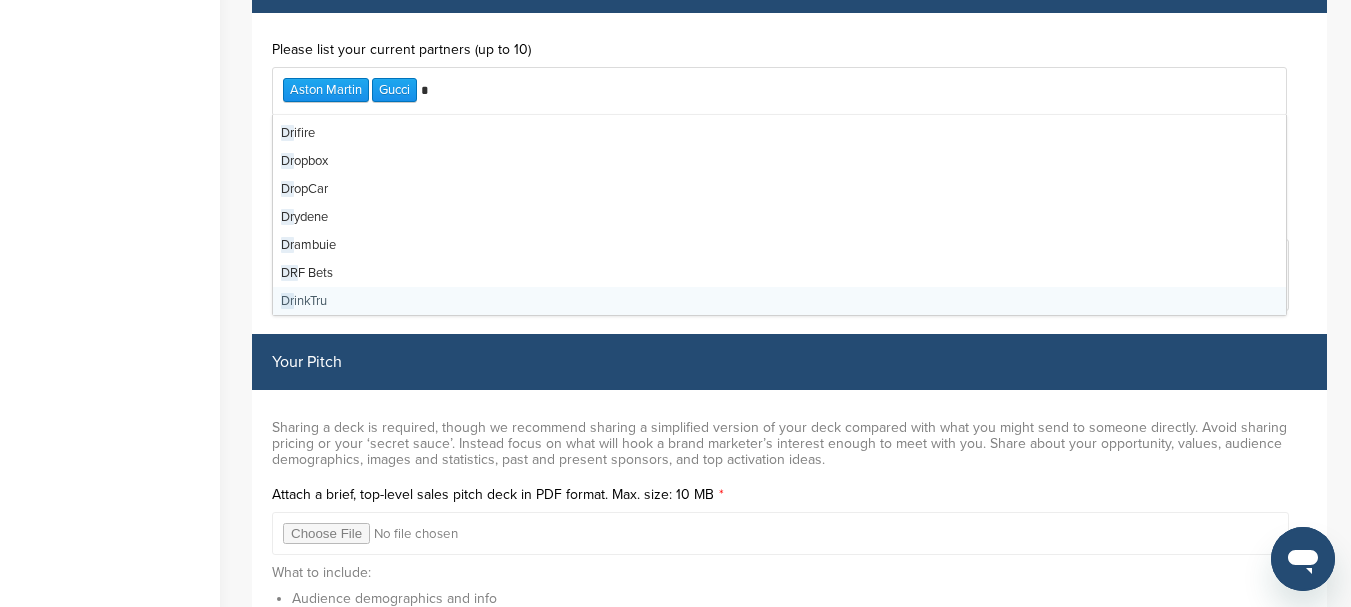 type 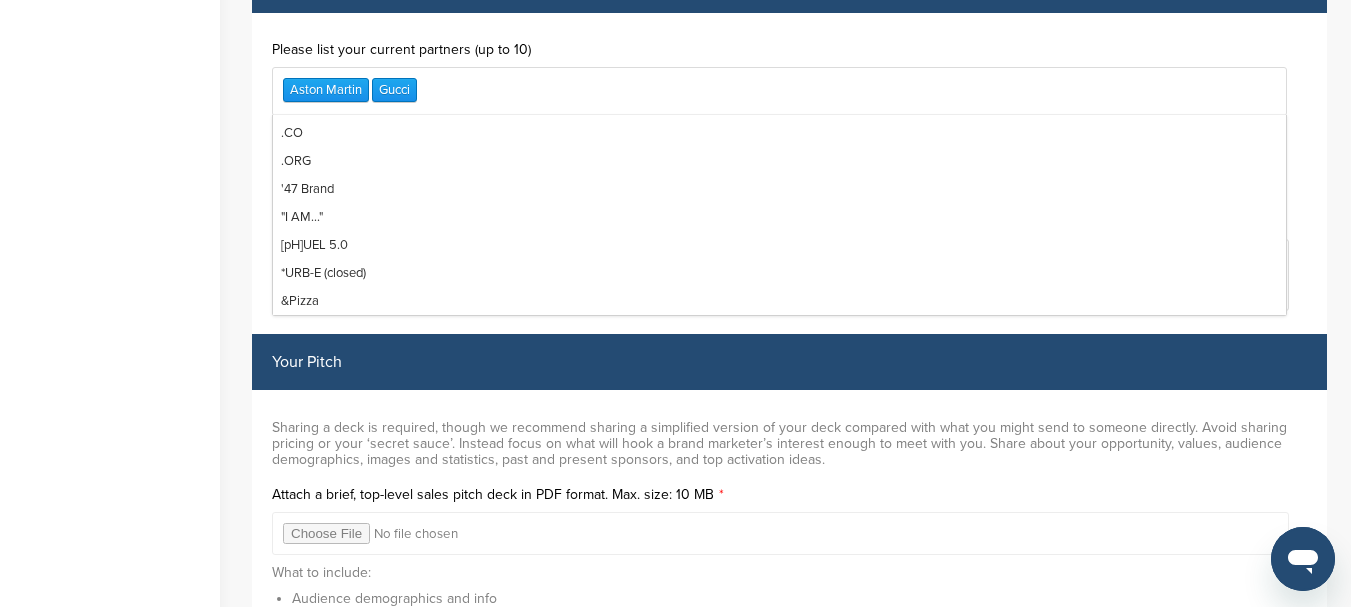 scroll, scrollTop: 0, scrollLeft: 0, axis: both 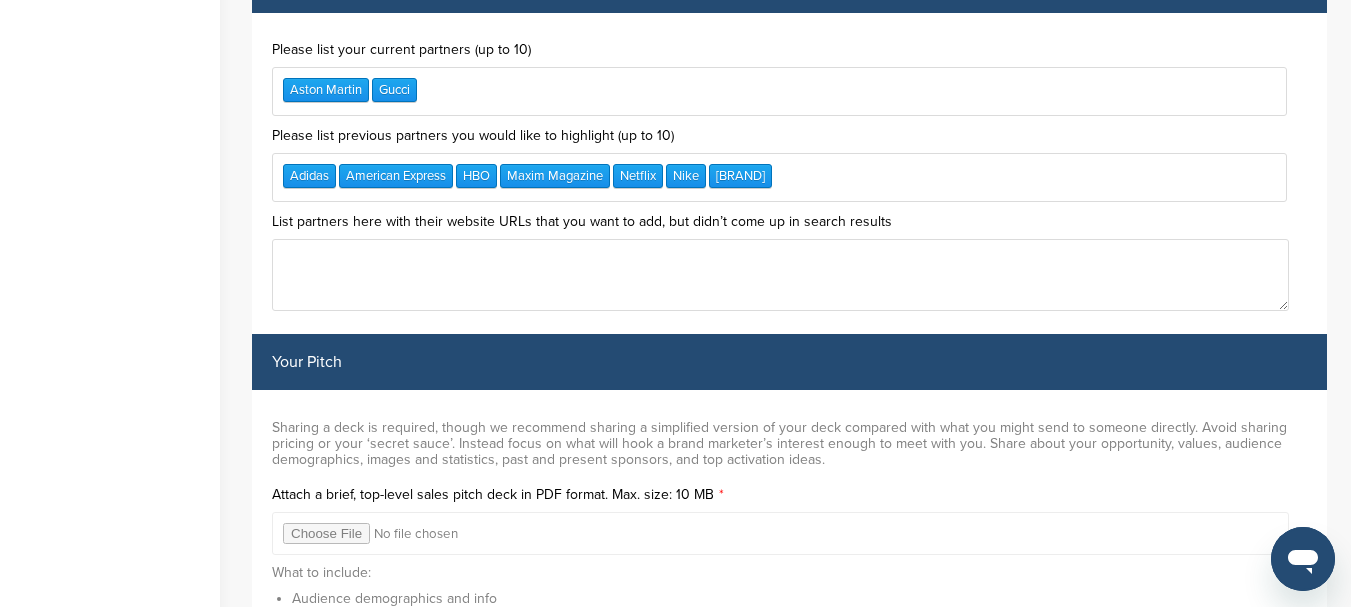 click on "Home
Search
My CRM
Pitch Board
My Pages
Analytics
Settings
Help Center" at bounding box center (110, -2429) 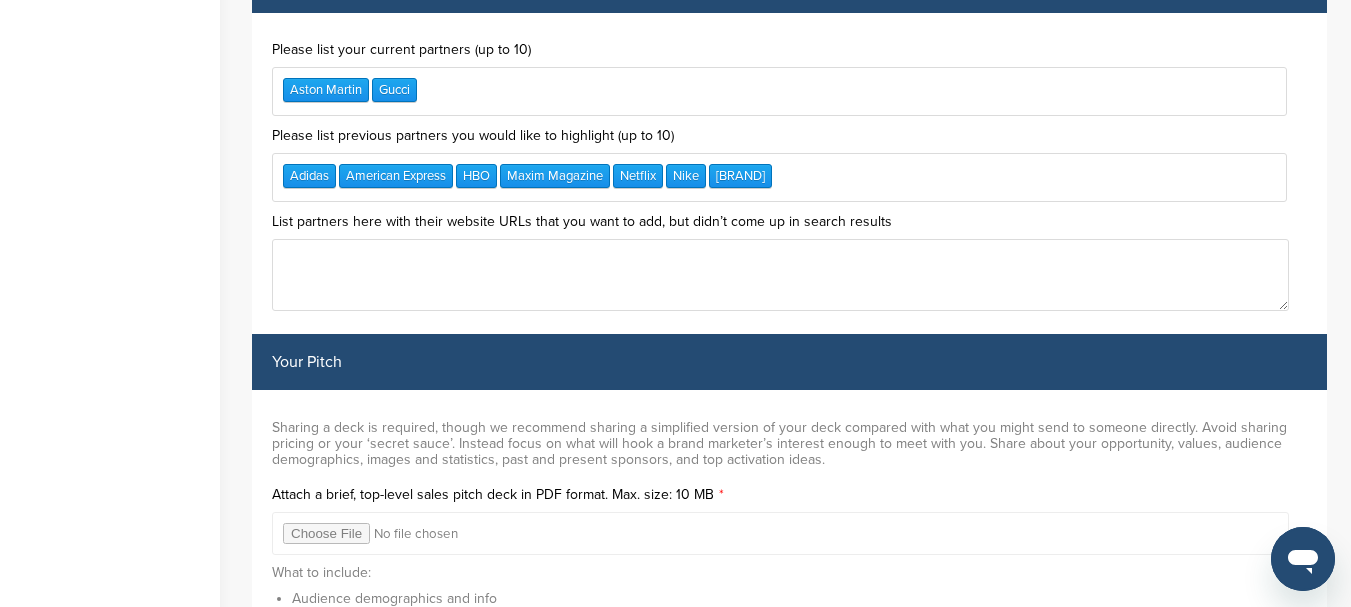paste on "**********" 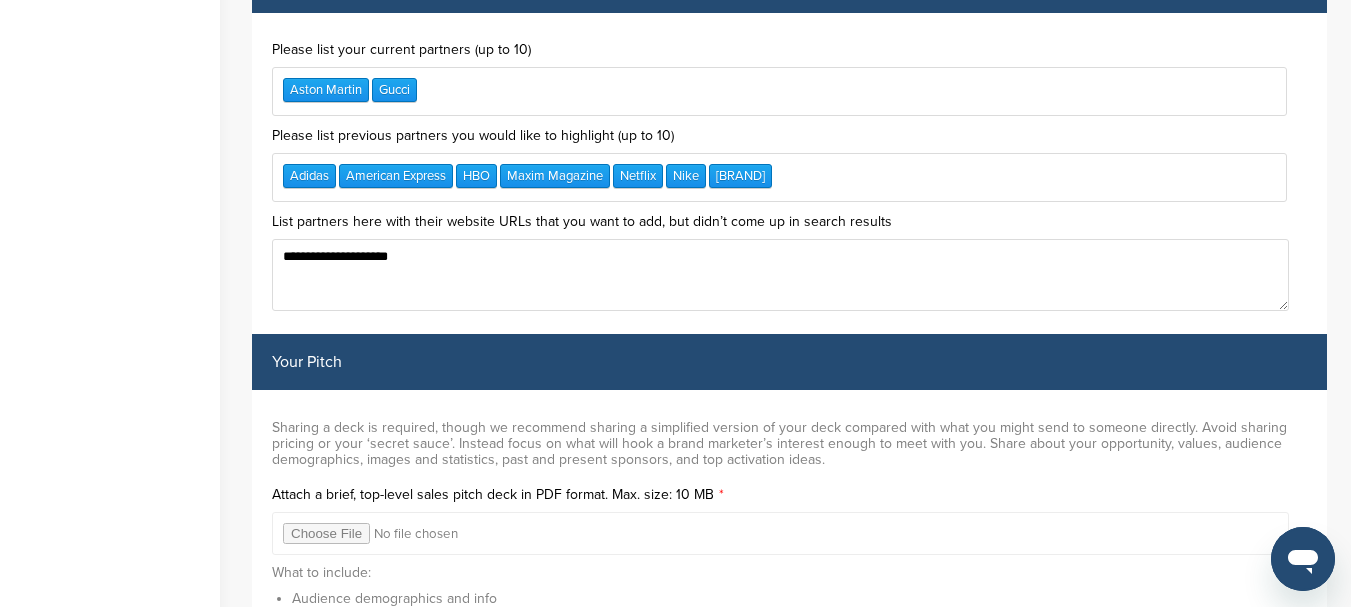 click on "**********" at bounding box center (780, 275) 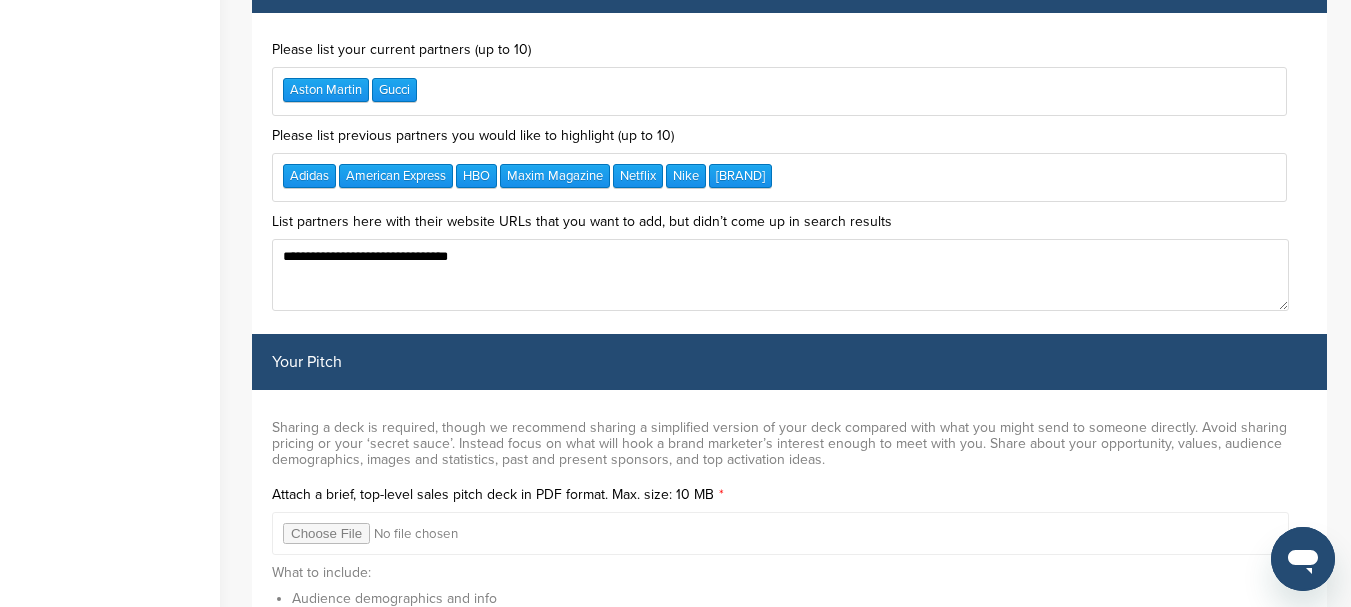 click on "**********" at bounding box center [780, 275] 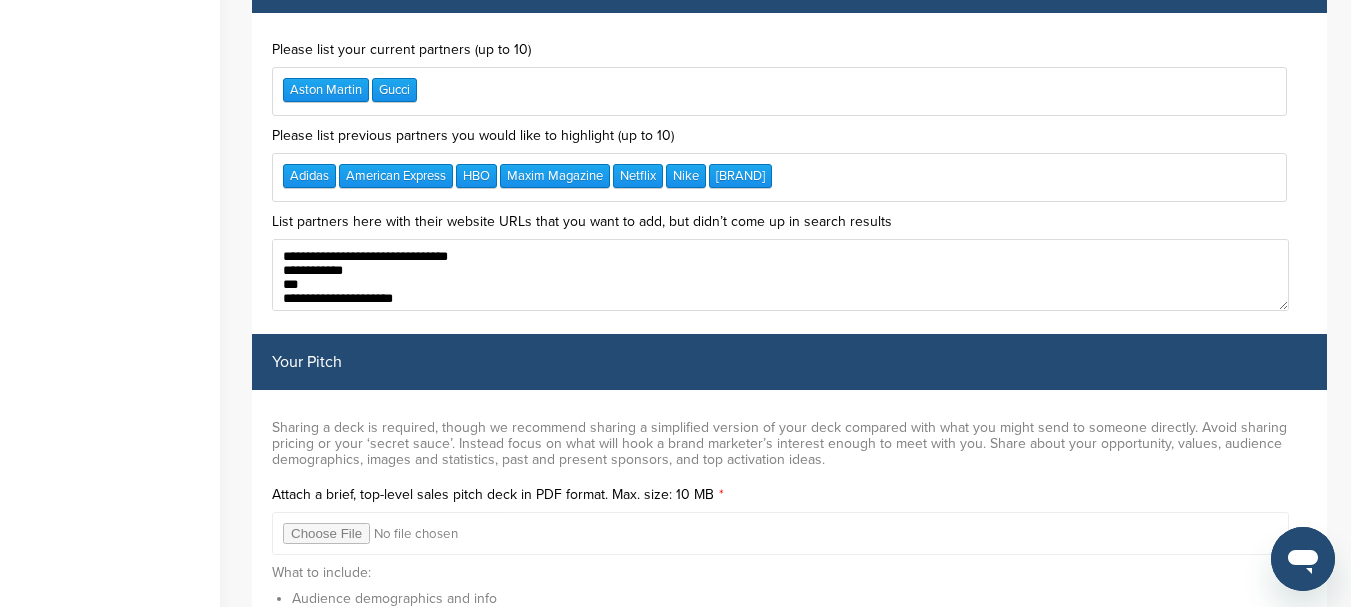 scroll, scrollTop: 15, scrollLeft: 0, axis: vertical 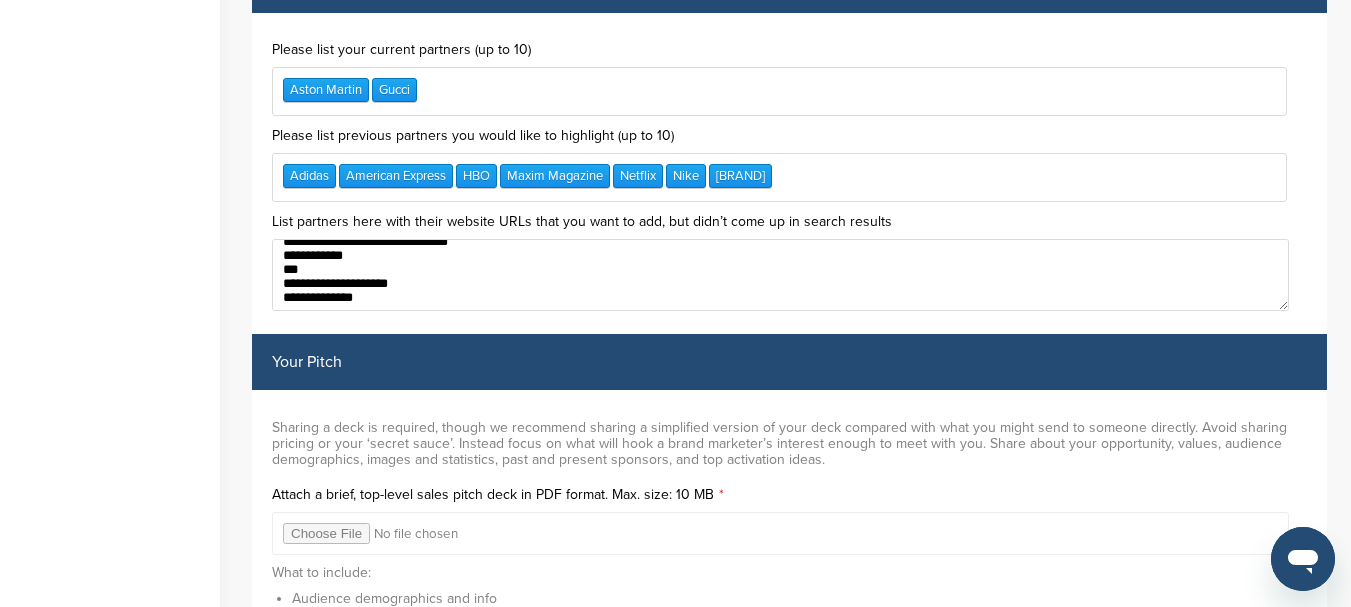 drag, startPoint x: 283, startPoint y: 303, endPoint x: 334, endPoint y: 280, distance: 55.946404 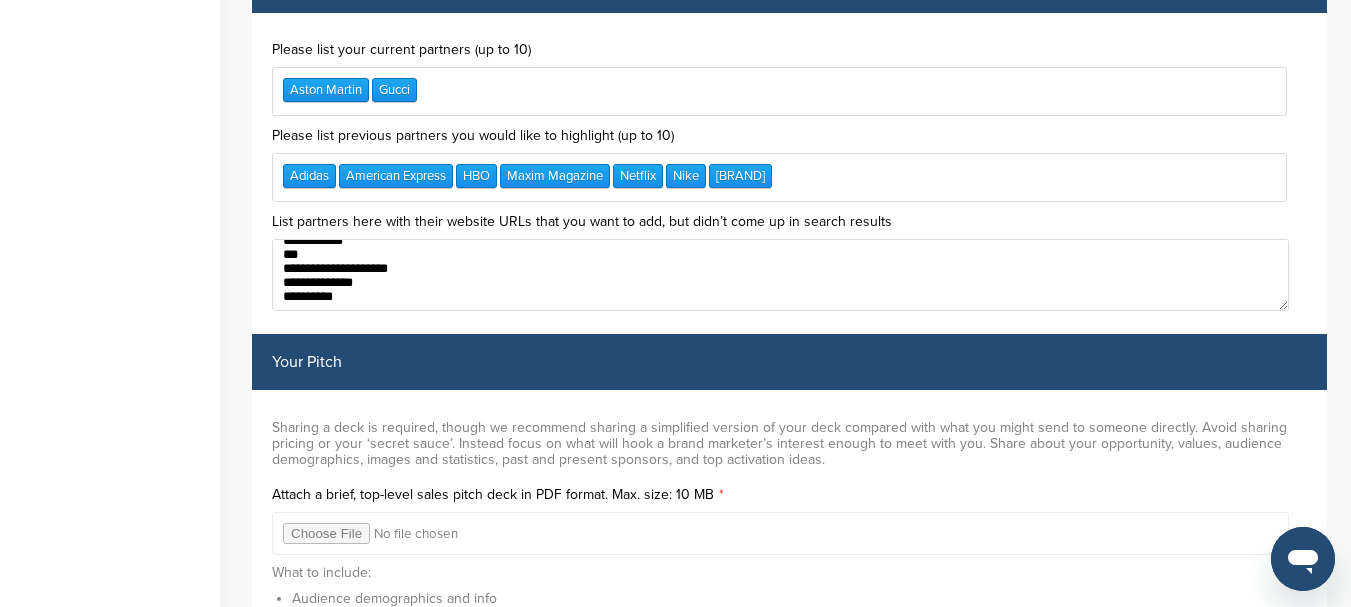scroll, scrollTop: 45, scrollLeft: 0, axis: vertical 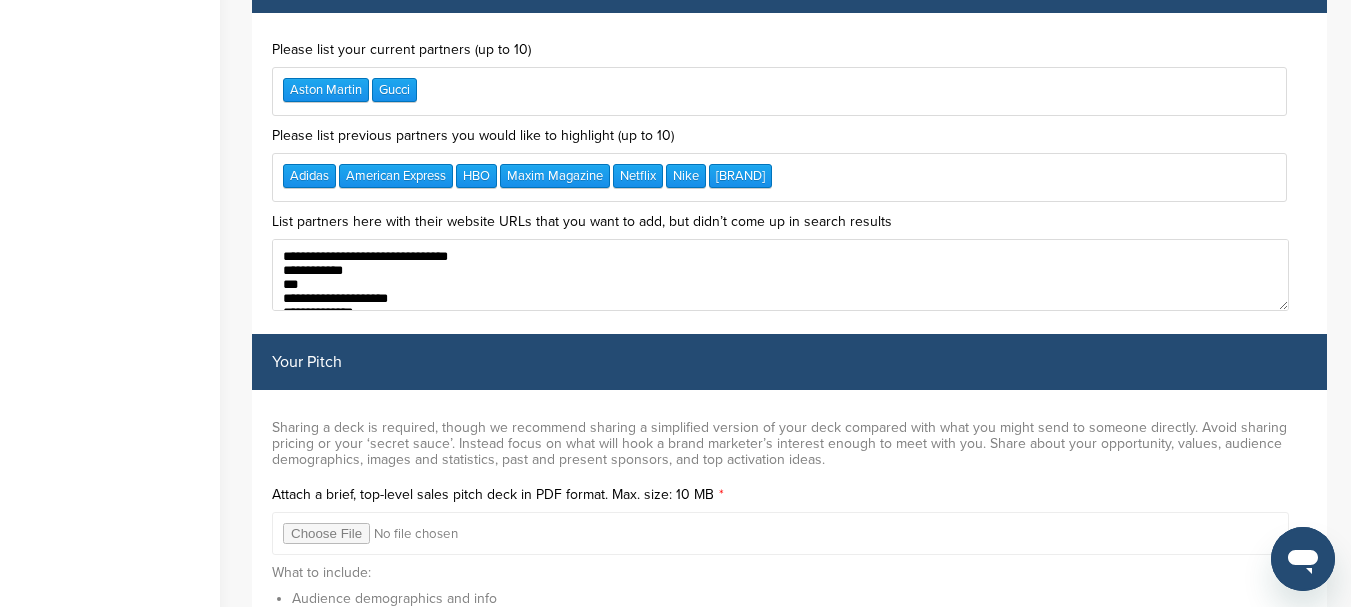 click on "**********" at bounding box center [780, 275] 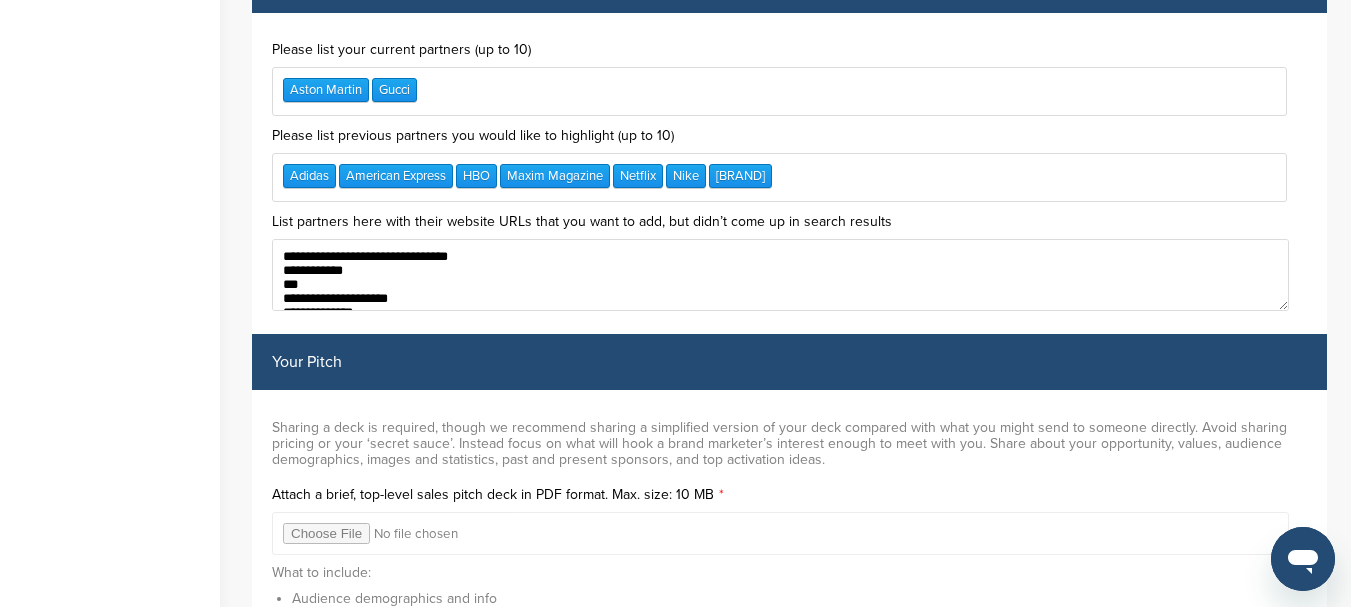 paste on "**********" 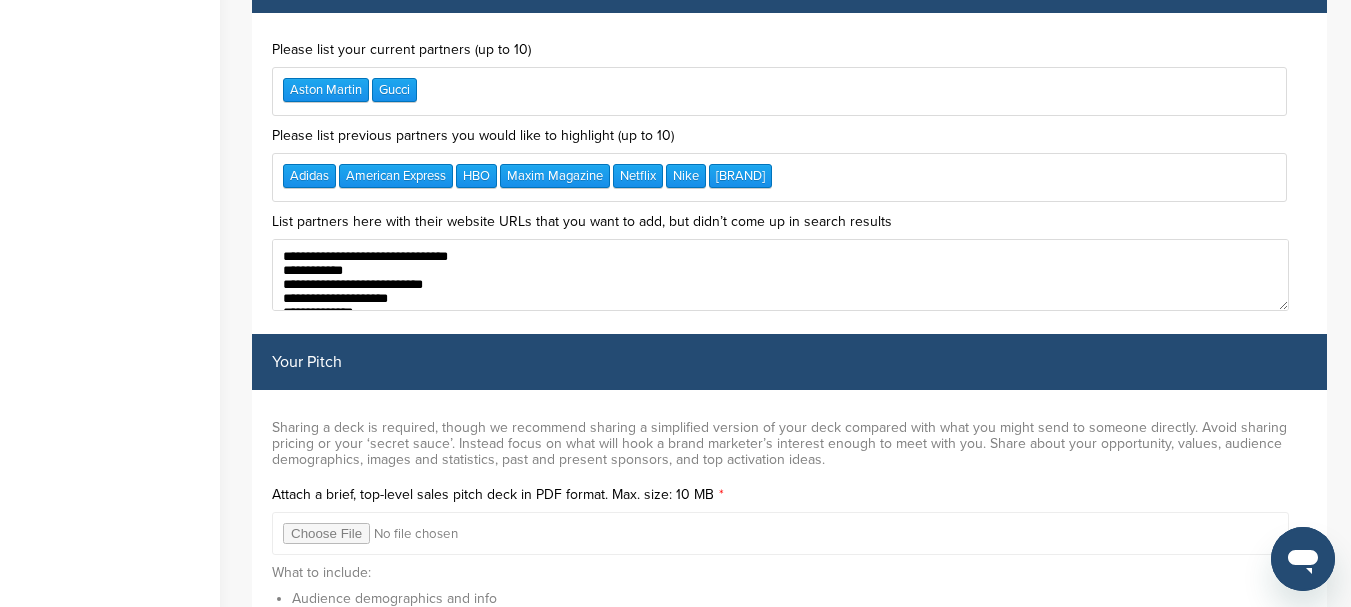 click on "**********" at bounding box center (780, 275) 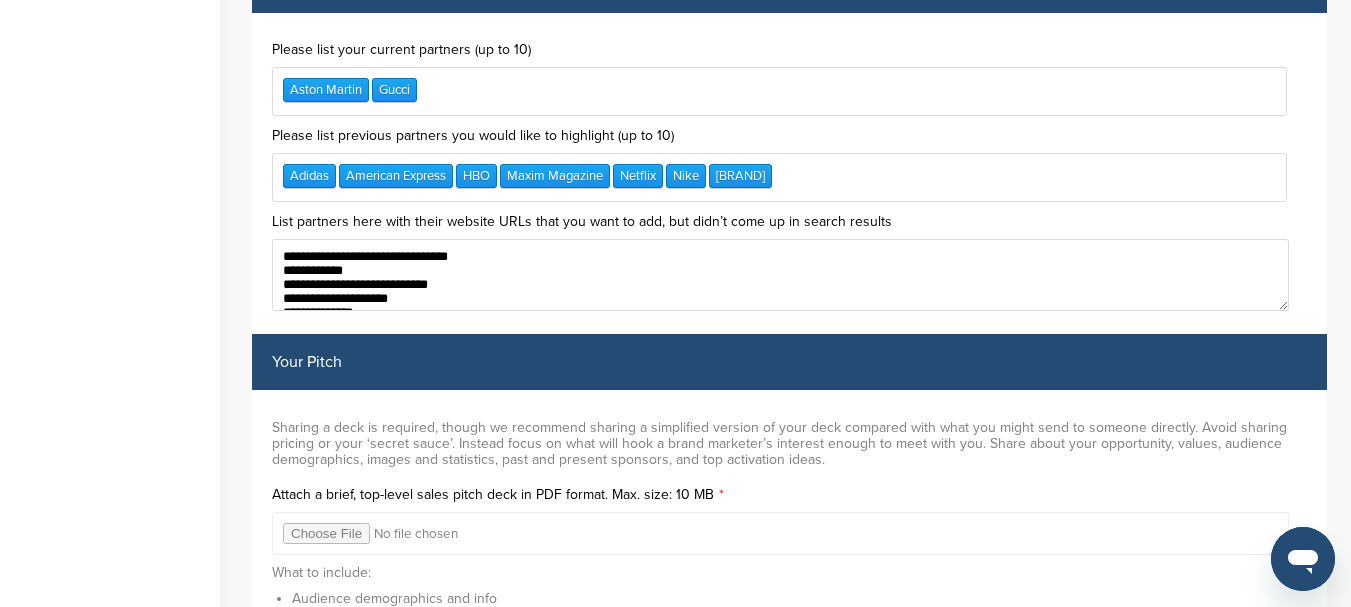 click on "**********" at bounding box center [780, 275] 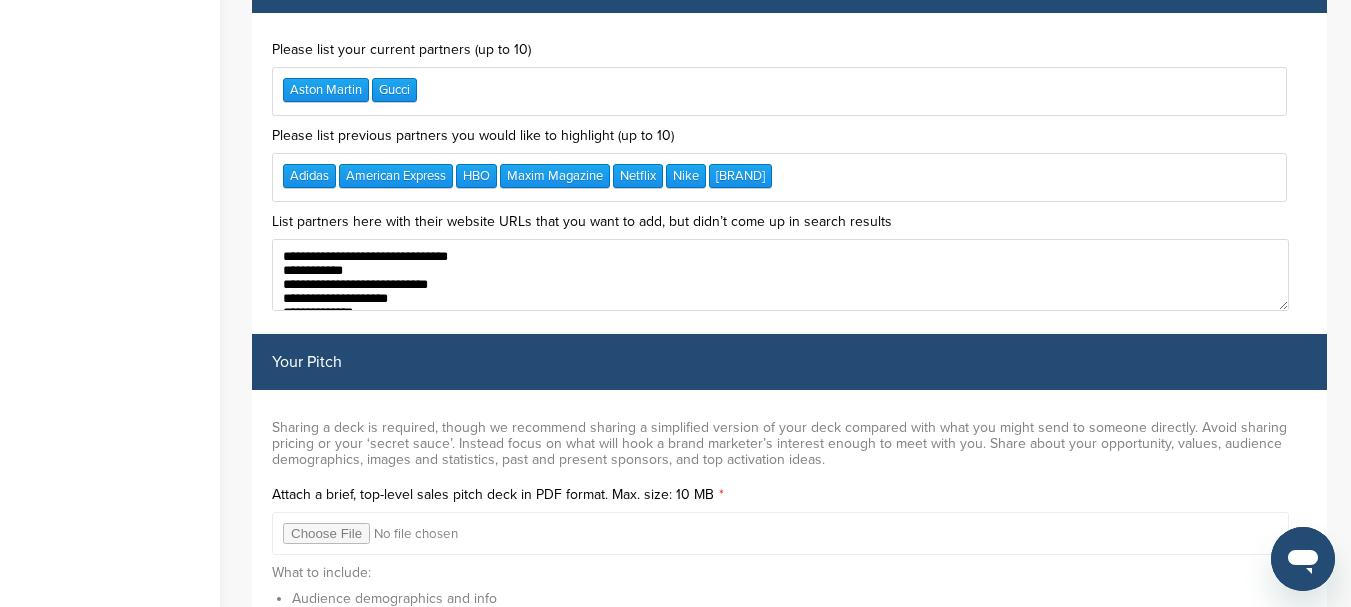 scroll, scrollTop: 5952, scrollLeft: 0, axis: vertical 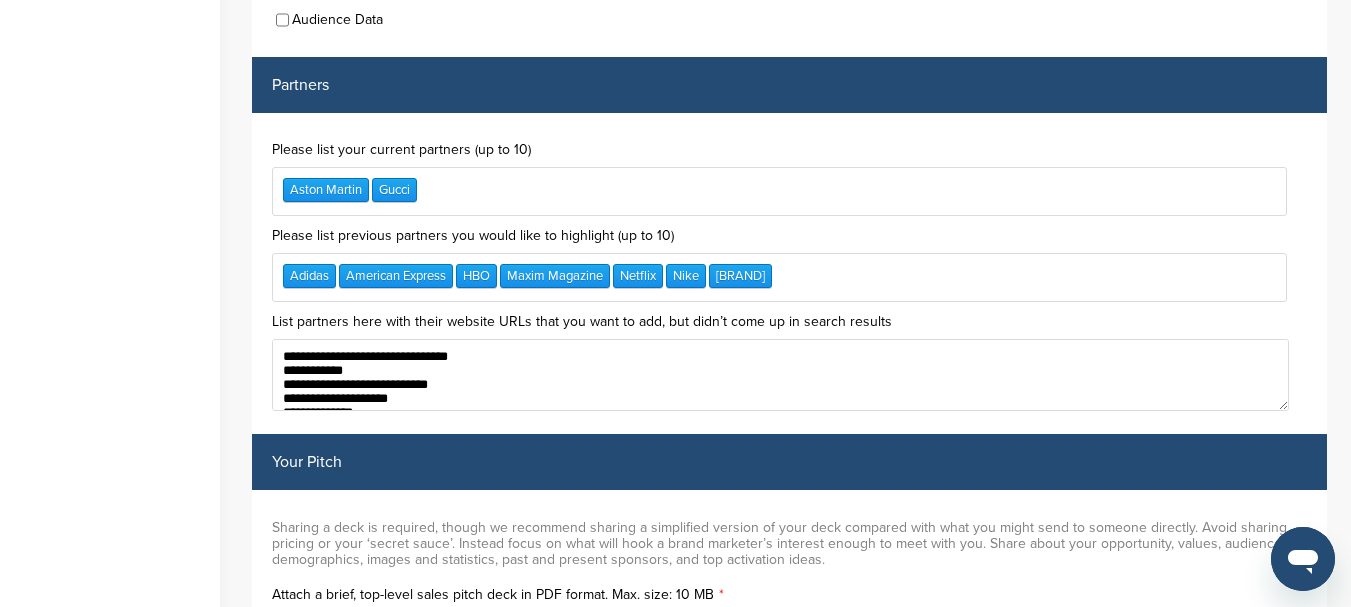 click on "**********" at bounding box center [780, 375] 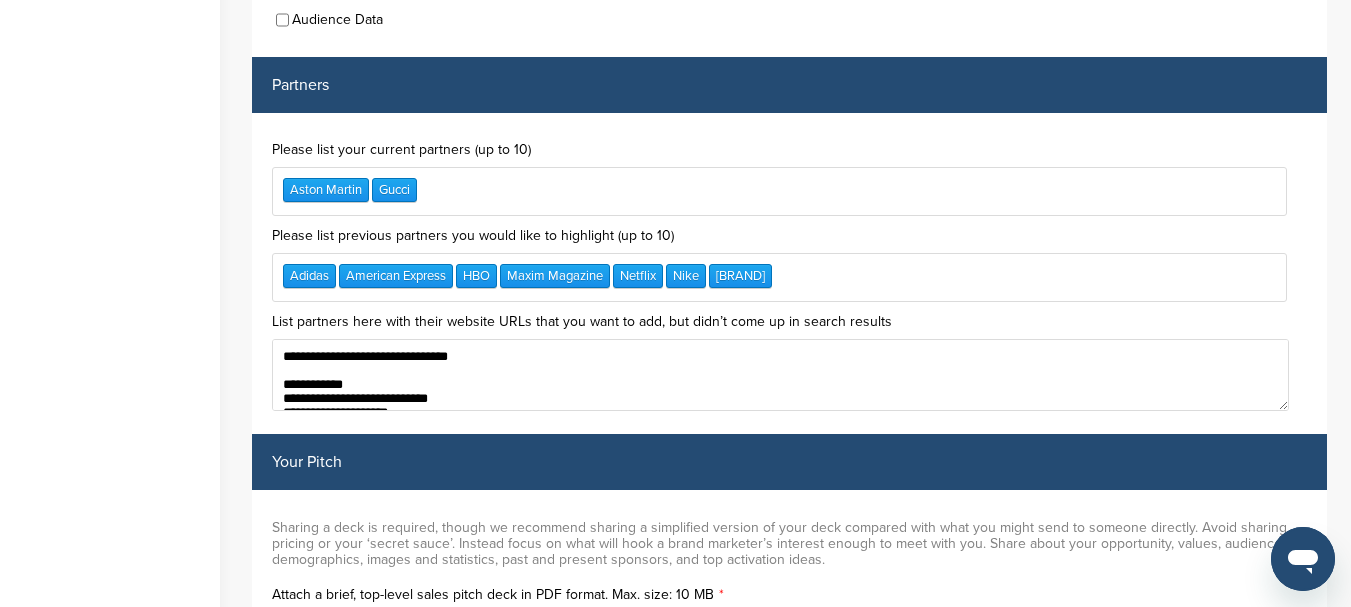 click on "**********" at bounding box center [780, 375] 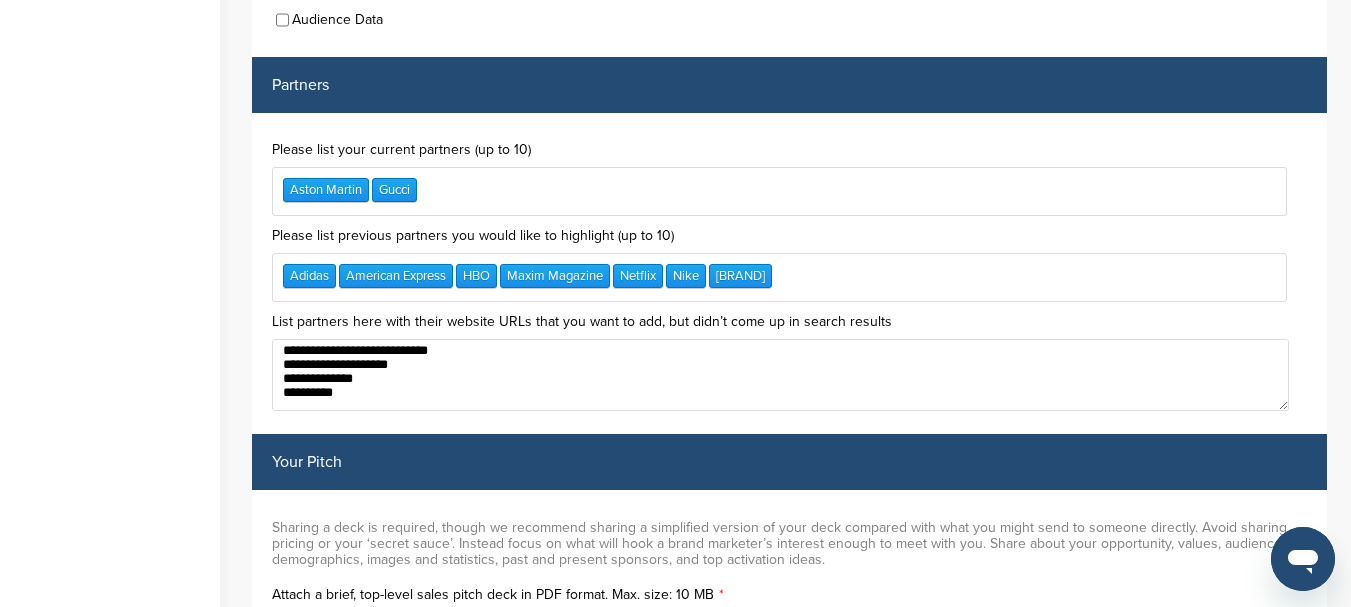 scroll, scrollTop: 0, scrollLeft: 0, axis: both 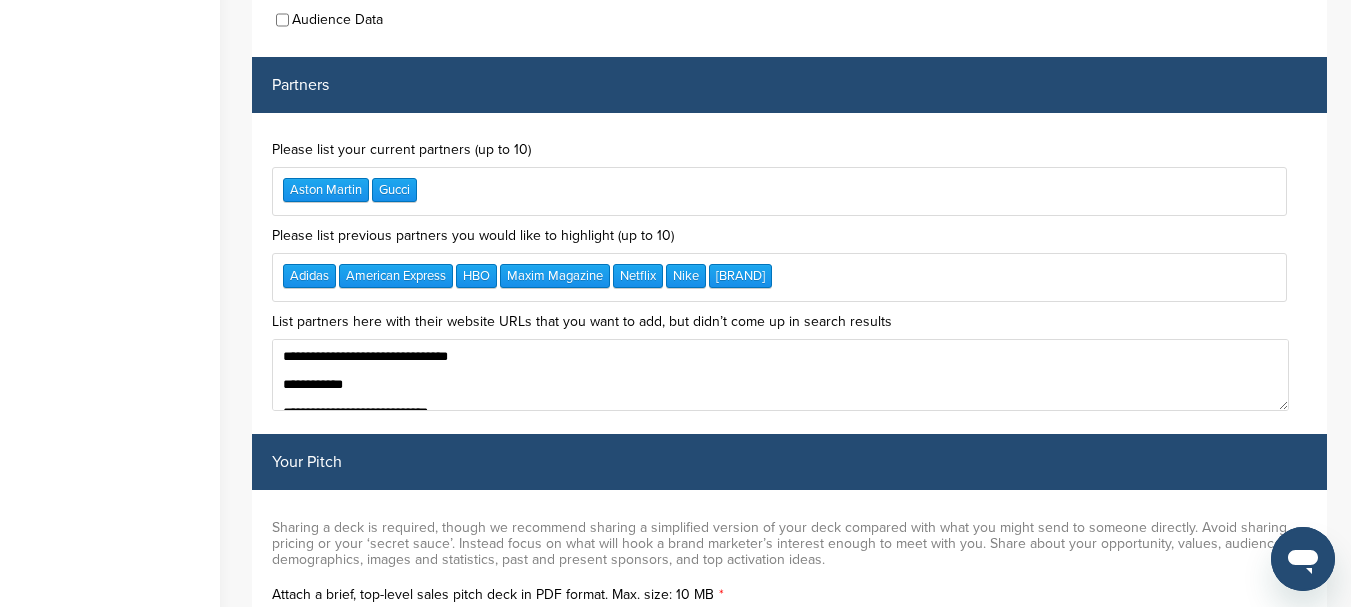 click on "**********" at bounding box center (780, 375) 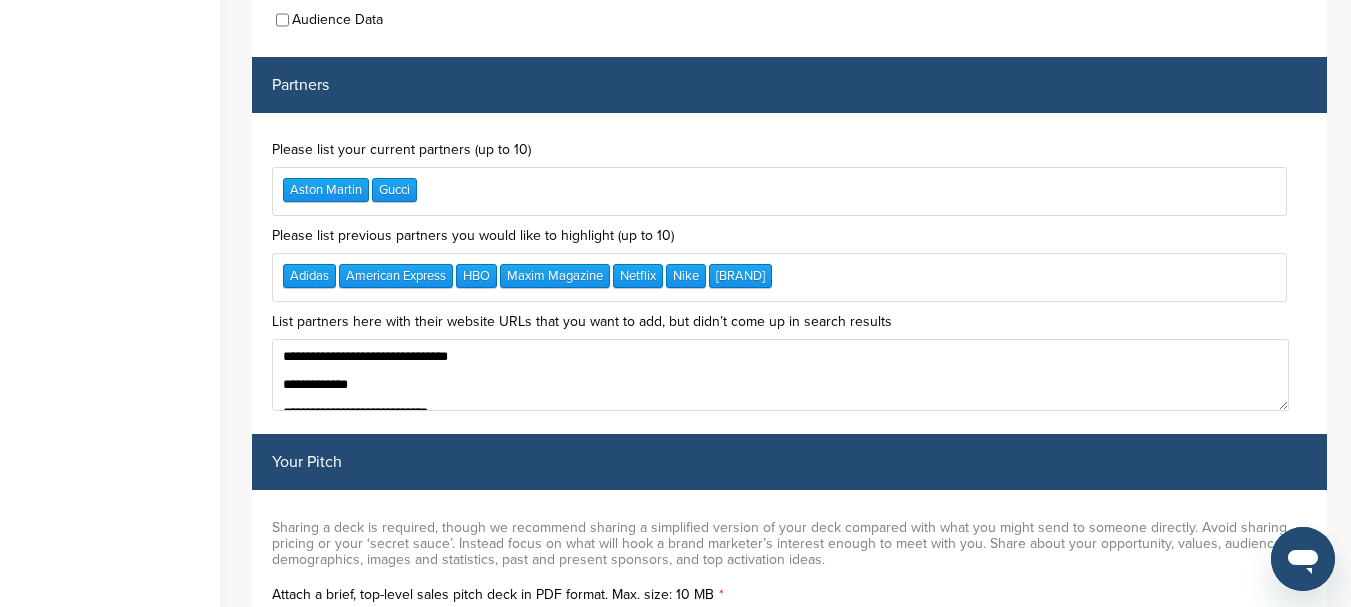 paste on "**********" 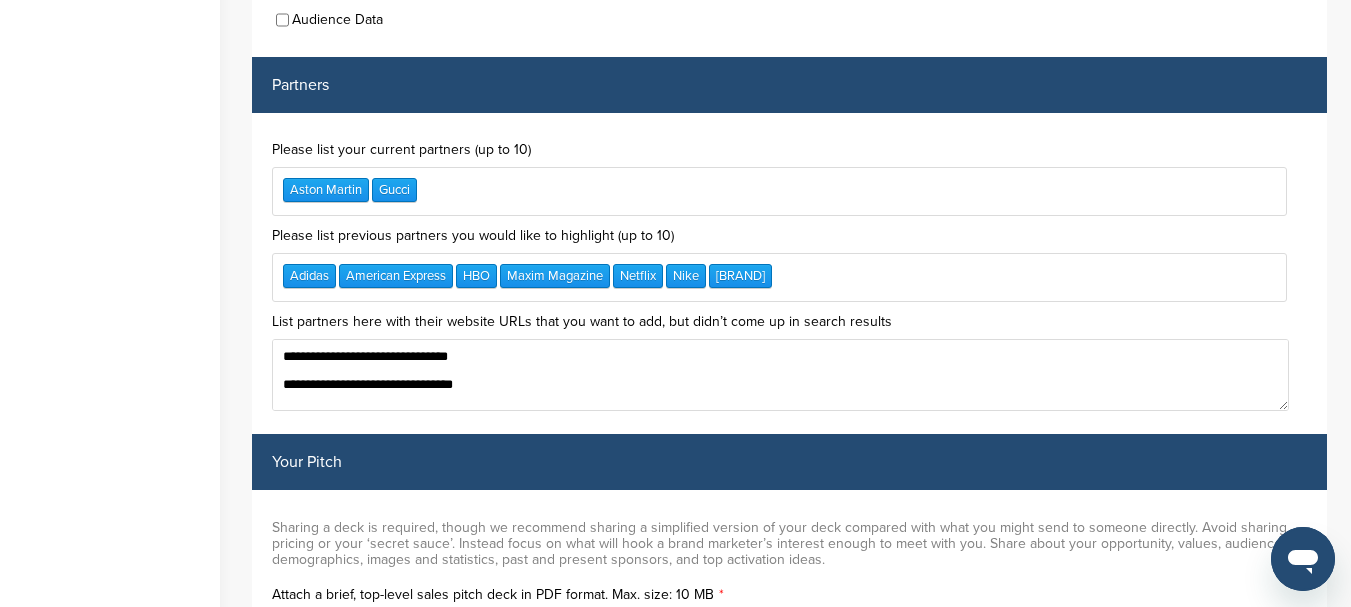 scroll, scrollTop: 15, scrollLeft: 0, axis: vertical 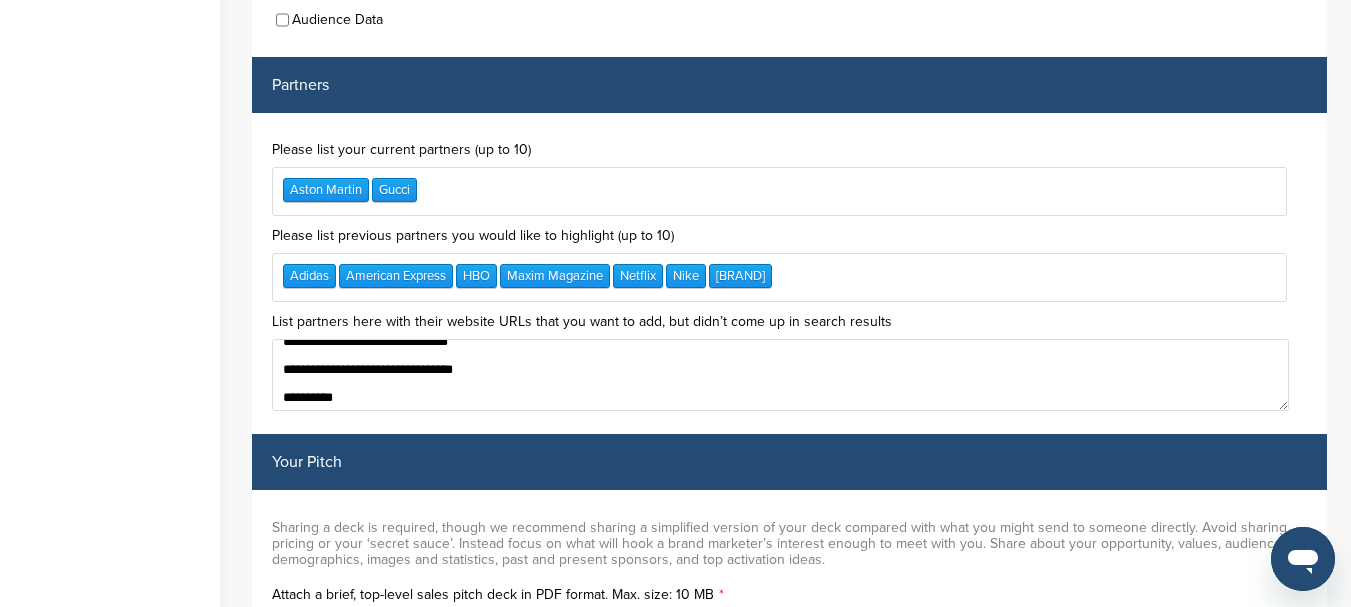 paste on "**********" 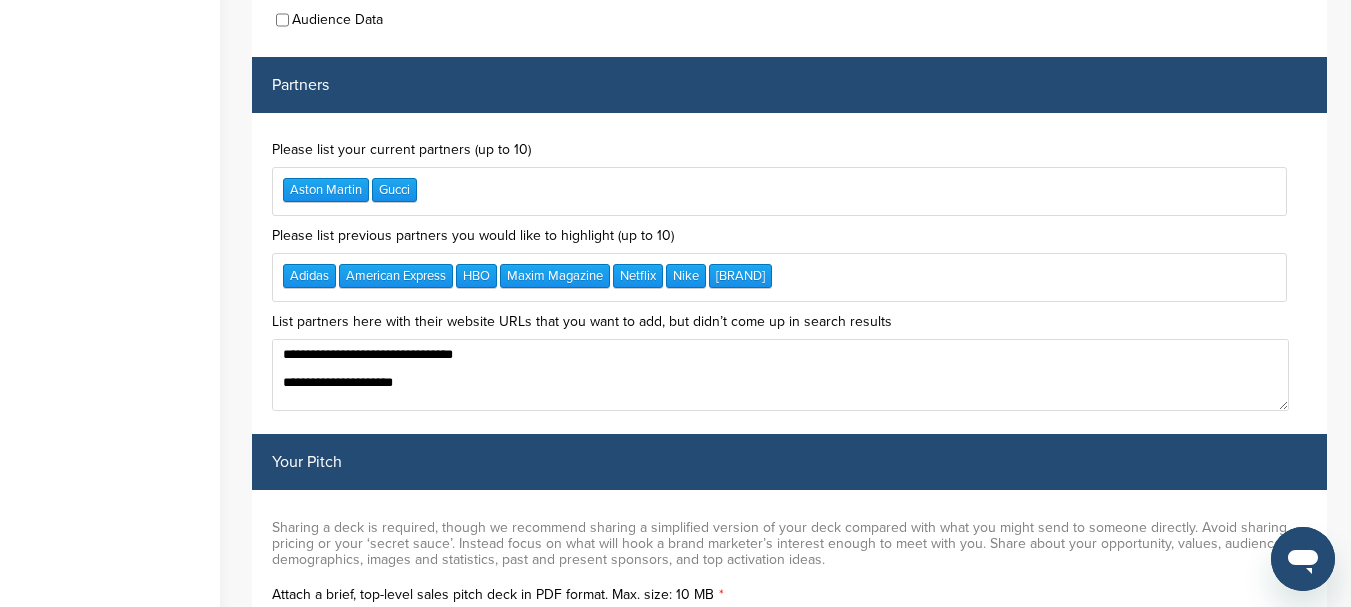 scroll, scrollTop: 45, scrollLeft: 0, axis: vertical 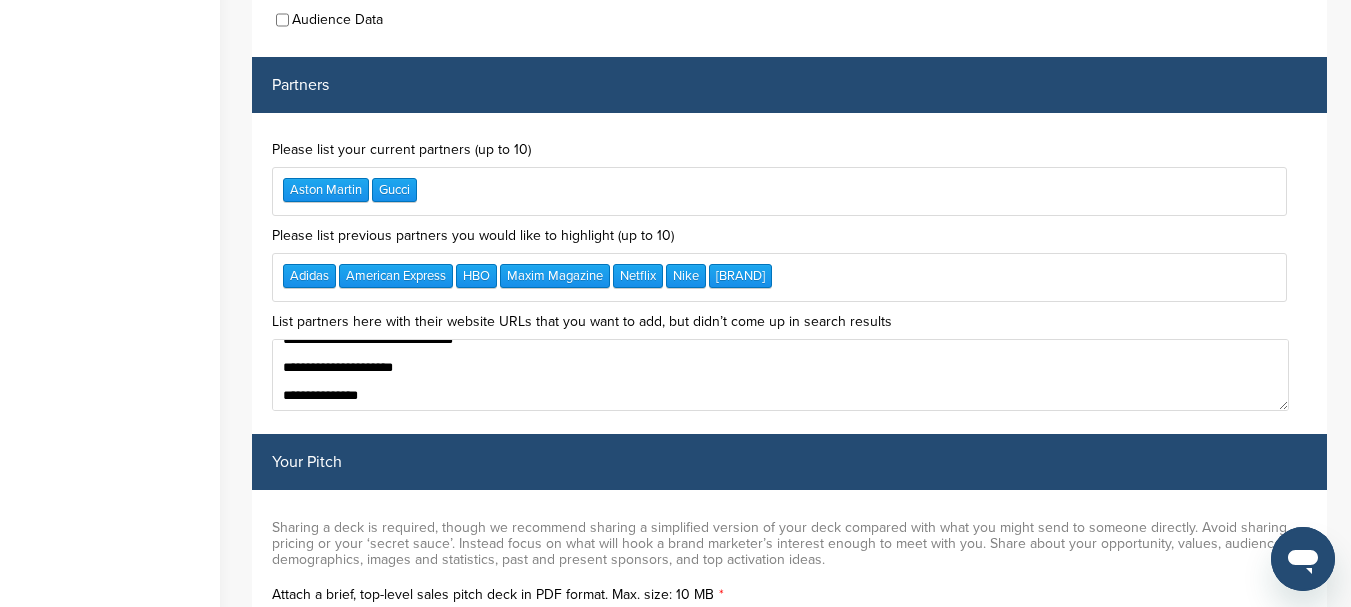 paste on "**********" 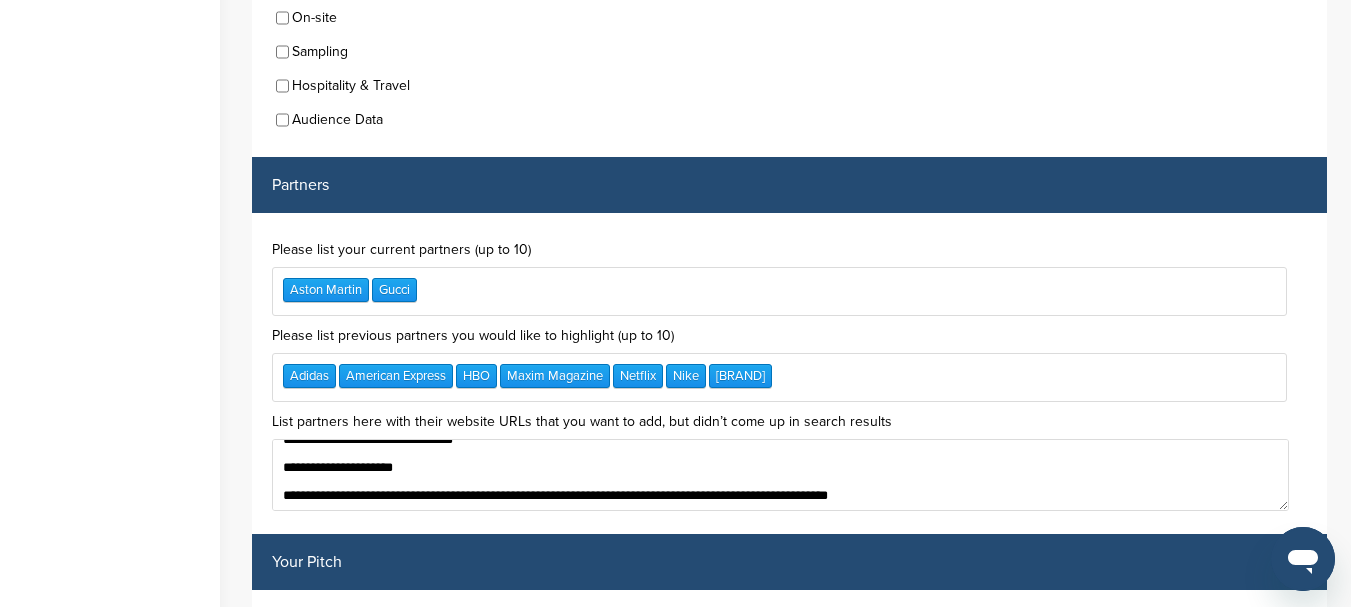 scroll, scrollTop: 6052, scrollLeft: 0, axis: vertical 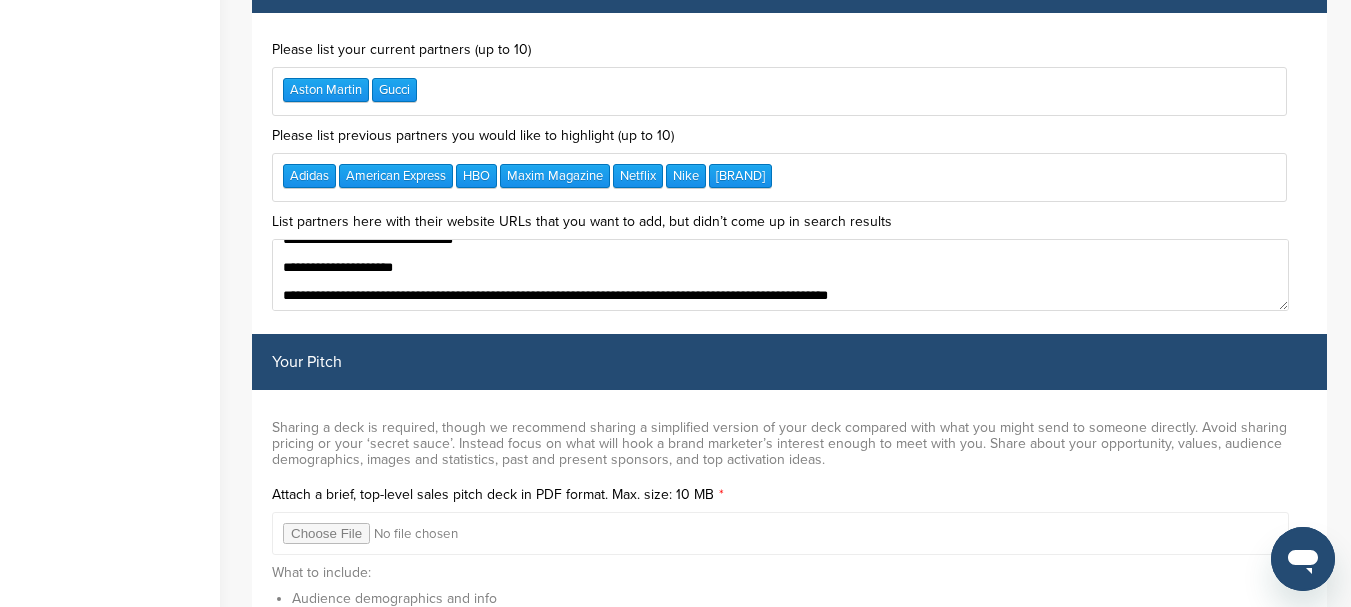 click on "**********" at bounding box center [780, 275] 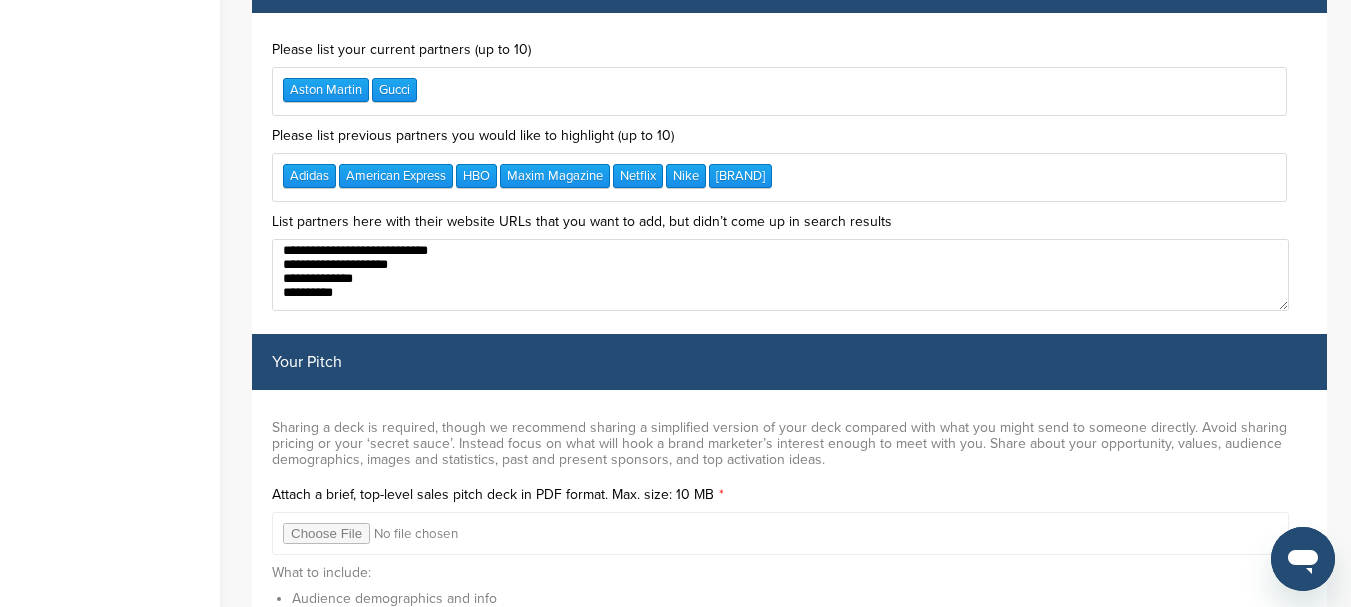scroll, scrollTop: 6152, scrollLeft: 0, axis: vertical 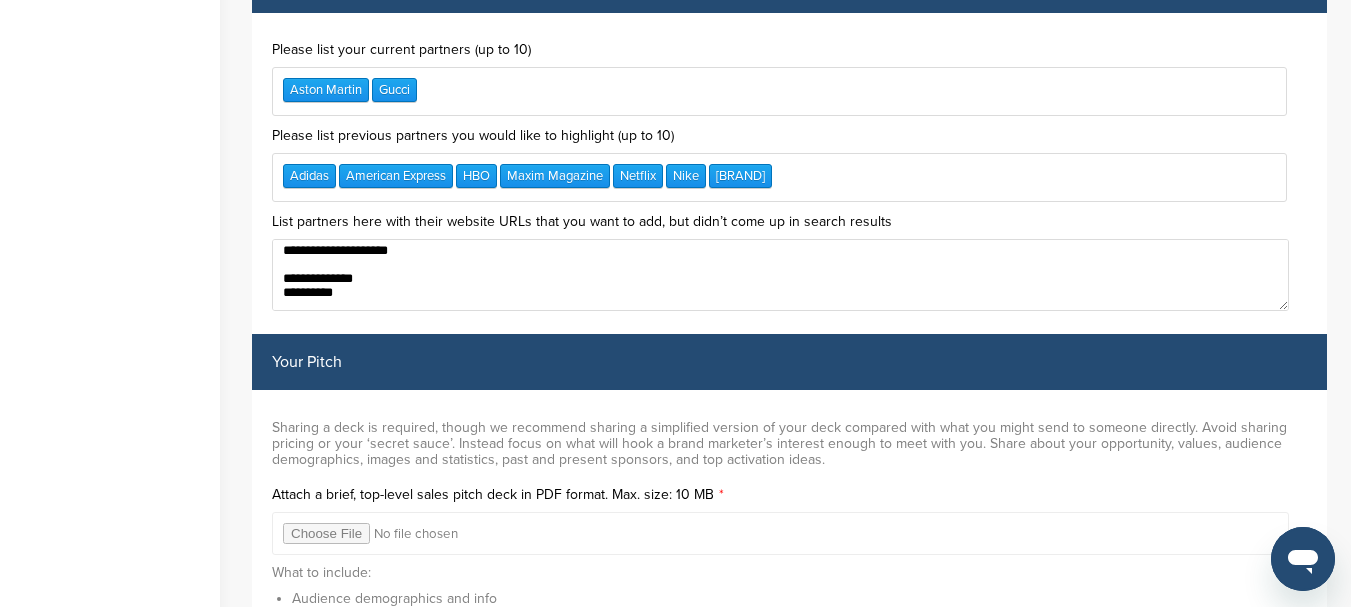 click on "**********" at bounding box center (780, 275) 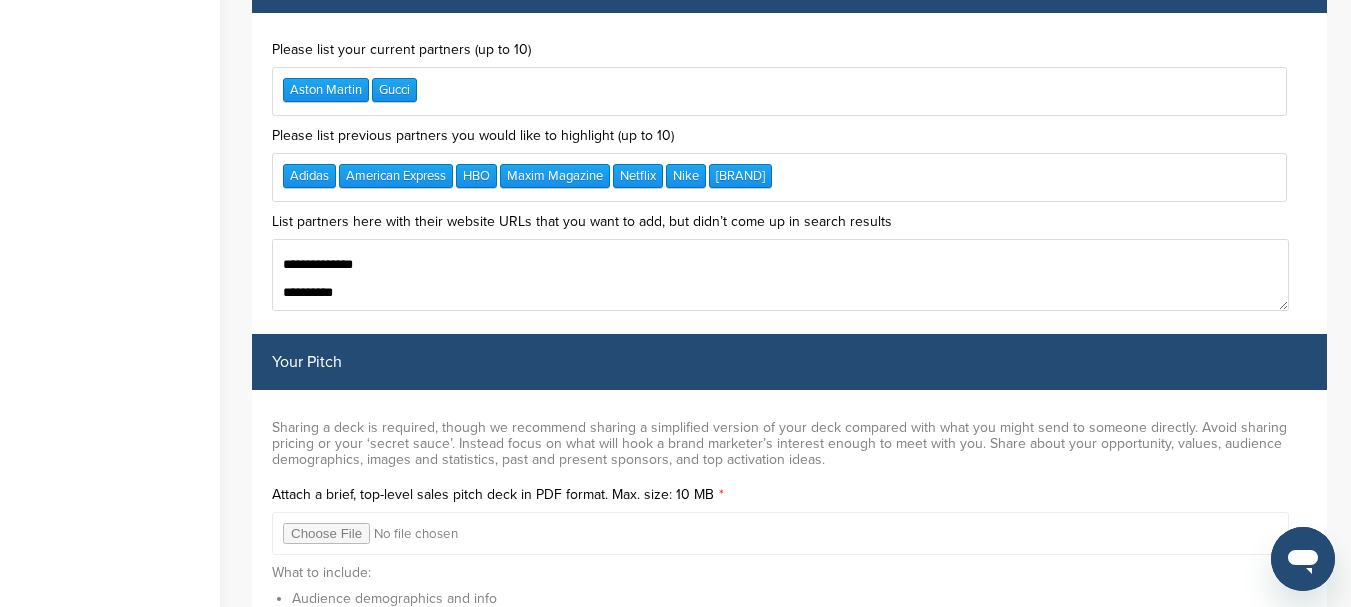 scroll, scrollTop: 175, scrollLeft: 0, axis: vertical 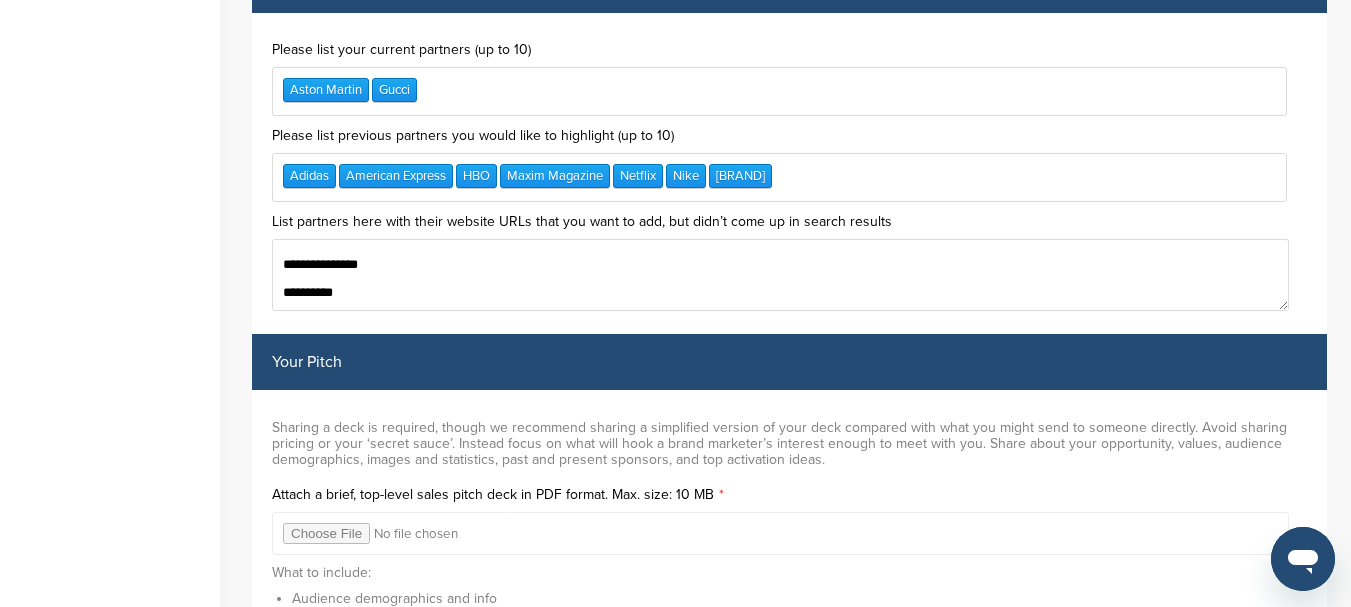 click on "**********" at bounding box center (789, 264) 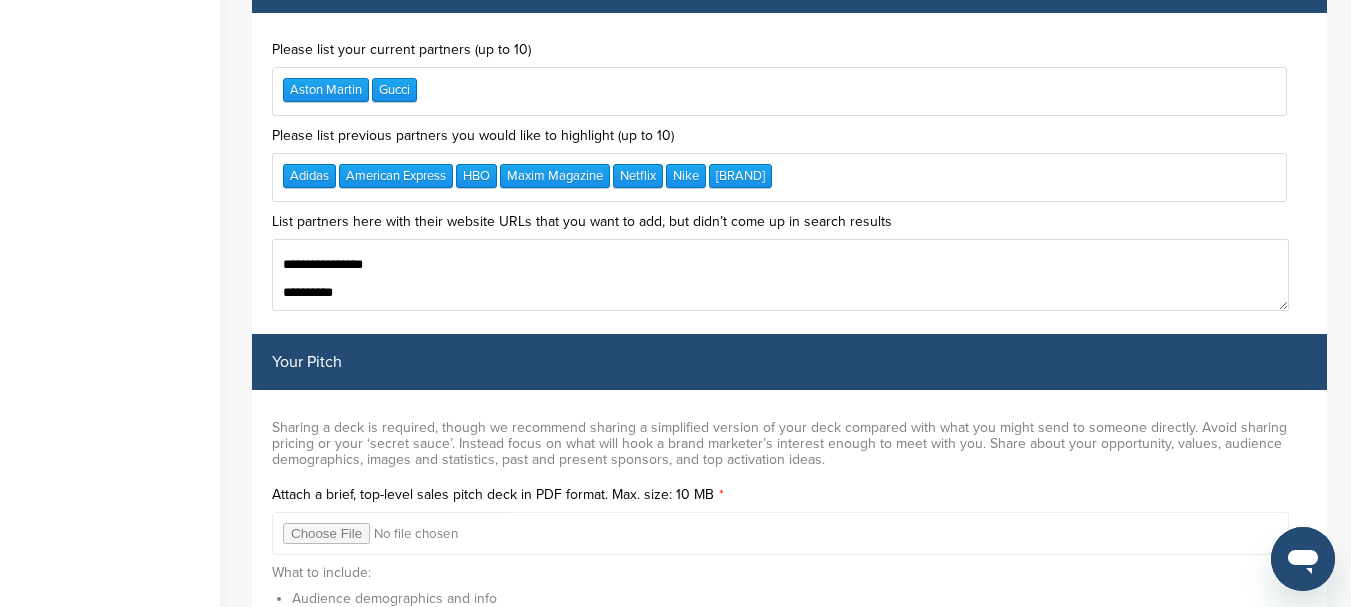 paste on "**********" 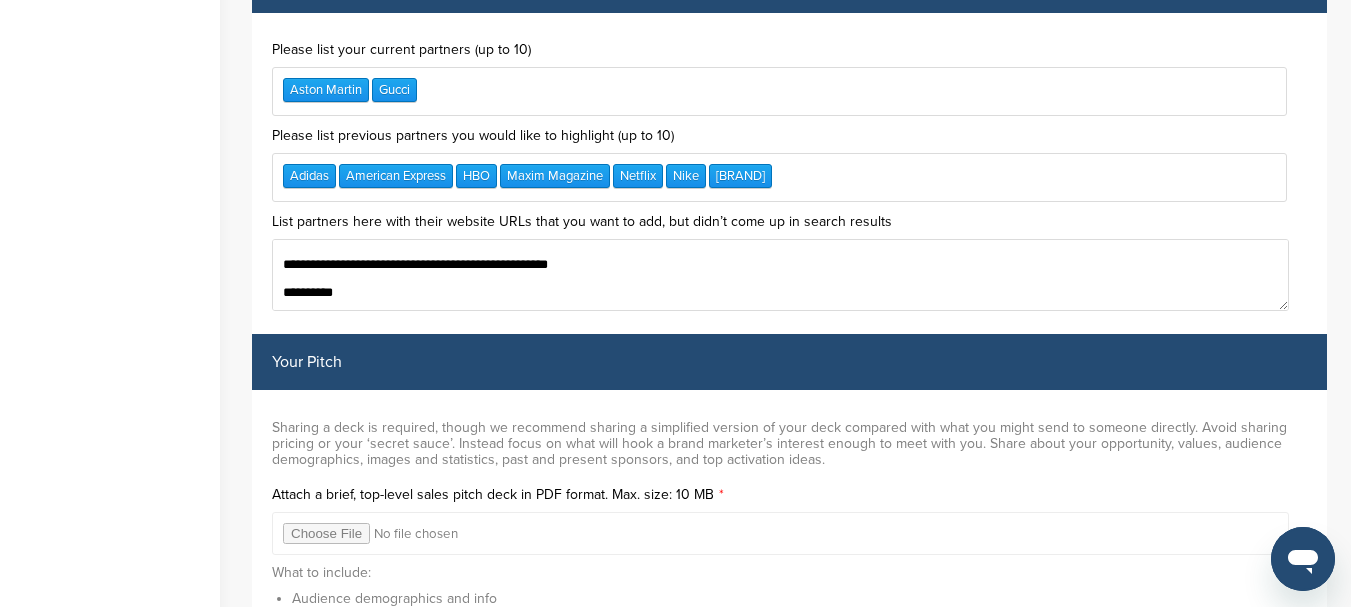 scroll, scrollTop: 5852, scrollLeft: 0, axis: vertical 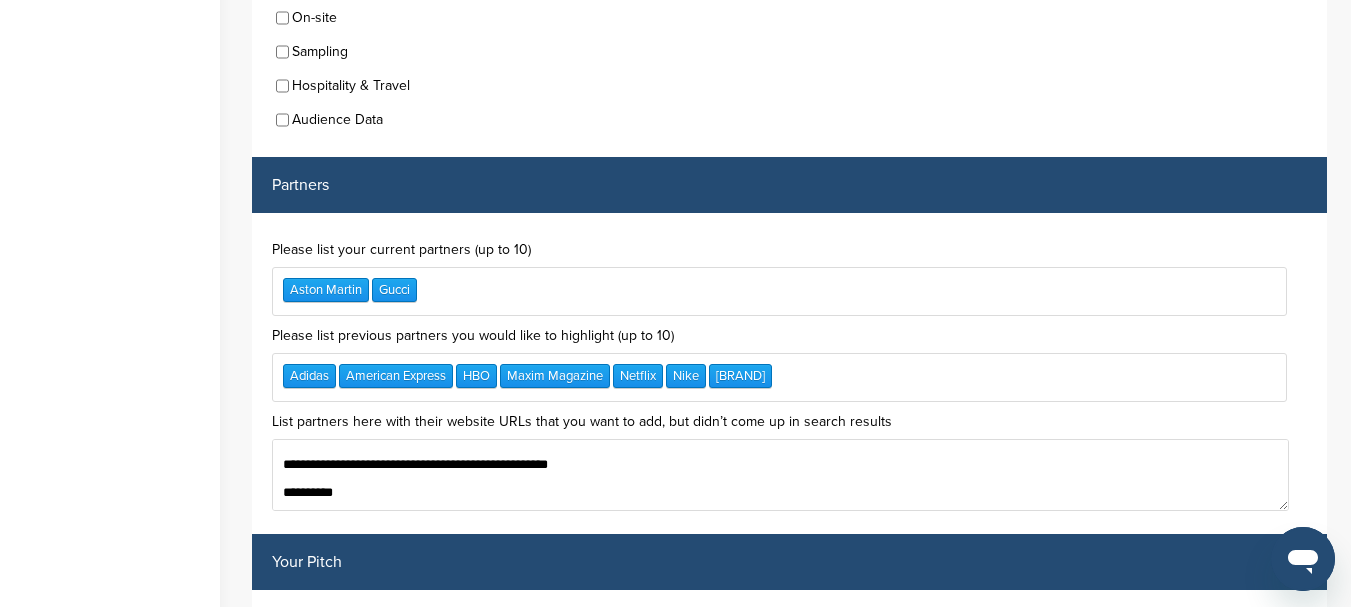 click on "**********" at bounding box center [780, 475] 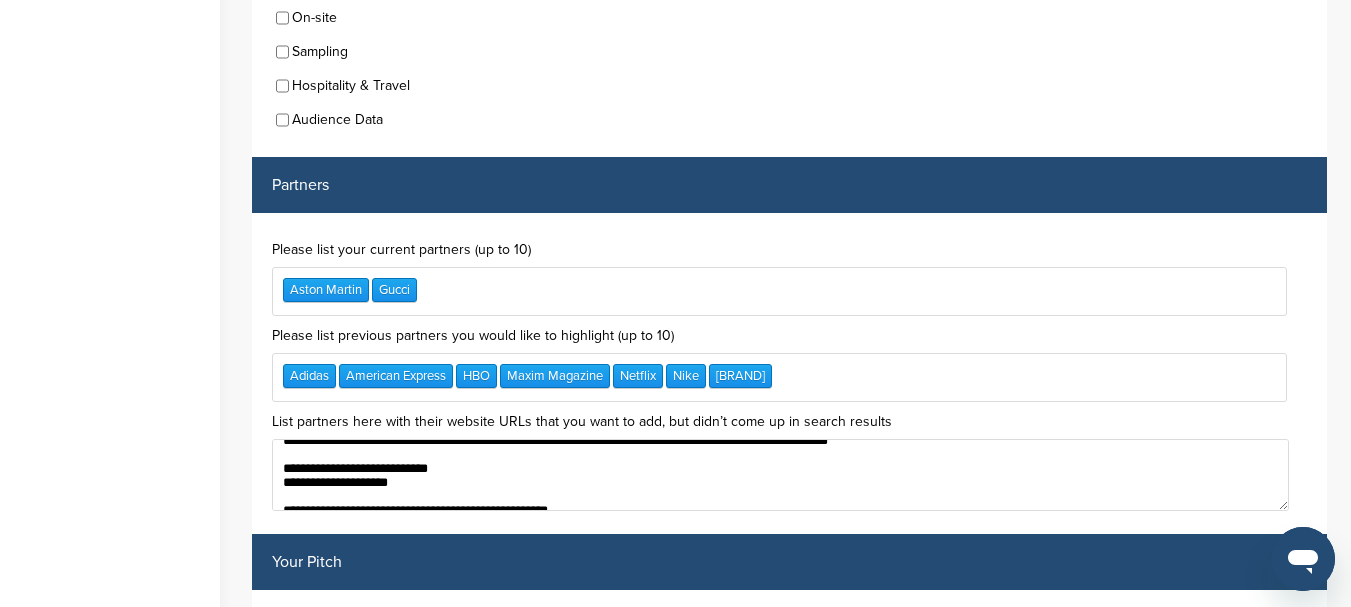 scroll, scrollTop: 175, scrollLeft: 0, axis: vertical 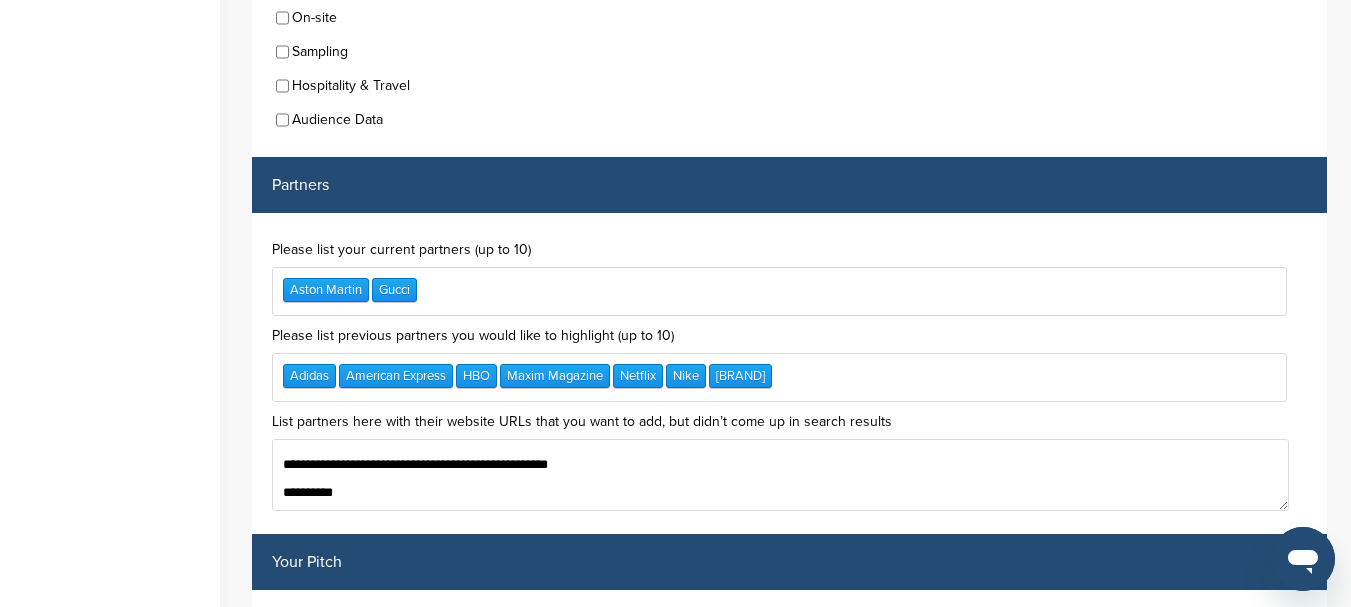 click on "**********" at bounding box center (780, 475) 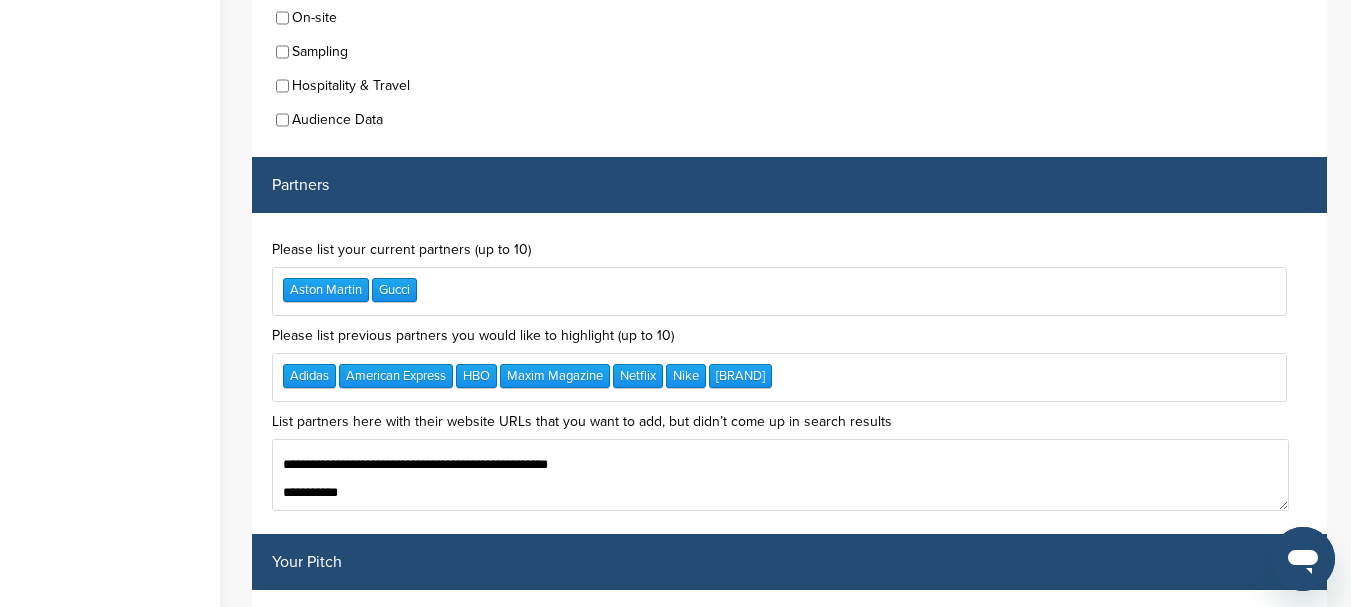 paste on "**********" 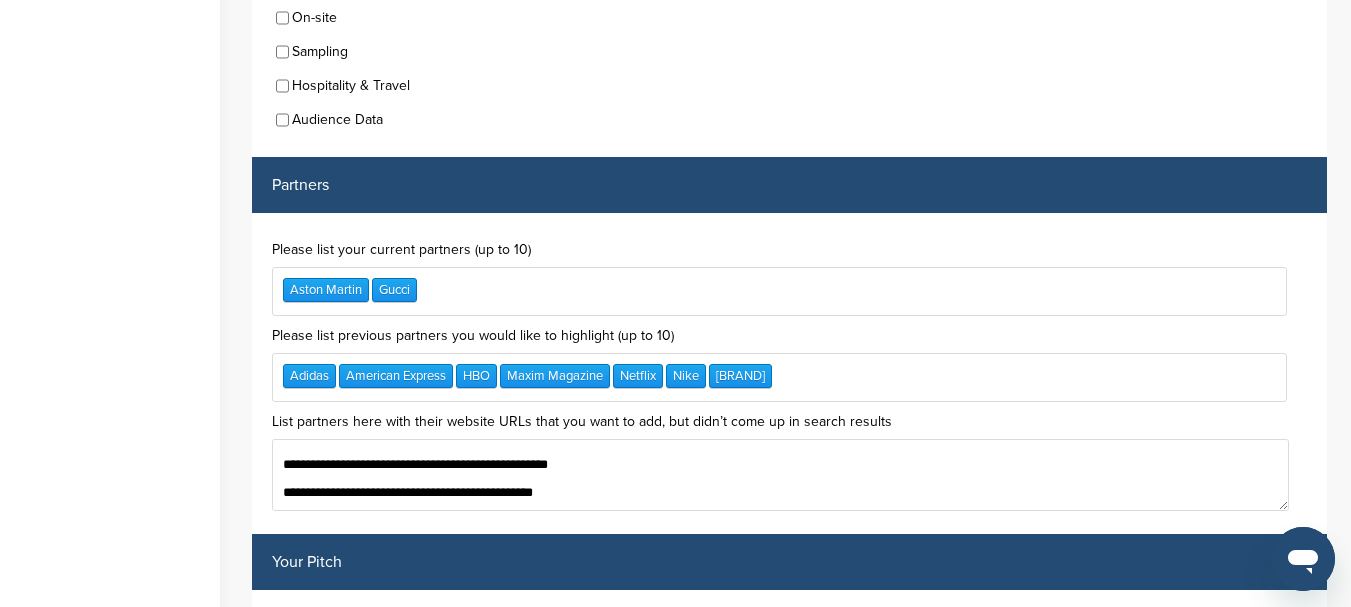 scroll, scrollTop: 5952, scrollLeft: 0, axis: vertical 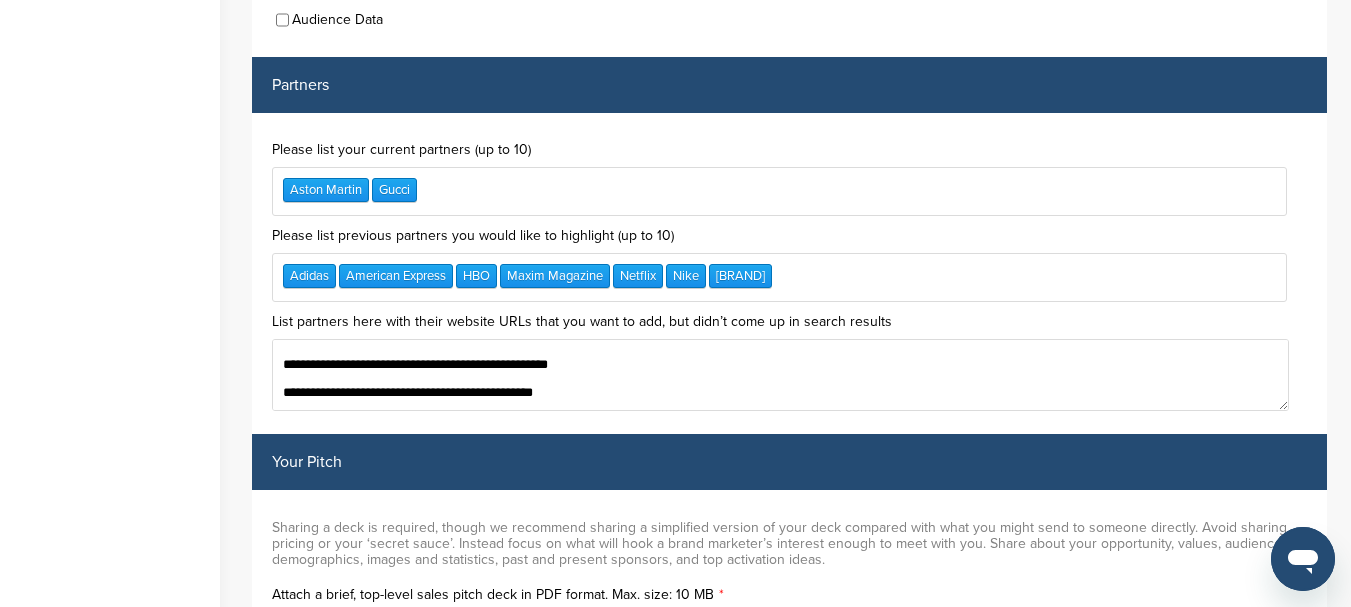 click on "**********" at bounding box center [780, 375] 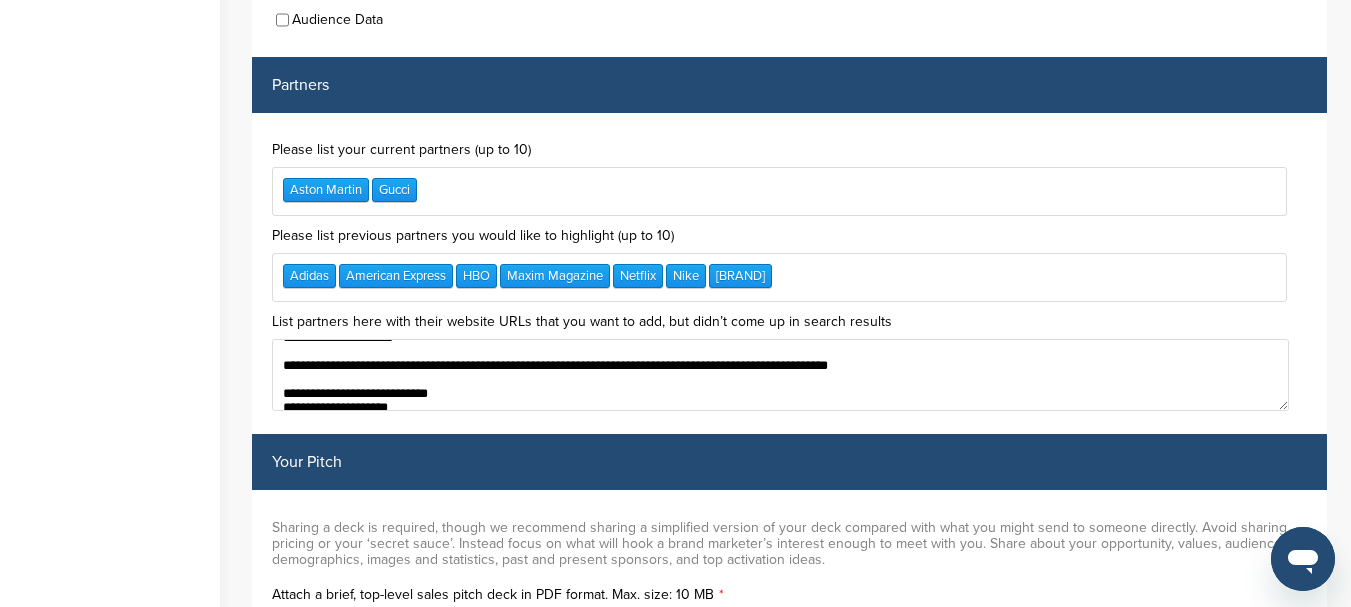 scroll, scrollTop: 175, scrollLeft: 0, axis: vertical 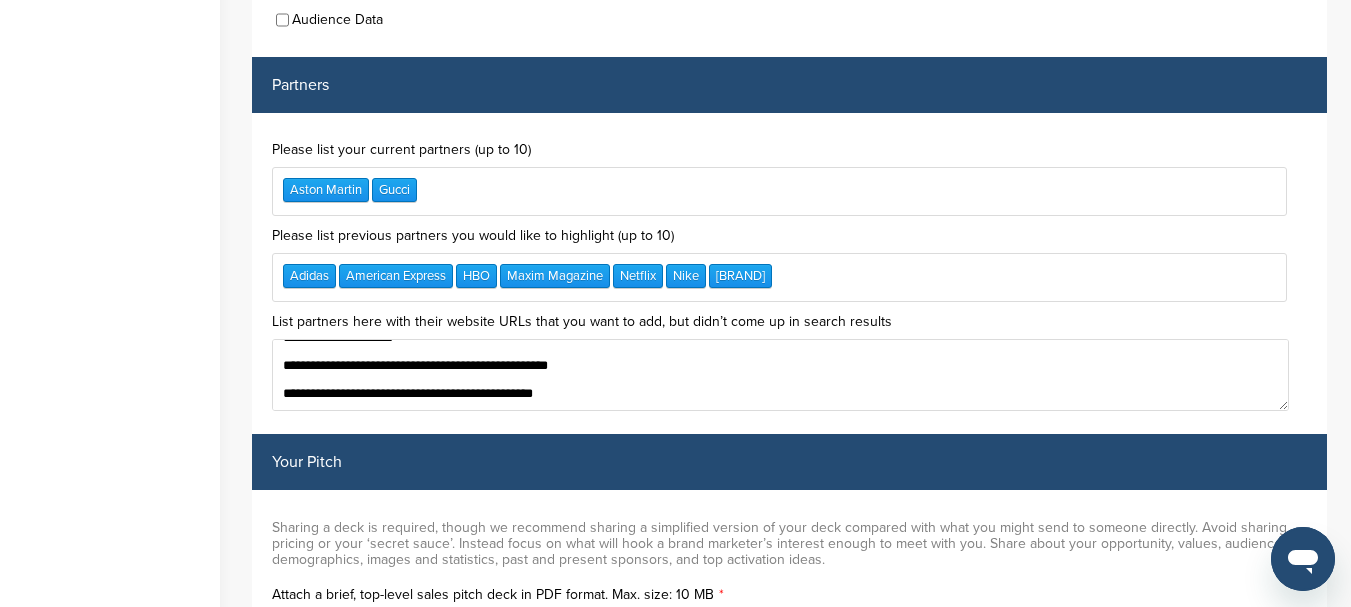 paste on "**********" 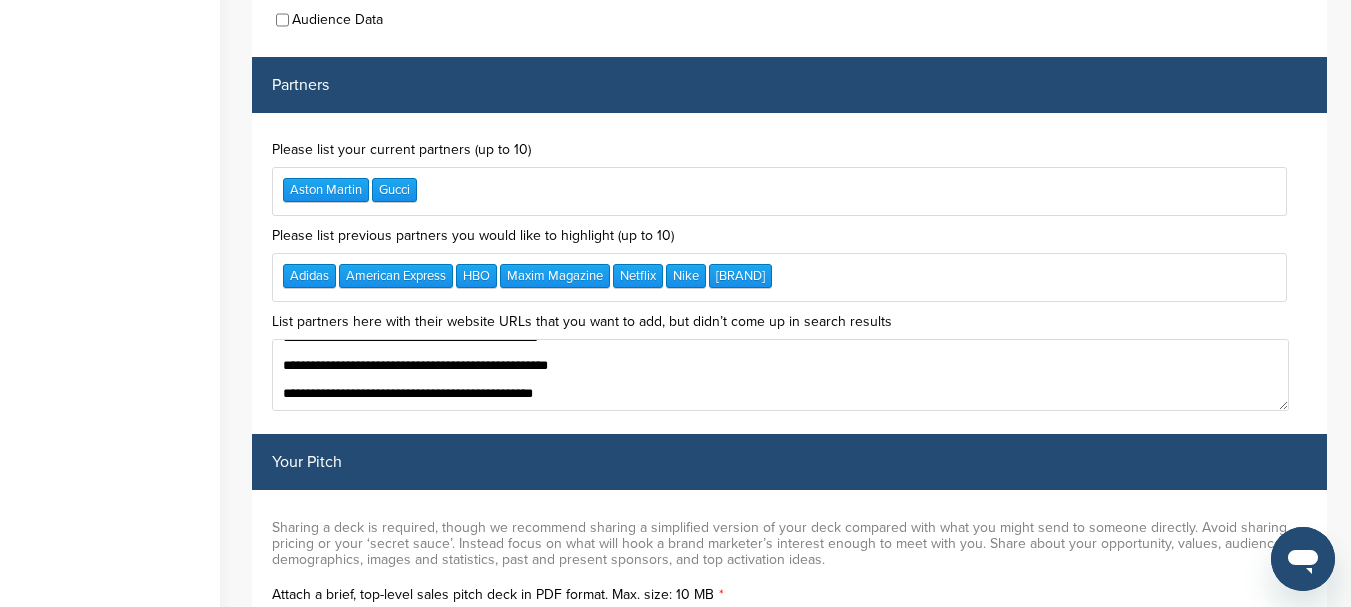 scroll, scrollTop: 175, scrollLeft: 0, axis: vertical 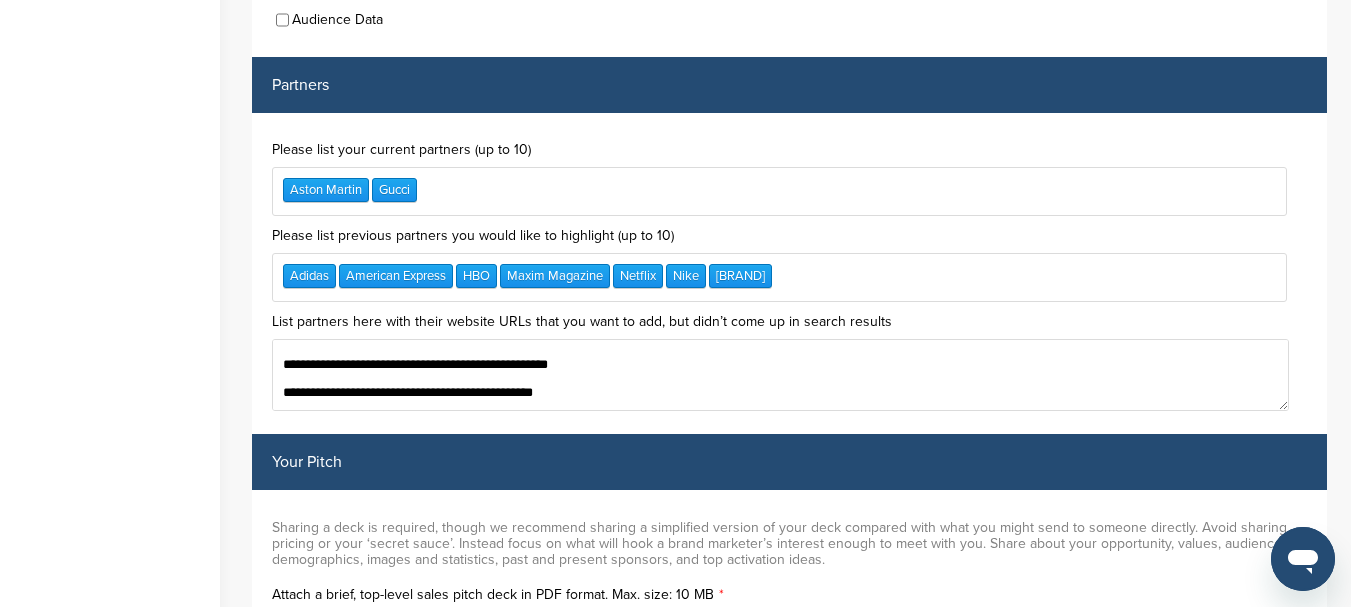 click on "**********" at bounding box center [780, 375] 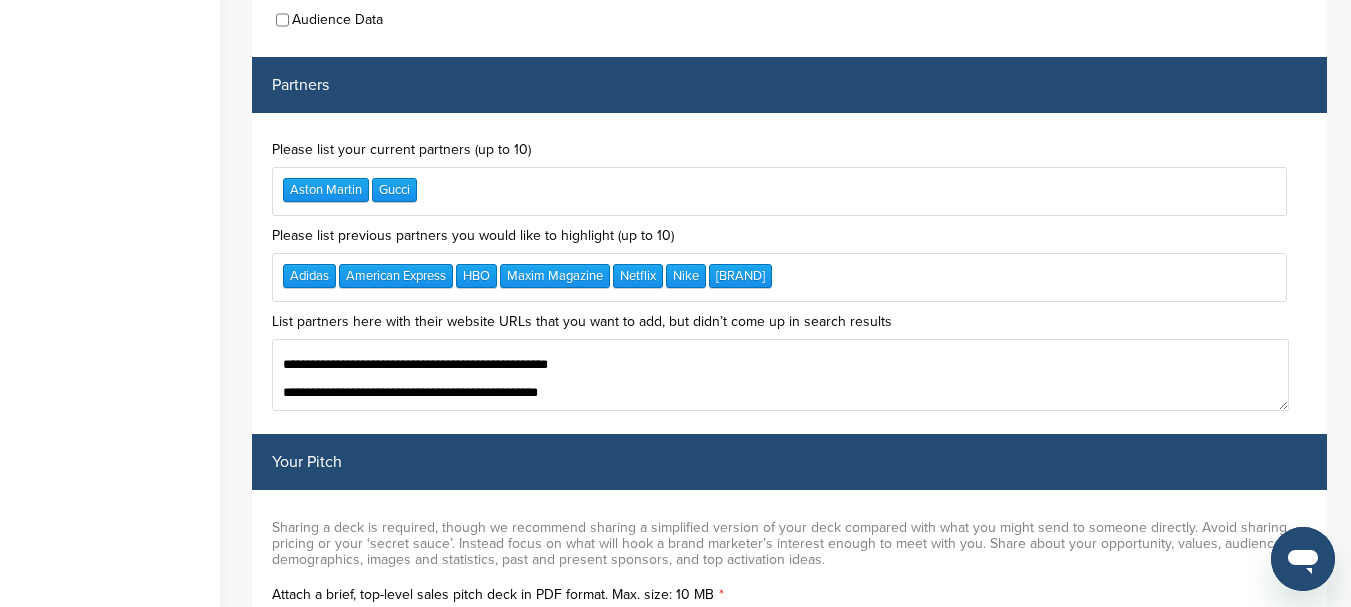 scroll, scrollTop: 180, scrollLeft: 0, axis: vertical 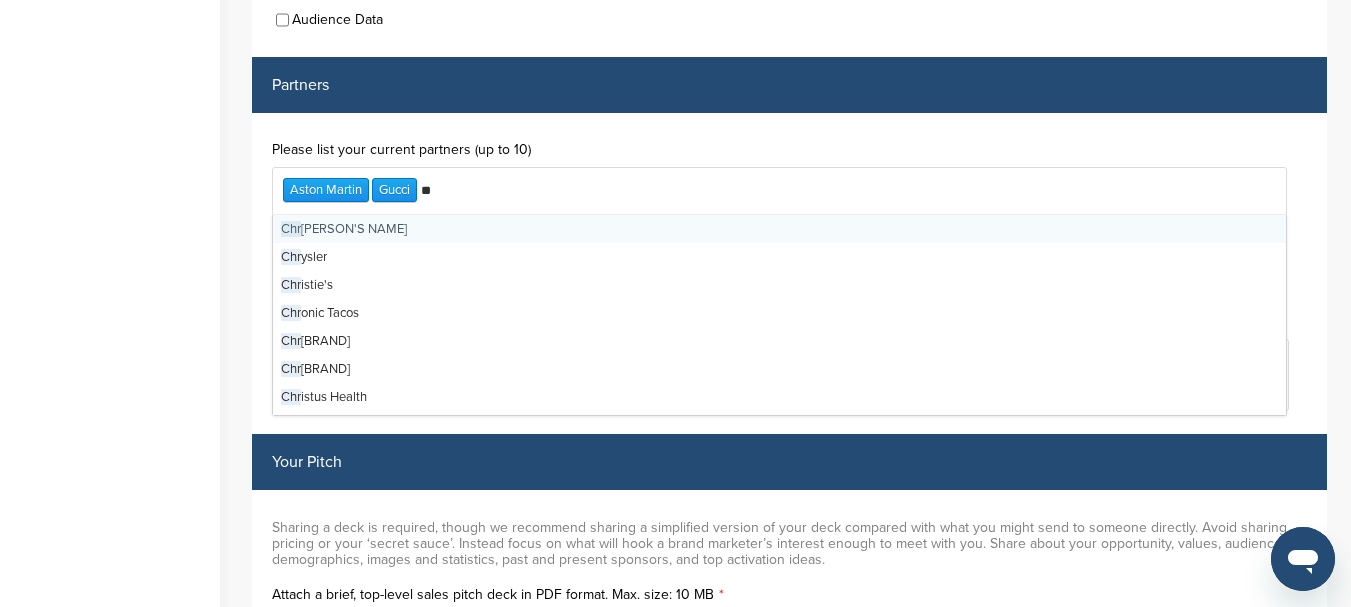 type on "*" 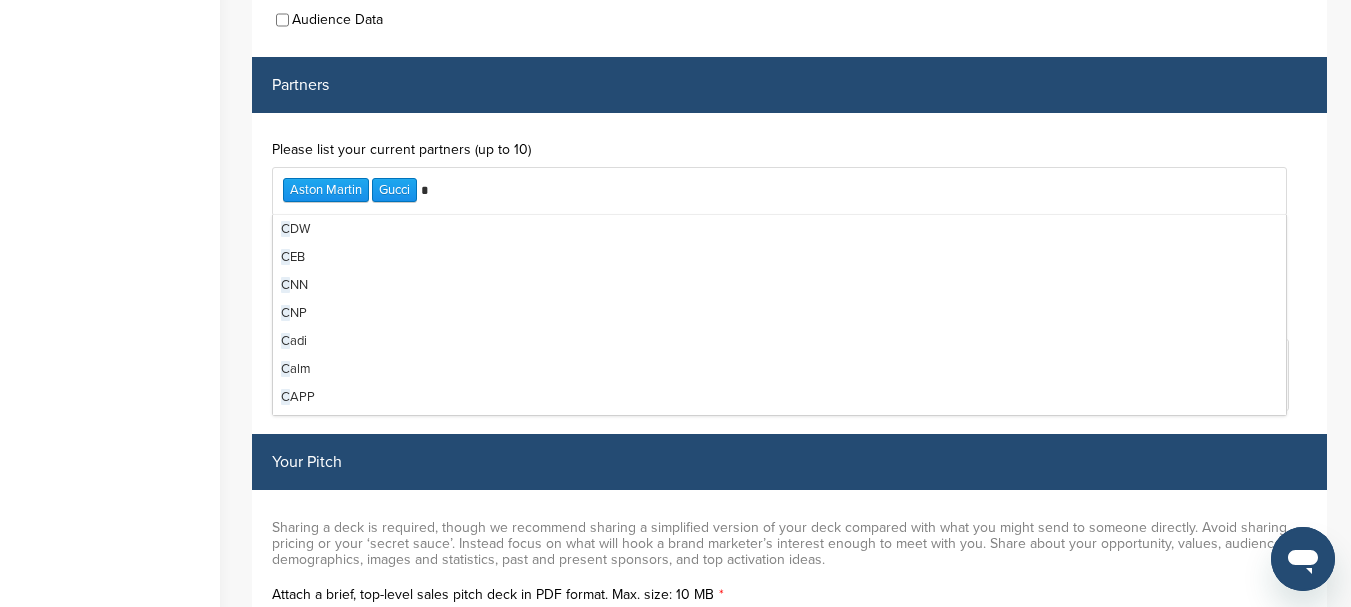 scroll, scrollTop: 6660, scrollLeft: 0, axis: vertical 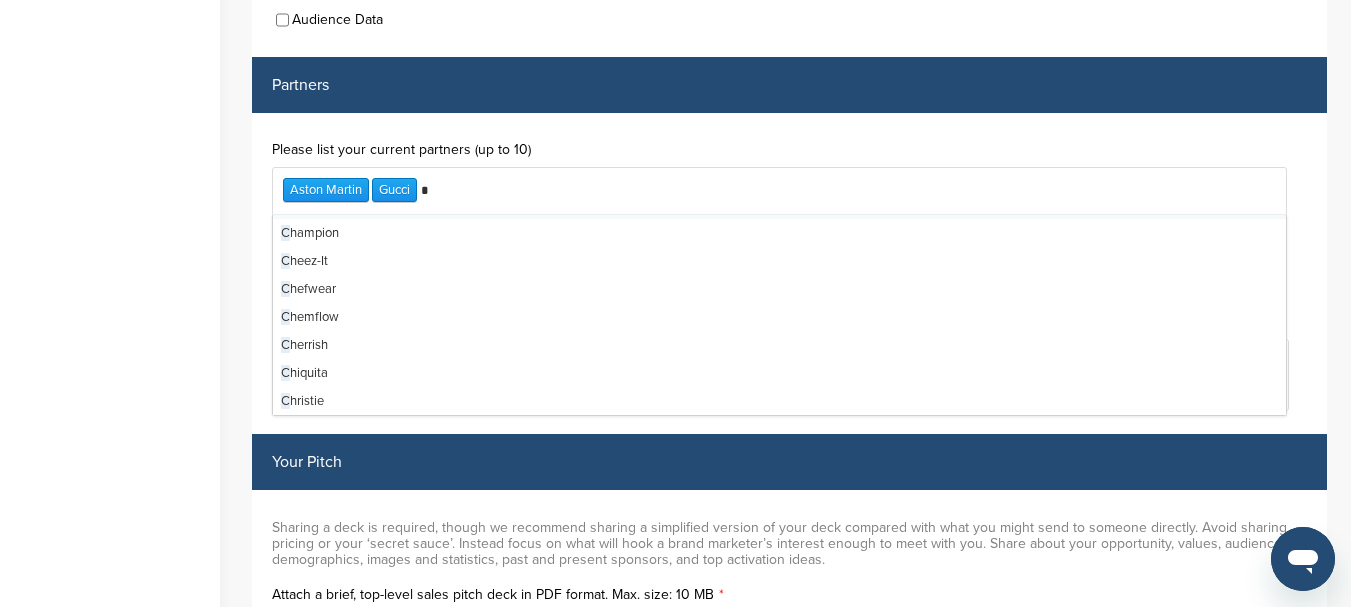 type 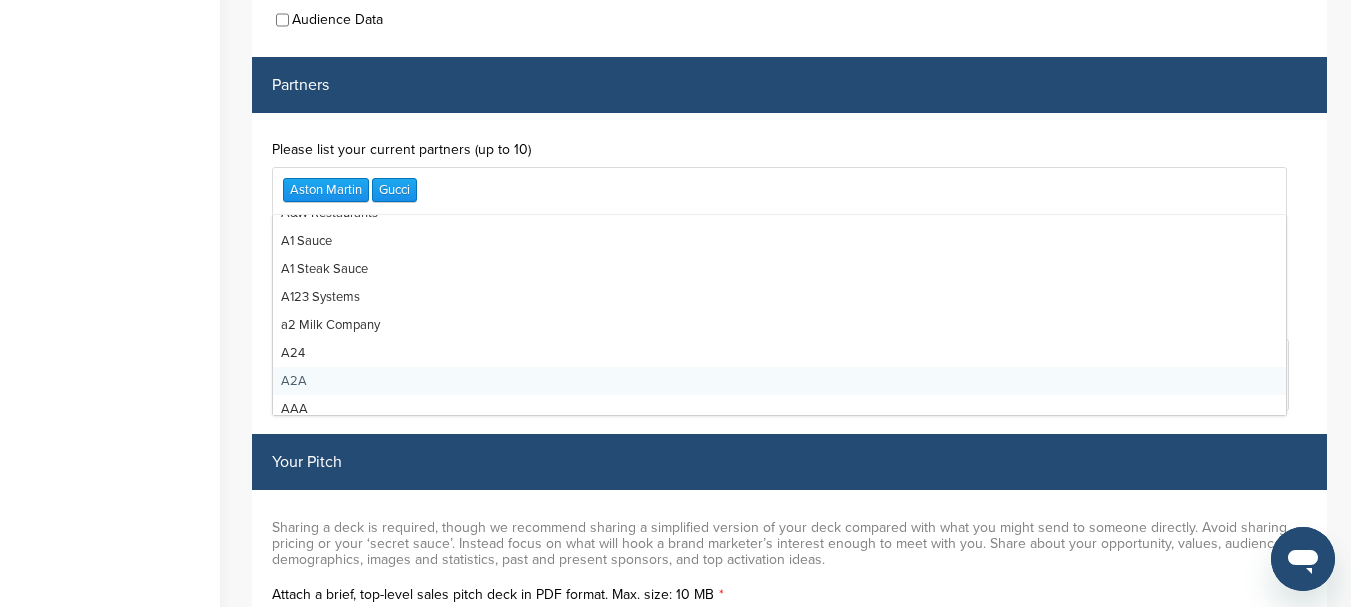 scroll, scrollTop: 3700, scrollLeft: 0, axis: vertical 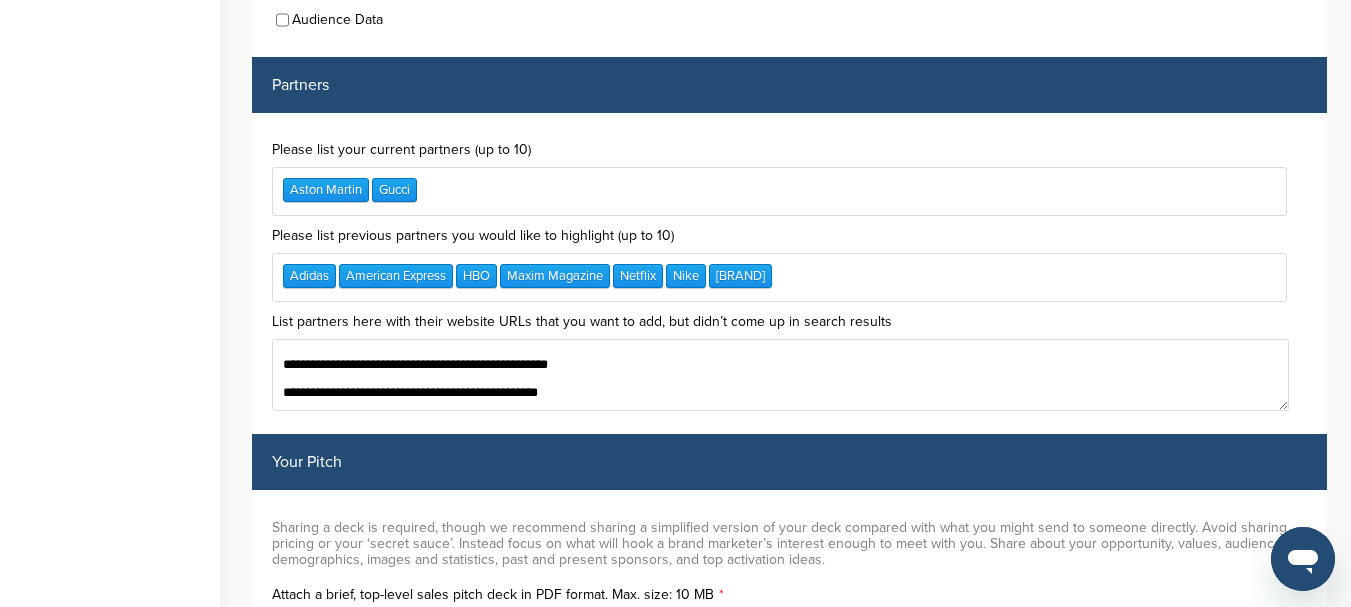 click on "Home
Search
My CRM
Pitch Board
My Pages
Analytics
Settings
Help Center" at bounding box center [110, -2329] 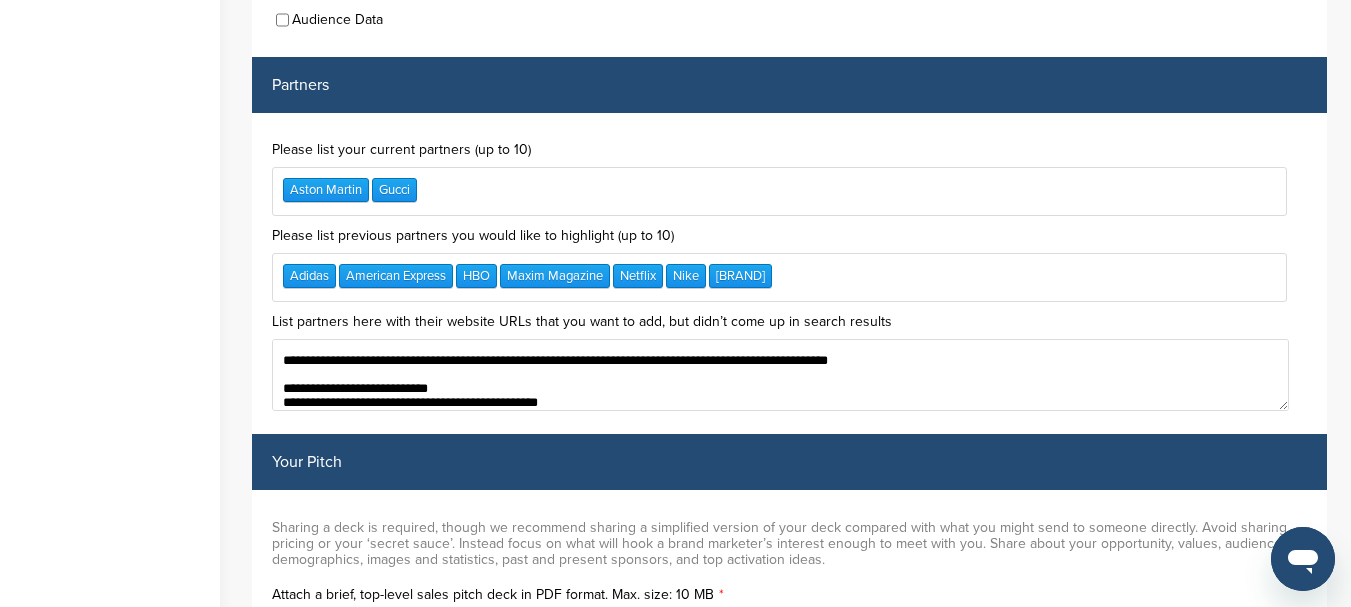 scroll, scrollTop: 0, scrollLeft: 0, axis: both 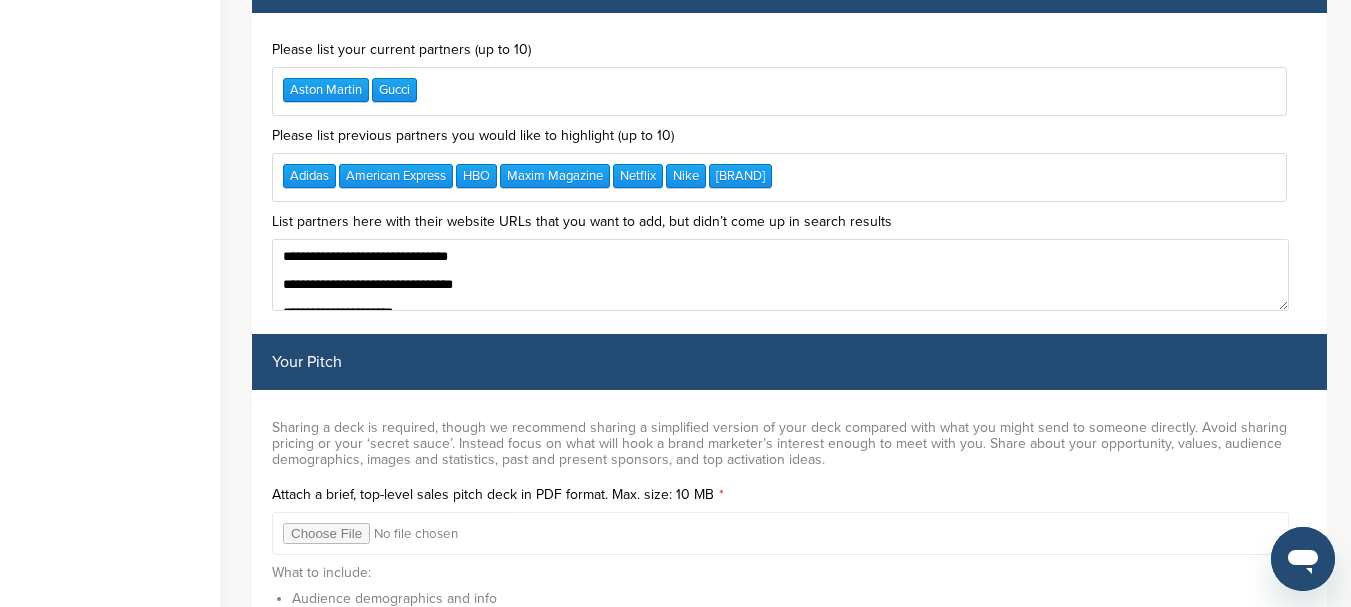 click on "Adidas American Express HBO Maxim Magazine Netflix Nike Hugo Boss" at bounding box center (779, 177) 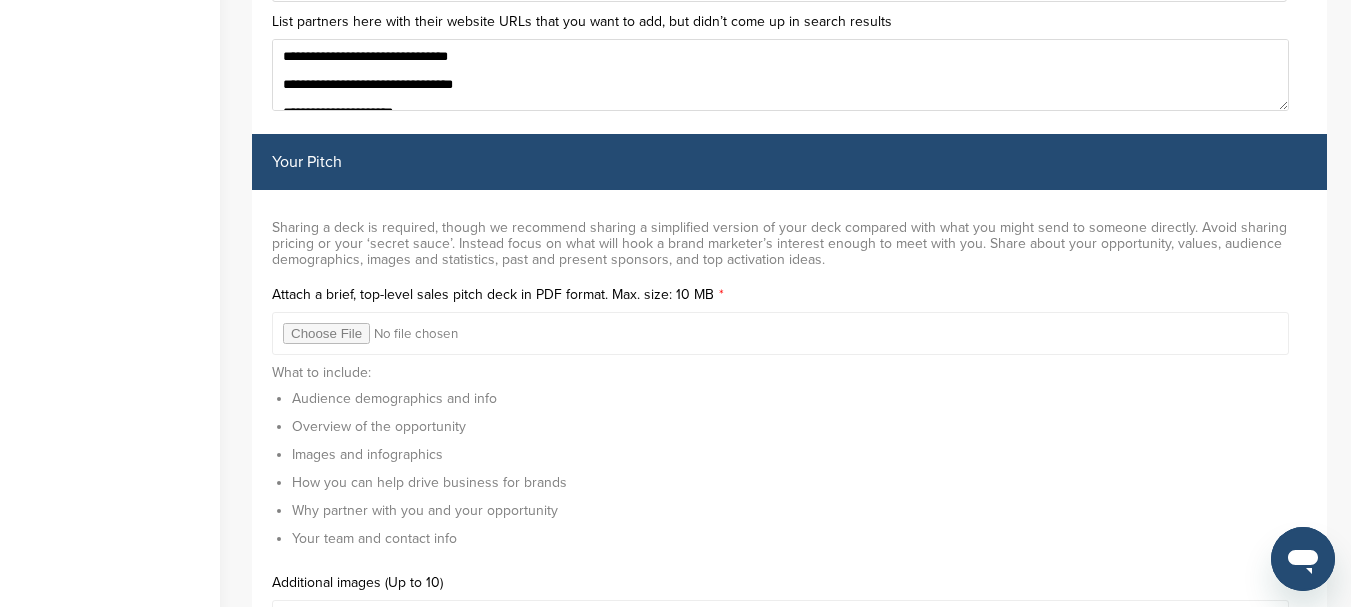 scroll, scrollTop: 6152, scrollLeft: 0, axis: vertical 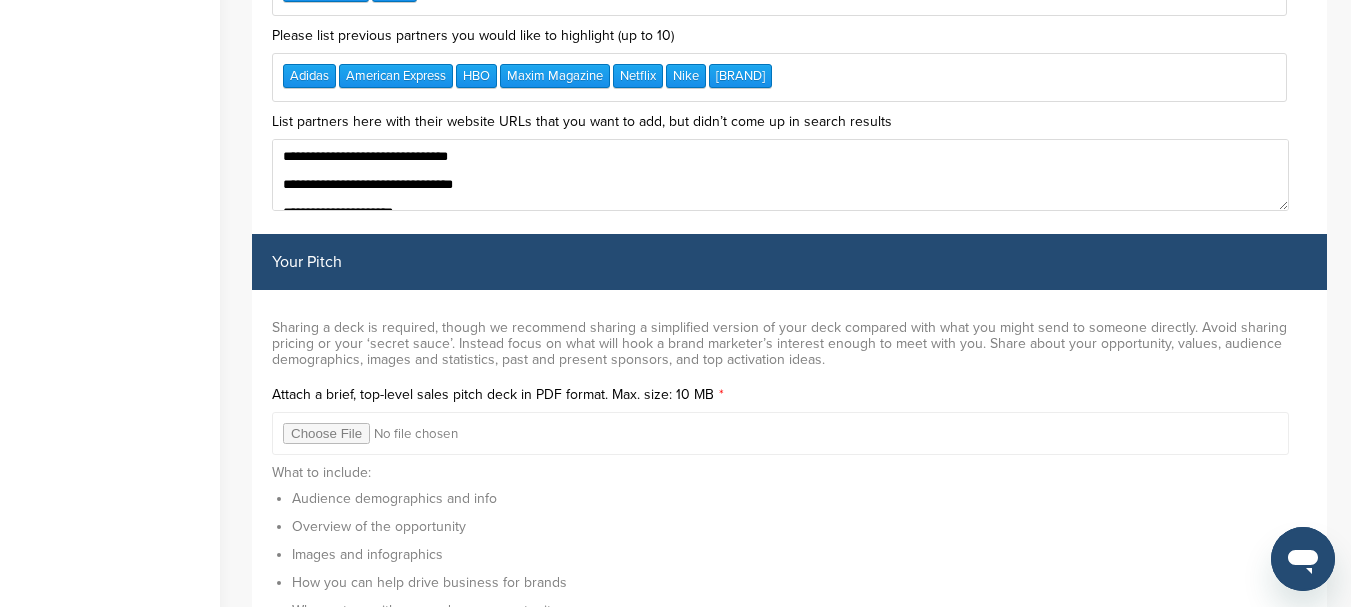 click on "**********" at bounding box center (780, 175) 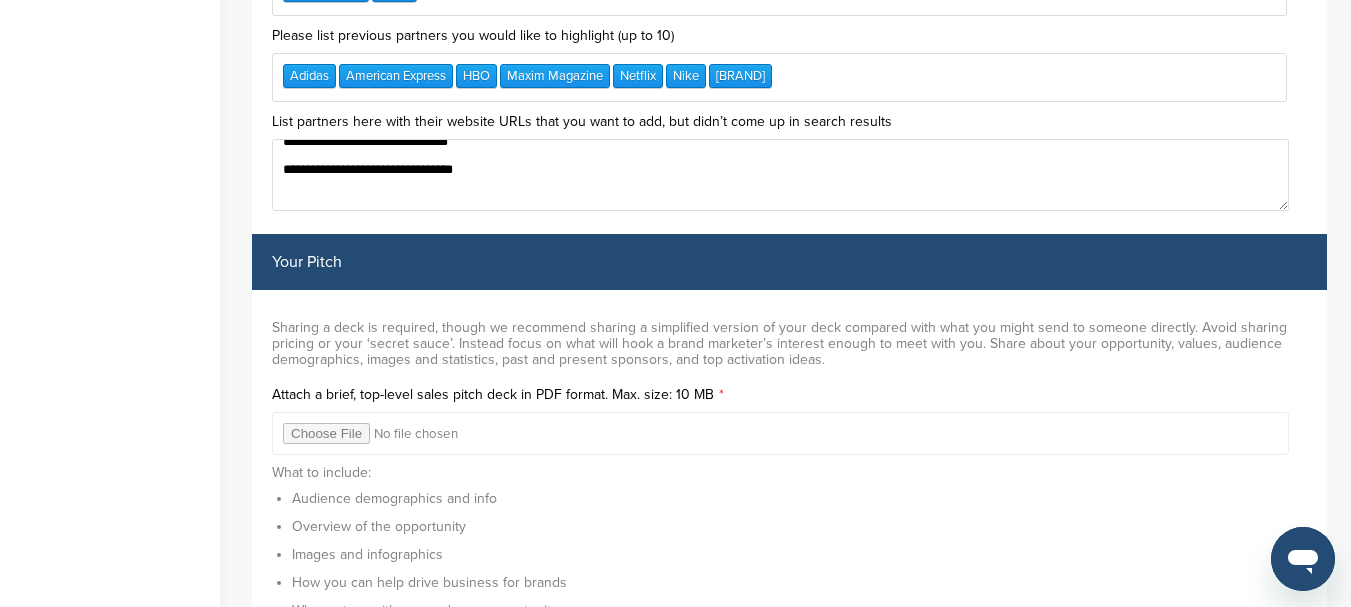 scroll, scrollTop: 30, scrollLeft: 0, axis: vertical 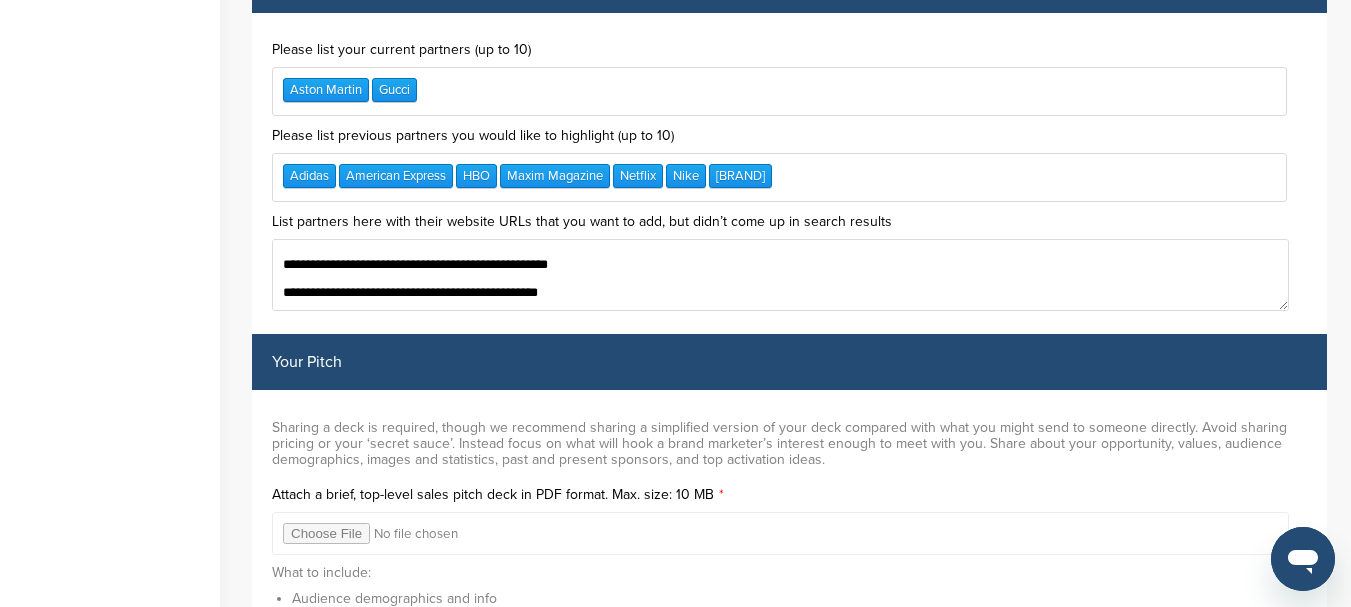 click on "**********" at bounding box center (780, 275) 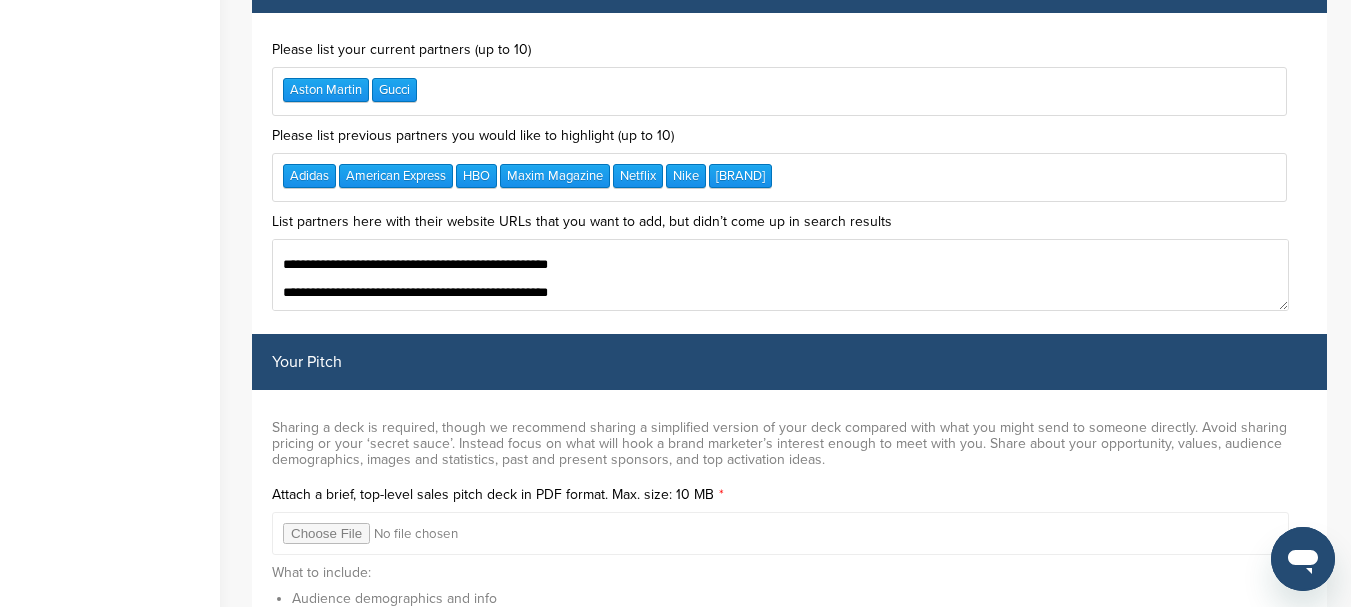 scroll, scrollTop: 195, scrollLeft: 0, axis: vertical 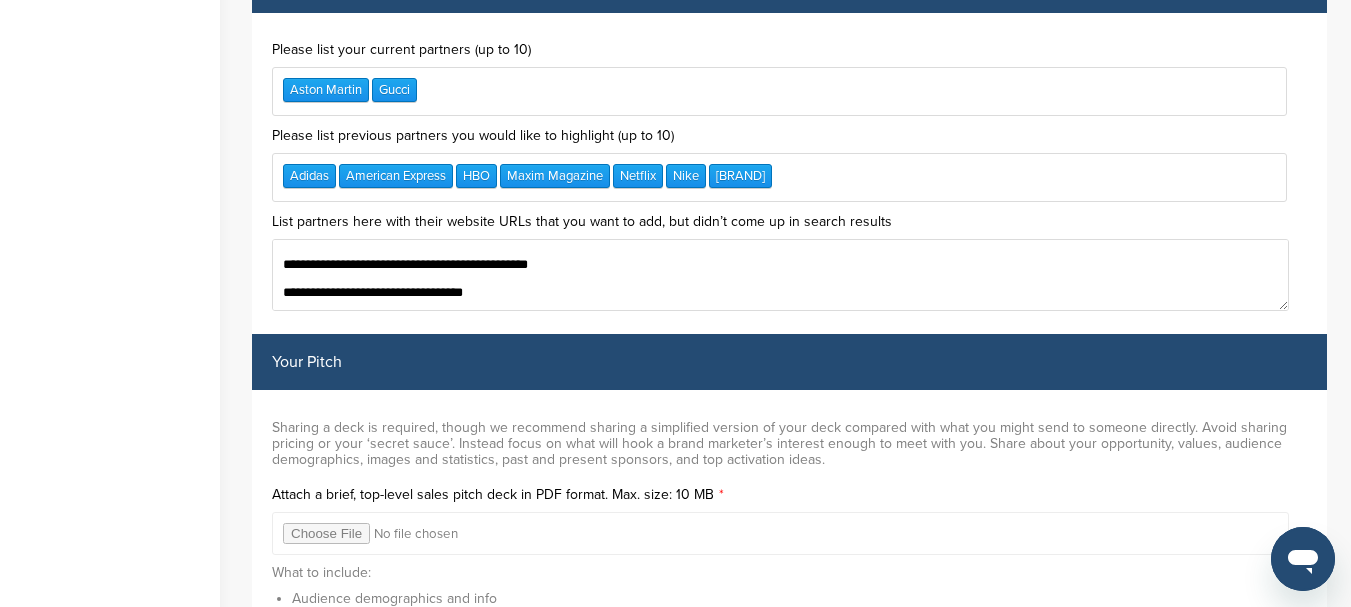 click on "**********" at bounding box center (780, 275) 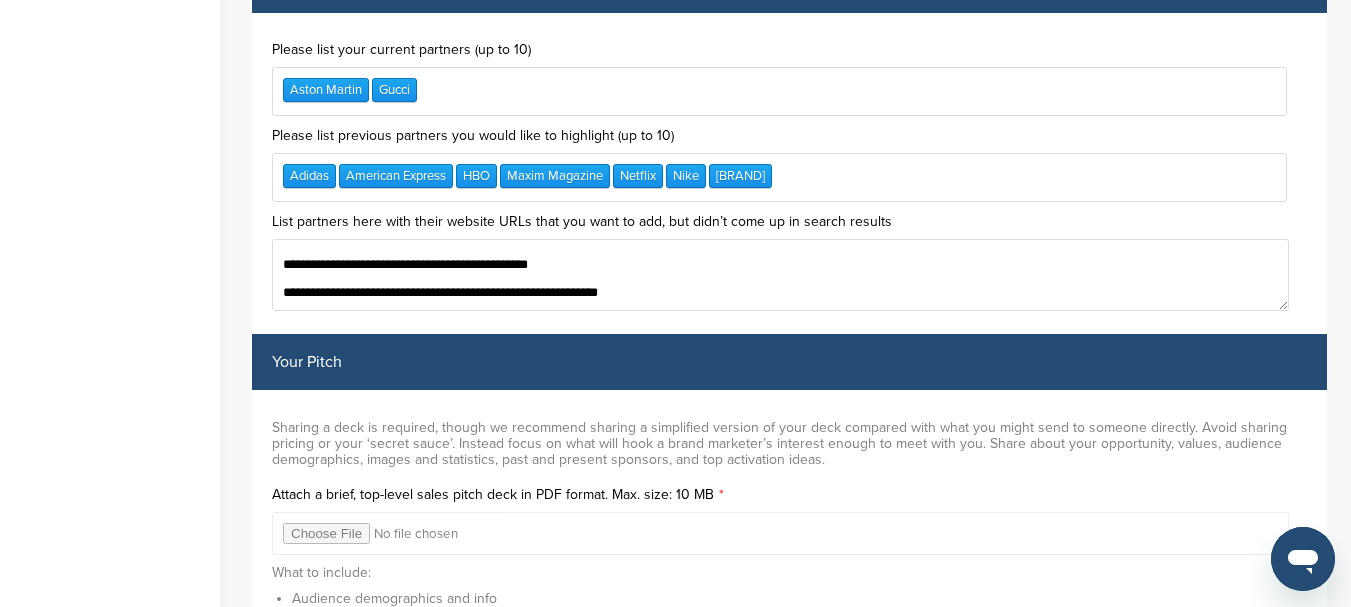 scroll, scrollTop: 205, scrollLeft: 0, axis: vertical 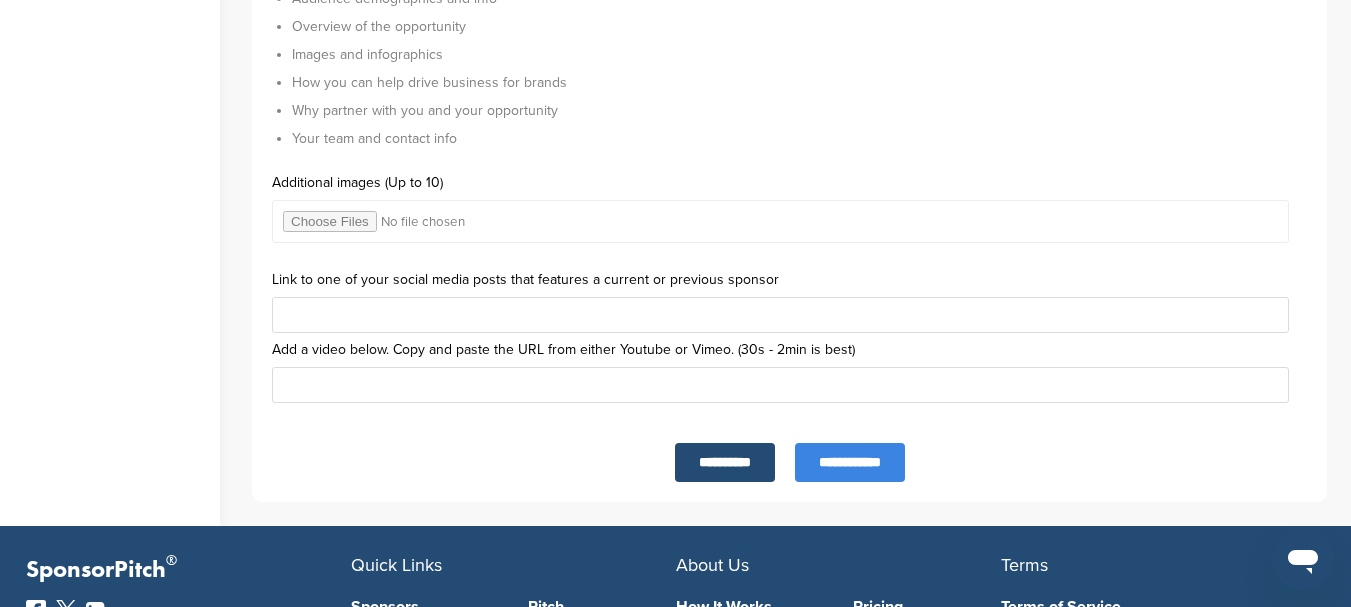 type on "**********" 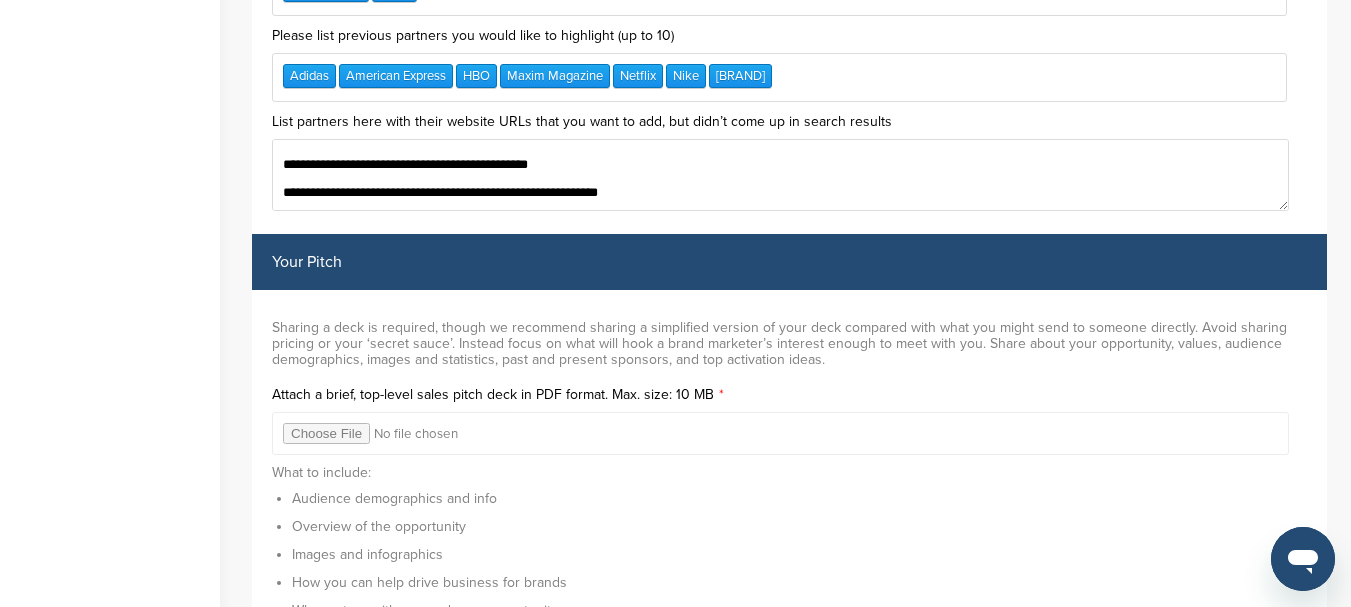 scroll, scrollTop: 6052, scrollLeft: 0, axis: vertical 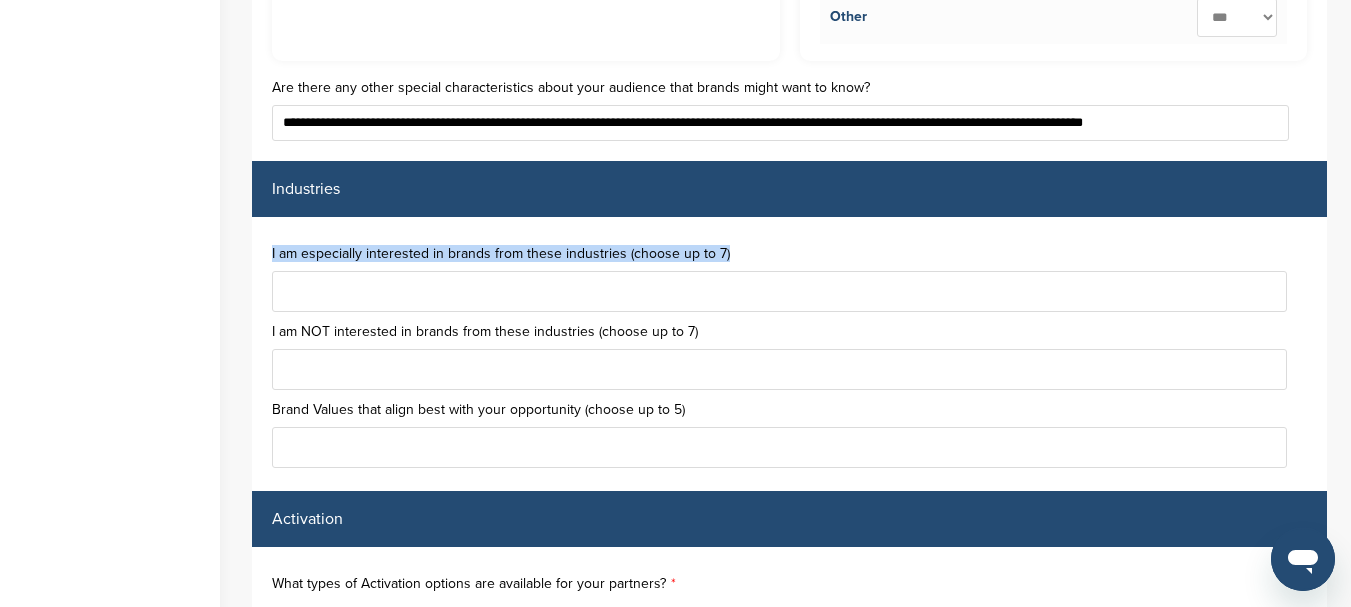 drag, startPoint x: 259, startPoint y: 251, endPoint x: 737, endPoint y: 259, distance: 478.06696 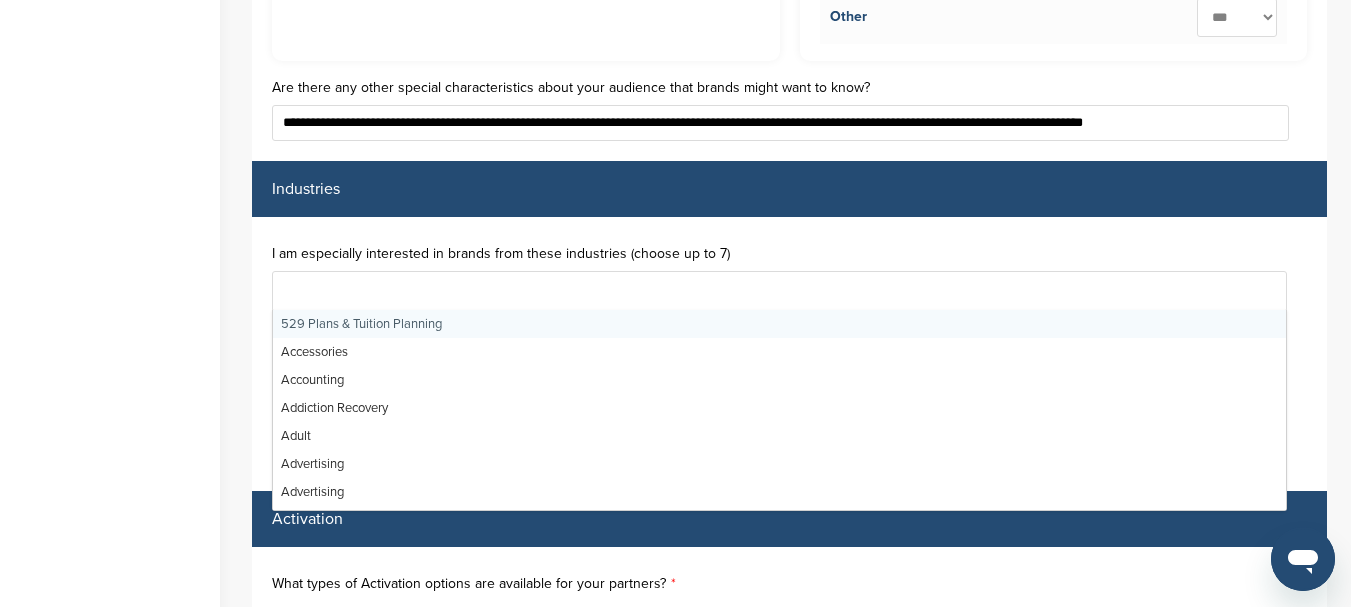 drag, startPoint x: 341, startPoint y: 295, endPoint x: 307, endPoint y: 290, distance: 34.36568 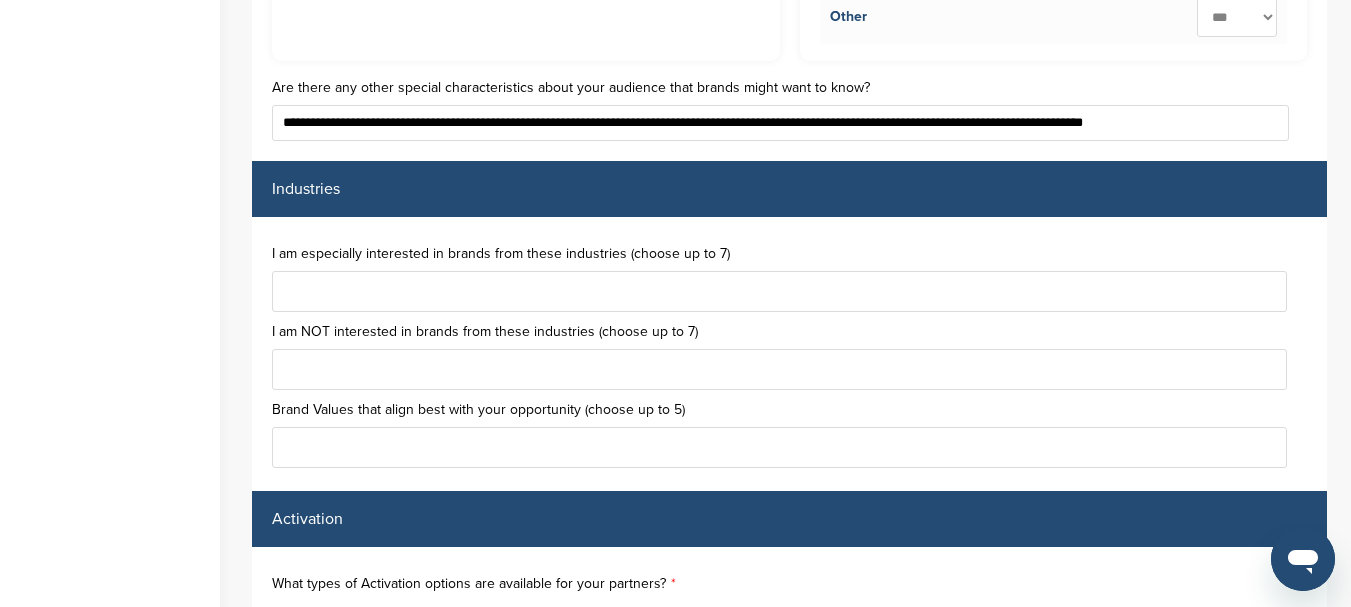click at bounding box center (779, 291) 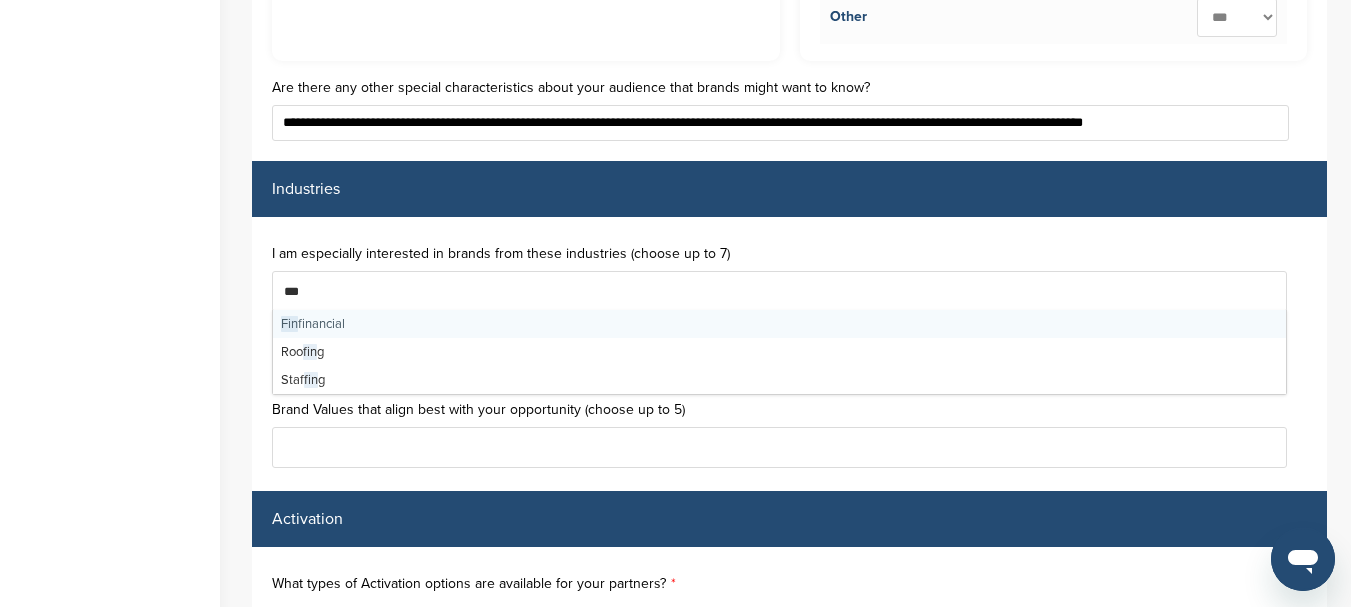 type on "****" 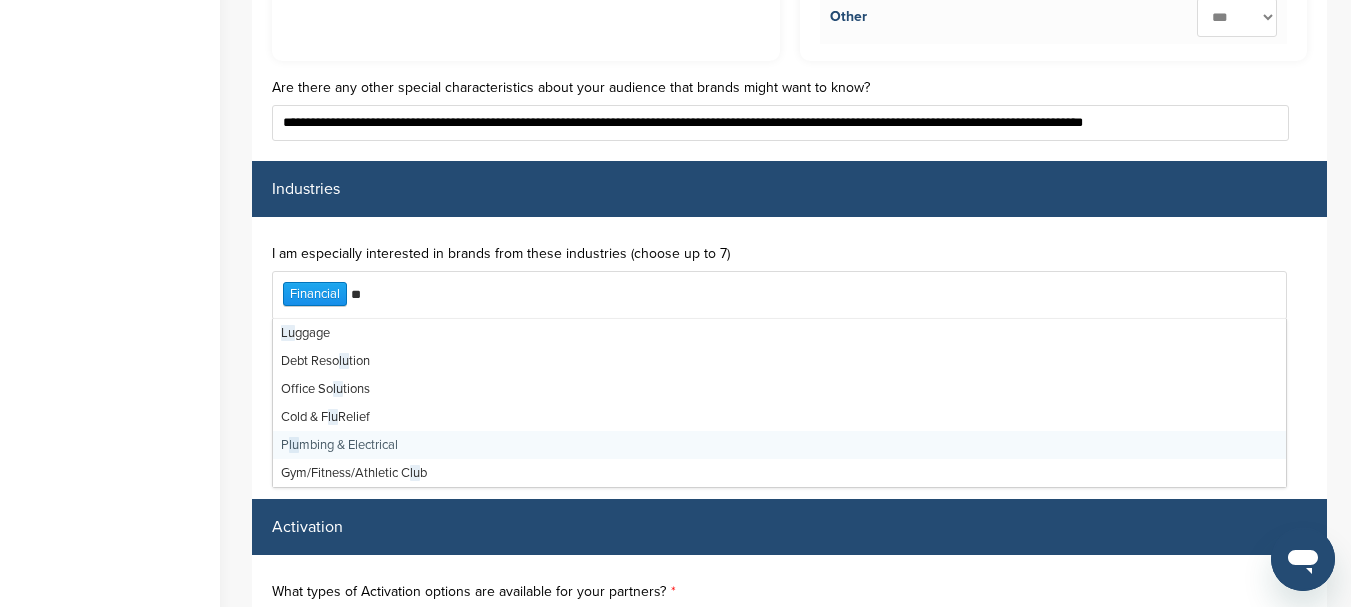 scroll, scrollTop: 0, scrollLeft: 0, axis: both 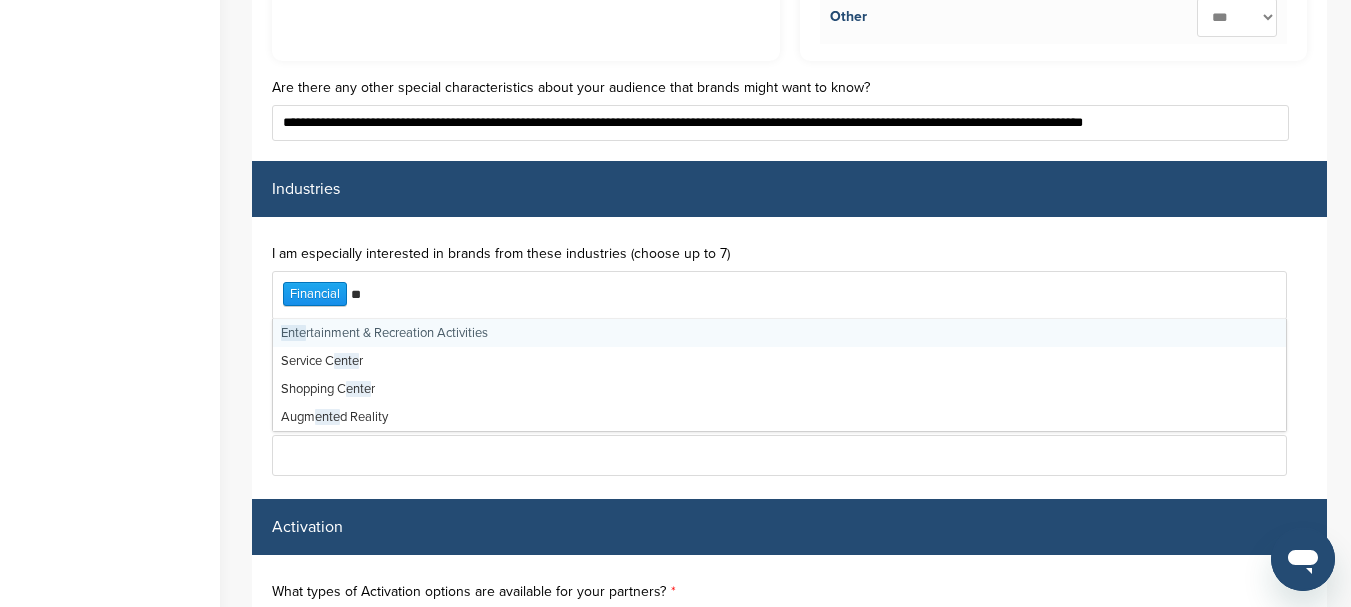 type on "*" 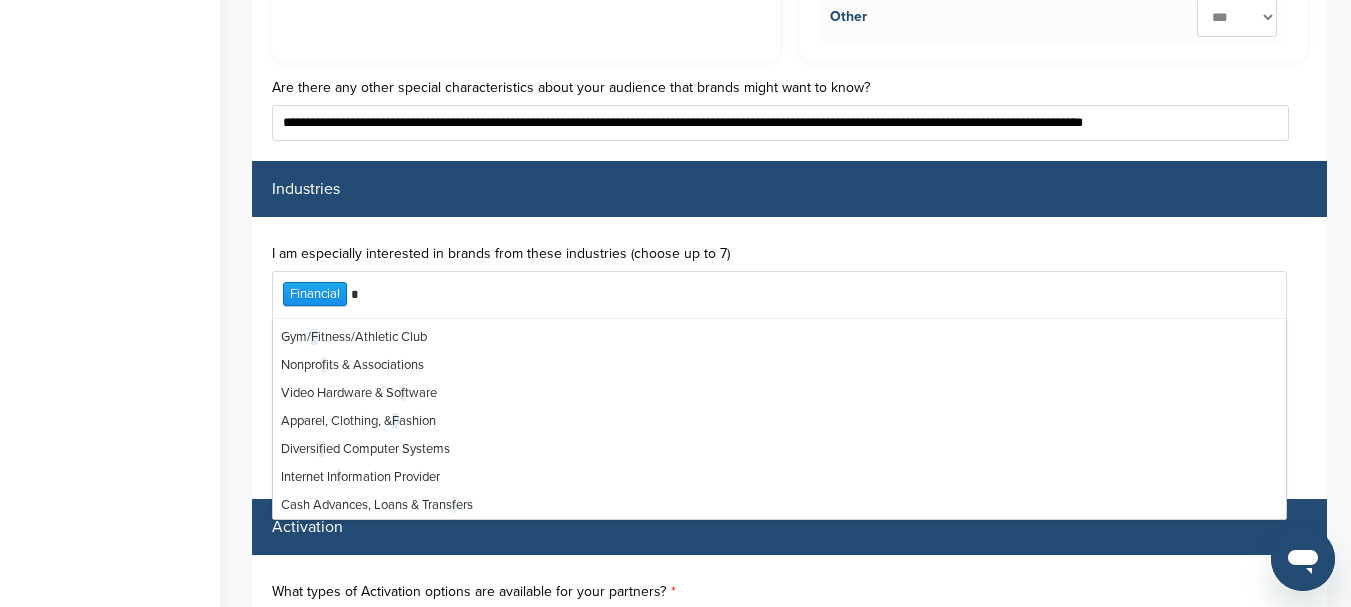 scroll, scrollTop: 0, scrollLeft: 0, axis: both 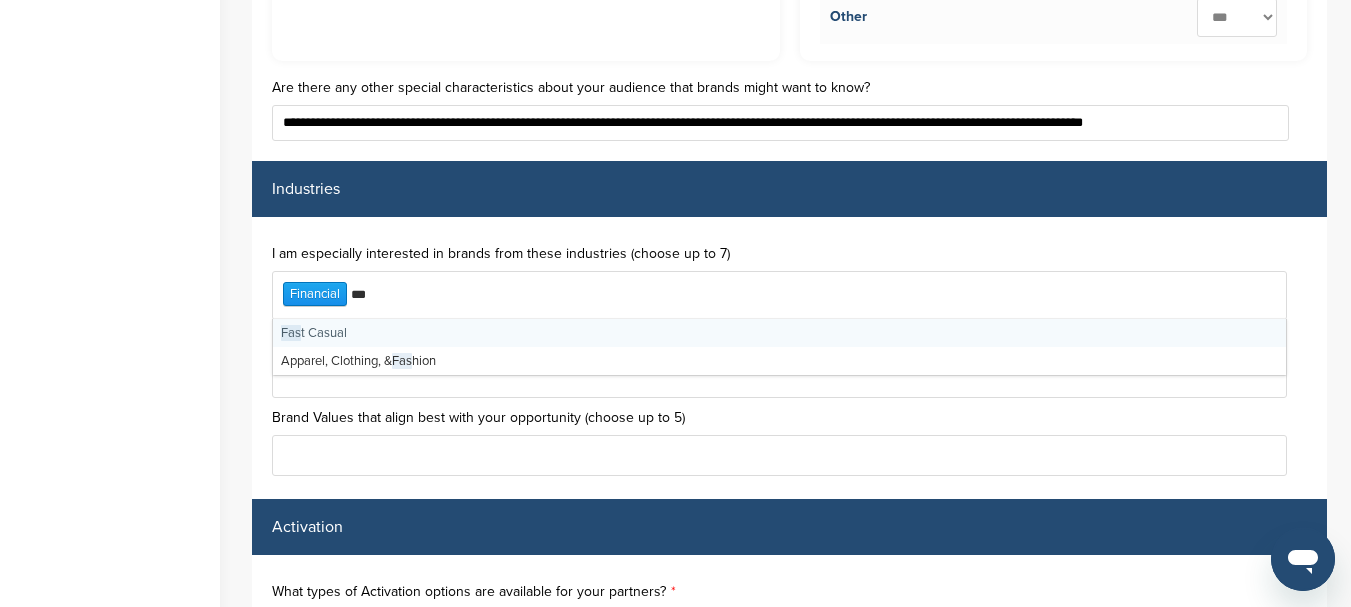type on "****" 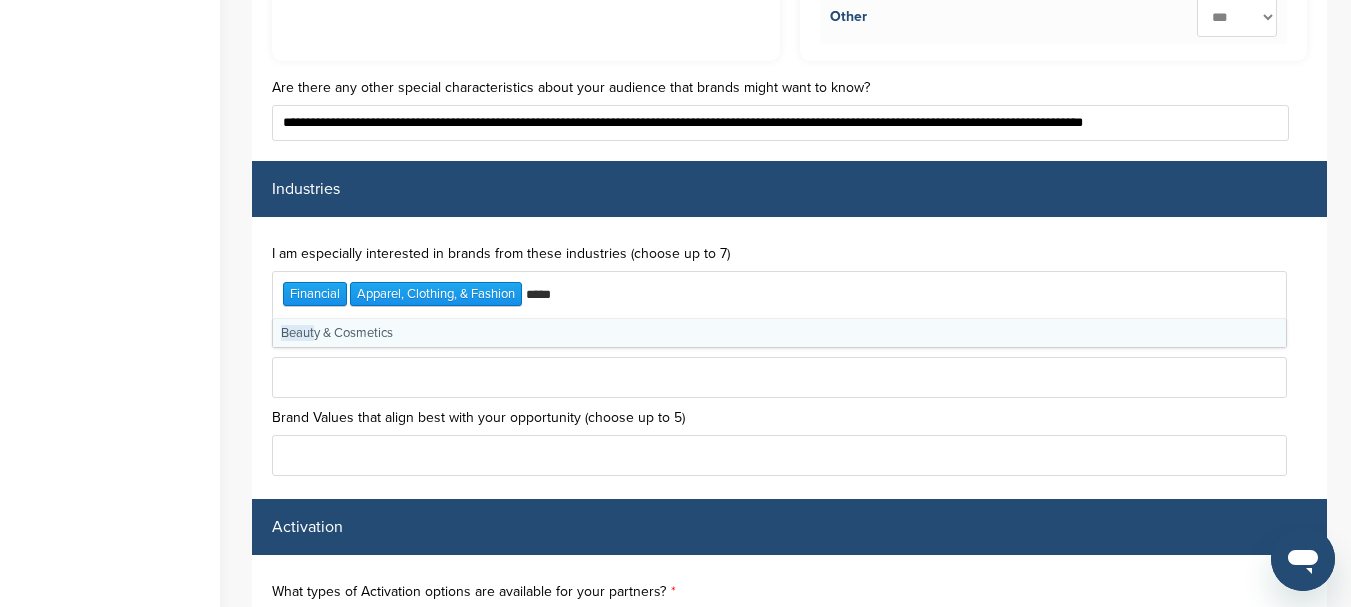 type on "******" 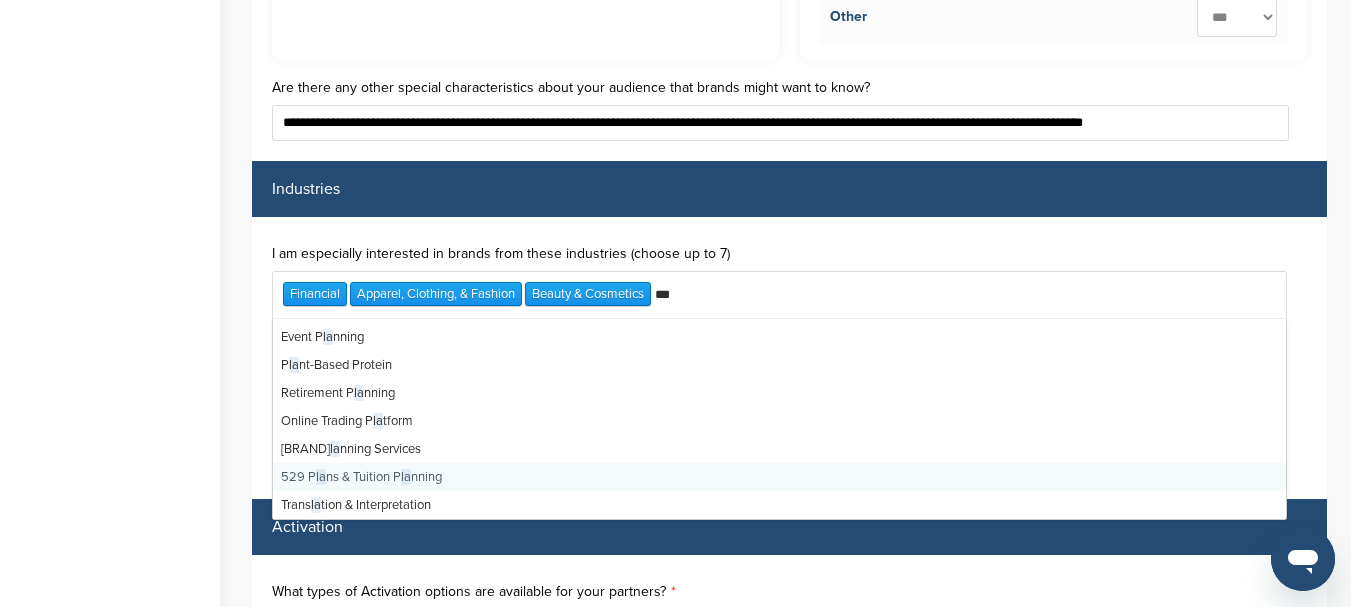 scroll, scrollTop: 0, scrollLeft: 0, axis: both 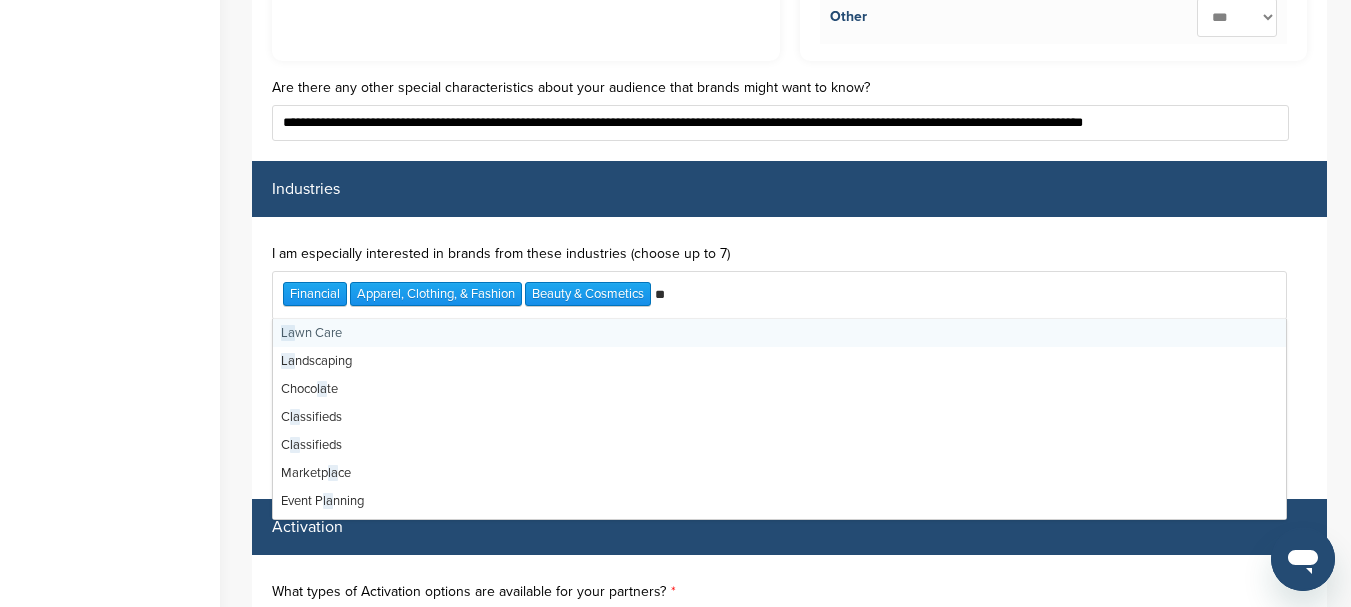 type on "*" 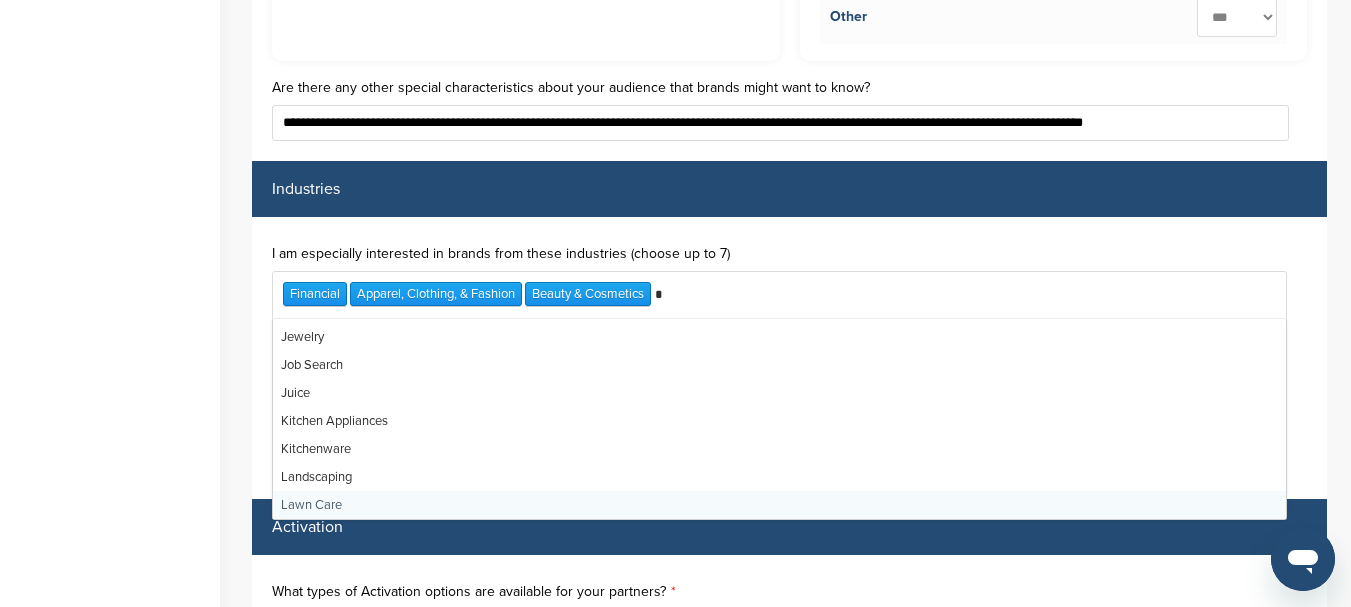 scroll, scrollTop: 0, scrollLeft: 0, axis: both 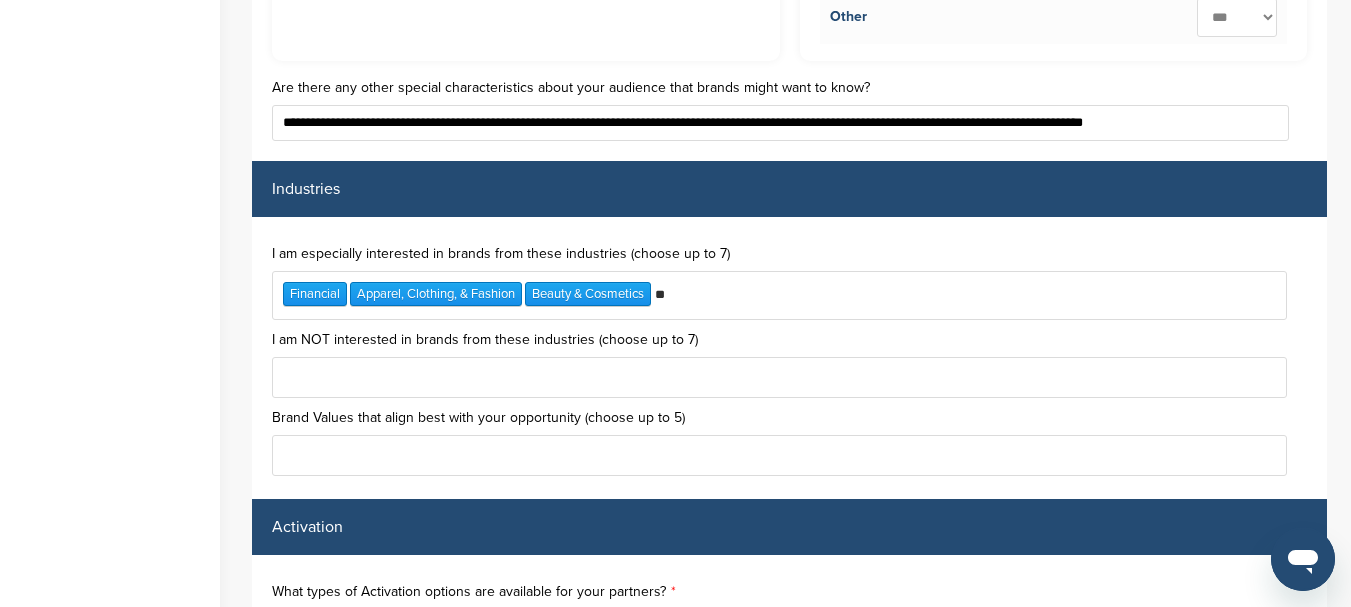 type on "*" 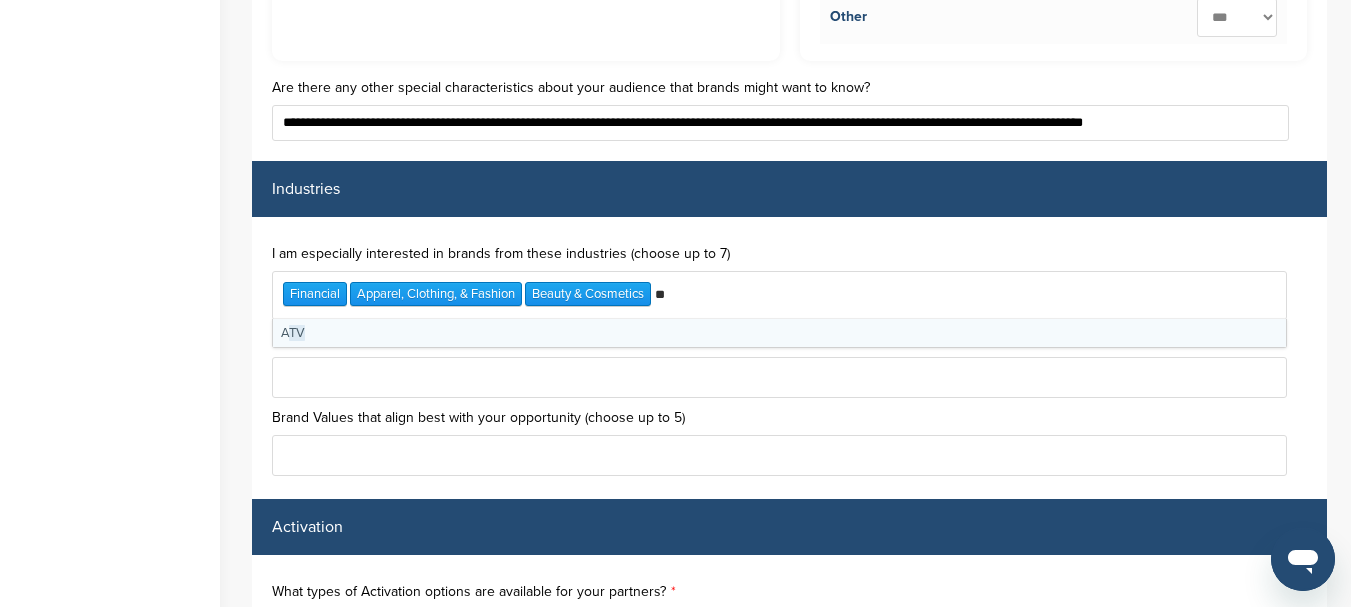 scroll, scrollTop: 0, scrollLeft: 0, axis: both 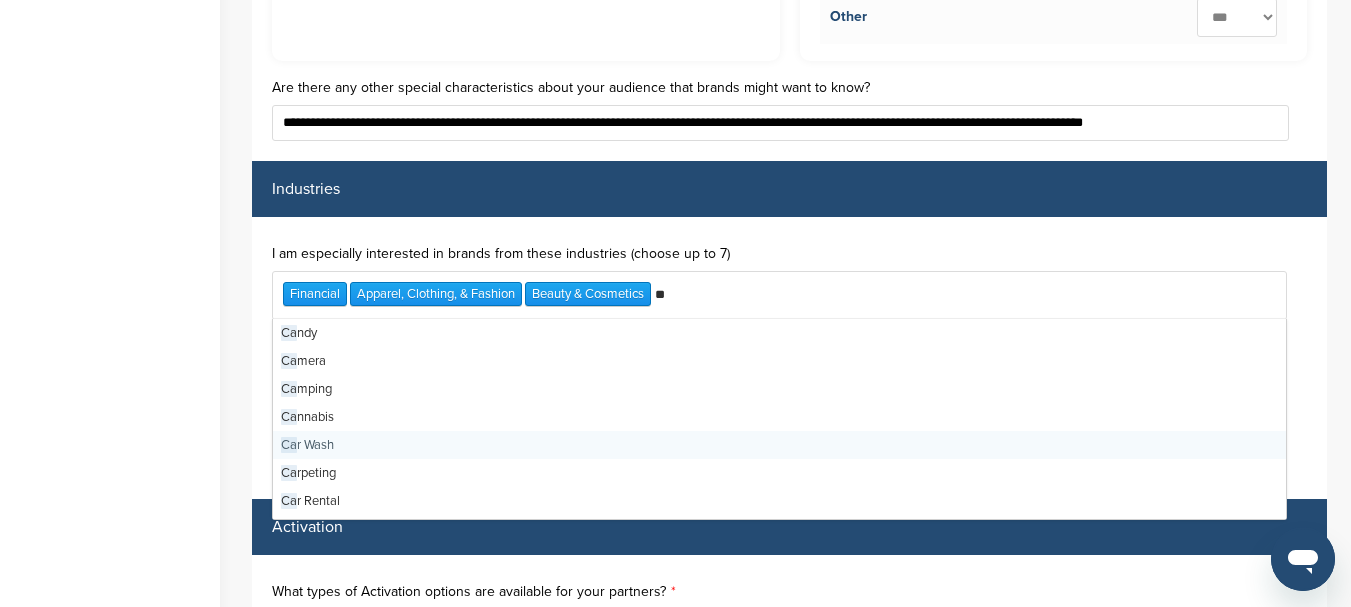 type on "*" 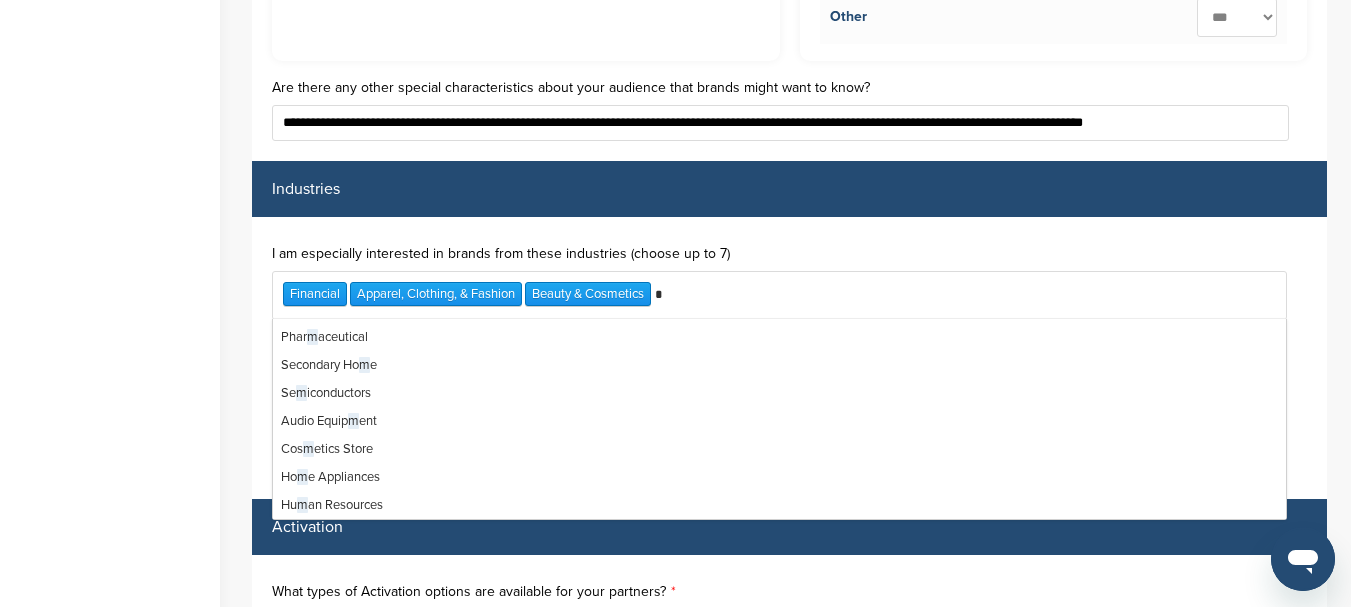 scroll, scrollTop: 0, scrollLeft: 0, axis: both 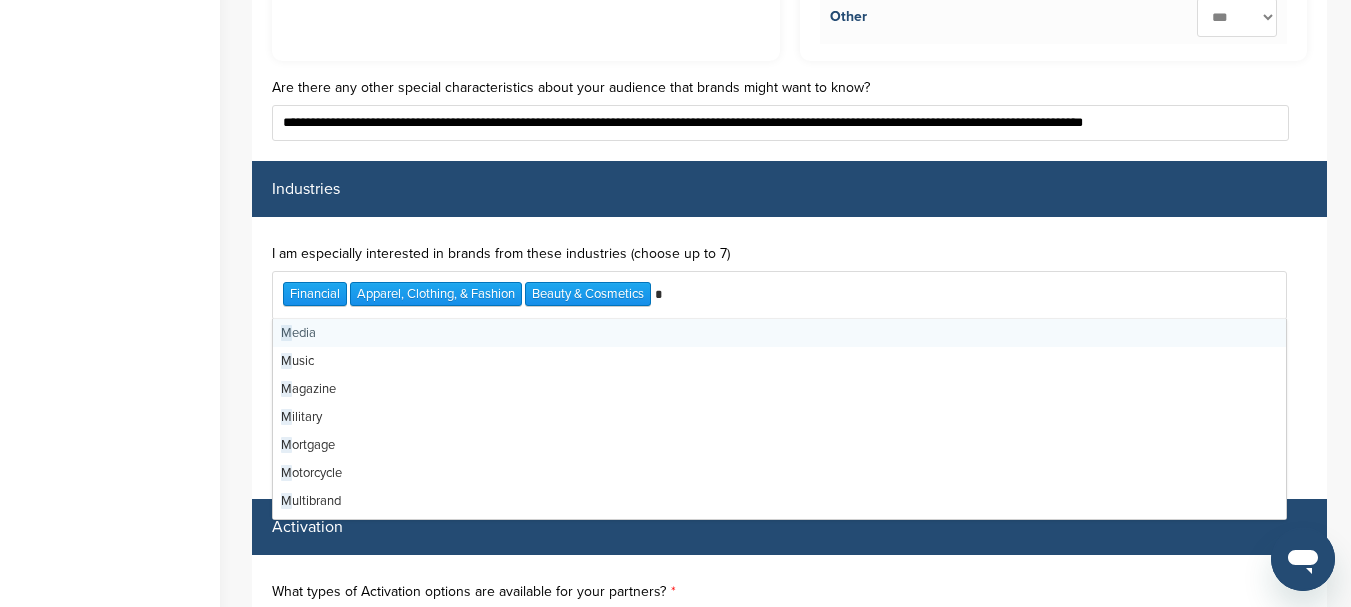 type on "**" 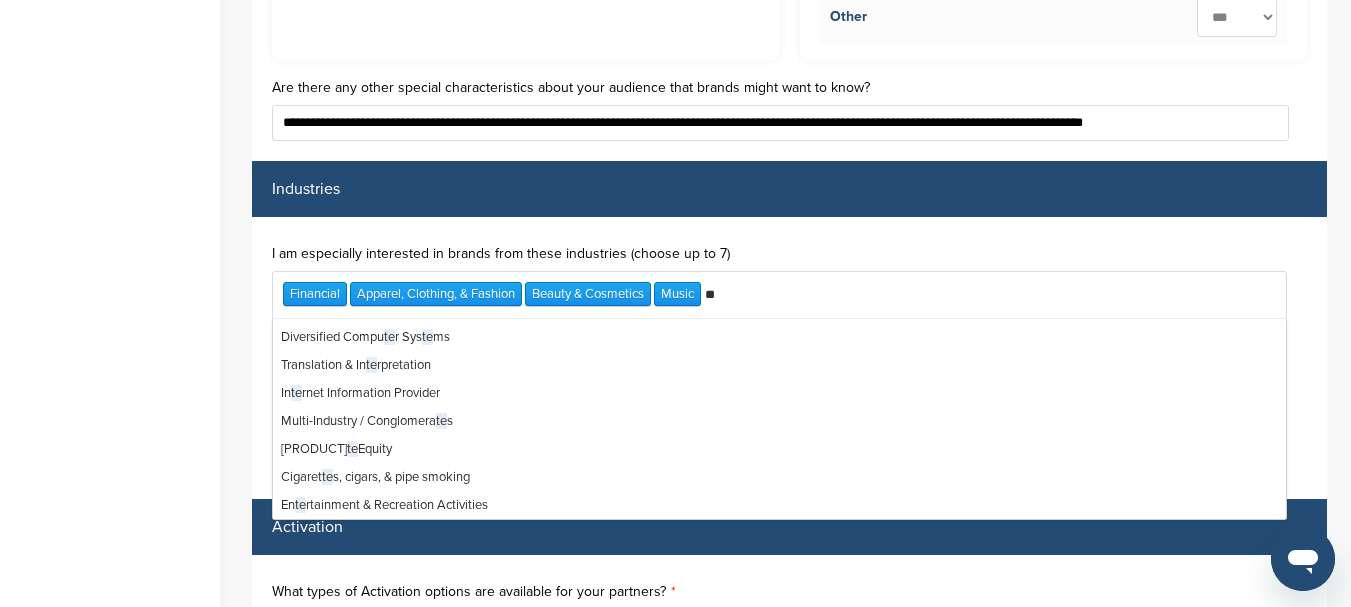 scroll, scrollTop: 0, scrollLeft: 0, axis: both 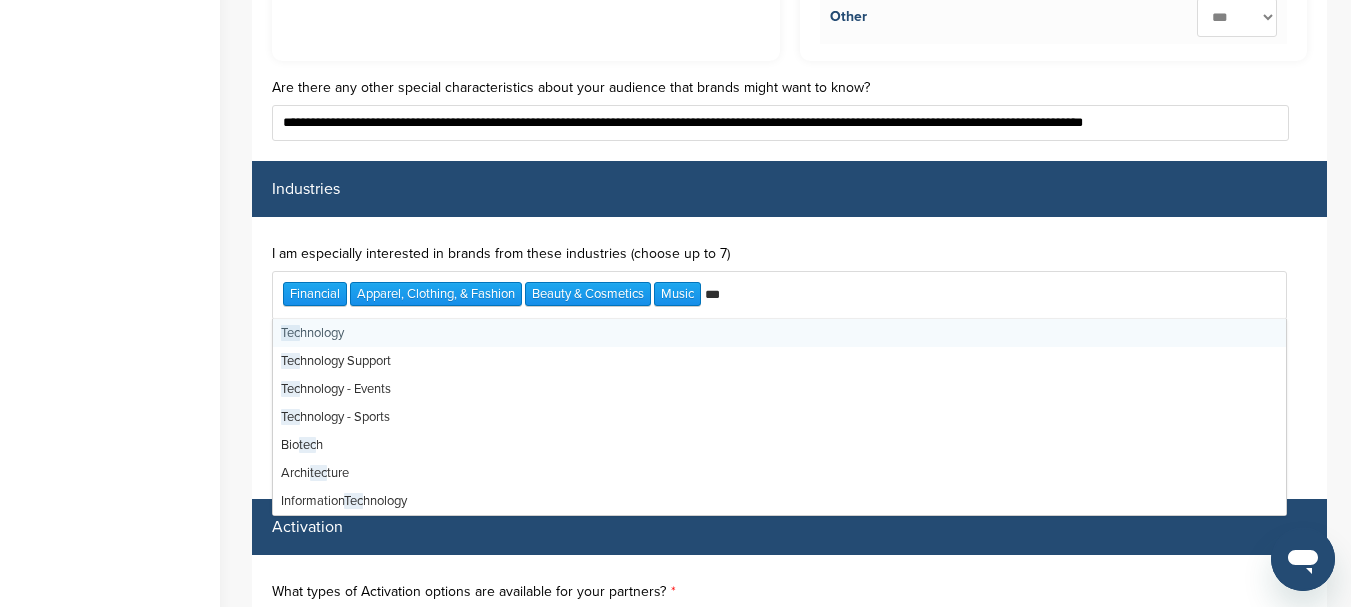 type on "****" 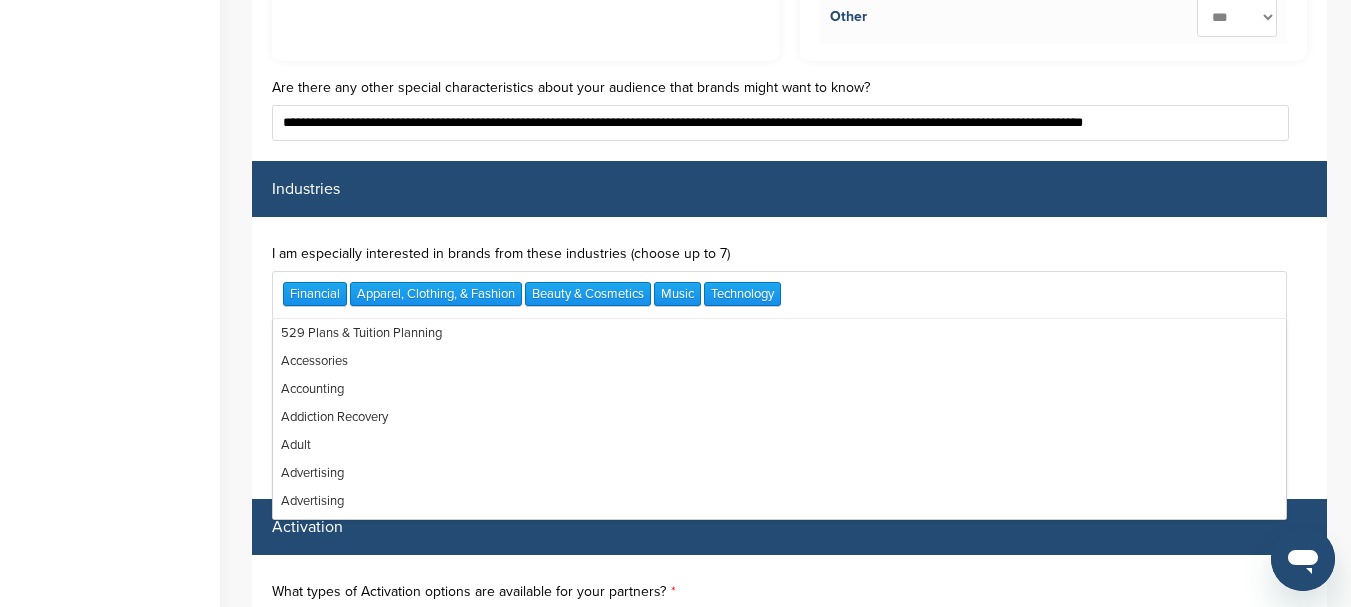 scroll, scrollTop: 10664, scrollLeft: 0, axis: vertical 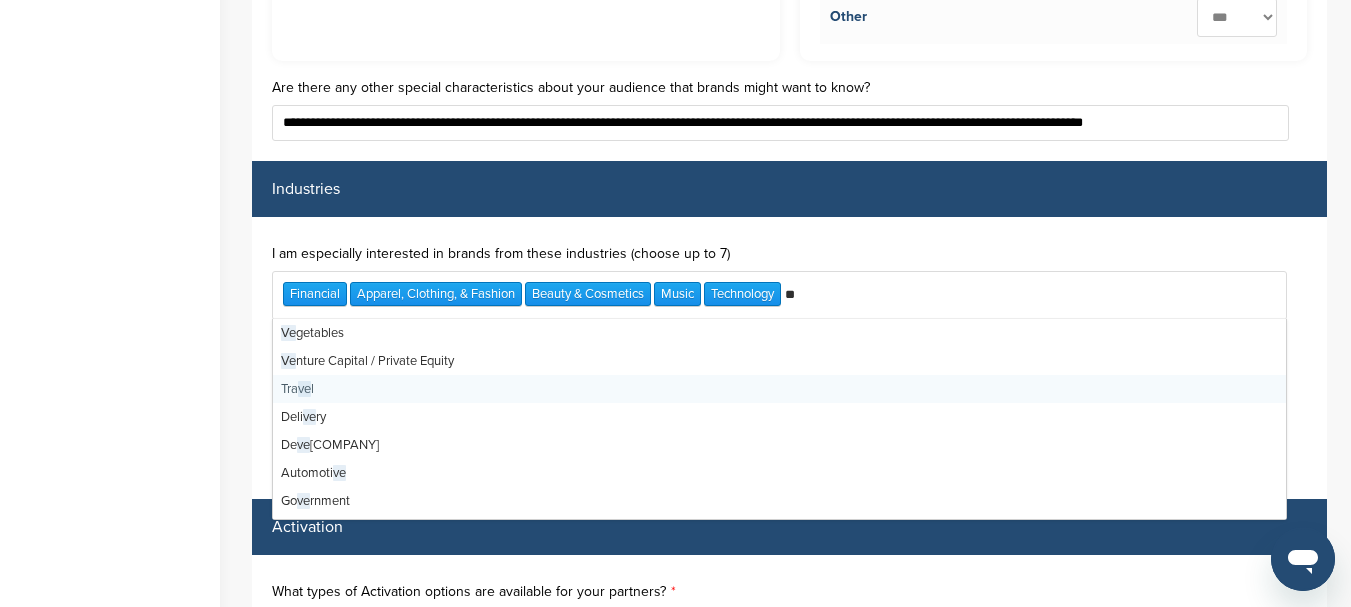 type on "***" 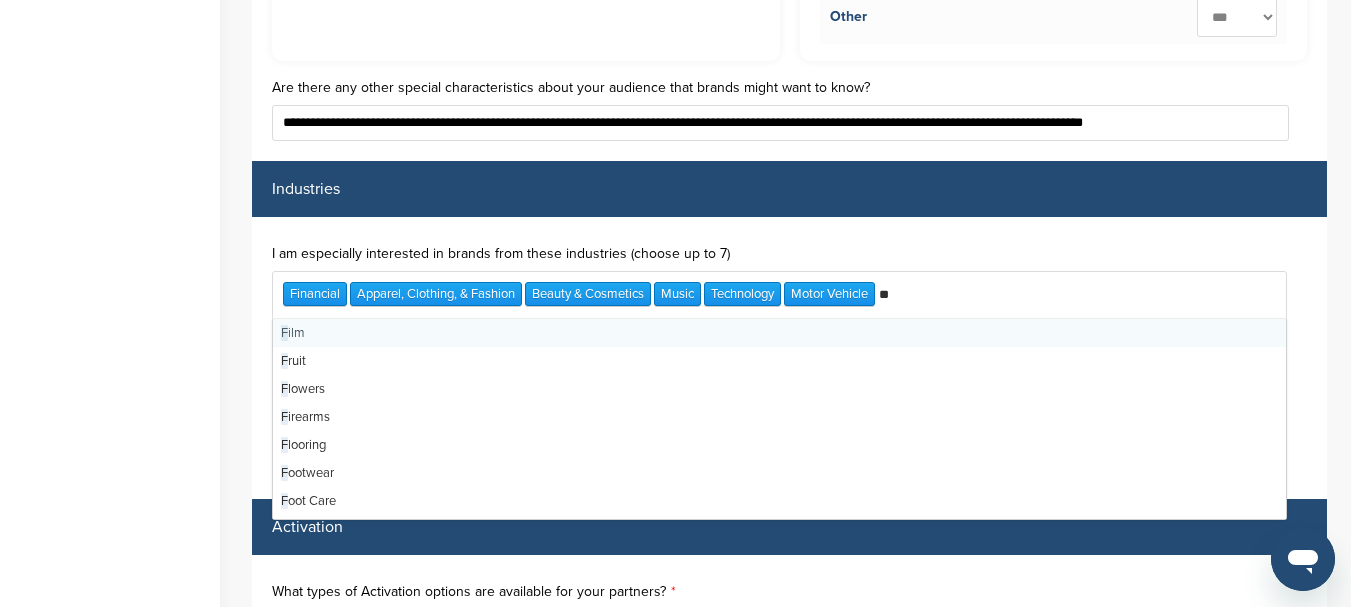 type on "***" 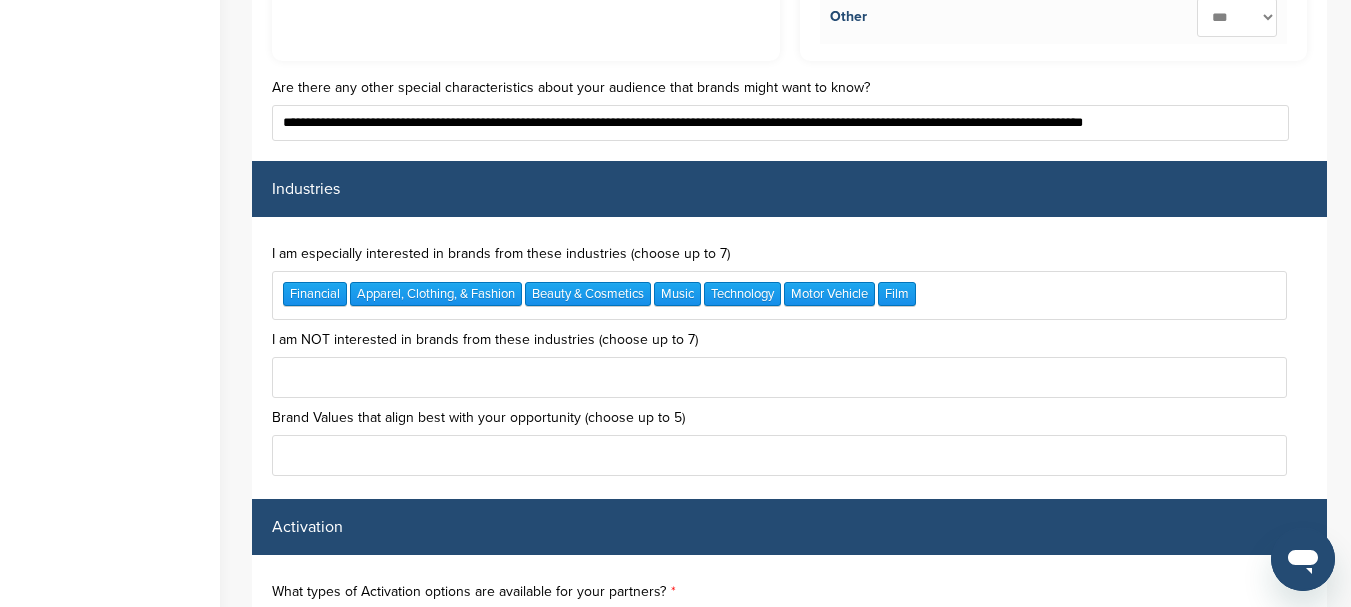 click on "Financial Apparel, Clothing, & Fashion Beauty & Cosmetics Music Technology Motor Vehicle Film" at bounding box center (779, 295) 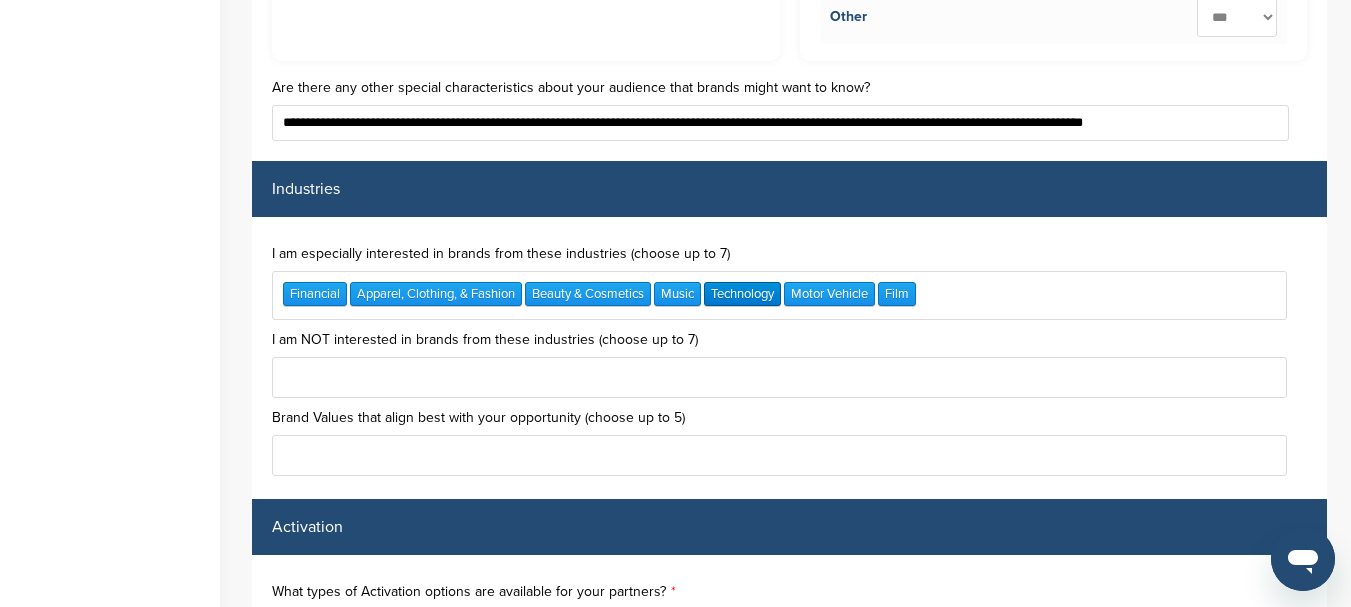 click on "Technology" at bounding box center (742, 294) 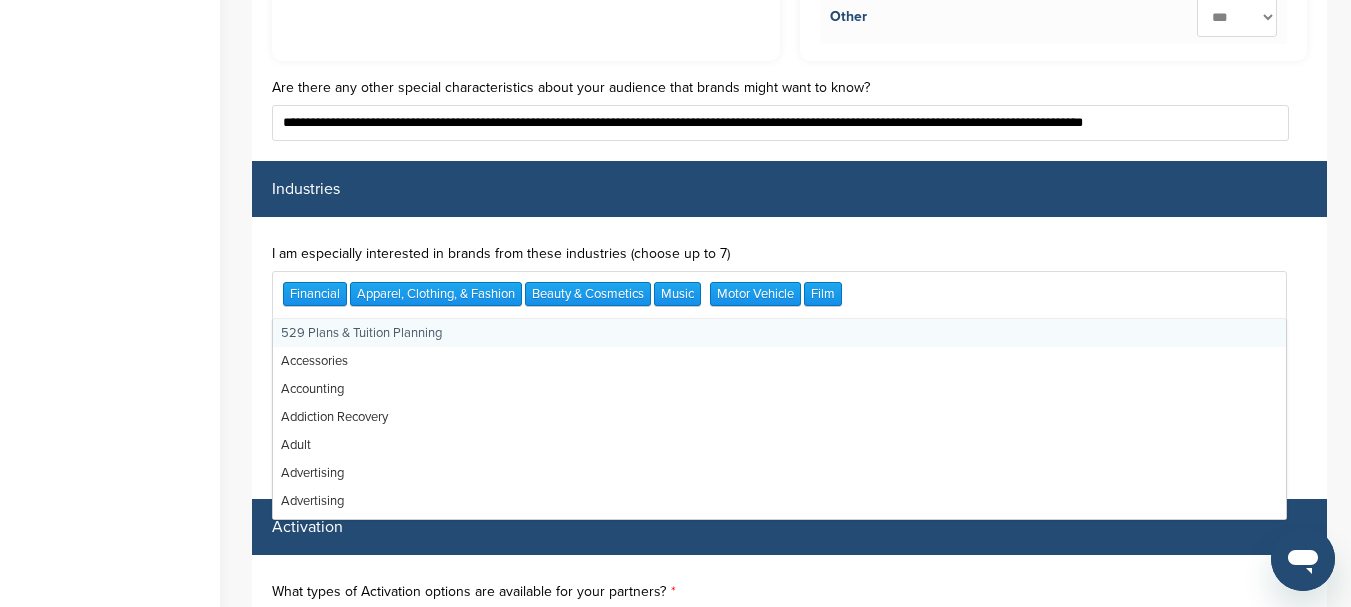 click on "Financial Apparel, Clothing, & Fashion Beauty & Cosmetics Music Motor Vehicle Film" at bounding box center (779, 295) 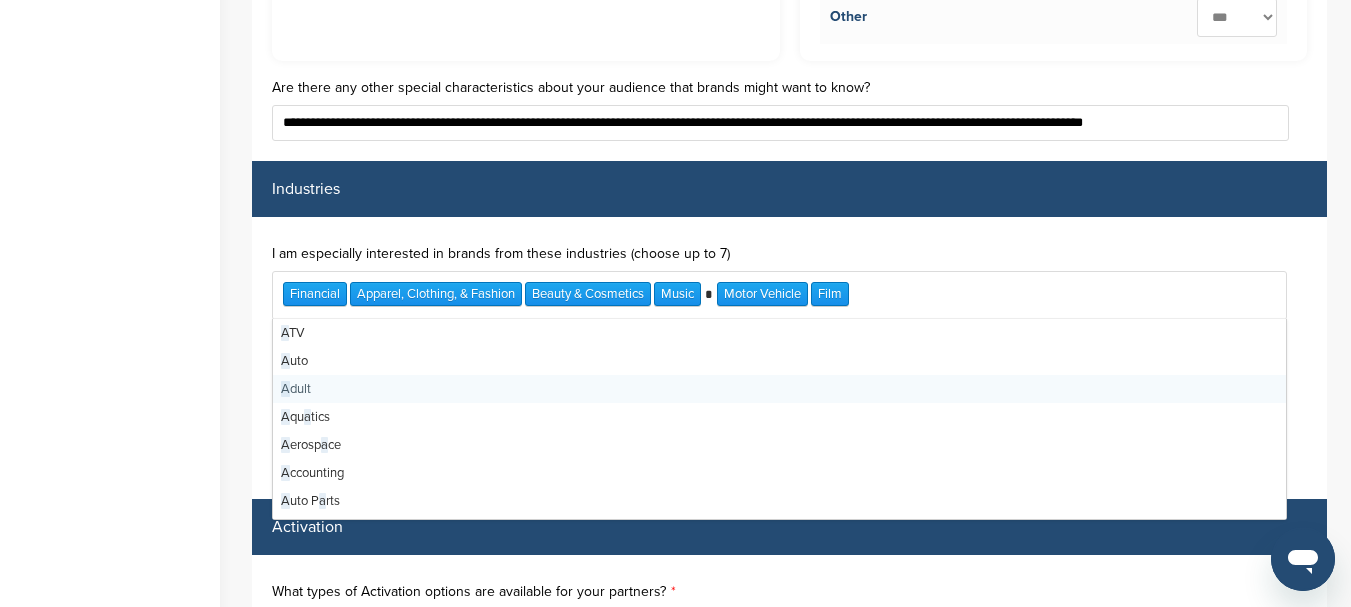 type on "**" 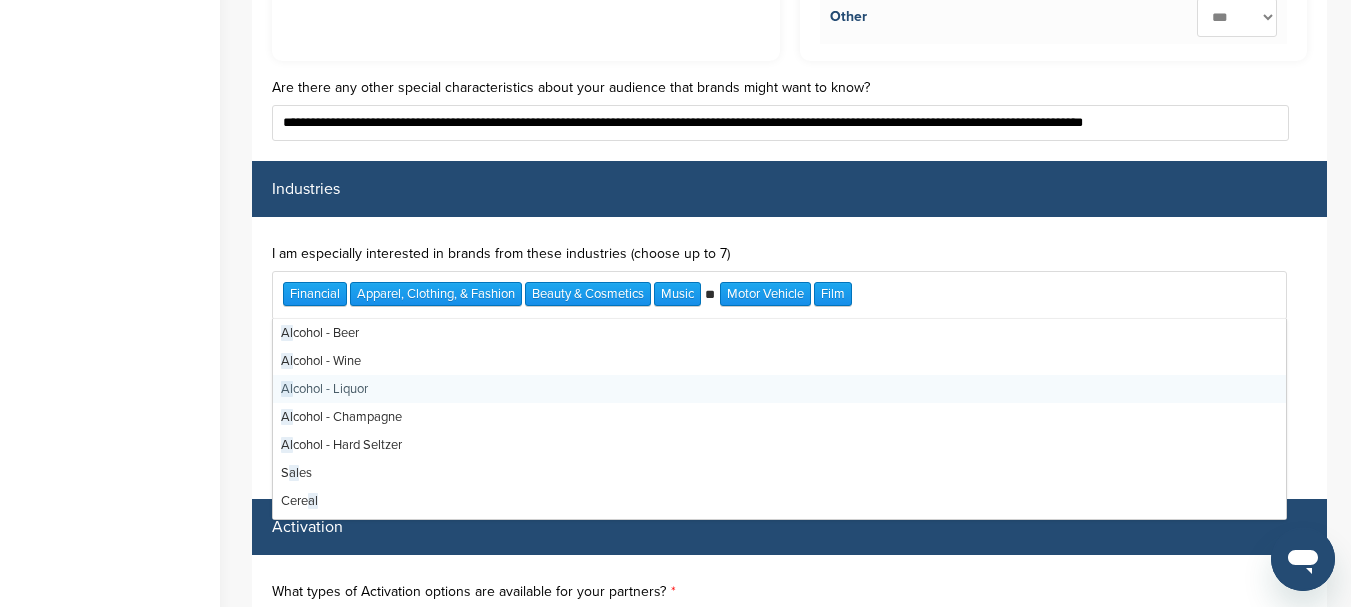 type 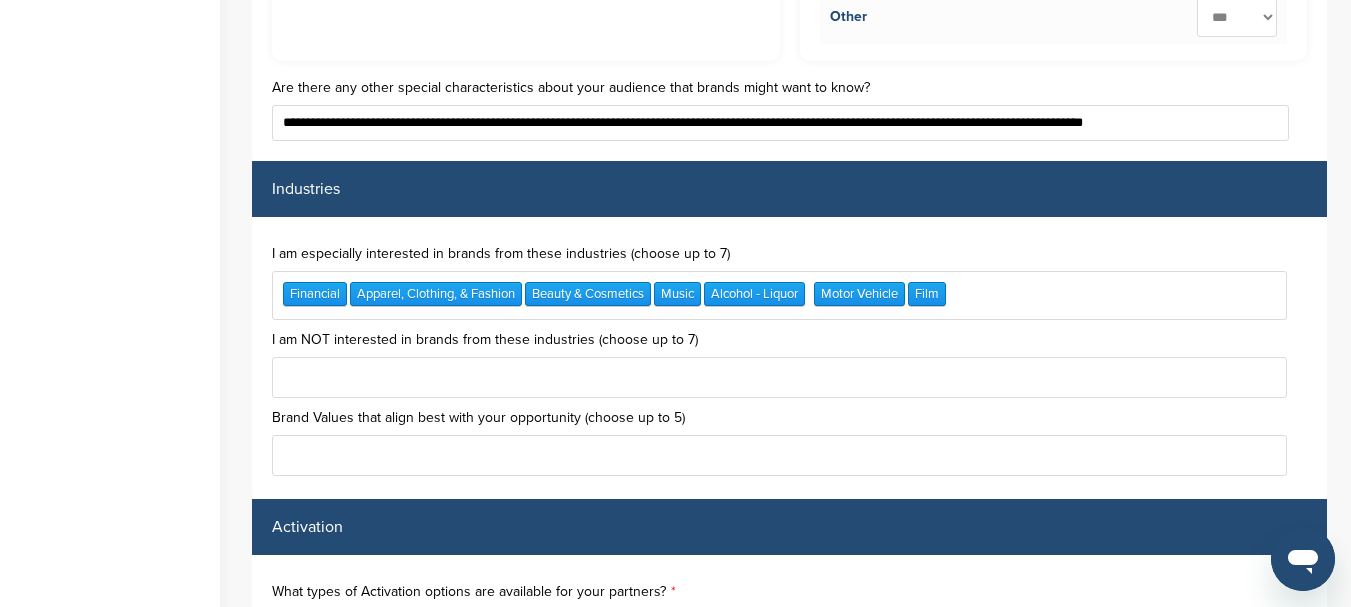 scroll, scrollTop: 0, scrollLeft: 0, axis: both 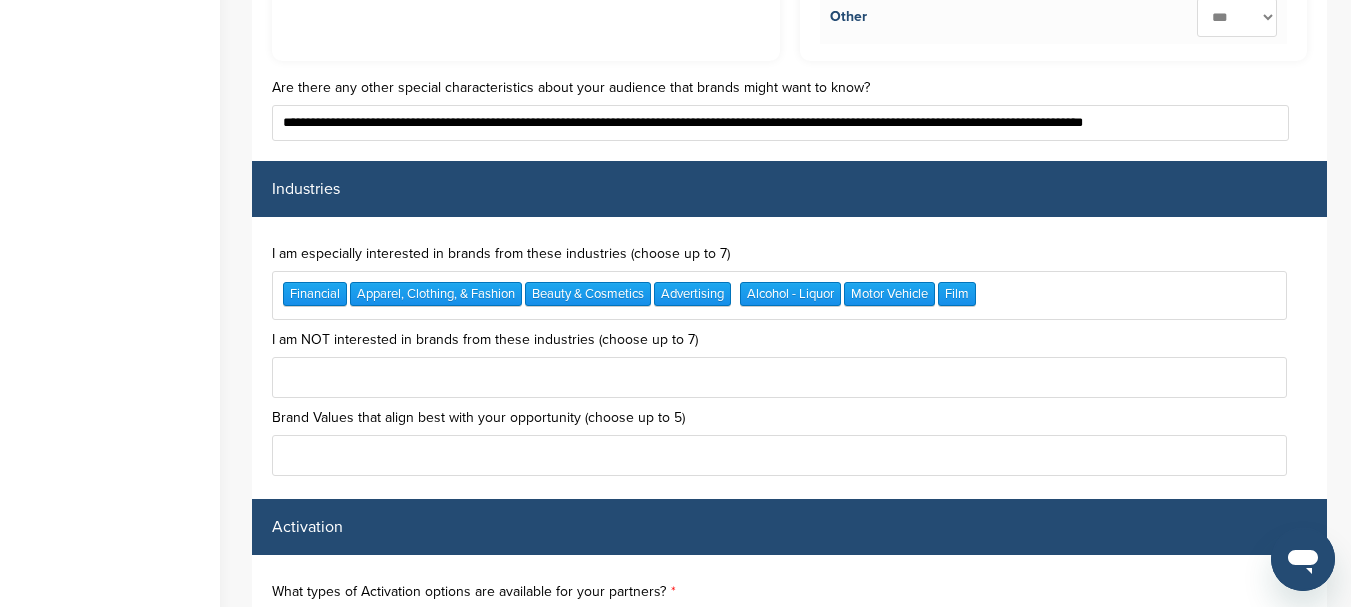 click at bounding box center [779, 377] 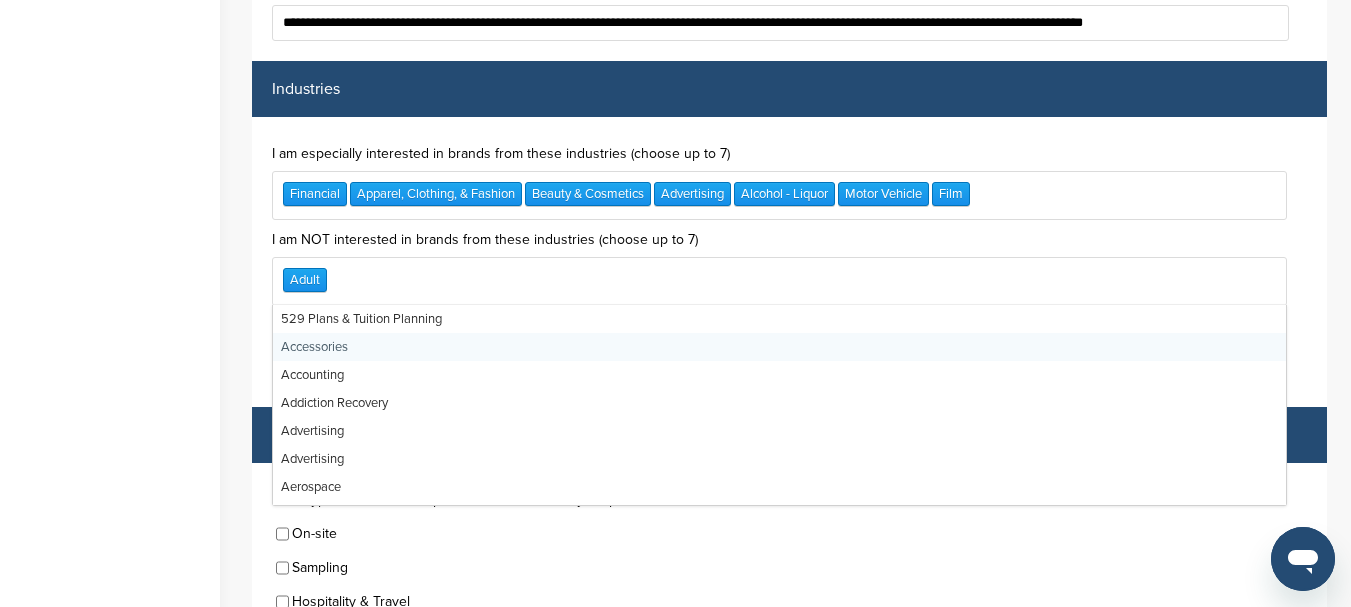 scroll, scrollTop: 5452, scrollLeft: 0, axis: vertical 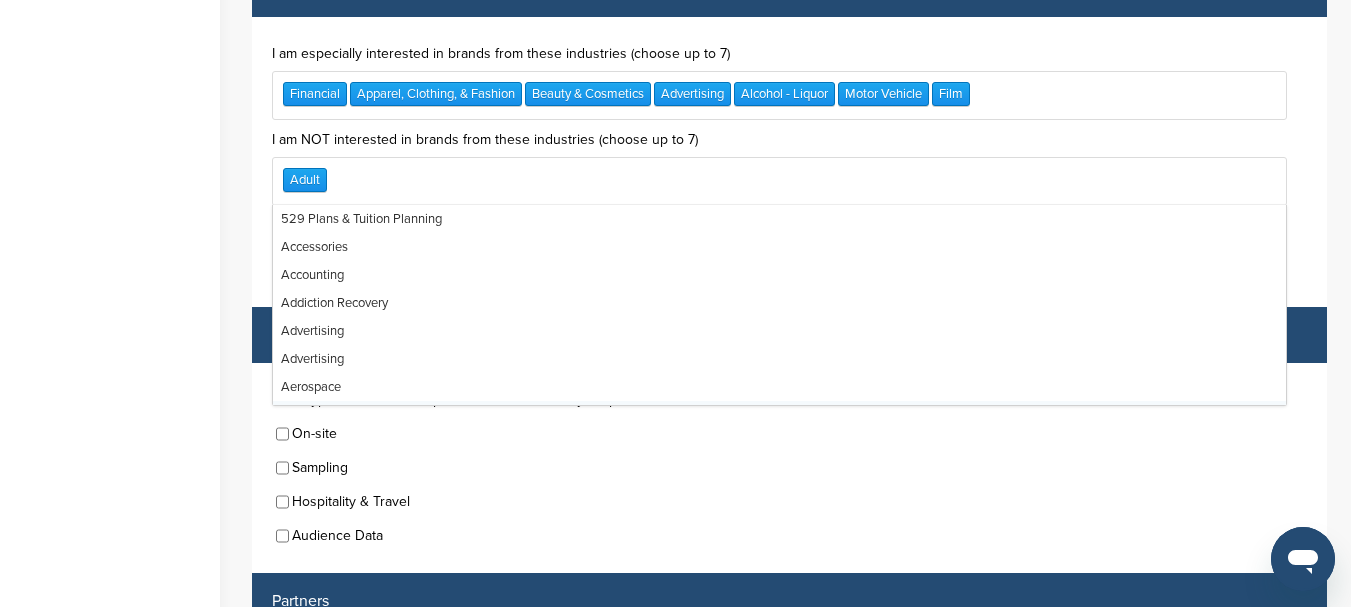 click on "Home
Search
My CRM
Pitch Board
My Pages
Analytics
Settings
Help Center" at bounding box center (110, -1821) 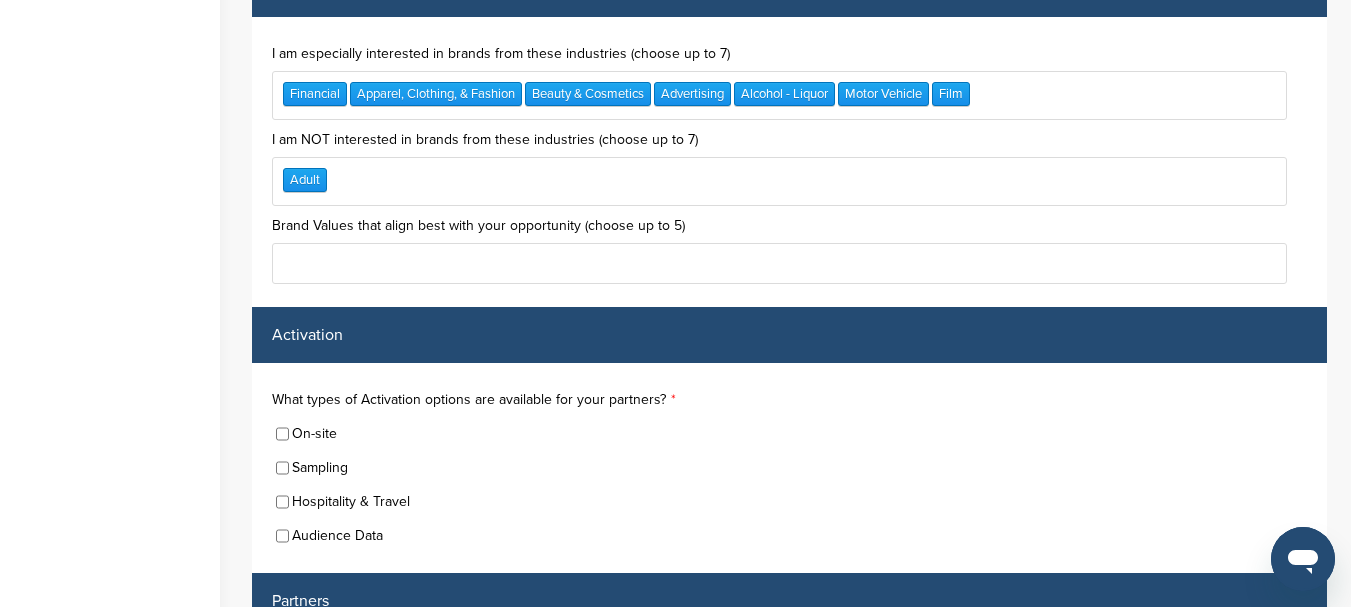 click on "Adult" at bounding box center [779, 181] 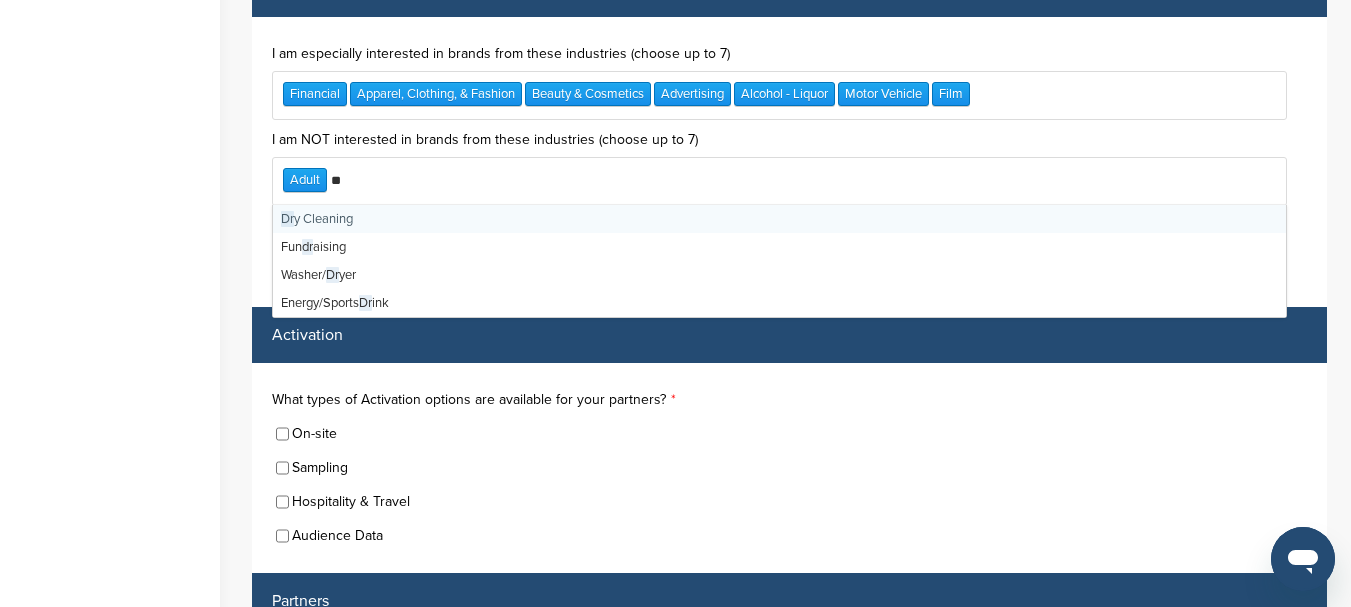 type on "*" 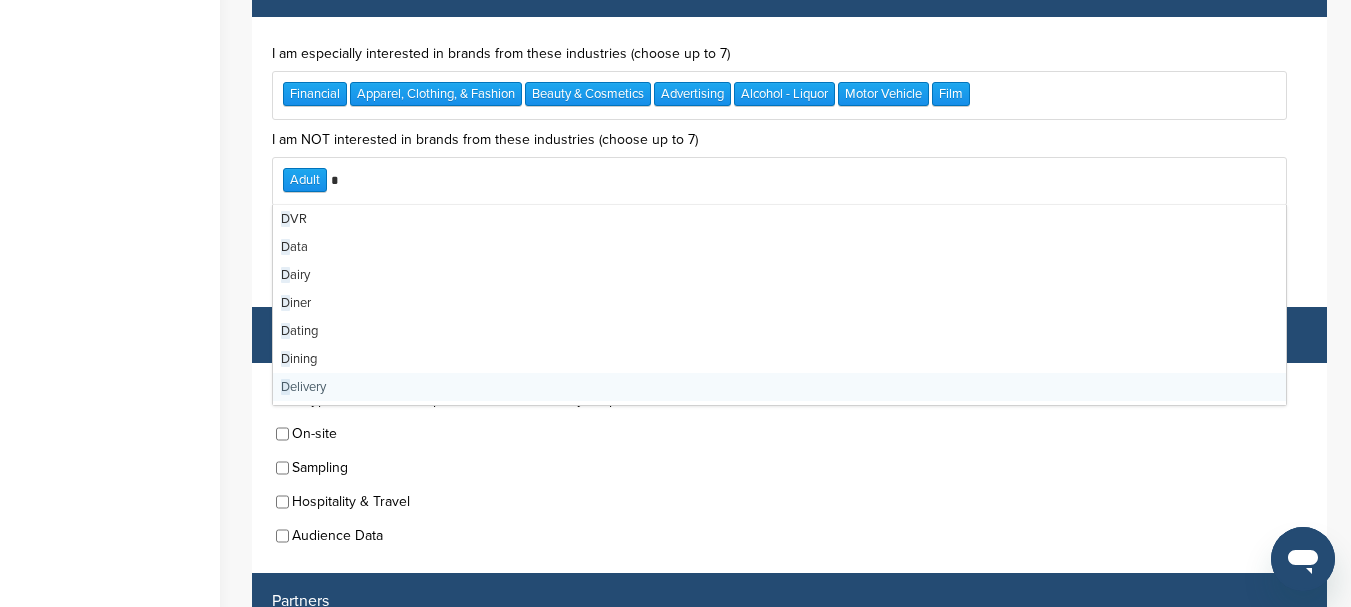 type 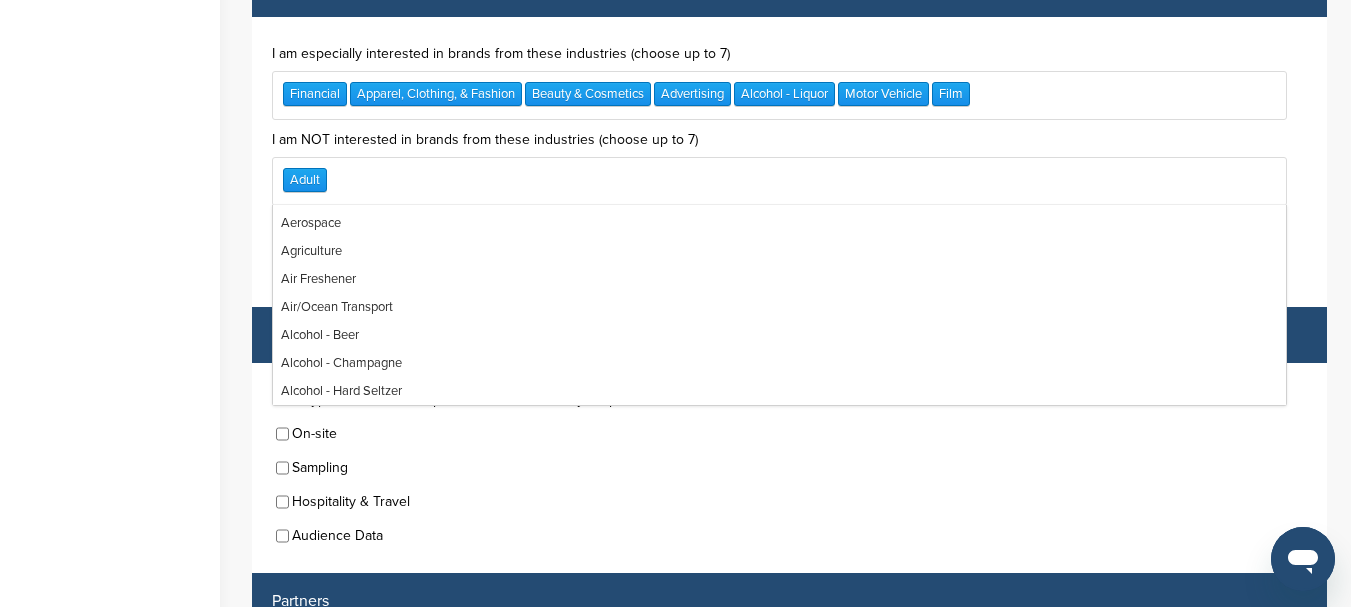 scroll, scrollTop: 3104, scrollLeft: 0, axis: vertical 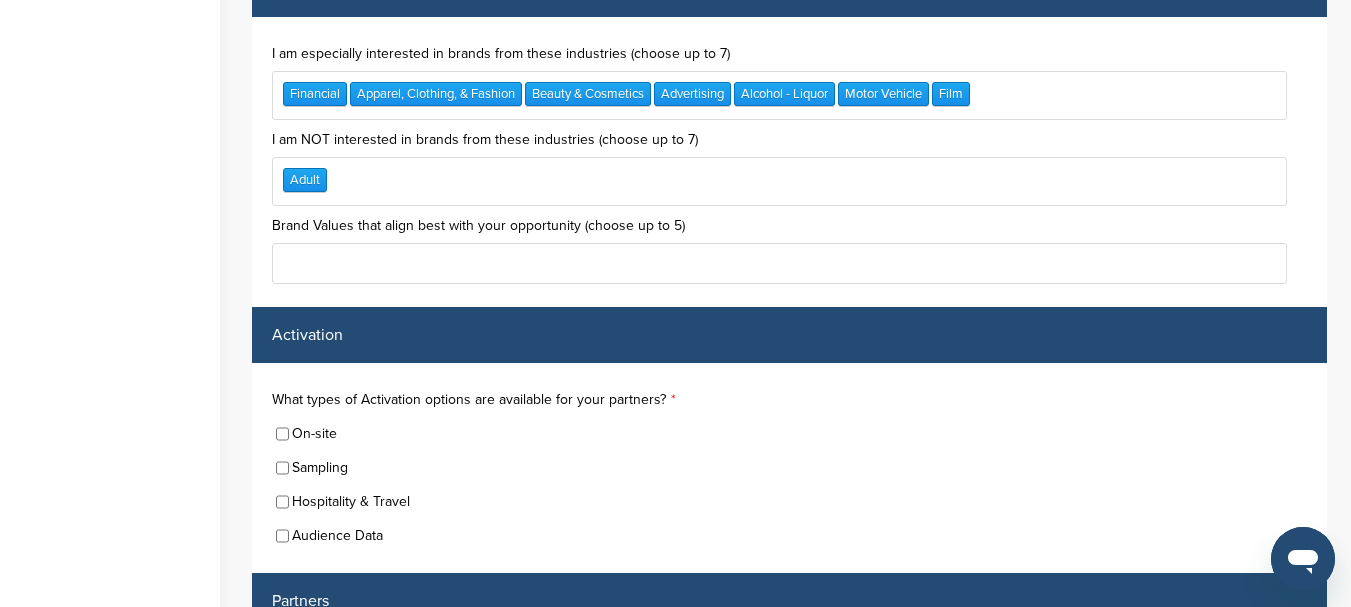 click on "Home
Search
My CRM
Pitch Board
My Pages
Analytics
Settings
Help Center" at bounding box center [110, -1821] 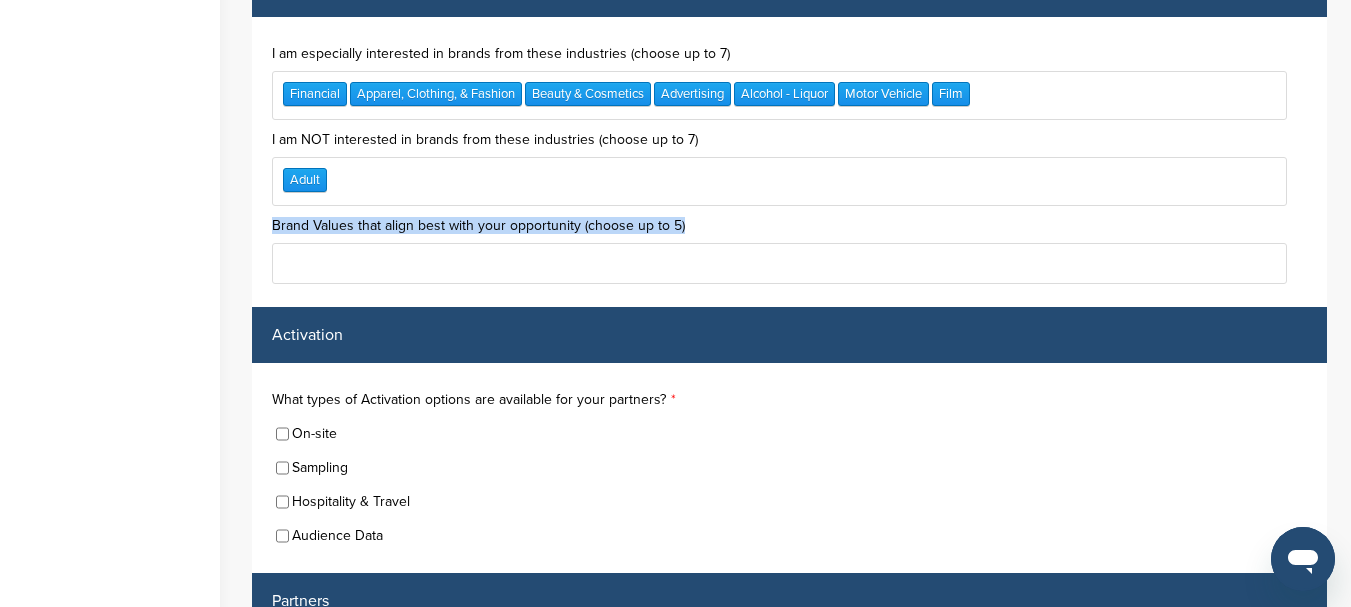 drag, startPoint x: 260, startPoint y: 222, endPoint x: 741, endPoint y: 217, distance: 481.026 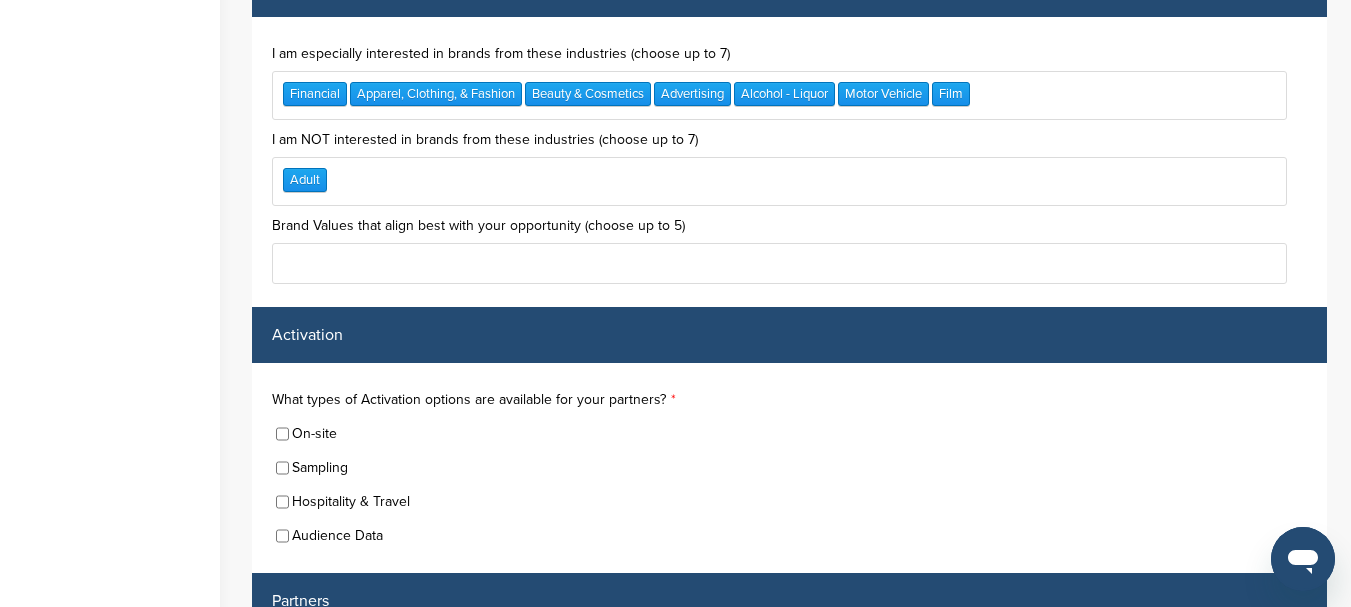 click on "I am especially interested in brands from these industries (choose up to 7)
Financial Apparel, Clothing, & Fashion Beauty & Cosmetics Advertising Alcohol - Liquor  Motor Vehicle Film 529 Plans & Tuition Planning Accessories Accounting Addiction Recovery Adult Advertising Aerospace Agriculture Air Freshener Air/Ocean Transport Alcohol - Beer Alcohol - Champagne Alcohol - Hard Seltzer Alcohol - Wine Antiques & Jewelry Application Software Aquatics Architecture Arts and Crafts Asset Management Assisted Living Athletic Apparel & Equipment ATV Auction House Audio Equipment Augmented Reality Auto Auto Dealer Auto Manufacturer Auto Parts Automotive Baby Supplies Backpacks Bakery  Bar Barbeque Bathroom Appliances Batteries Bedding Big Box Billing Services Biotech Boat Book Publisher Booking & Planning Services Books, Movies, & Music Bottled Water Bowling Bread Brokerage/Investment Advisory Building Supplies Bus Camera Camera Store Camping Candy Cannabis Cans, Bottles & Containers Car Rental Car Wash Carpeting" at bounding box center (789, 162) 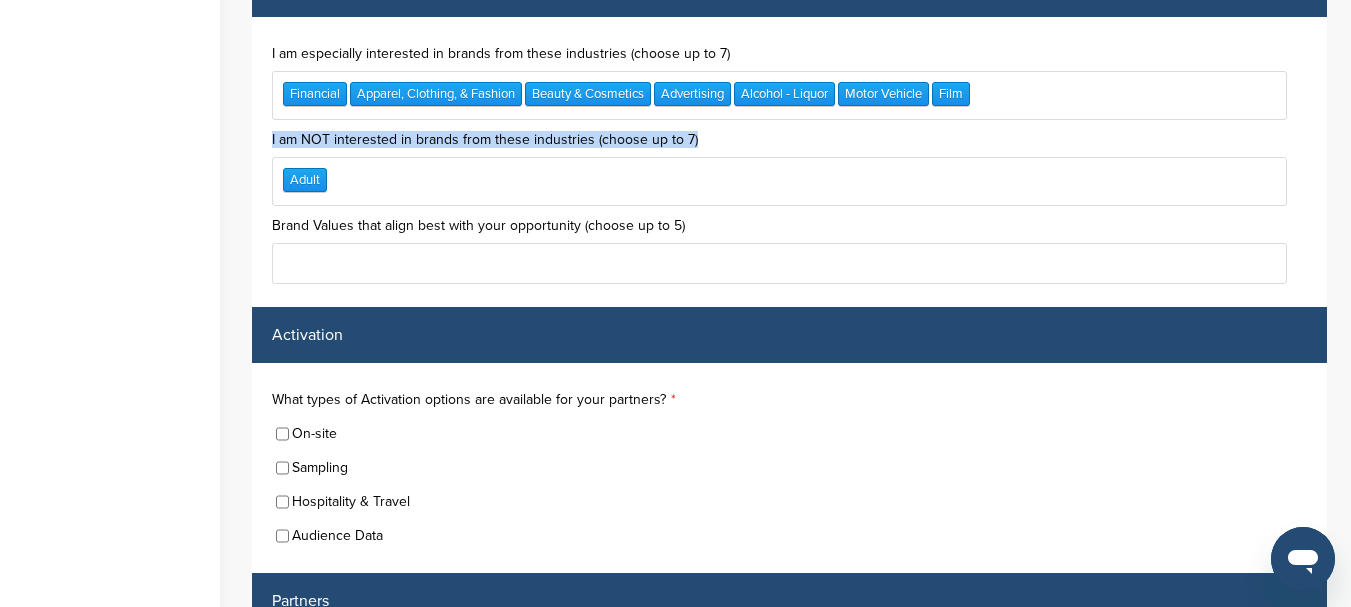 drag, startPoint x: 269, startPoint y: 139, endPoint x: 731, endPoint y: 156, distance: 462.31265 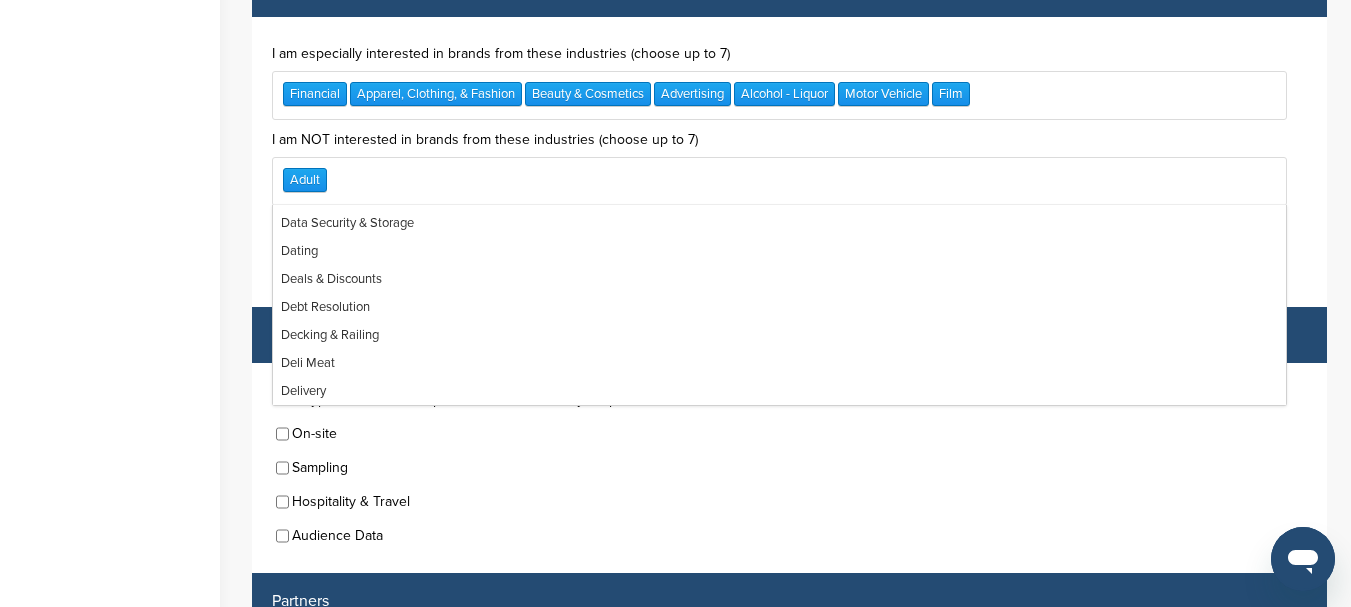 scroll, scrollTop: 0, scrollLeft: 0, axis: both 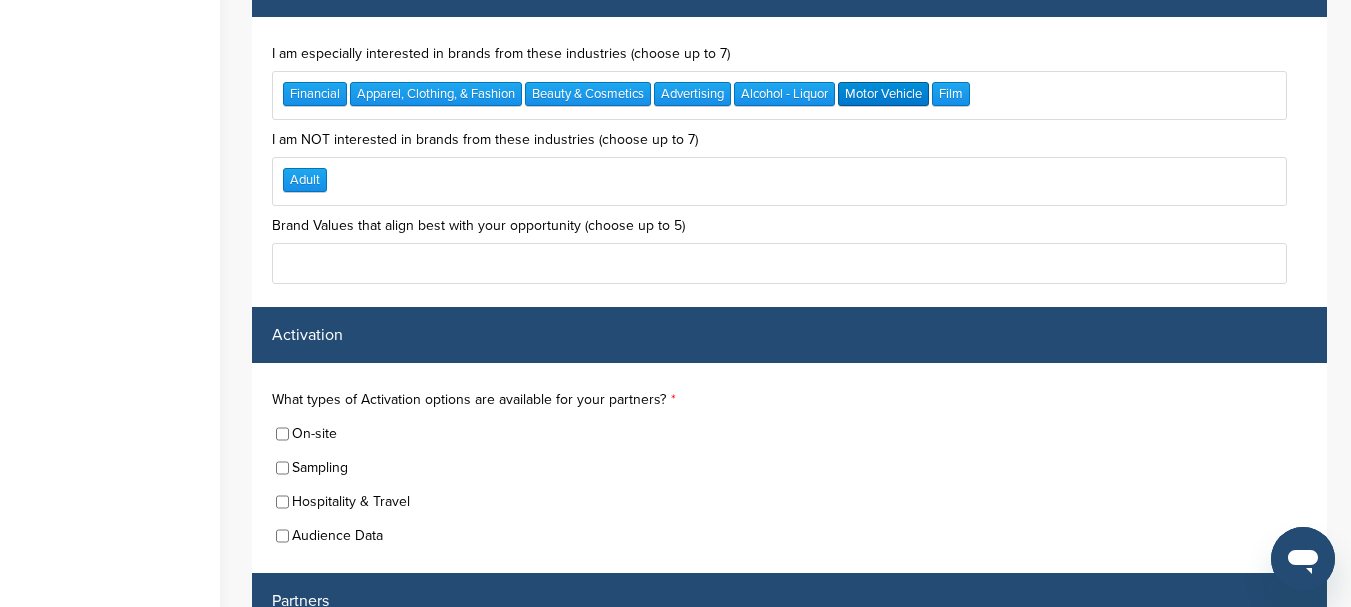 click on "Motor Vehicle" at bounding box center [883, 94] 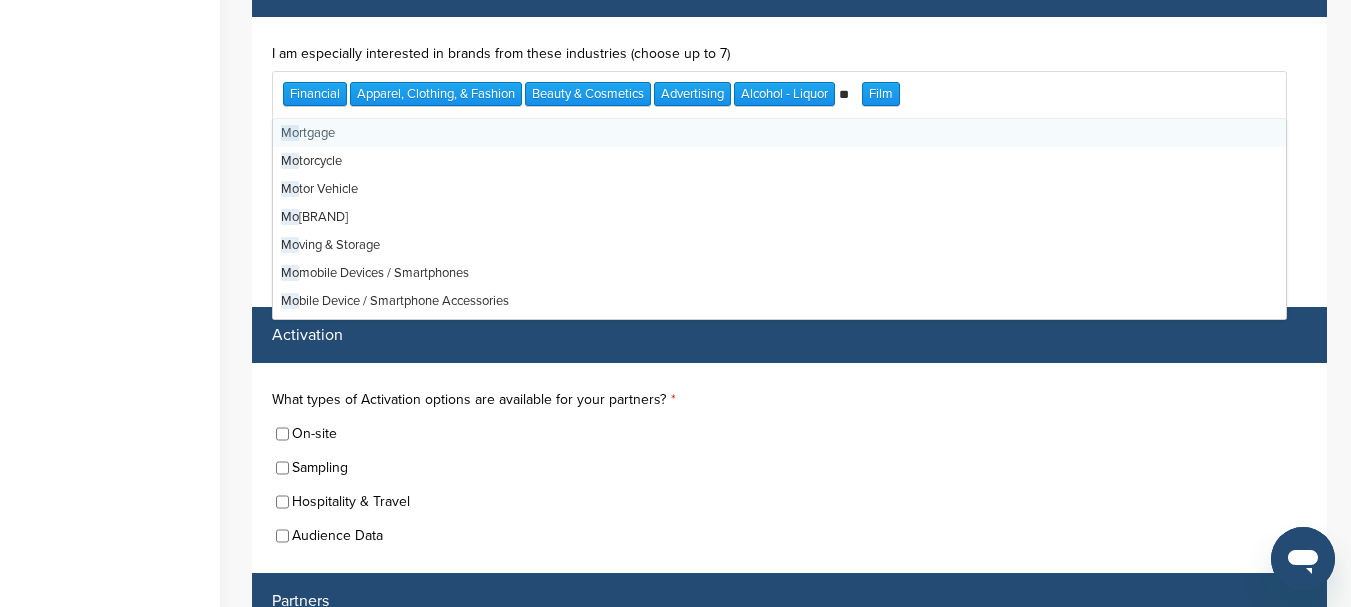 type on "***" 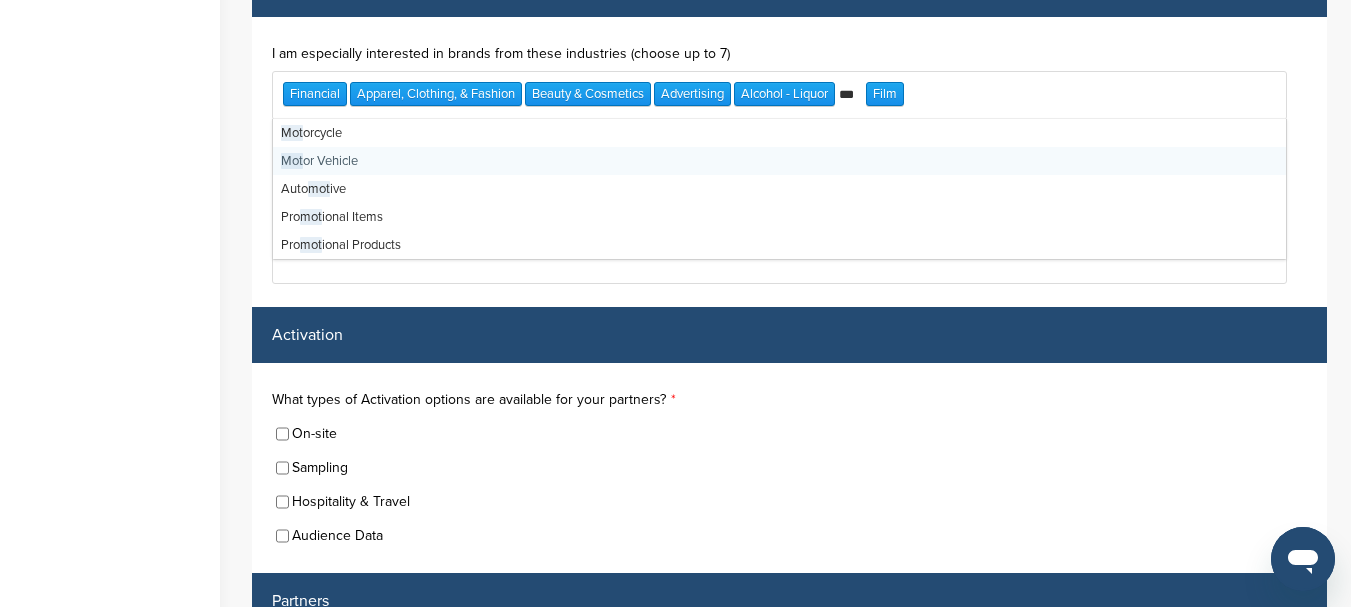 type 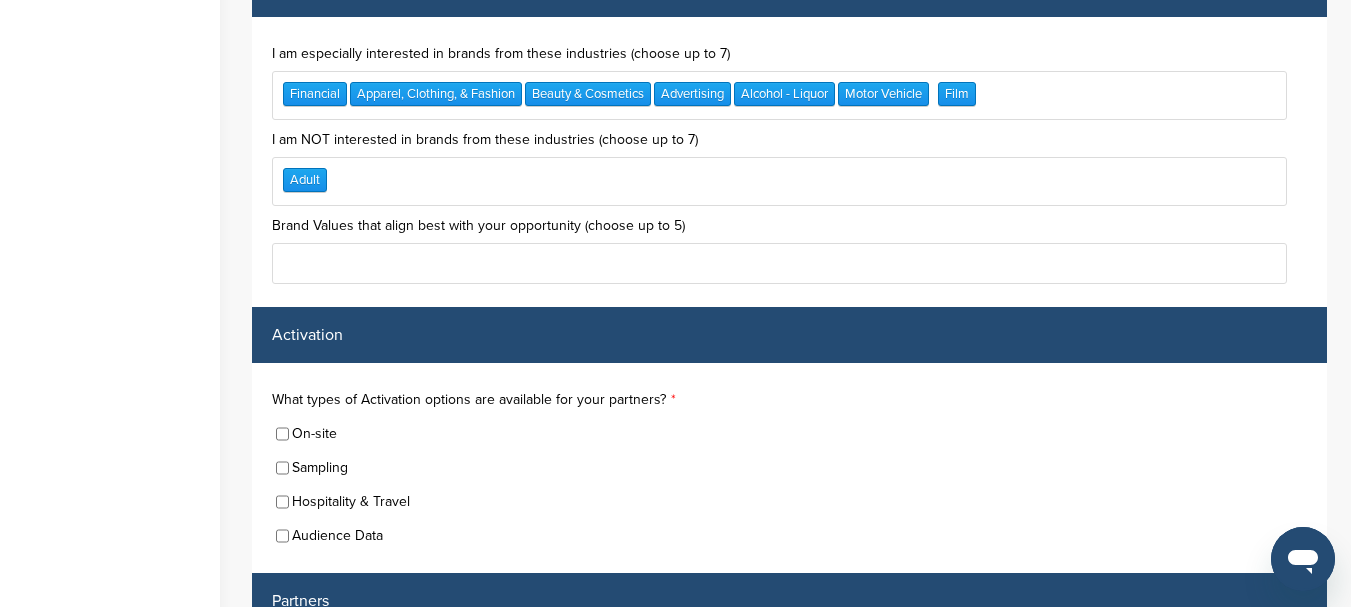 scroll, scrollTop: 0, scrollLeft: 0, axis: both 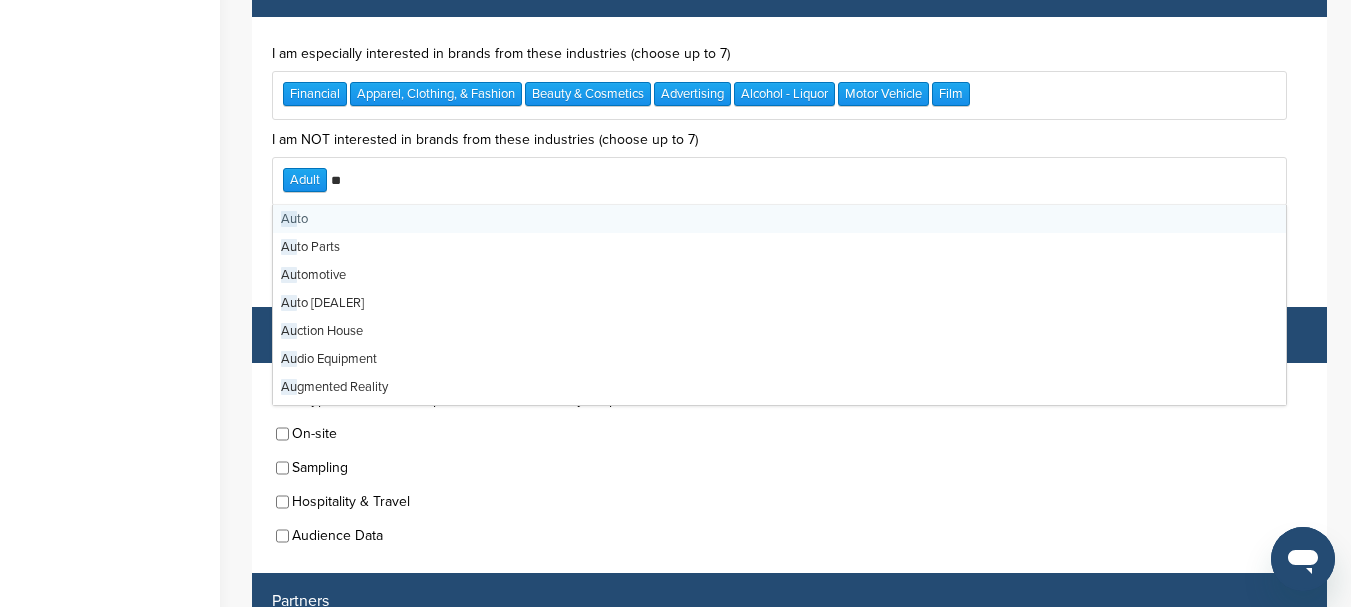 type on "***" 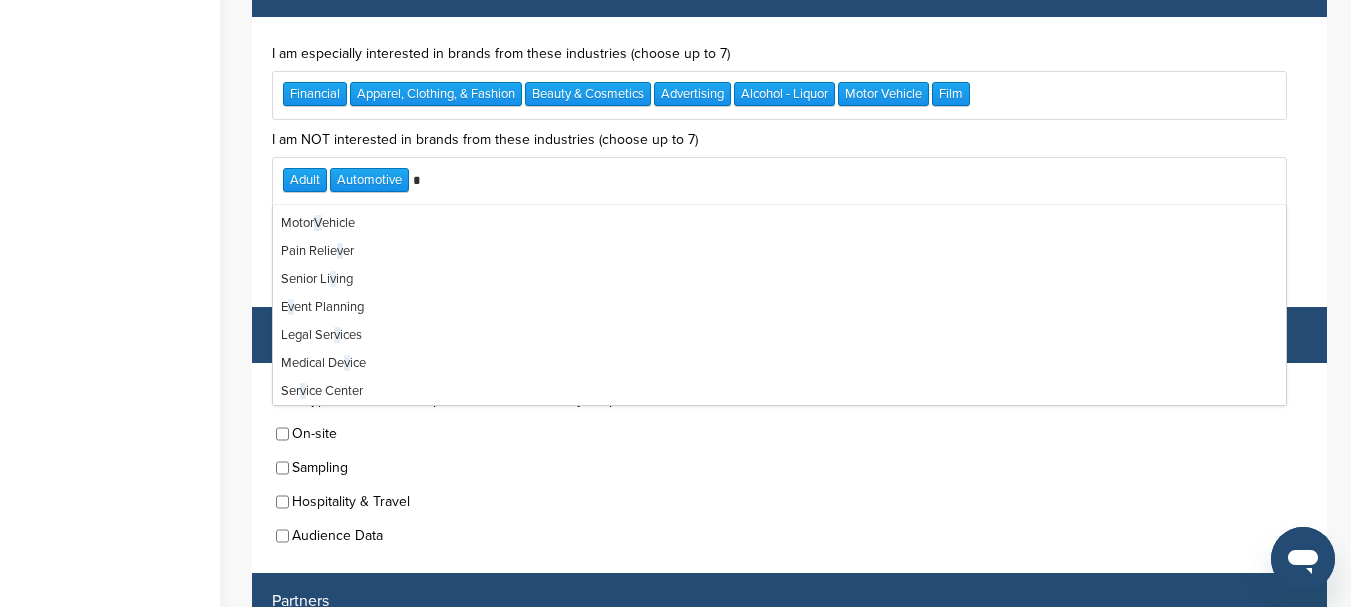 scroll, scrollTop: 0, scrollLeft: 0, axis: both 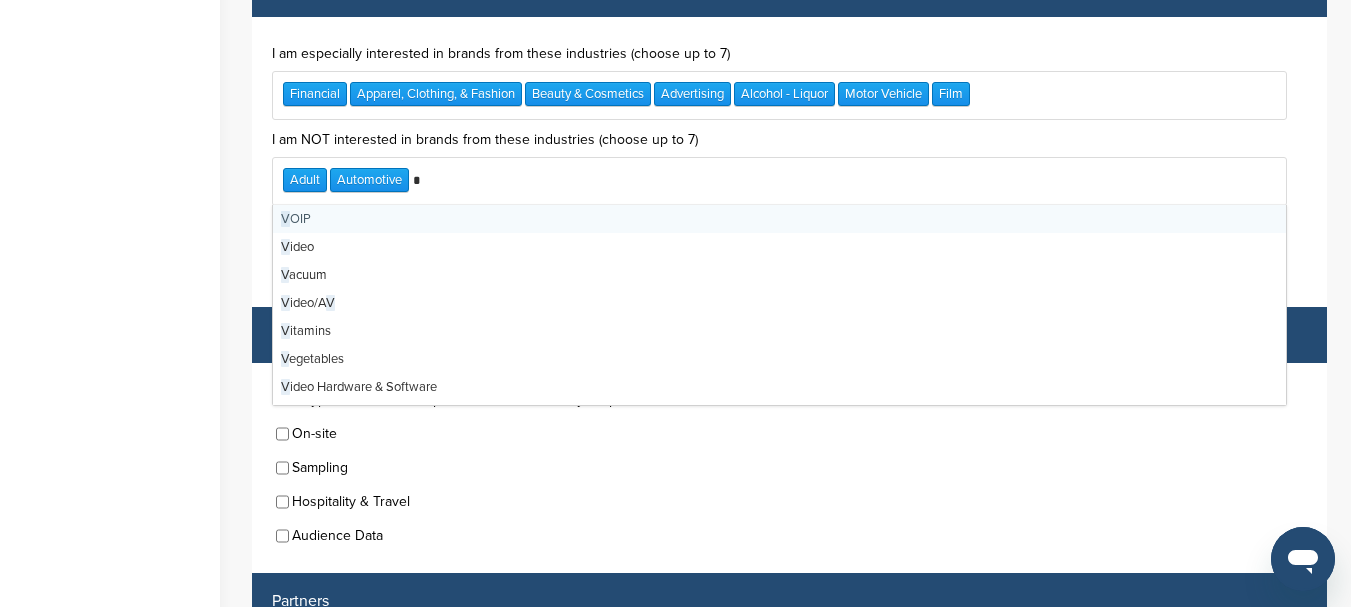 type on "**" 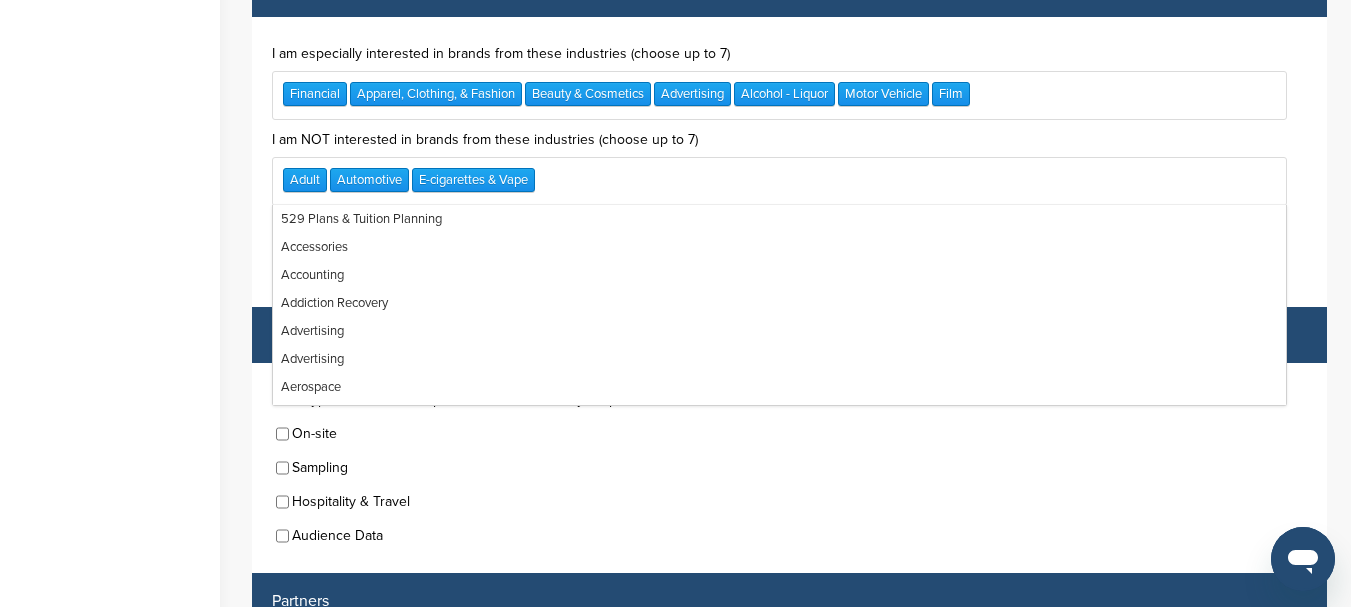 scroll, scrollTop: 1592, scrollLeft: 0, axis: vertical 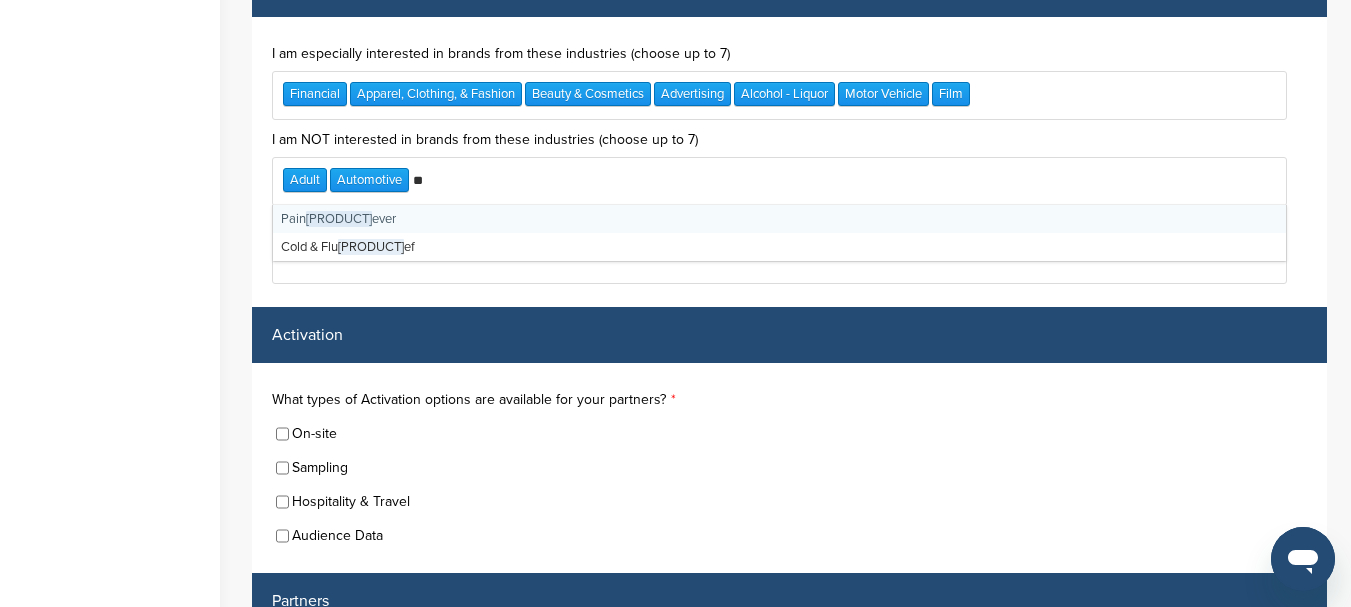 type on "*" 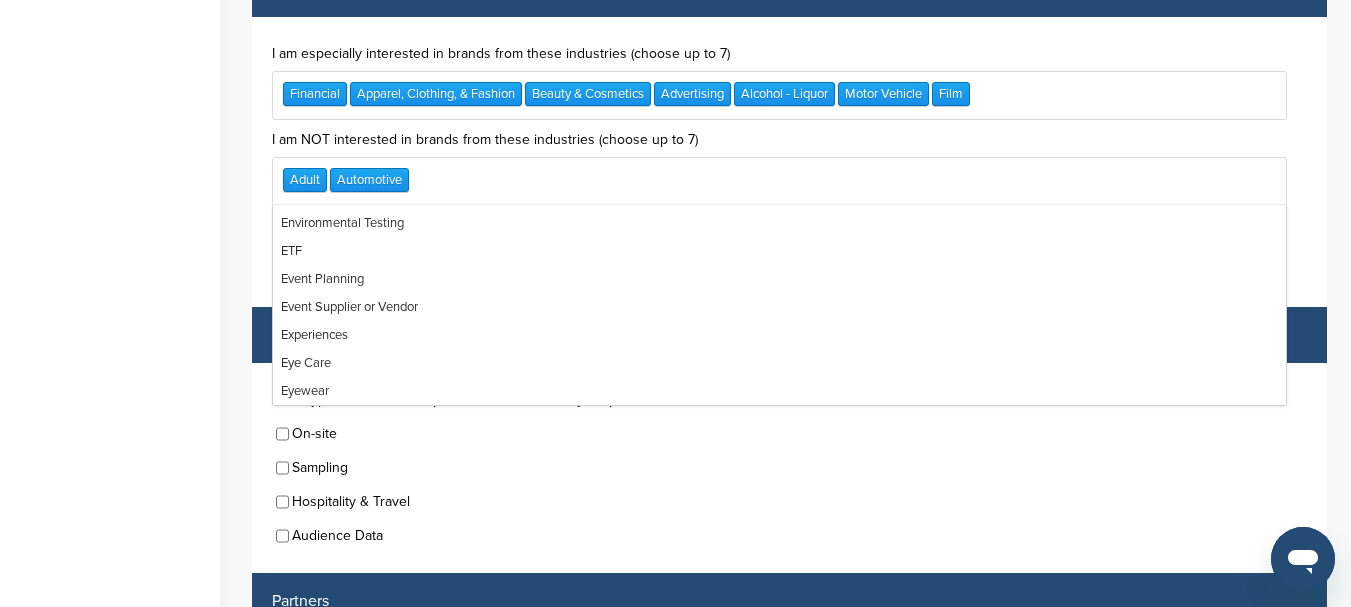 scroll, scrollTop: 8116, scrollLeft: 0, axis: vertical 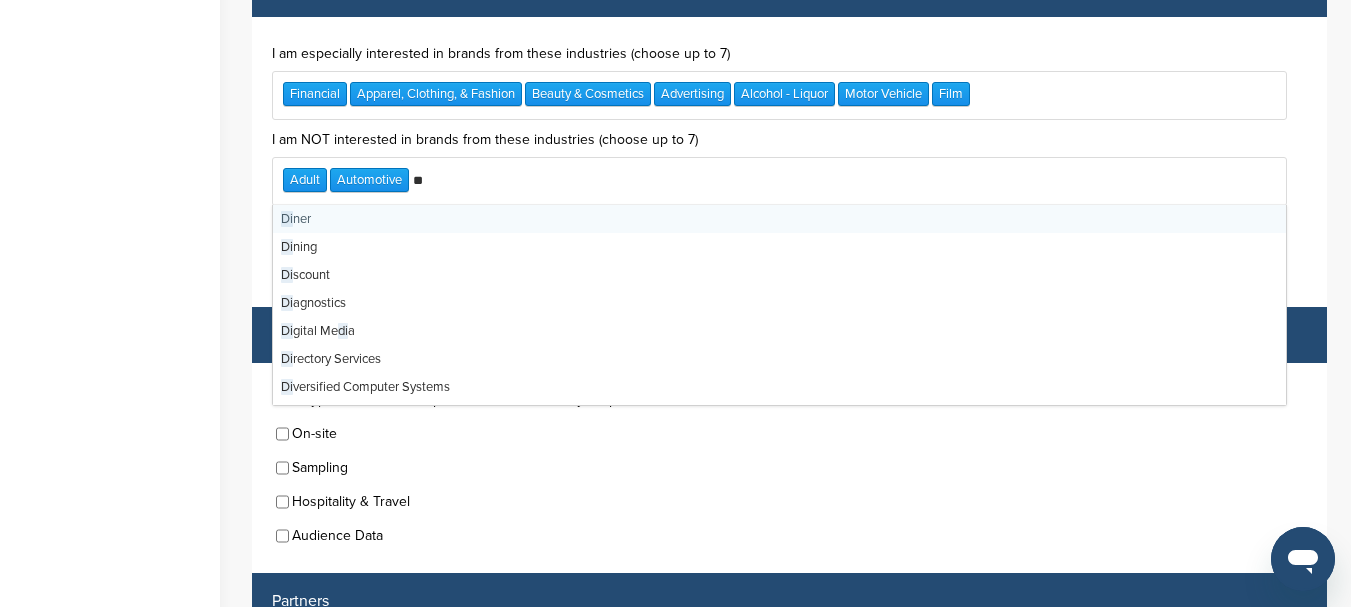 type on "***" 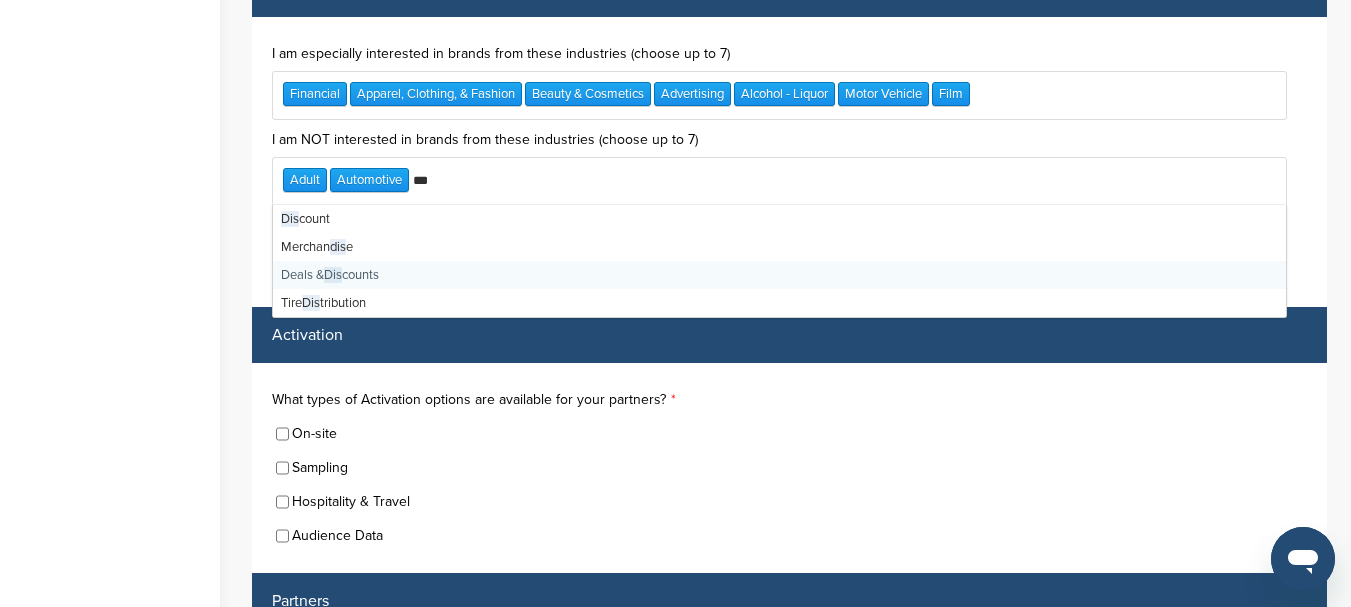 type 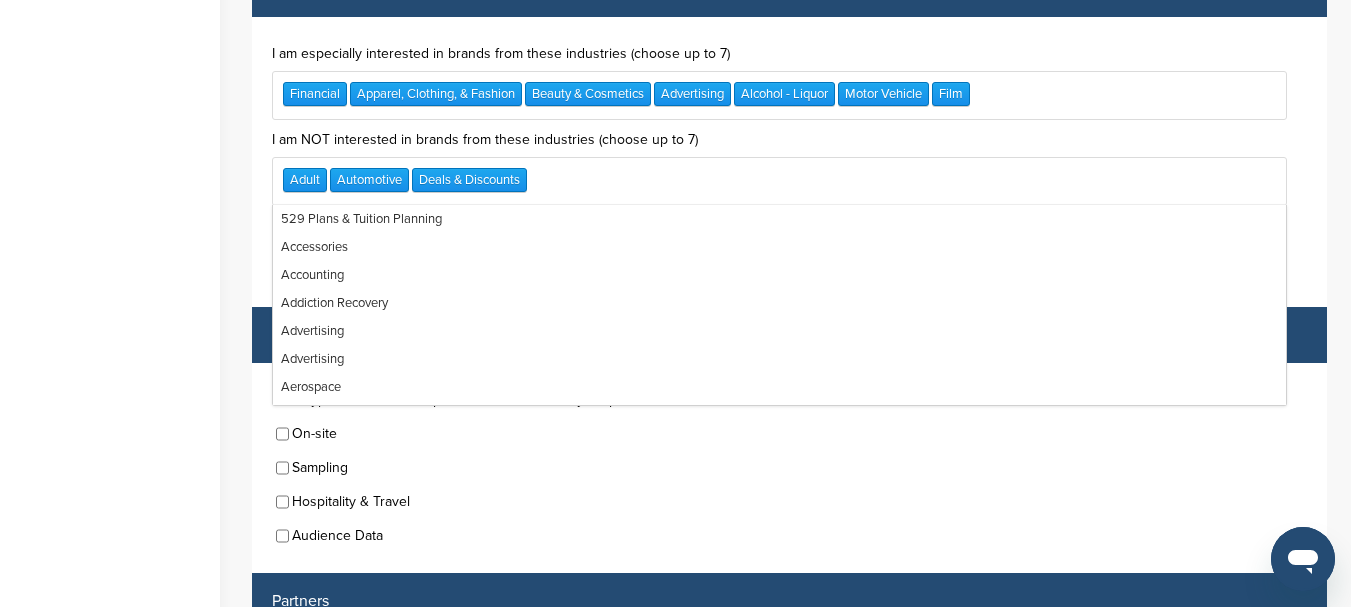 scroll, scrollTop: 11028, scrollLeft: 0, axis: vertical 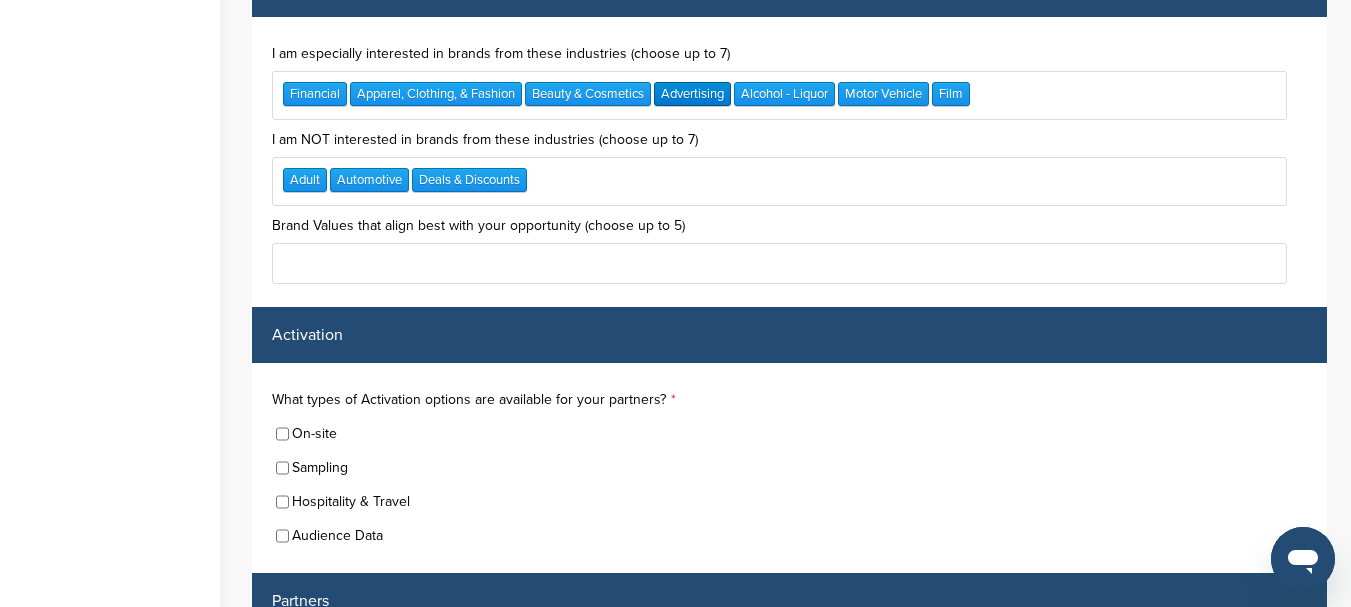 click on "Advertising" at bounding box center (692, 94) 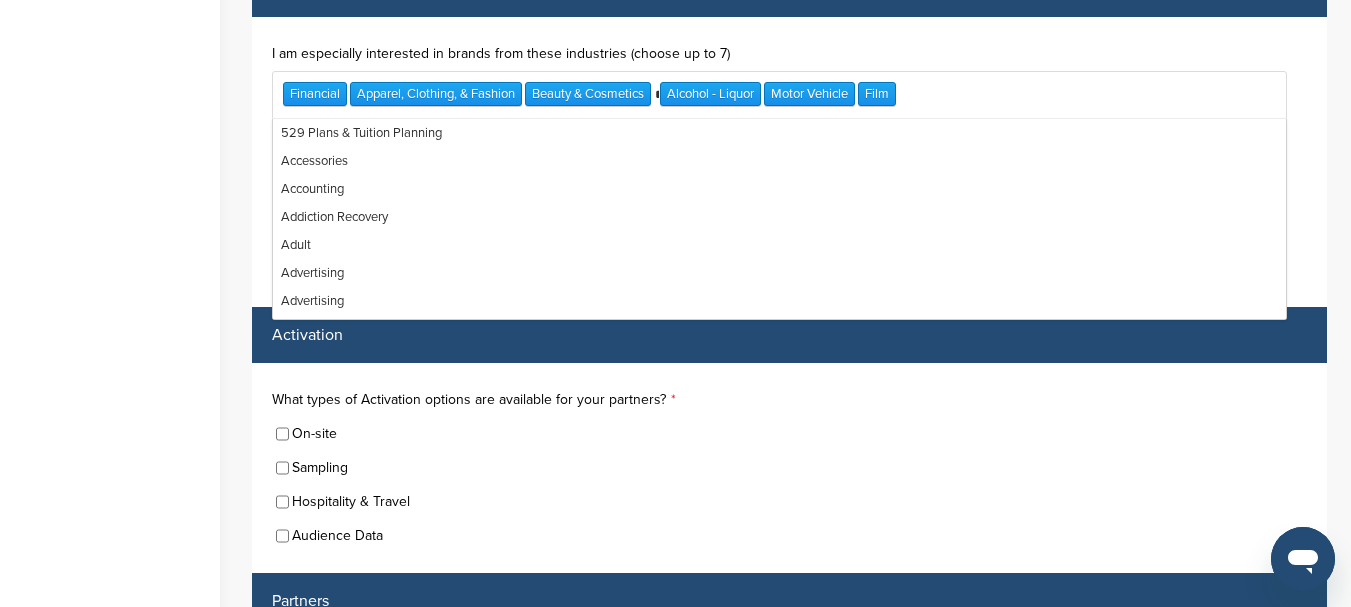 type on "**" 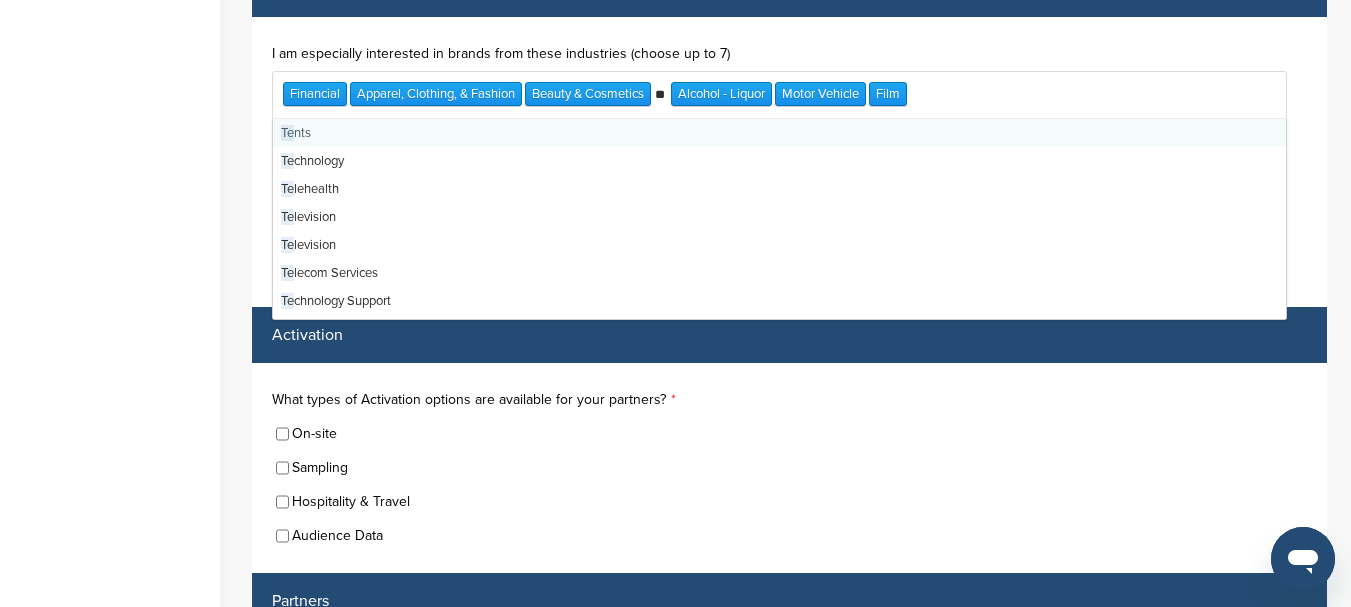 scroll, scrollTop: 0, scrollLeft: 0, axis: both 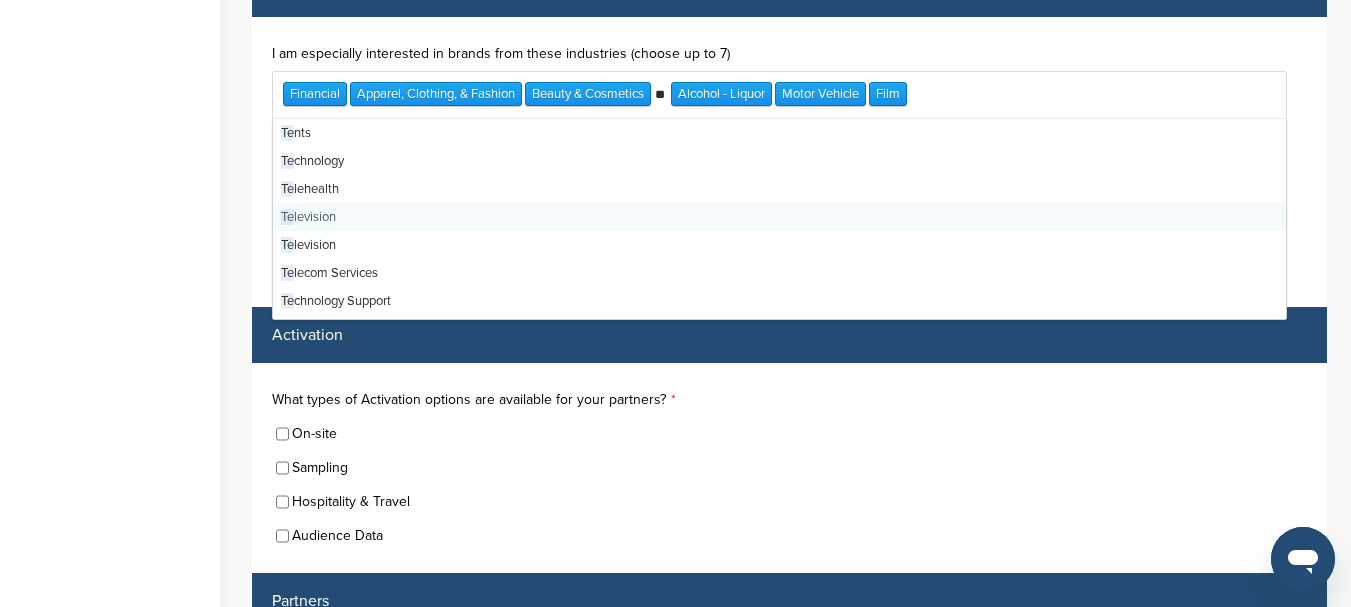 type 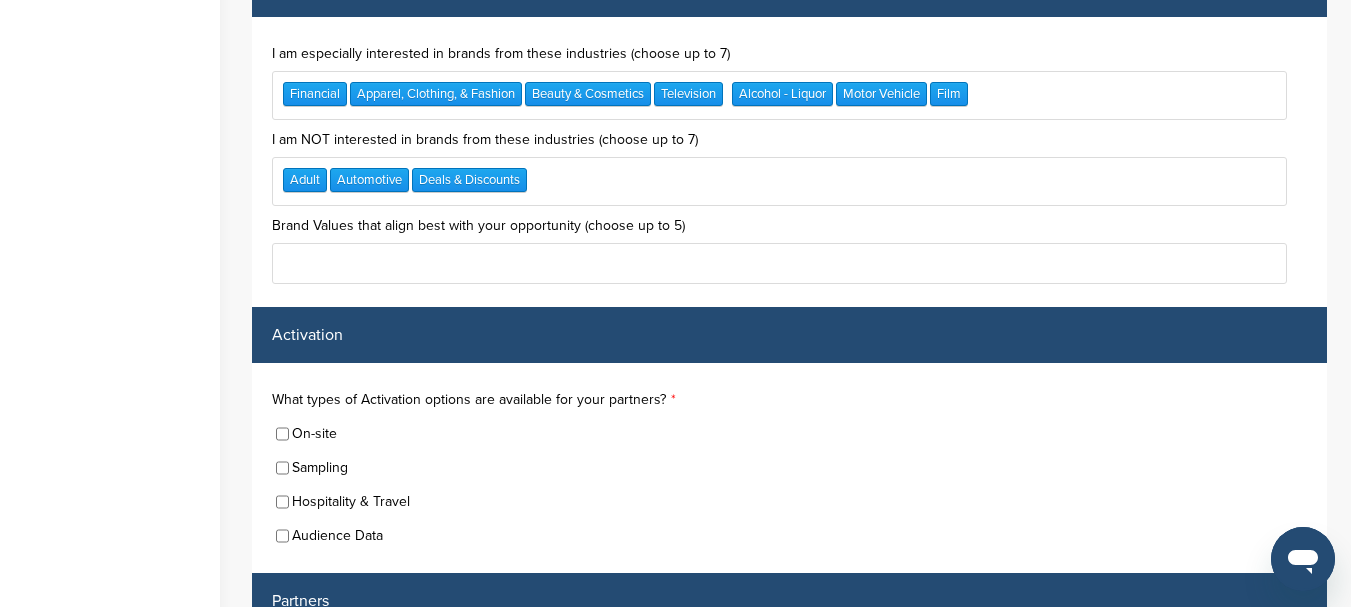 scroll, scrollTop: 0, scrollLeft: 0, axis: both 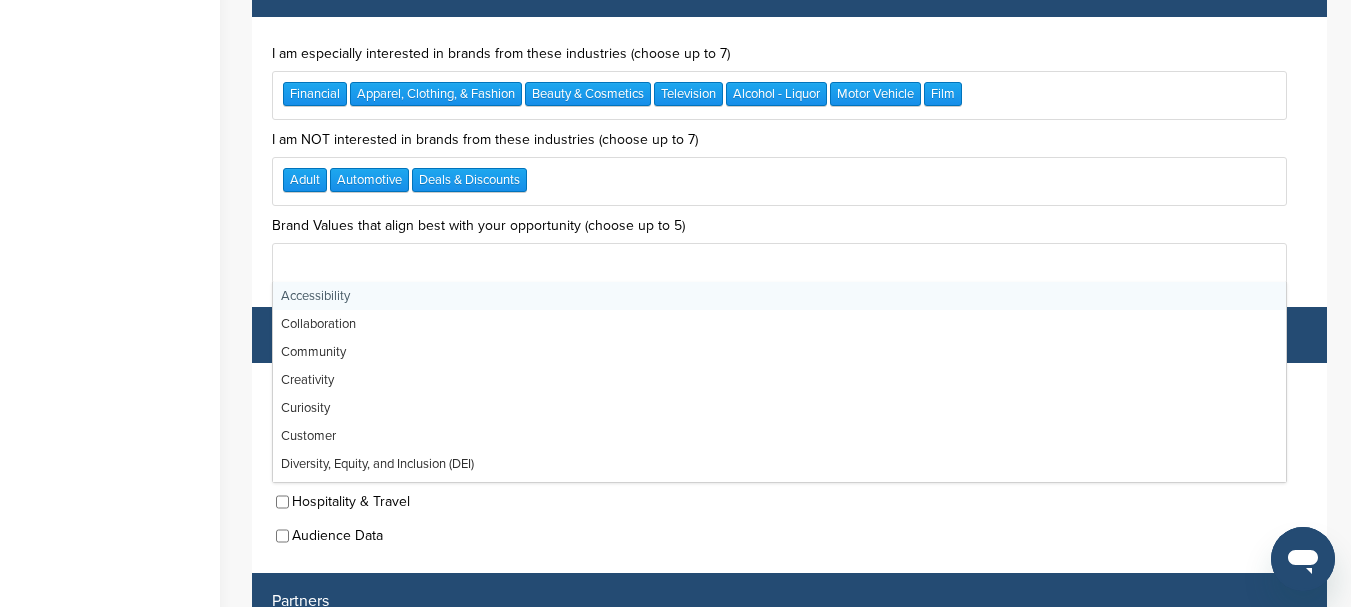click at bounding box center [779, 263] 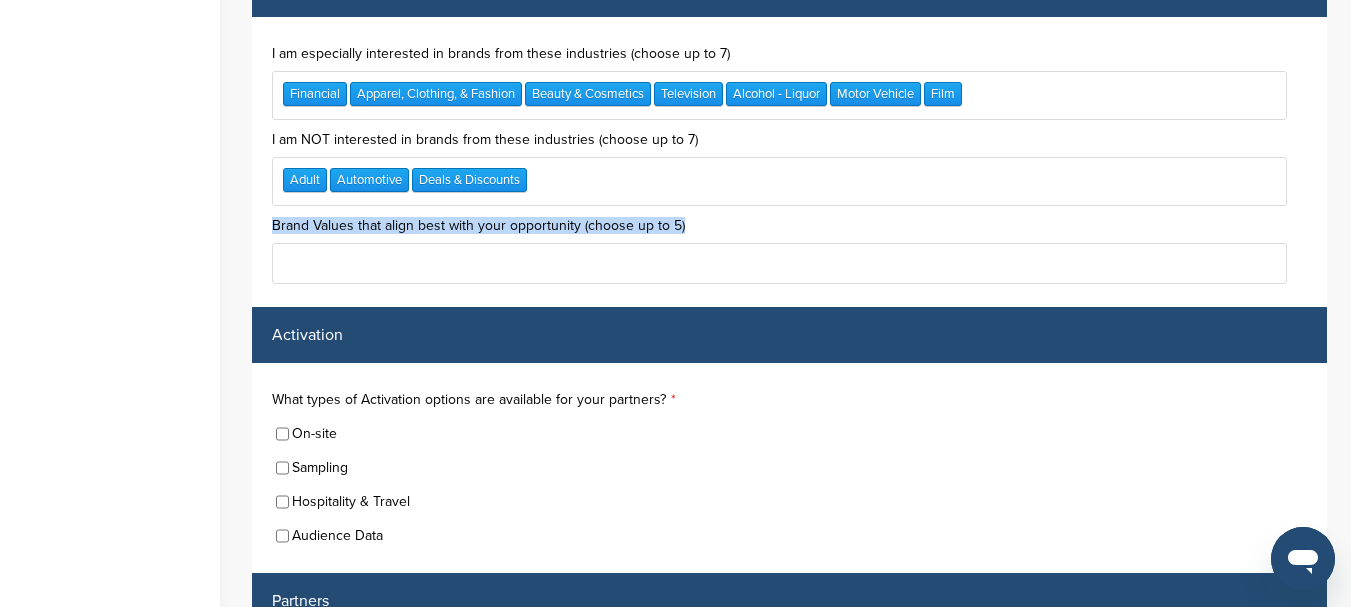 drag, startPoint x: 262, startPoint y: 225, endPoint x: 610, endPoint y: 237, distance: 348.20685 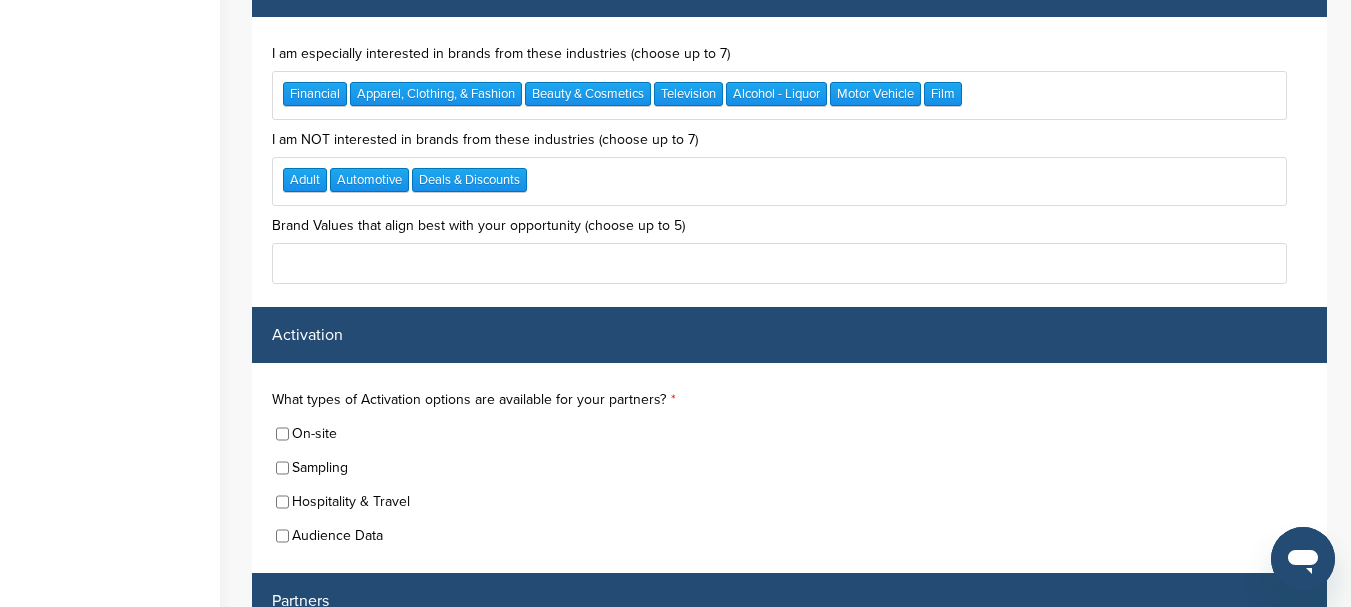 click at bounding box center (779, 263) 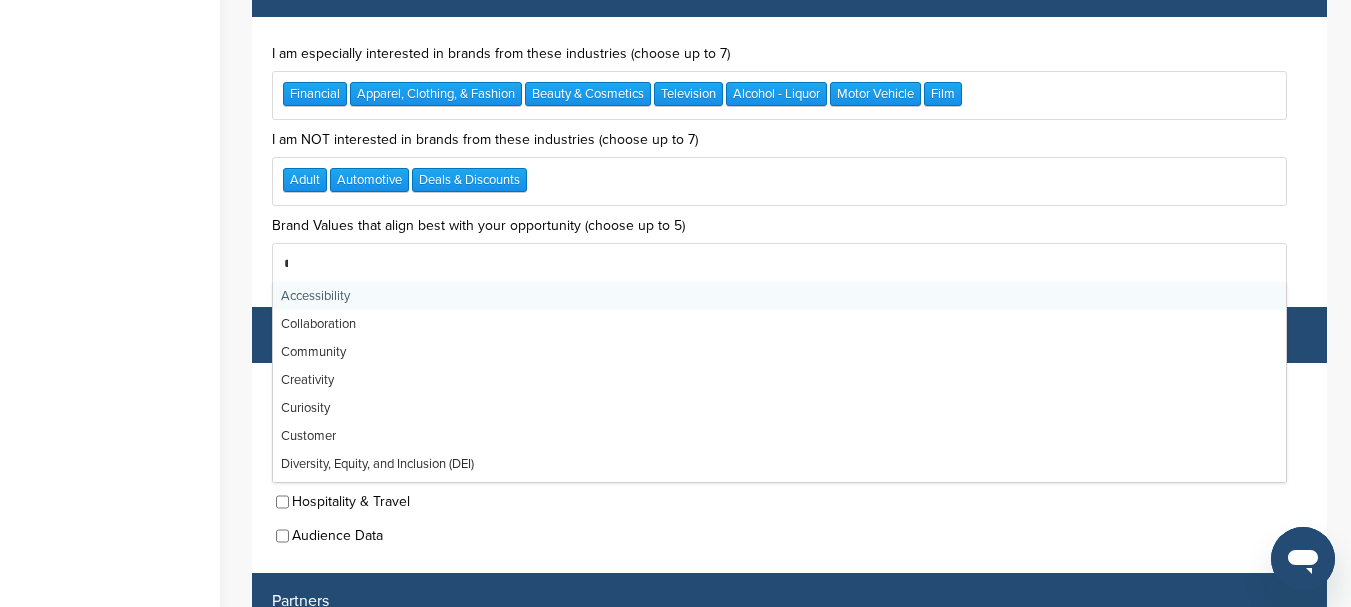 scroll, scrollTop: 108, scrollLeft: 0, axis: vertical 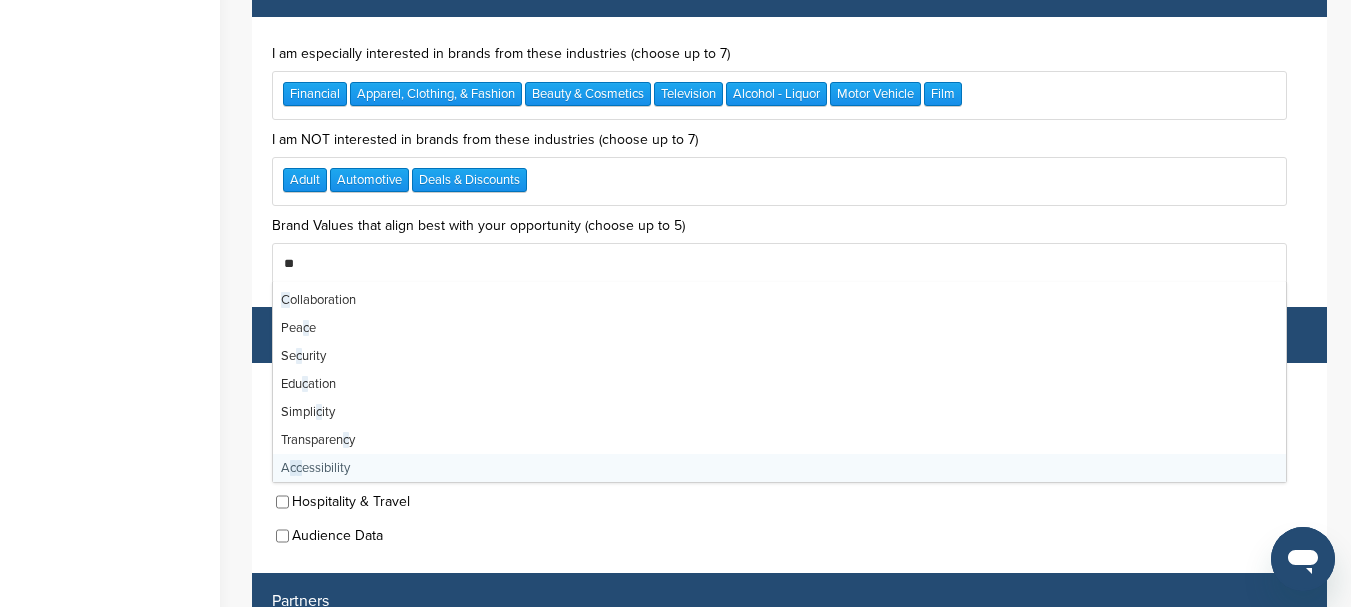 type on "***" 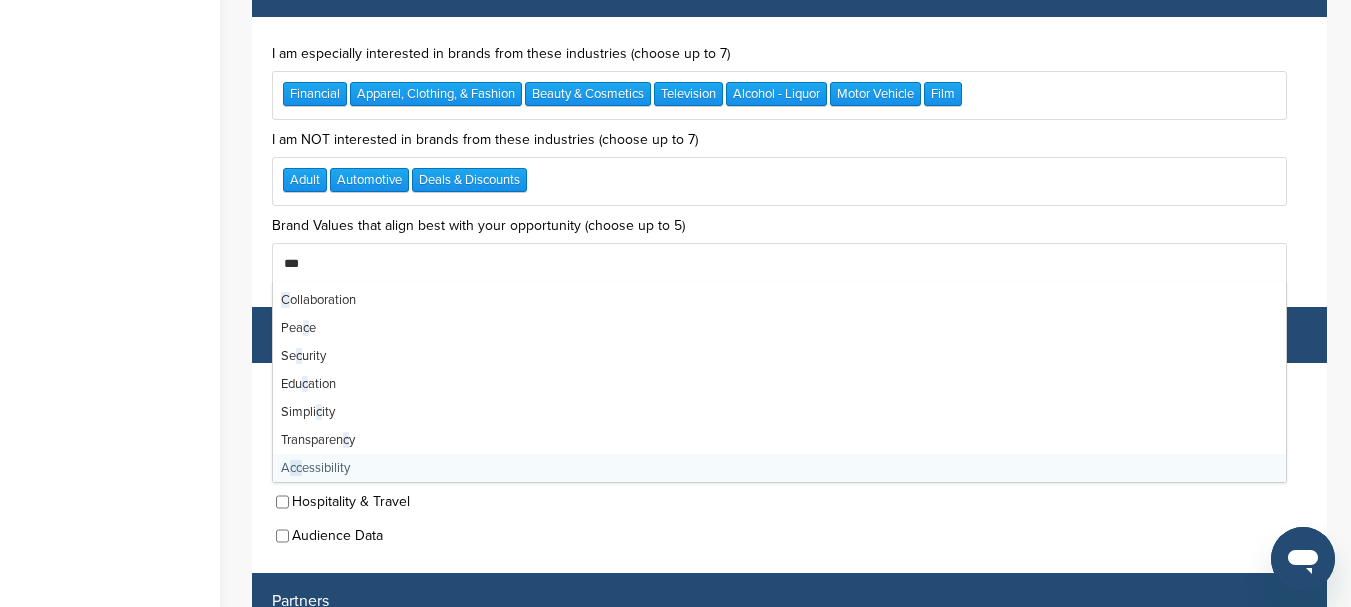 scroll, scrollTop: 0, scrollLeft: 0, axis: both 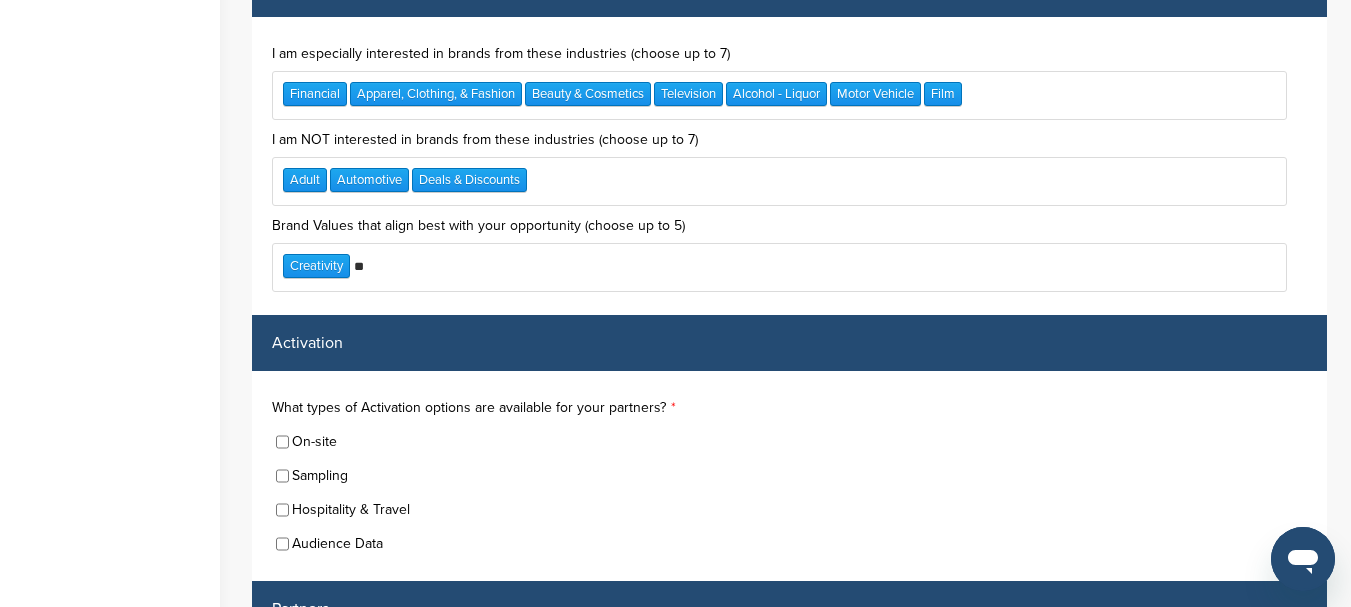 type on "**" 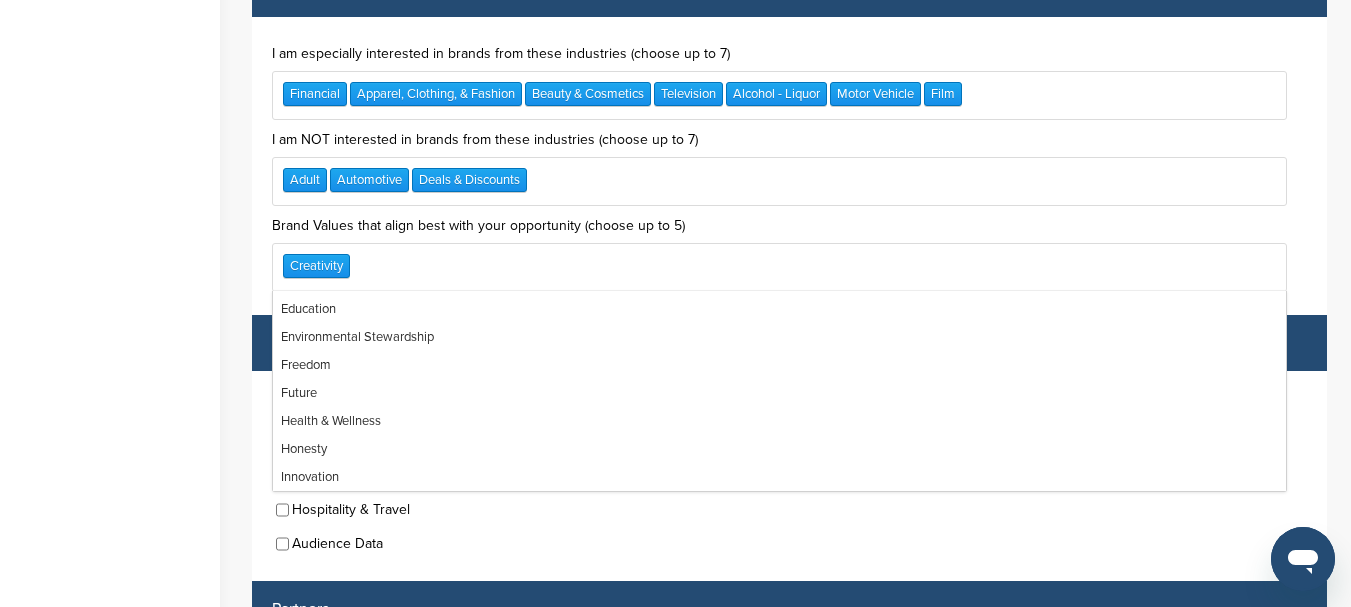 scroll, scrollTop: 0, scrollLeft: 0, axis: both 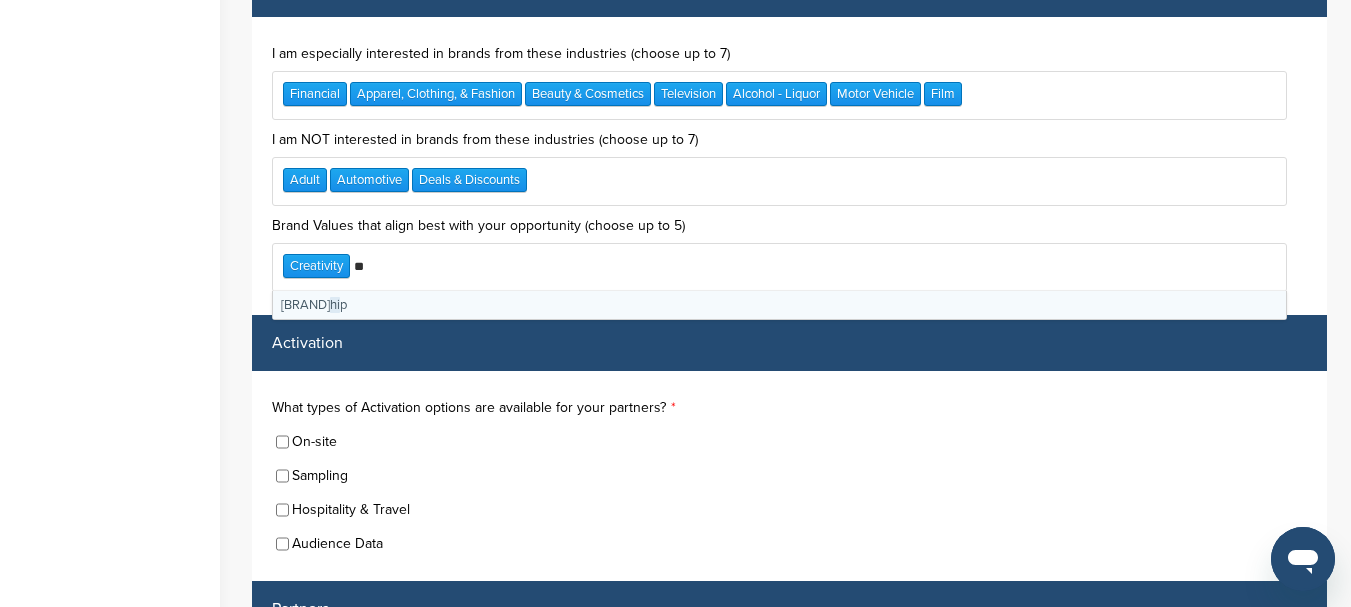 type on "*" 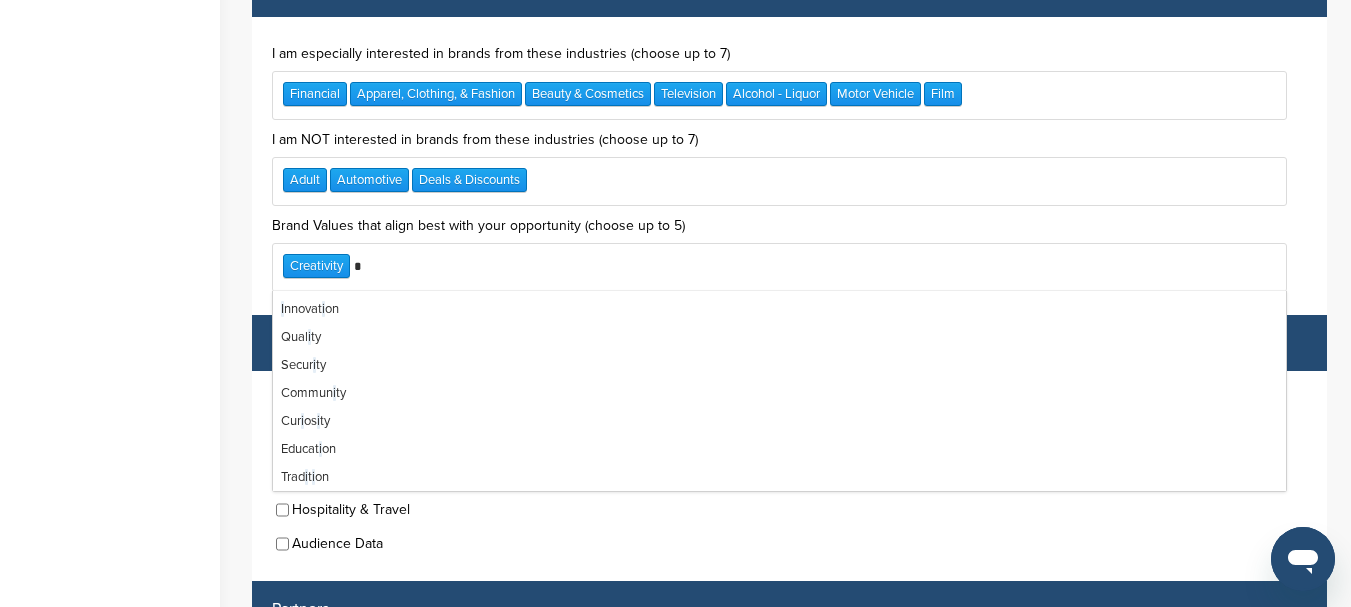 scroll, scrollTop: 220, scrollLeft: 0, axis: vertical 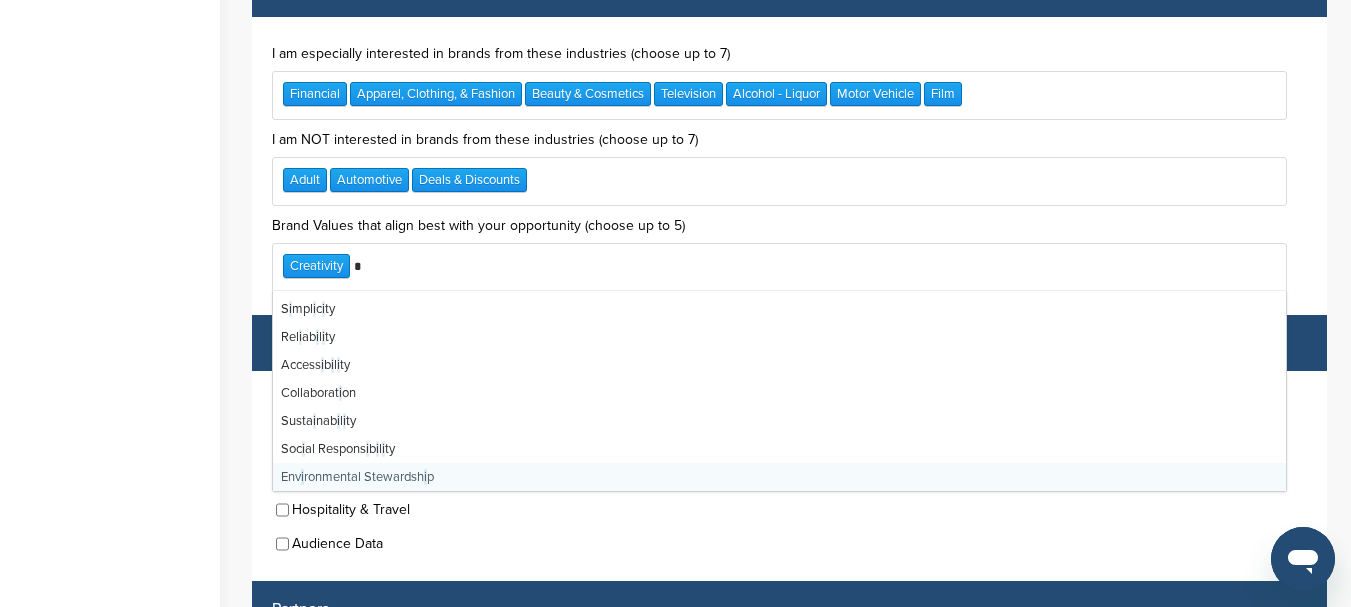 type on "**" 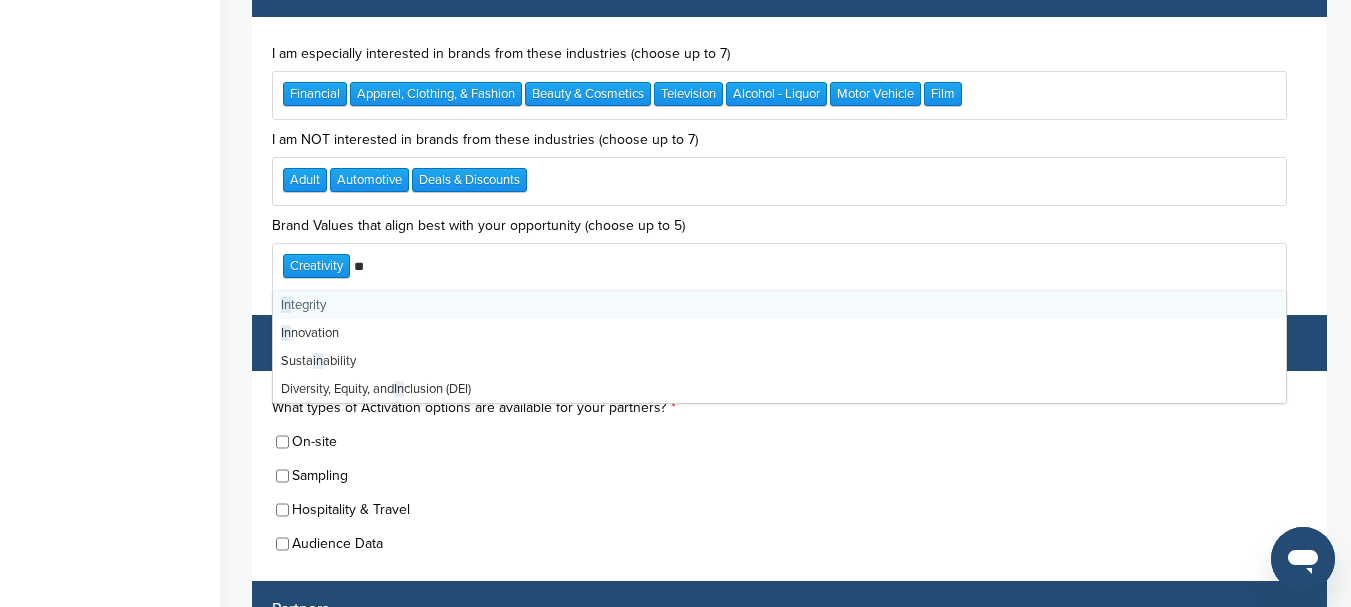 scroll, scrollTop: 0, scrollLeft: 0, axis: both 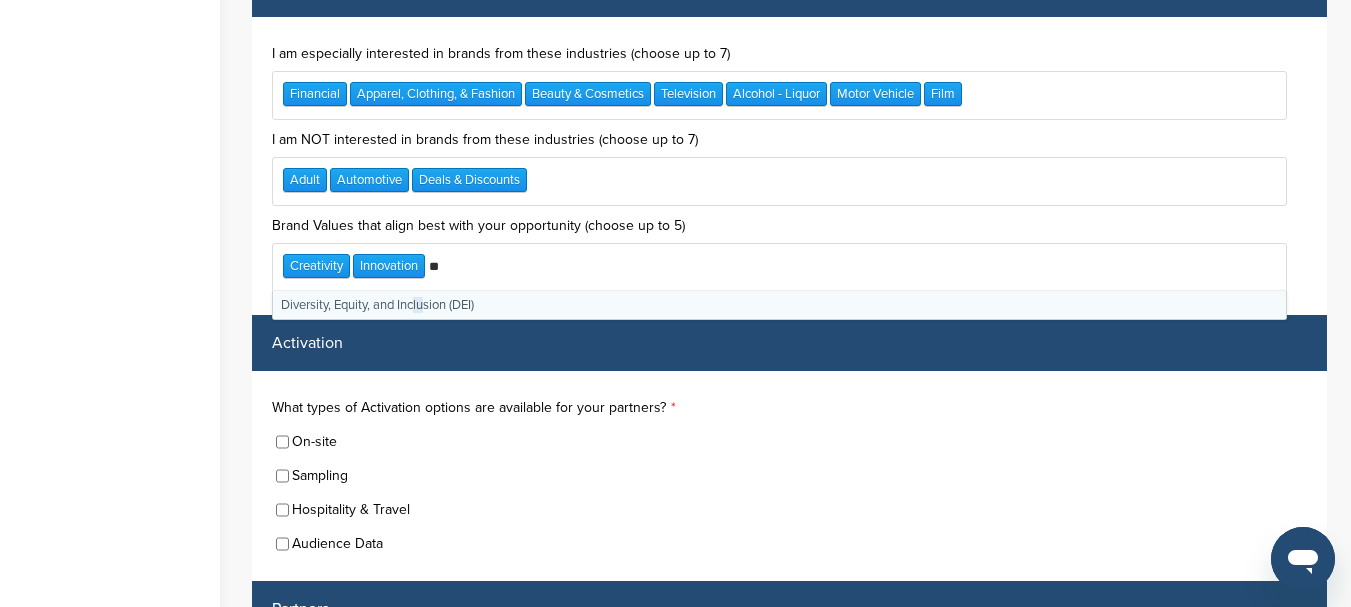 type on "*" 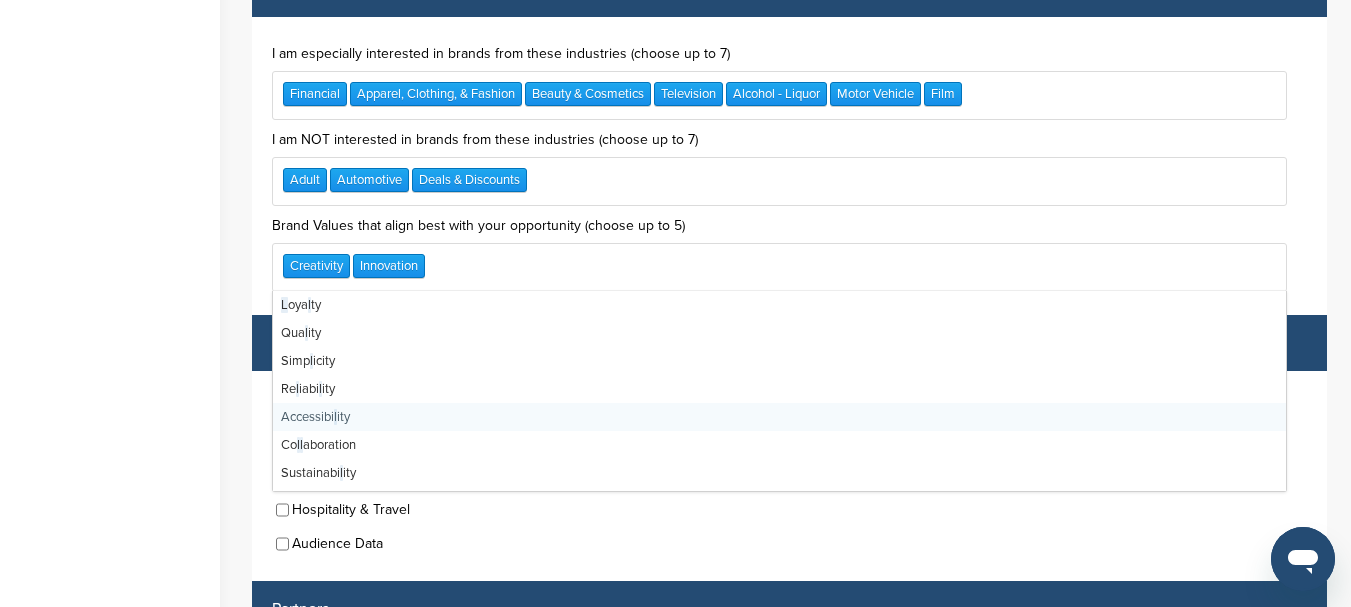scroll, scrollTop: 0, scrollLeft: 0, axis: both 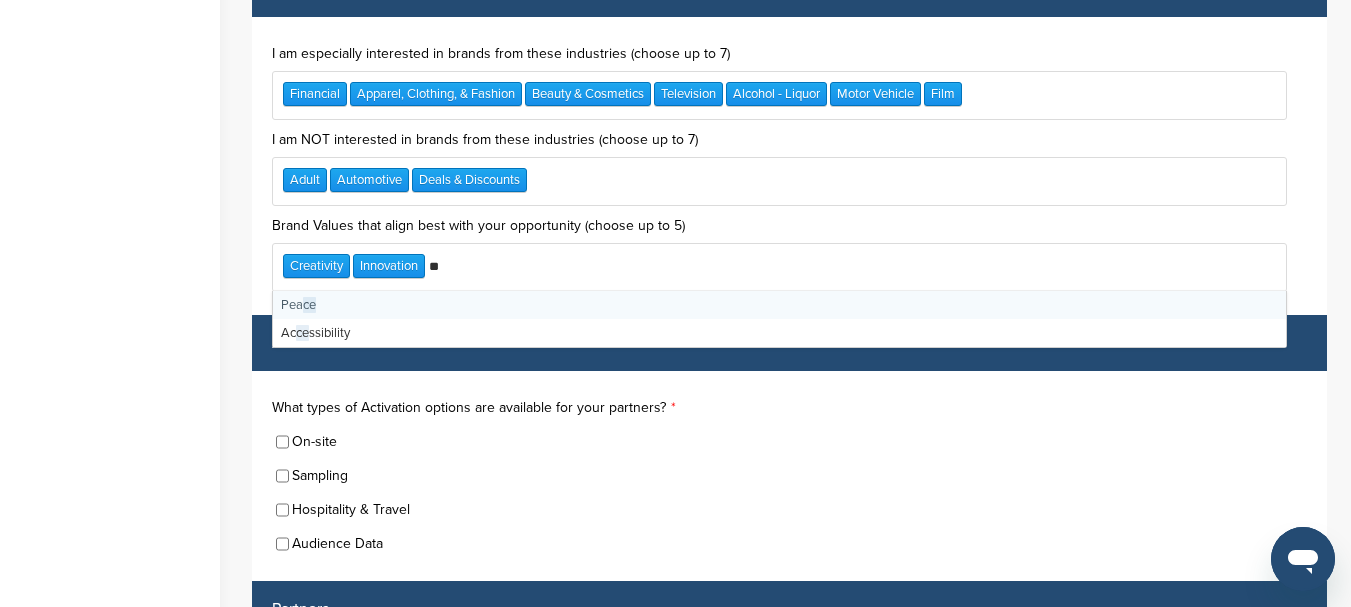 type on "*" 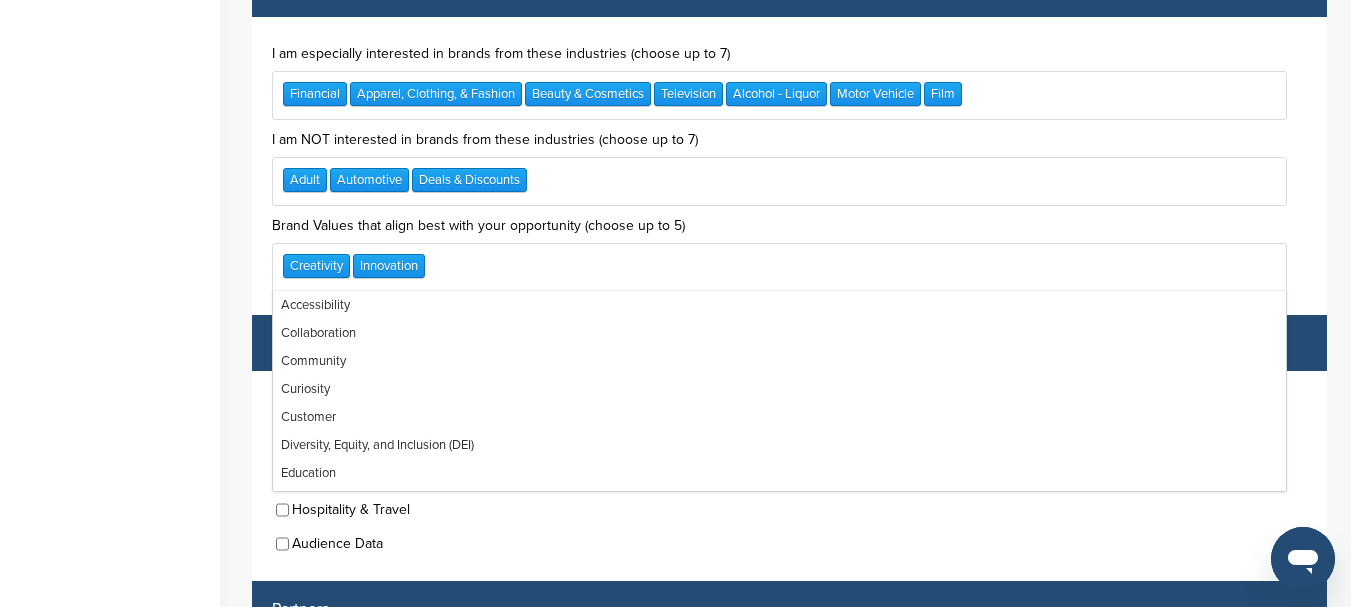 scroll, scrollTop: 220, scrollLeft: 0, axis: vertical 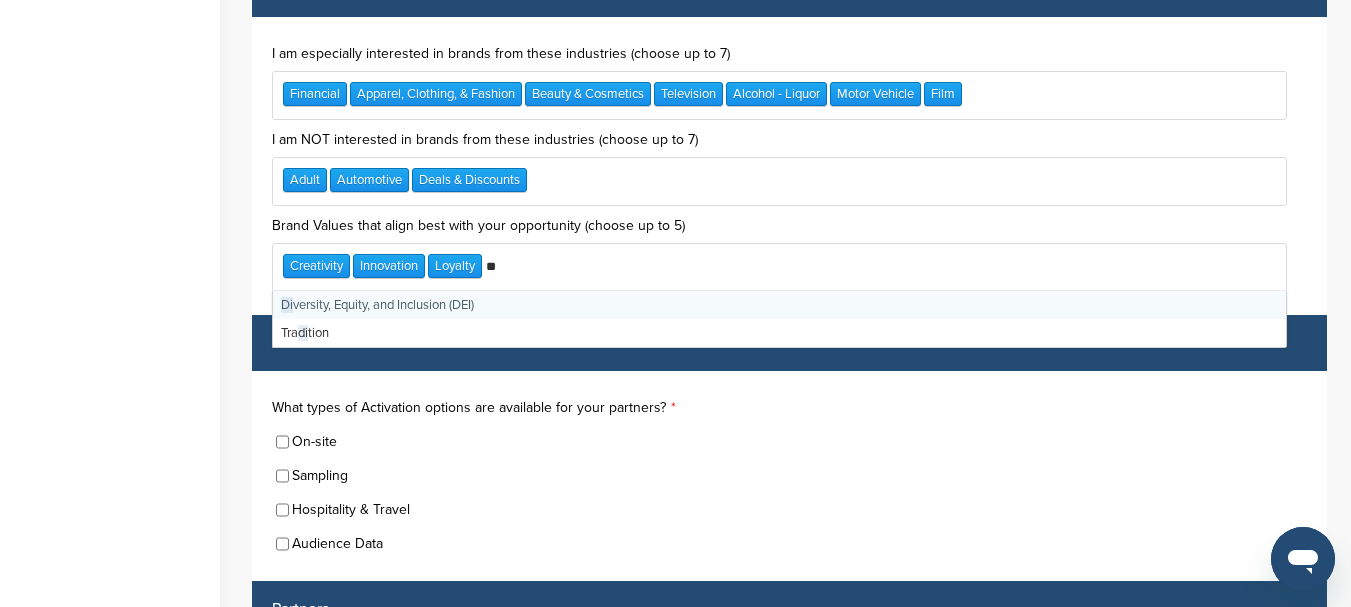 type on "*" 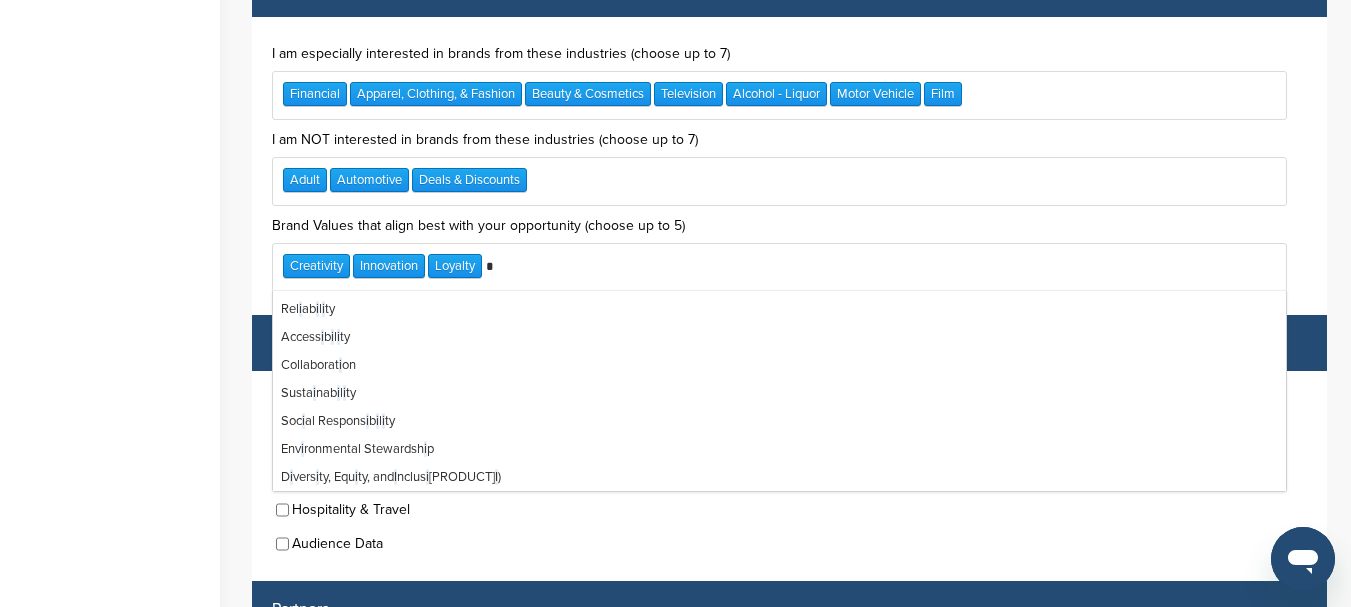 scroll, scrollTop: 168, scrollLeft: 0, axis: vertical 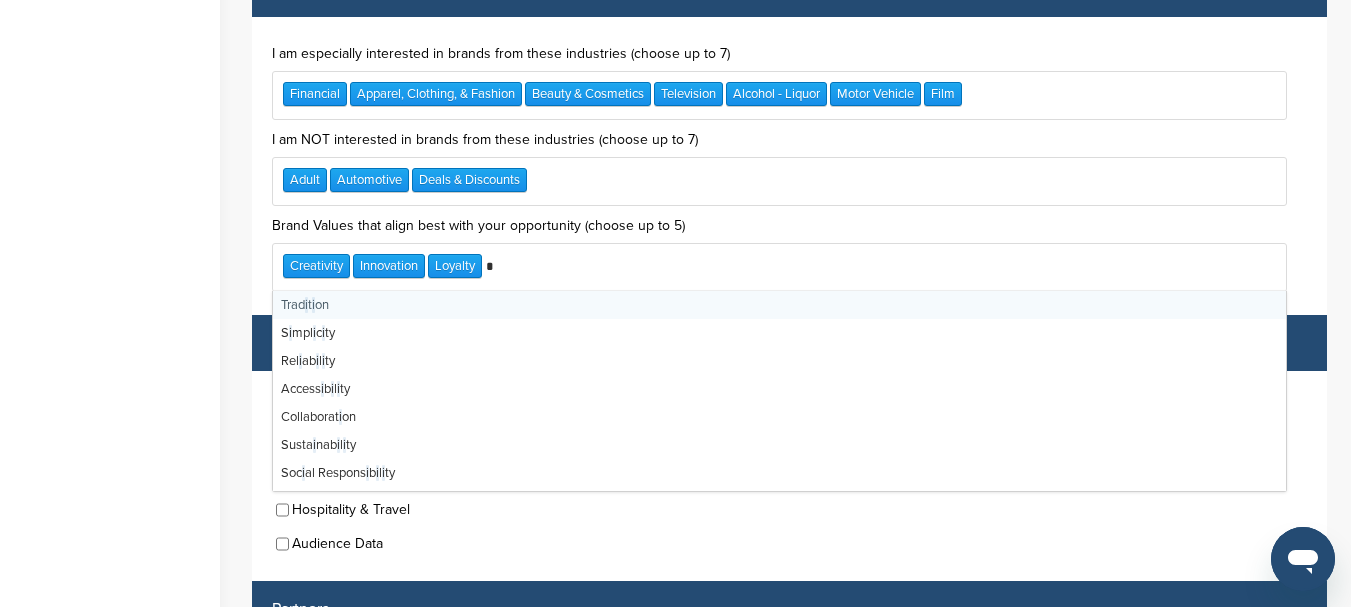 type on "**" 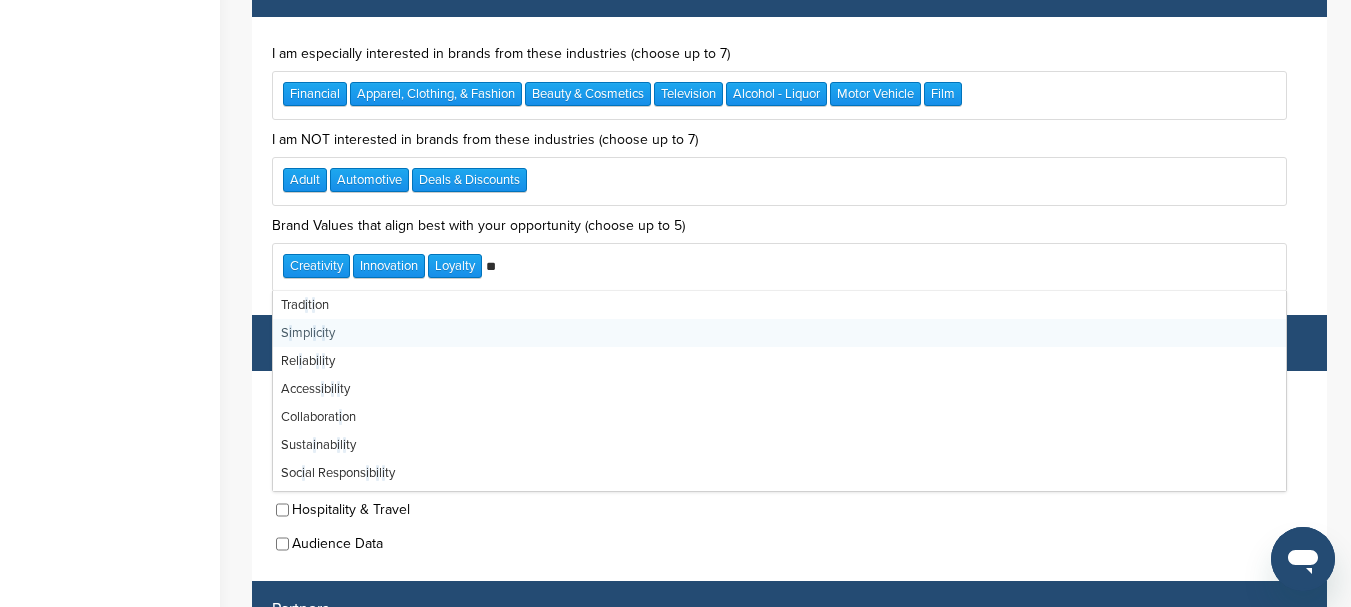 scroll, scrollTop: 0, scrollLeft: 0, axis: both 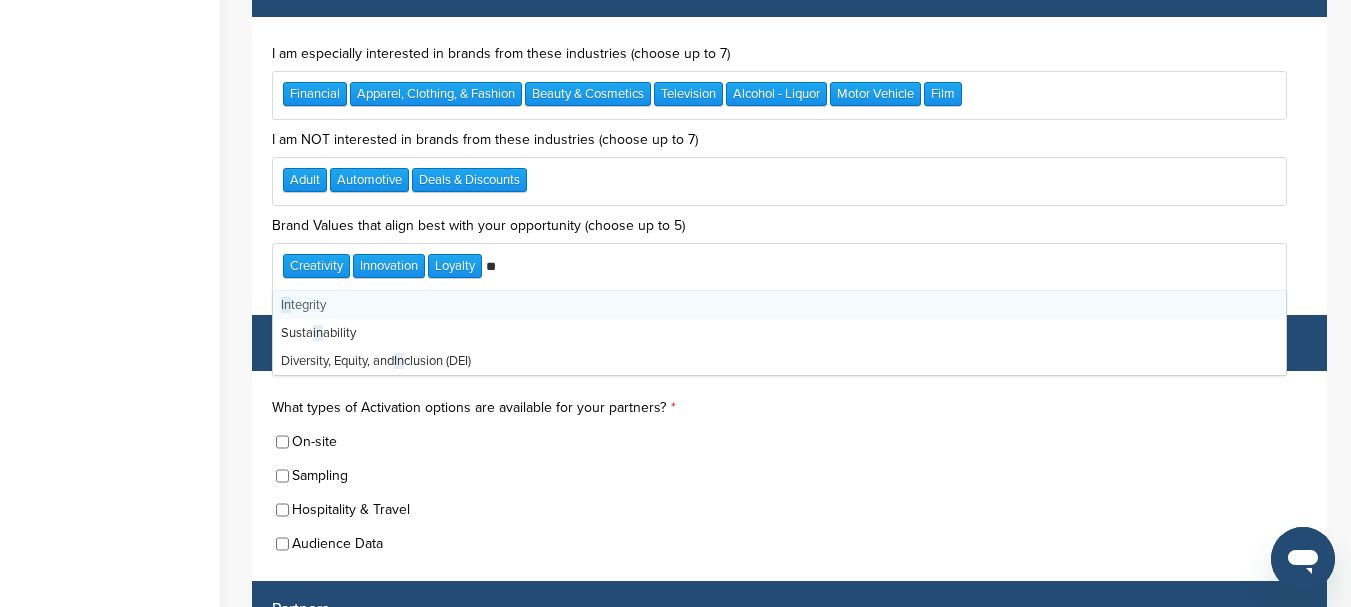 type 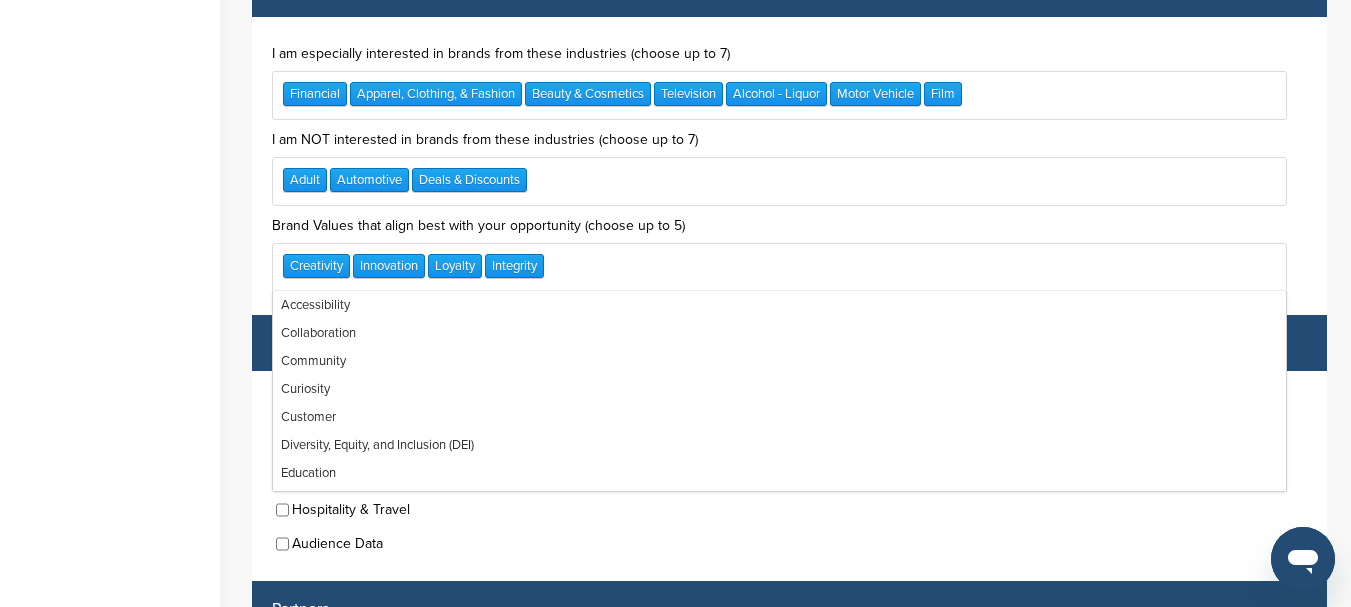scroll, scrollTop: 360, scrollLeft: 0, axis: vertical 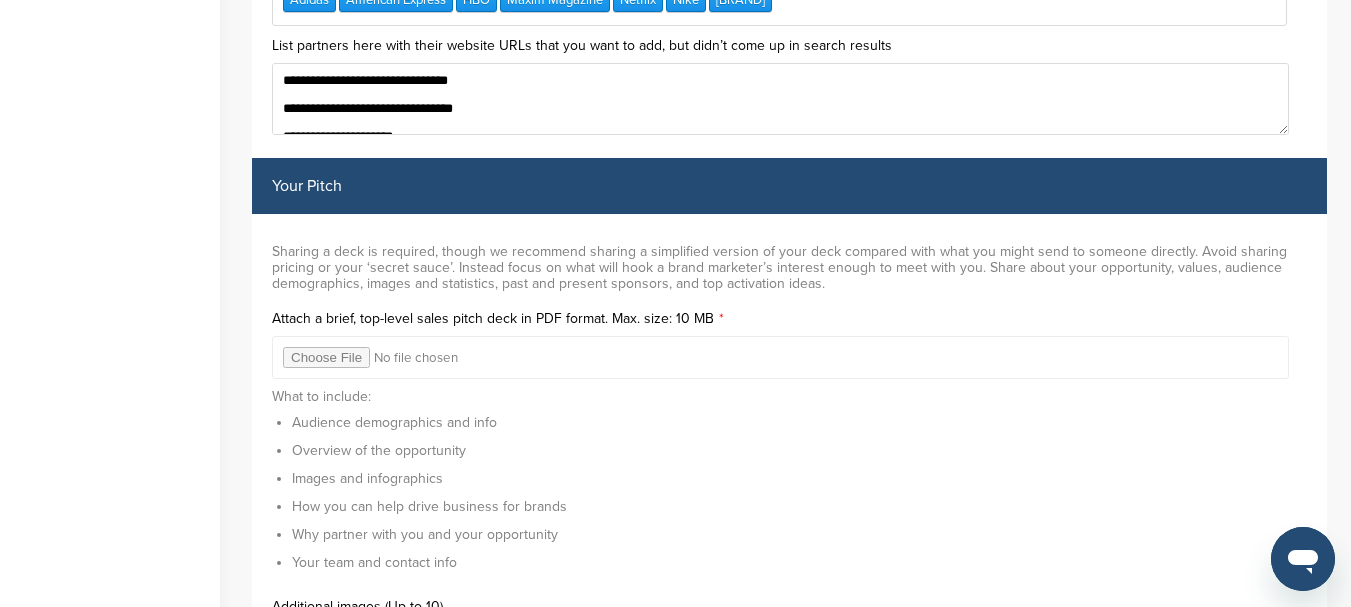 drag, startPoint x: 267, startPoint y: 251, endPoint x: 891, endPoint y: 296, distance: 625.6205 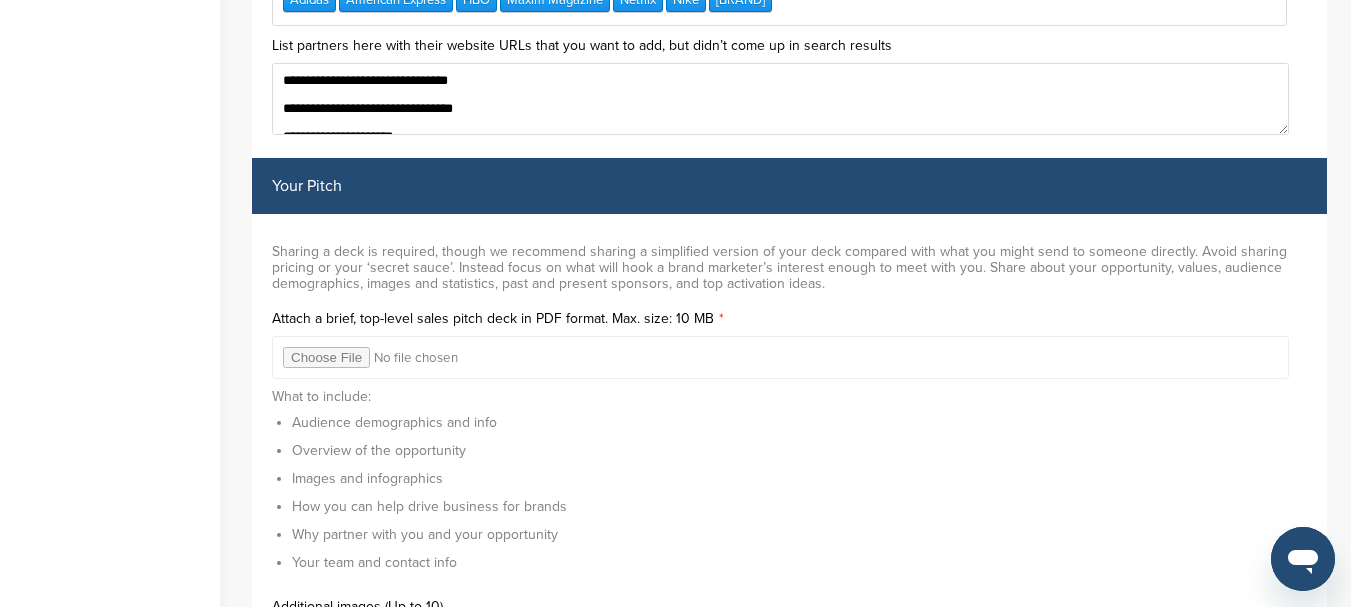 click on "Sharing a deck is required, though we recommend sharing a simplified version of your deck compared with what you might send to someone directly. Avoid sharing pricing or your ‘secret sauce’. Instead focus on what will hook a brand marketer’s interest enough to meet with you. Share about your opportunity, values, audience demographics, images and statistics, past and present sponsors, and top activation ideas.
Attach a brief, top-level sales pitch deck in PDF format. Max. size: 10 MB
What to include:
Audience demographics and info
Overview of the opportunity
Images and infographics
How you can help drive business for brands
Why partner with you and your opportunity
Your team and contact info
Additional images (Up to 10)
Link to one of your social media posts that features a current or previous sponsor
Add a video below. Copy and paste the URL from either Youtube or Vimeo. (30s - 2min is best)" at bounding box center (789, 530) 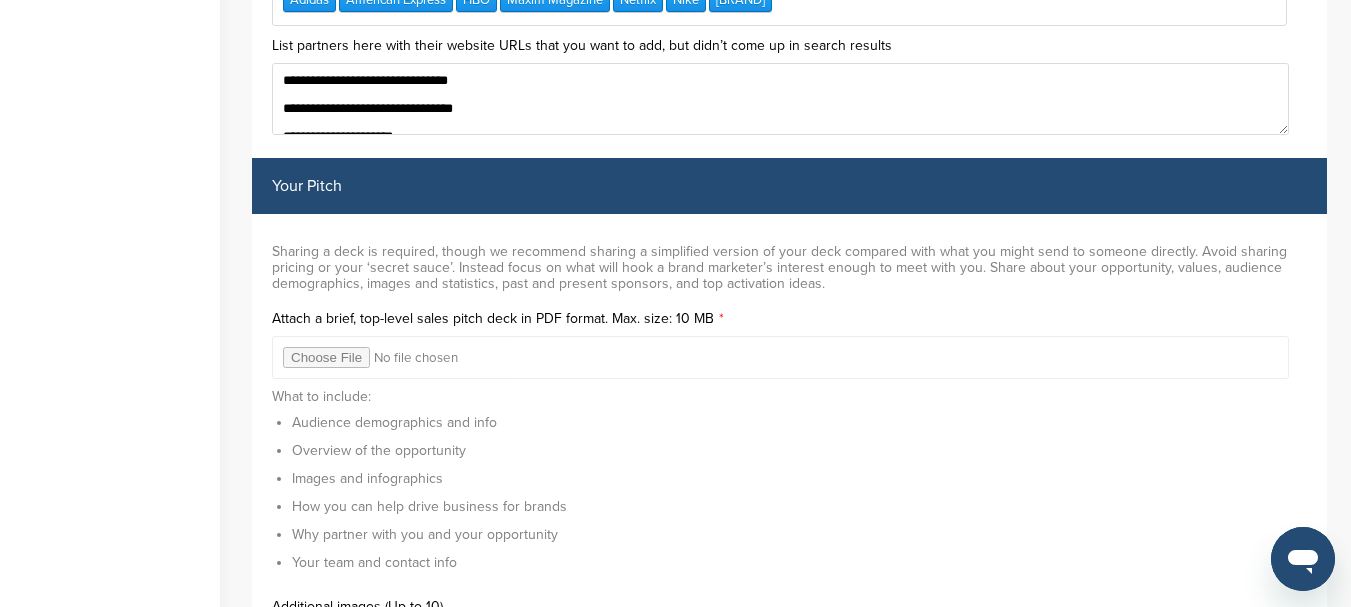 copy on "Sharing a deck is required, though we recommend sharing a simplified version of your deck compared with what you might send to someone directly. Avoid sharing pricing or your ‘secret sauce’. Instead focus on what will hook a brand marketer’s interest enough to meet with you. Share about your opportunity, values, audience demographics, images and statistics, past and present sponsors, and top activation ideas." 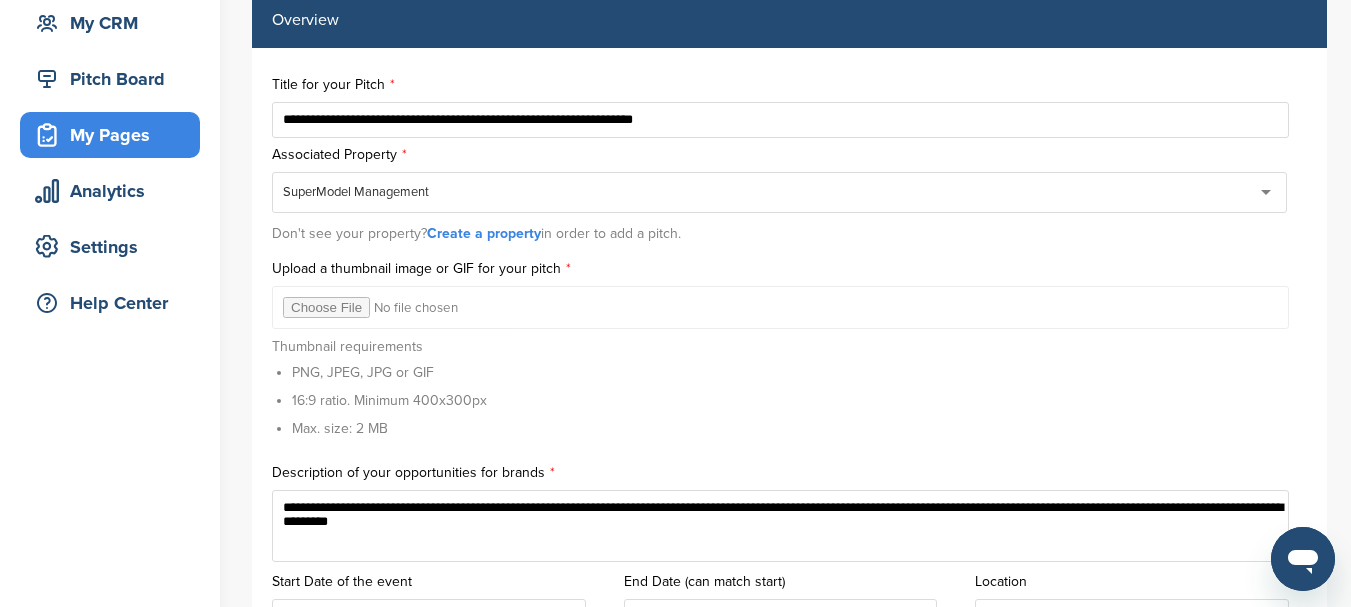 scroll, scrollTop: 400, scrollLeft: 0, axis: vertical 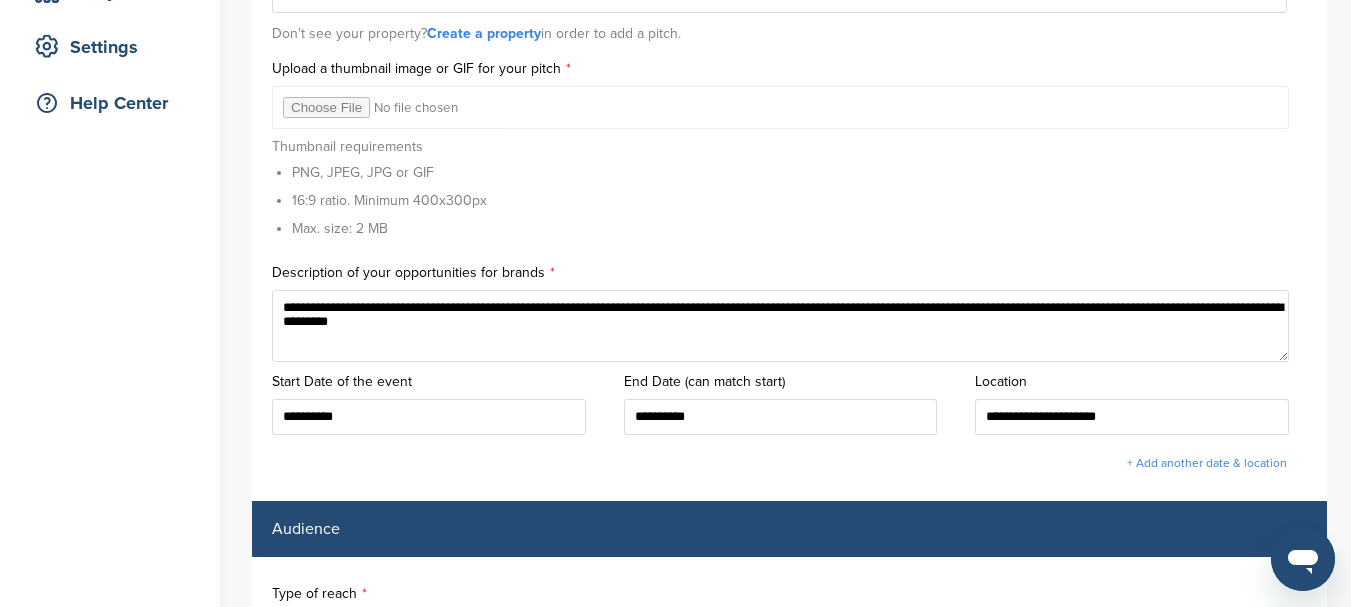 click on "**********" at bounding box center (780, 326) 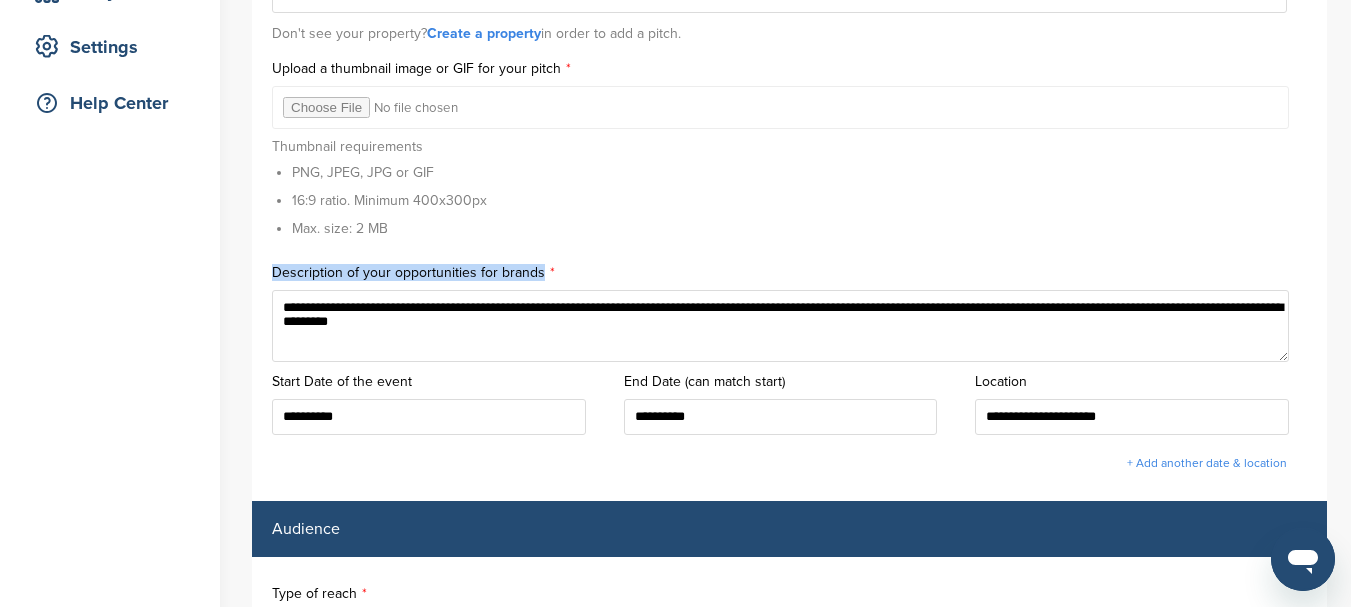drag, startPoint x: 560, startPoint y: 265, endPoint x: 268, endPoint y: 274, distance: 292.13867 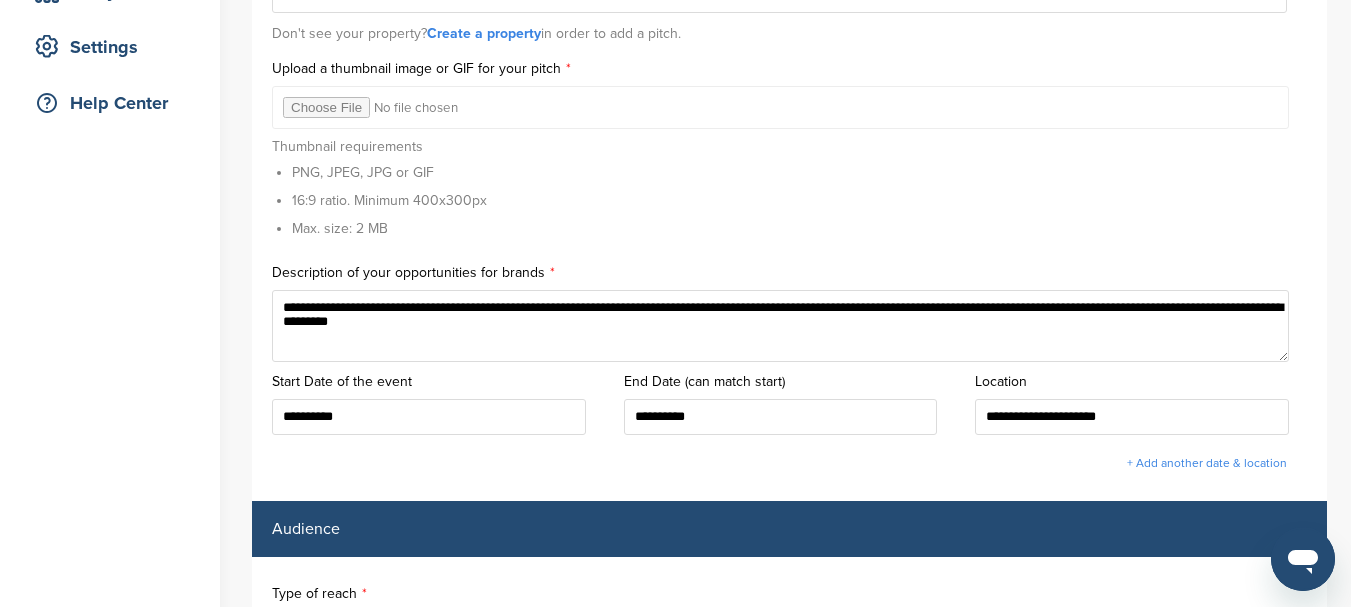 drag, startPoint x: 282, startPoint y: 305, endPoint x: 887, endPoint y: 339, distance: 605.9546 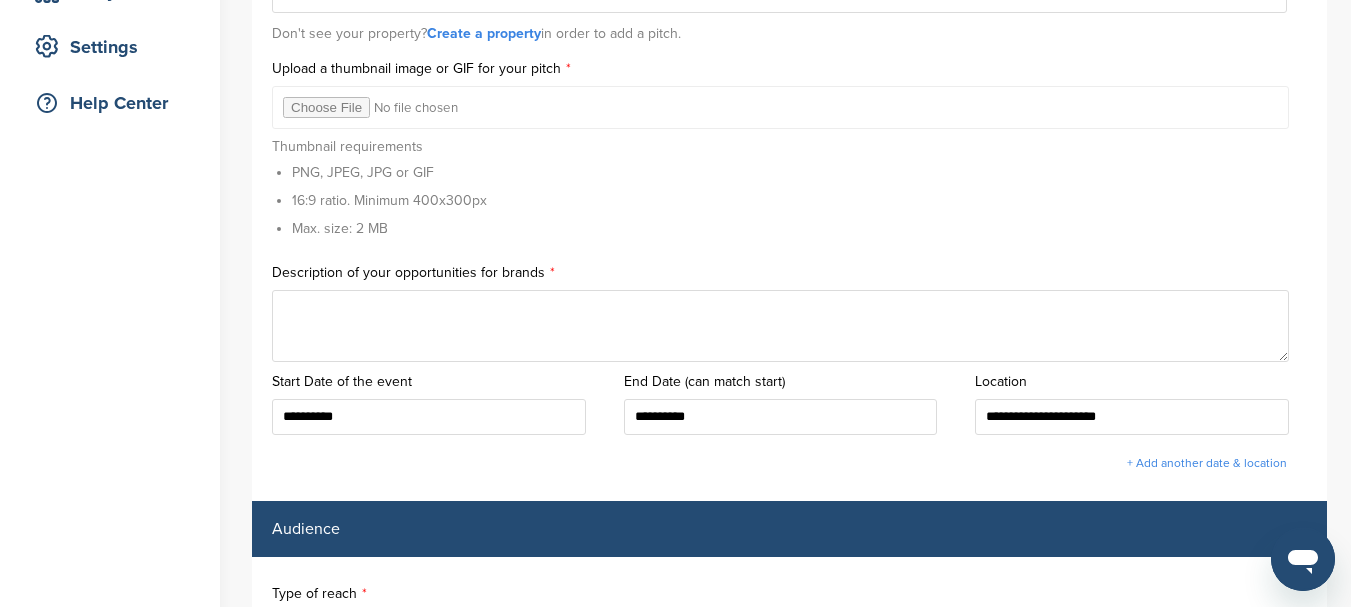 paste on "**********" 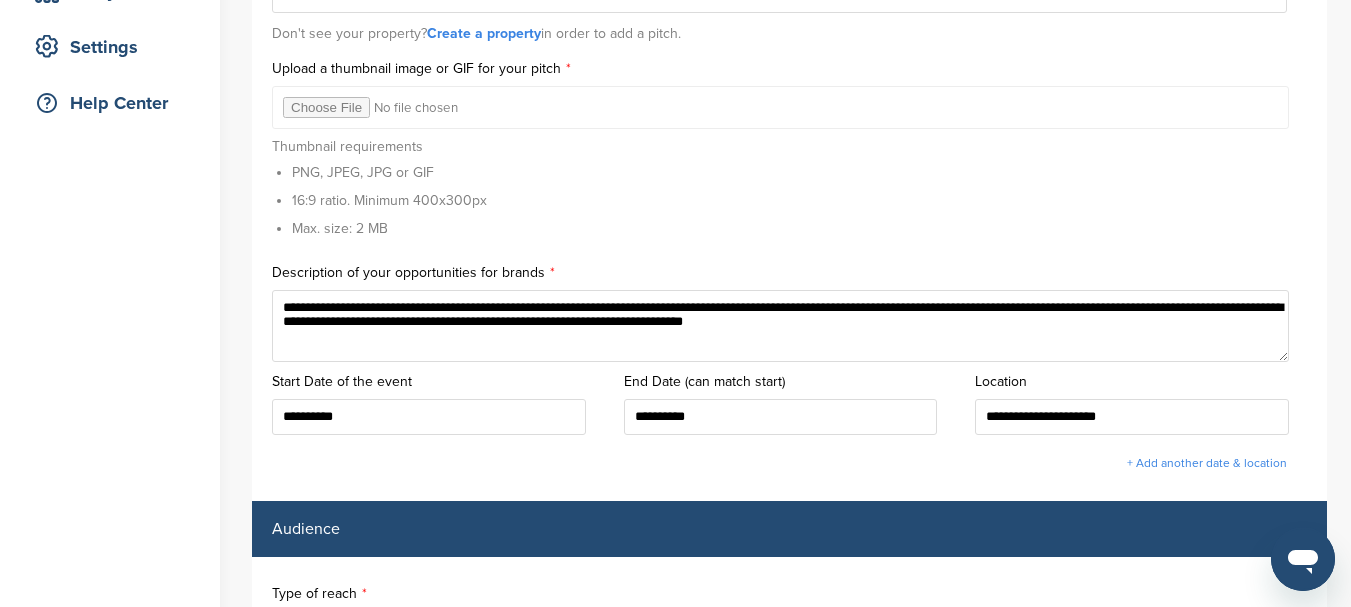 scroll, scrollTop: 300, scrollLeft: 0, axis: vertical 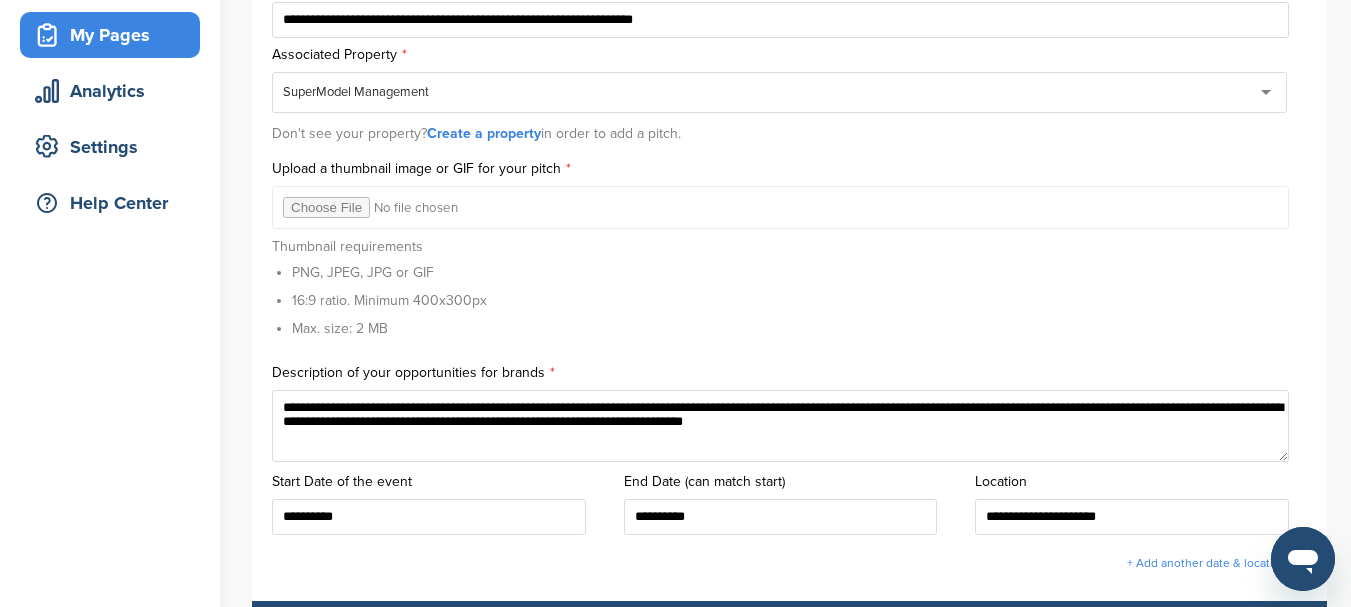 click on "**********" at bounding box center (780, 426) 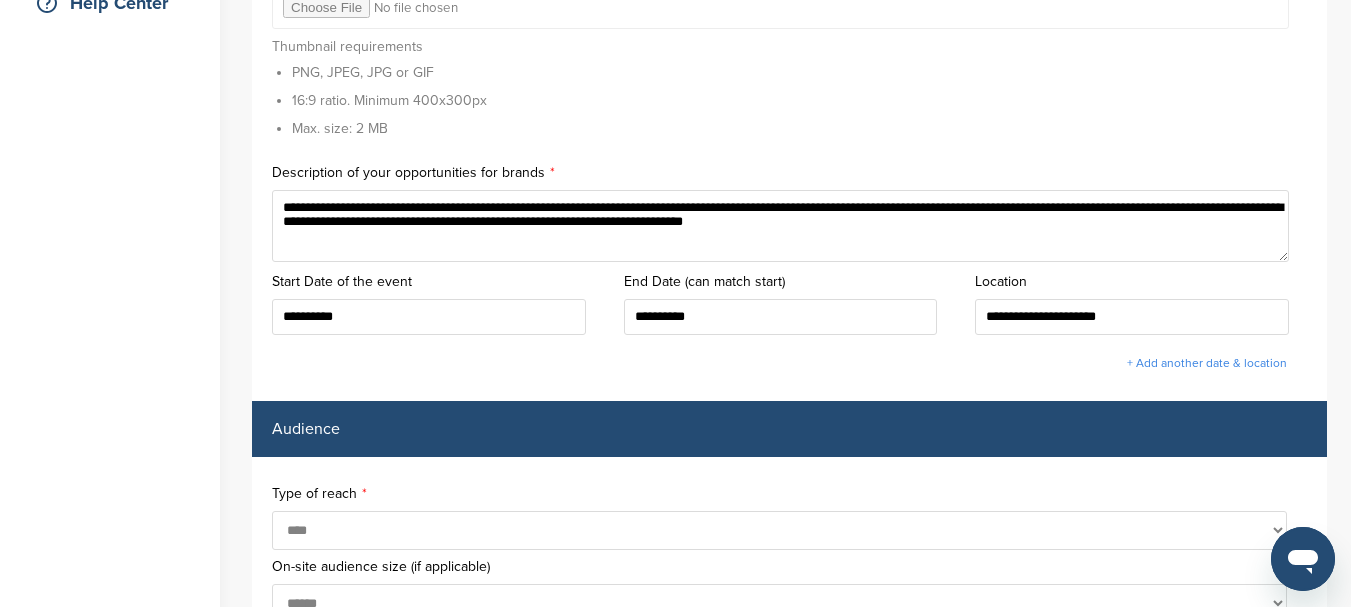 drag, startPoint x: 407, startPoint y: 242, endPoint x: 269, endPoint y: 181, distance: 150.88075 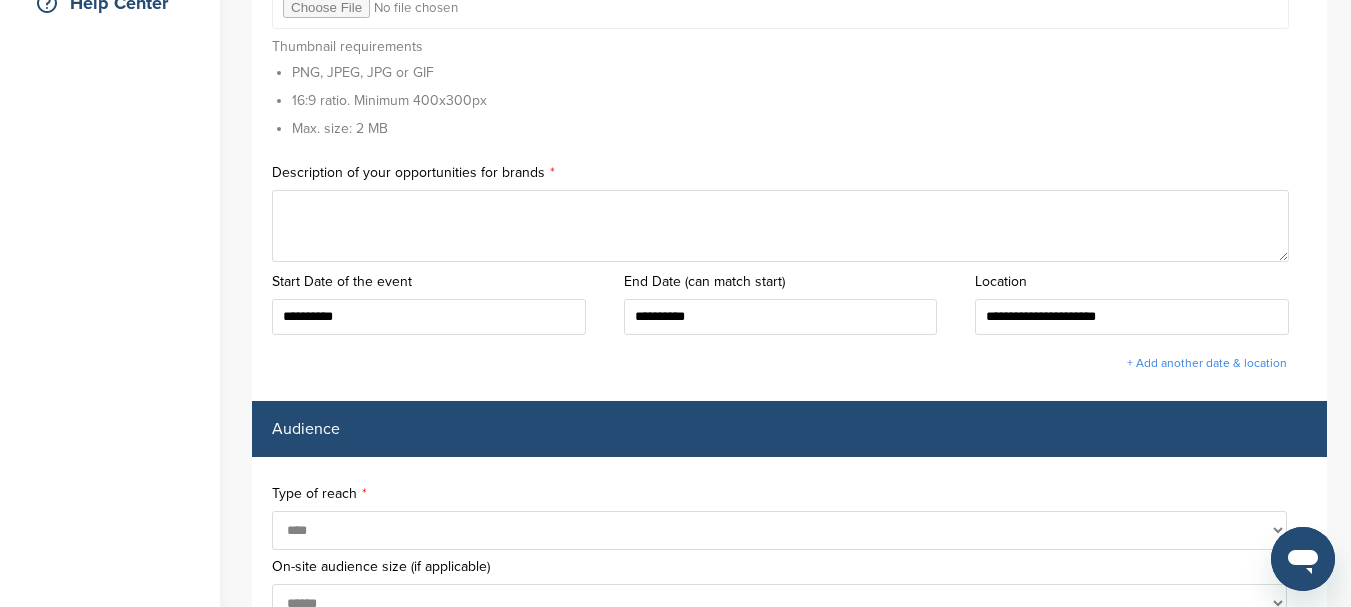 paste on "**********" 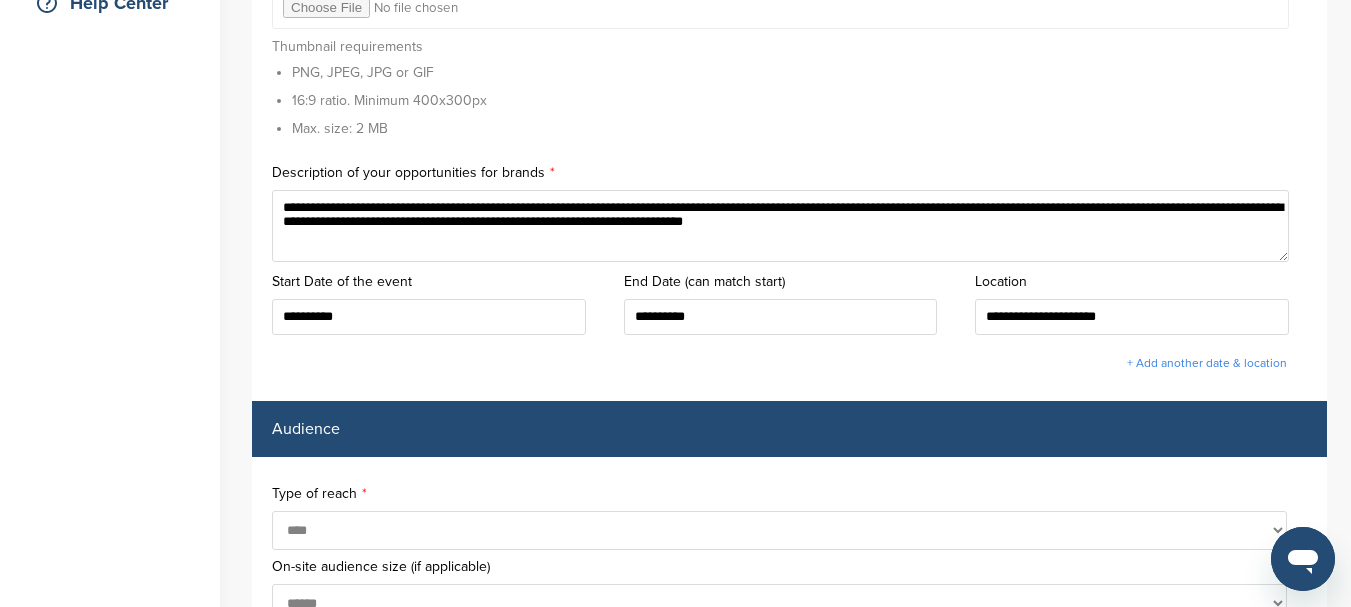 scroll, scrollTop: 700, scrollLeft: 0, axis: vertical 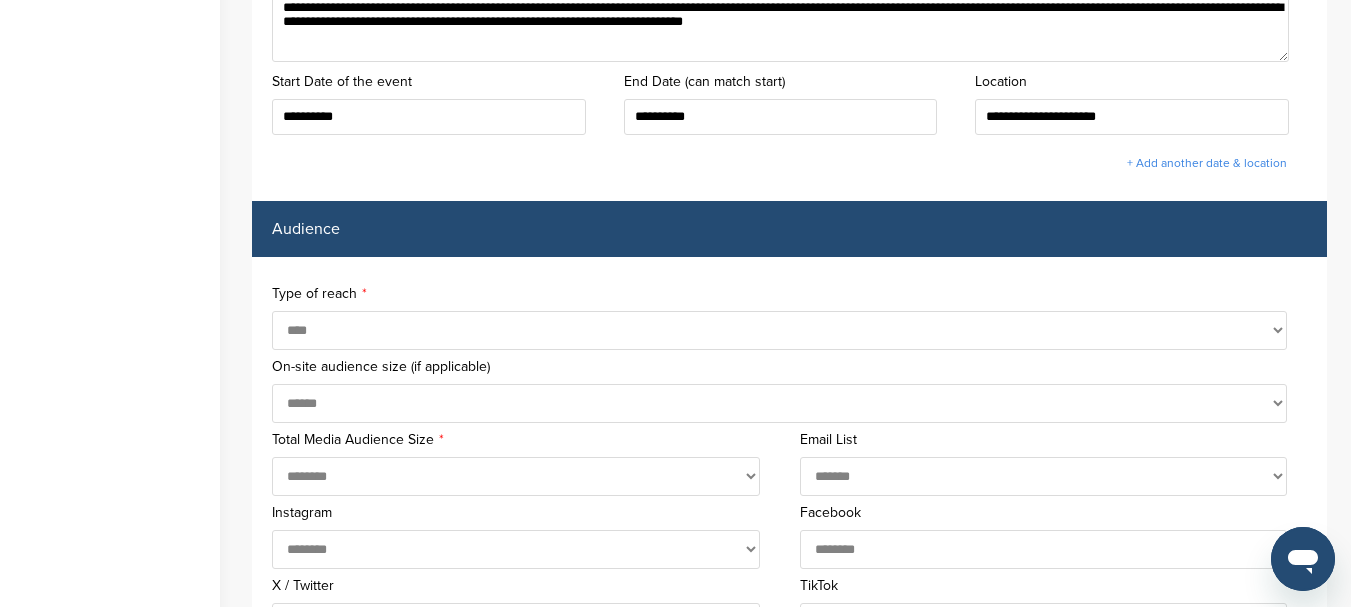 type on "**********" 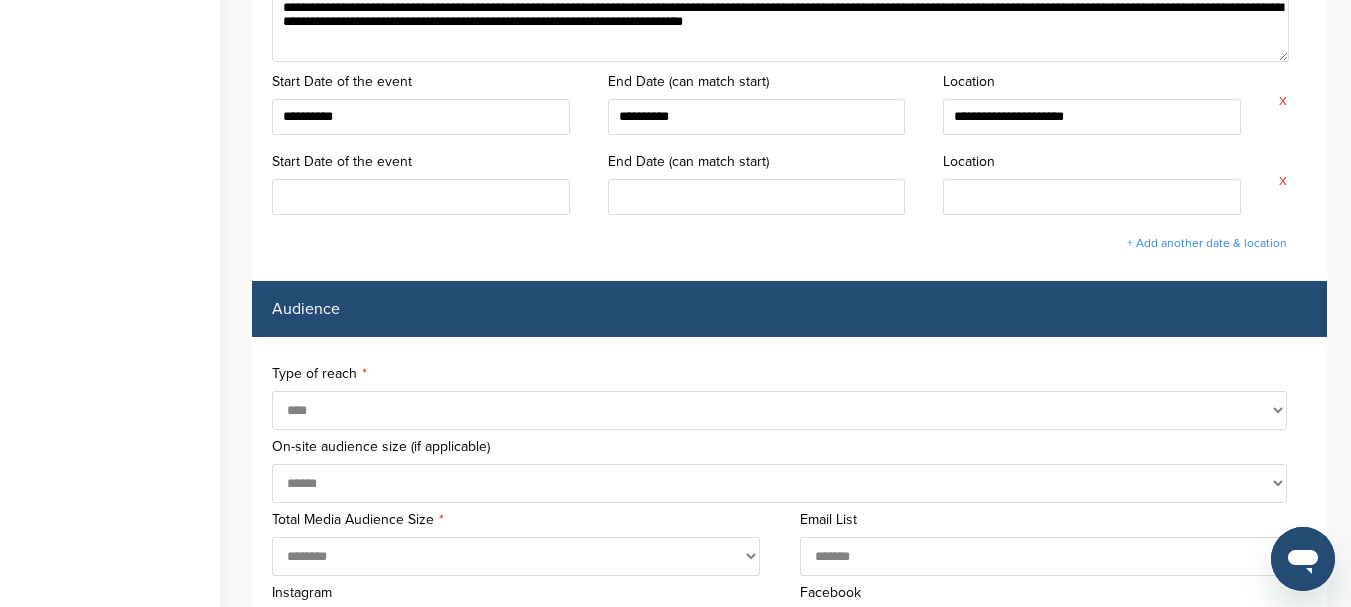 click at bounding box center [421, 197] 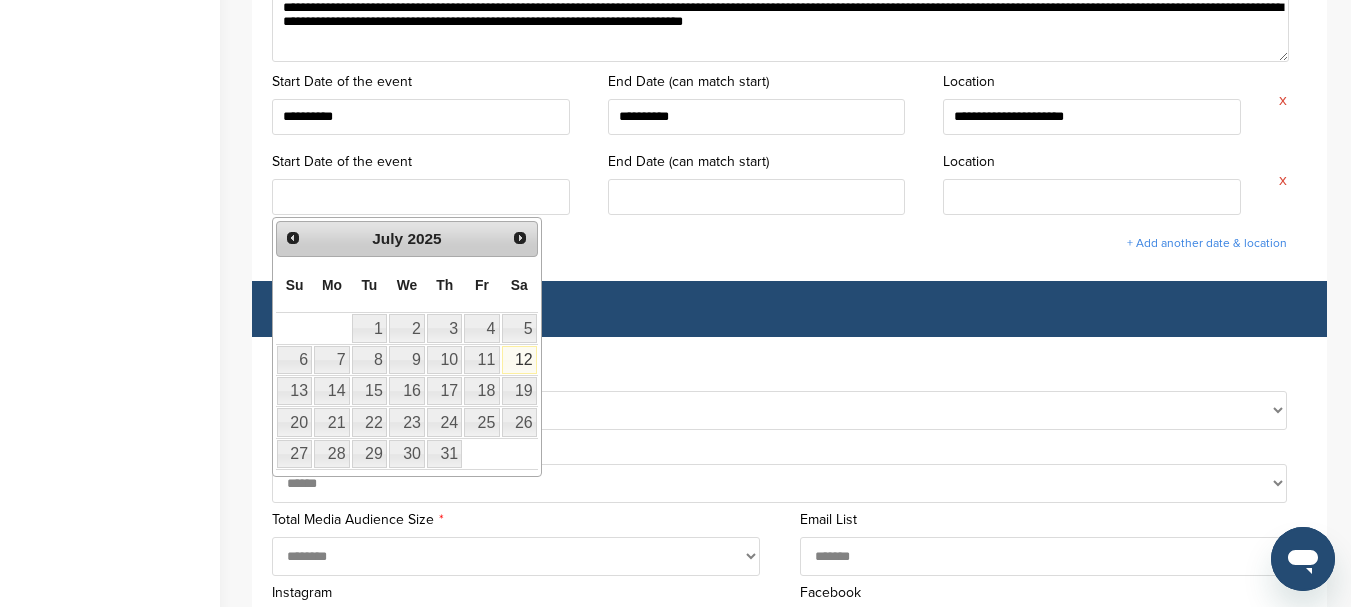 click on "July   2025" at bounding box center (406, 239) 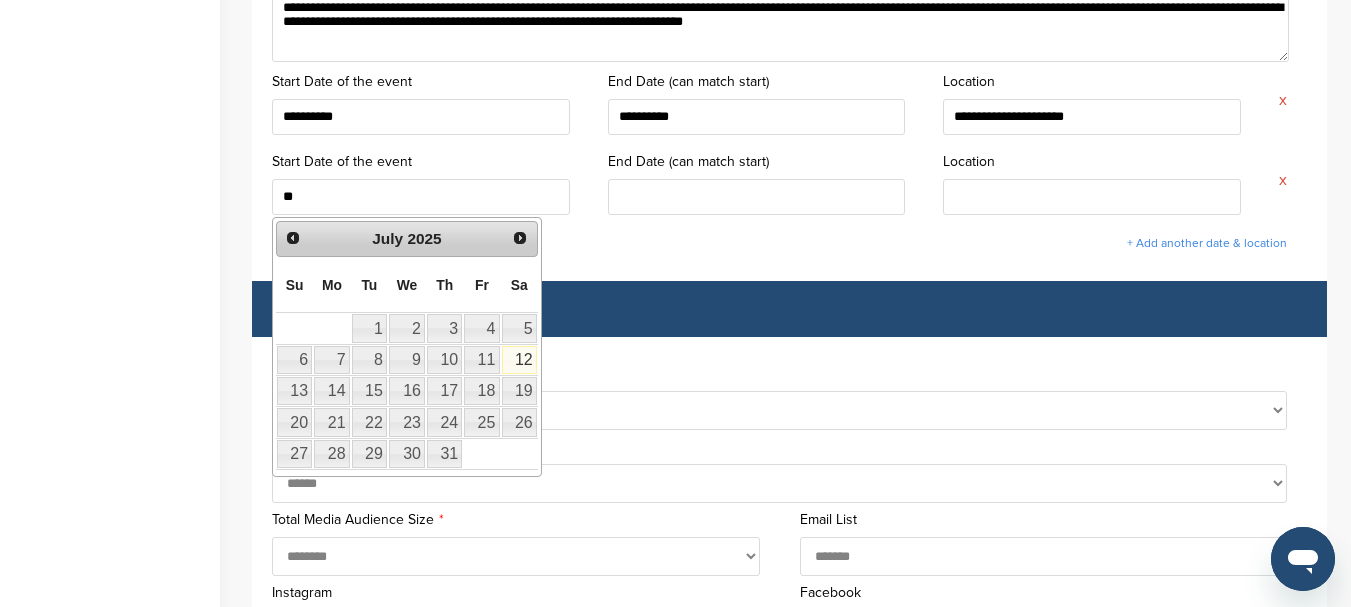 type on "*" 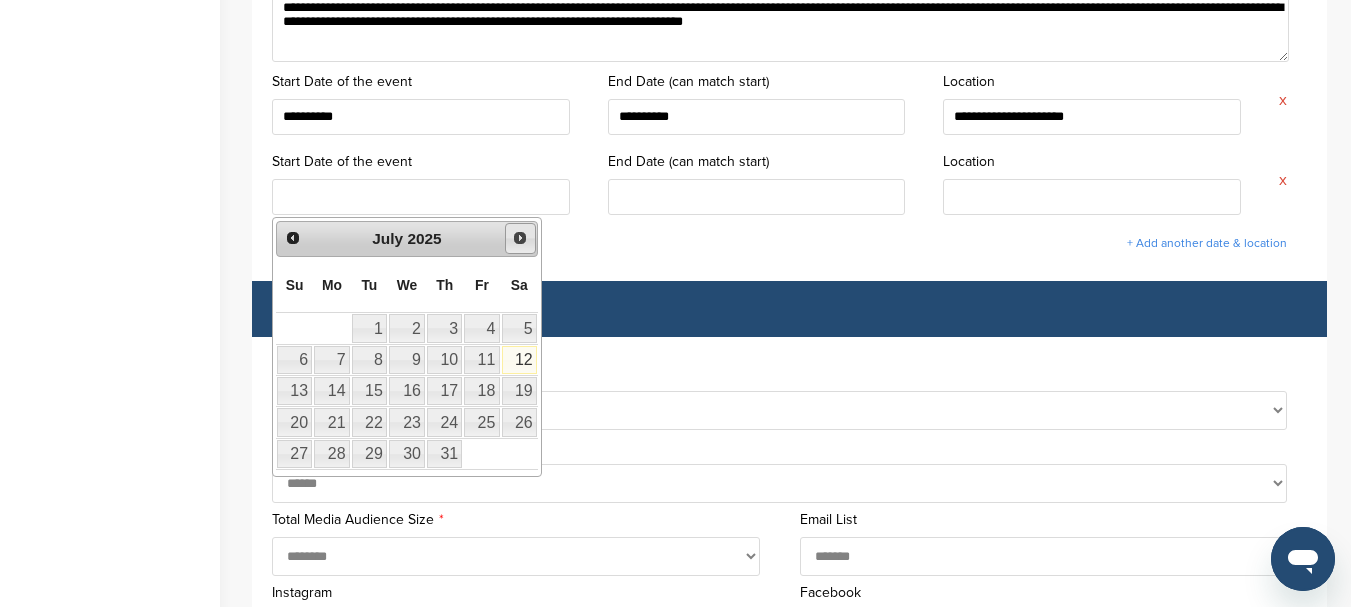 click on "Next" at bounding box center [520, 238] 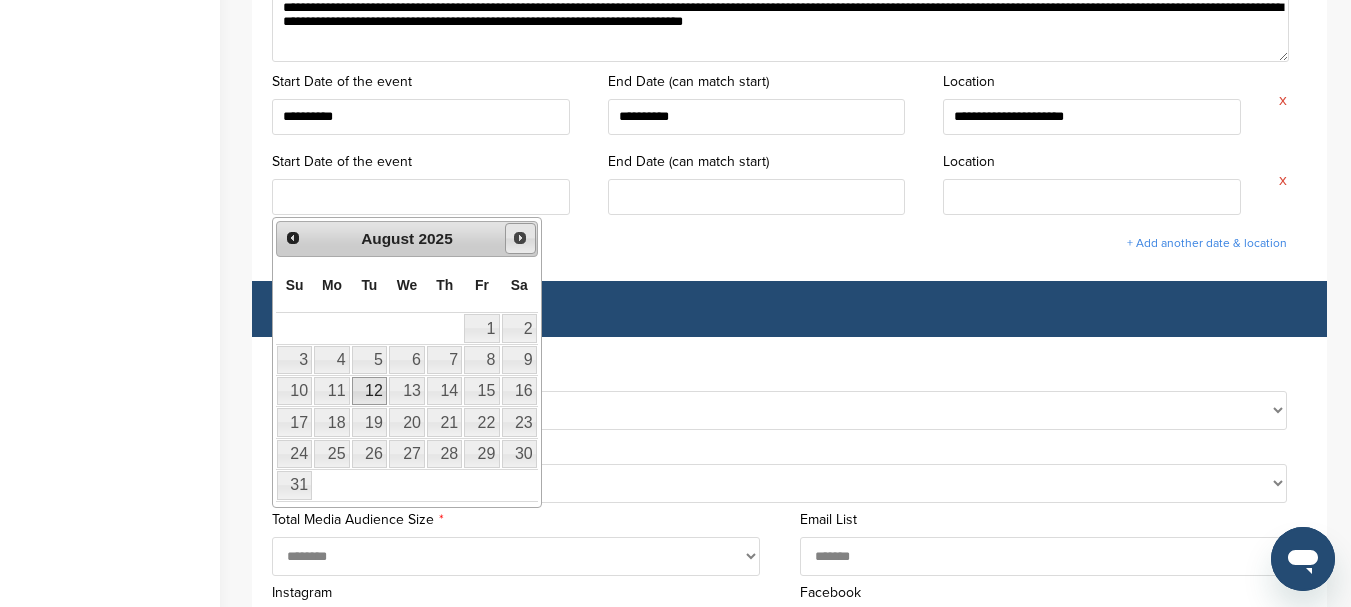 click on "Next" at bounding box center (520, 238) 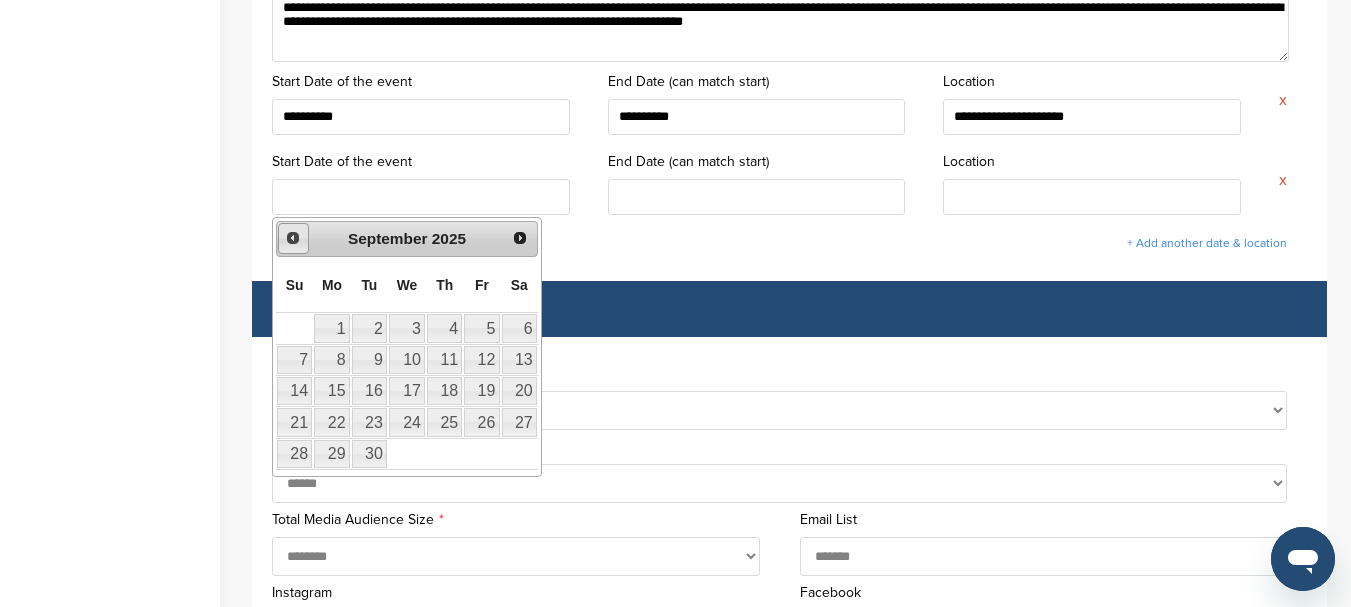 click on "Prev" at bounding box center [293, 238] 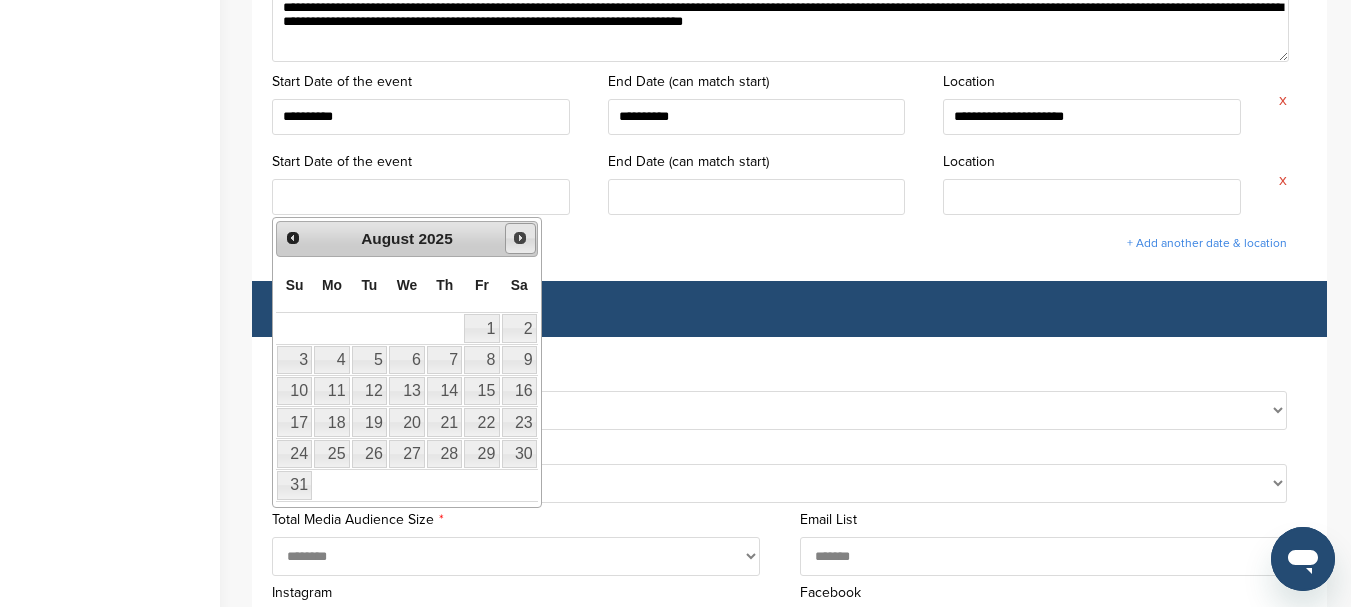 click on "Next" at bounding box center [520, 238] 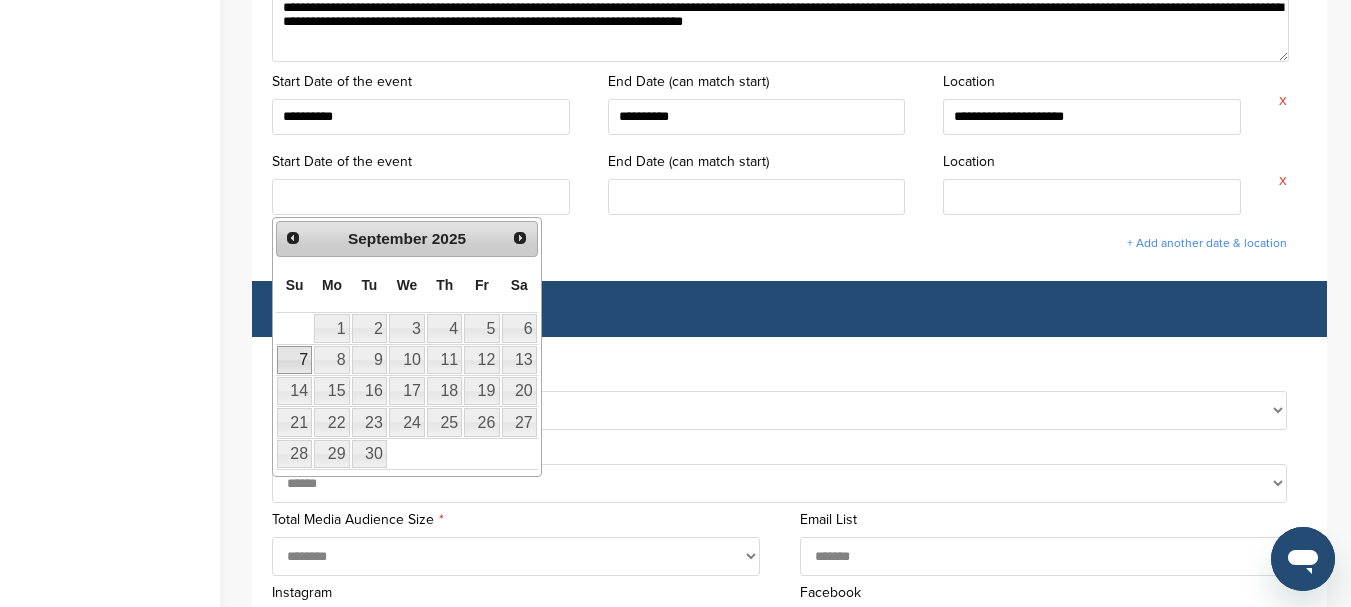 click on "7" at bounding box center (294, 360) 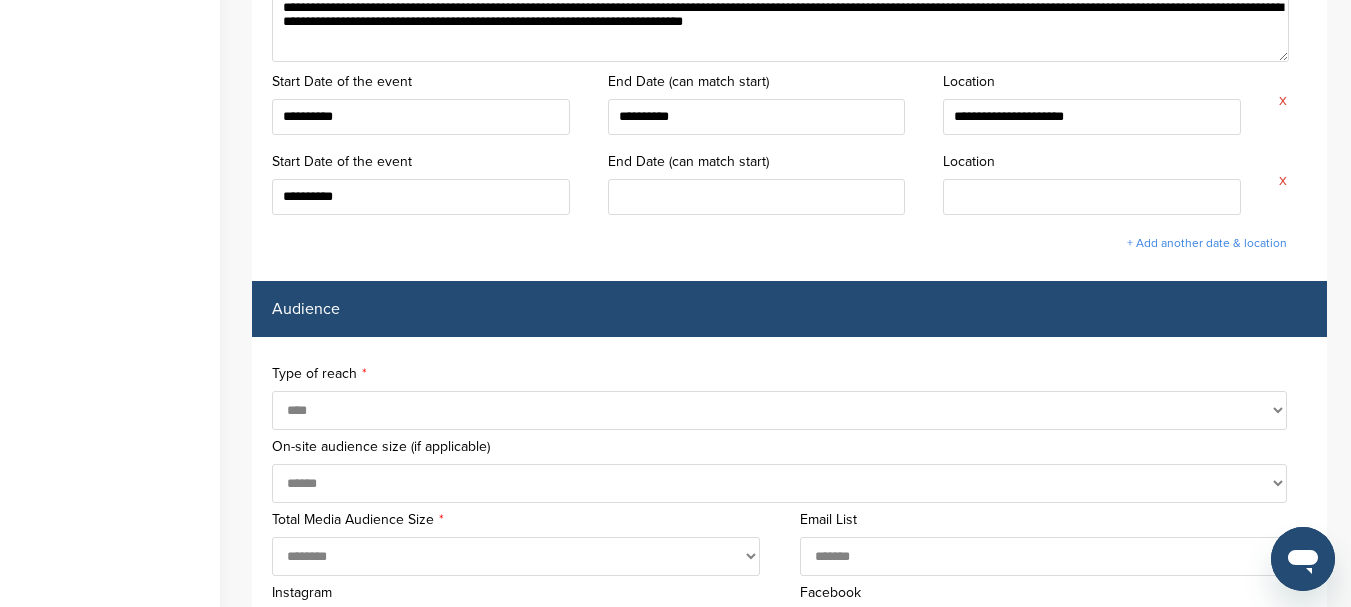 click at bounding box center [757, 197] 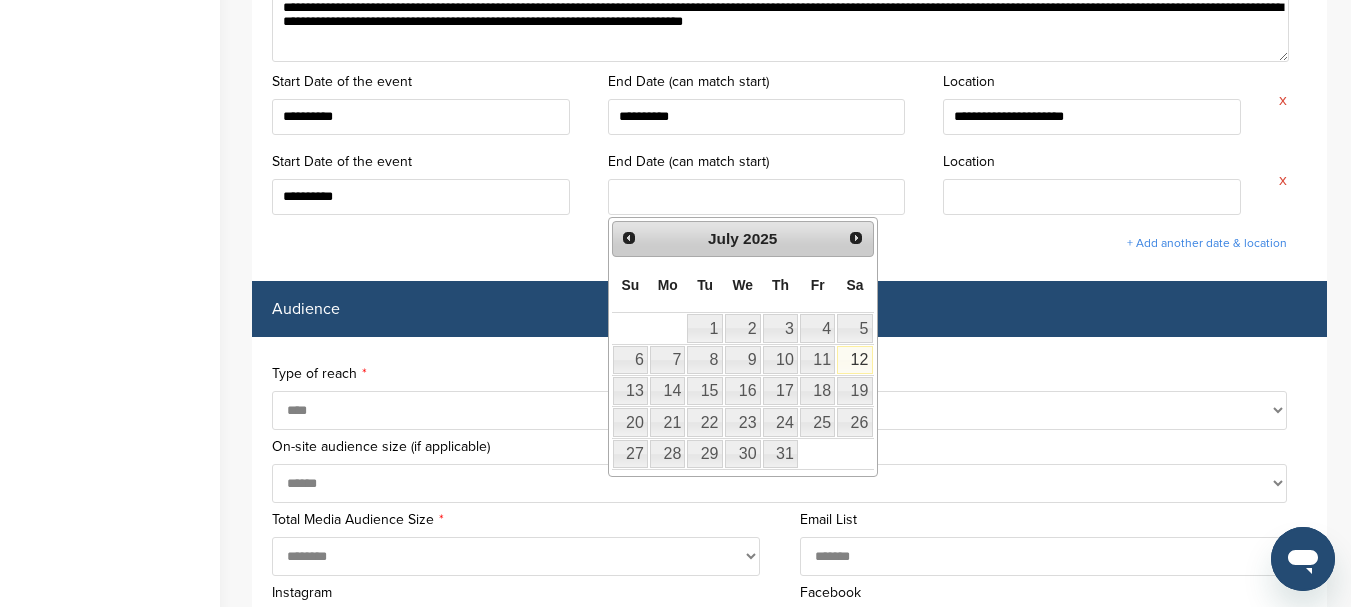 click on "July   2025" at bounding box center [742, 239] 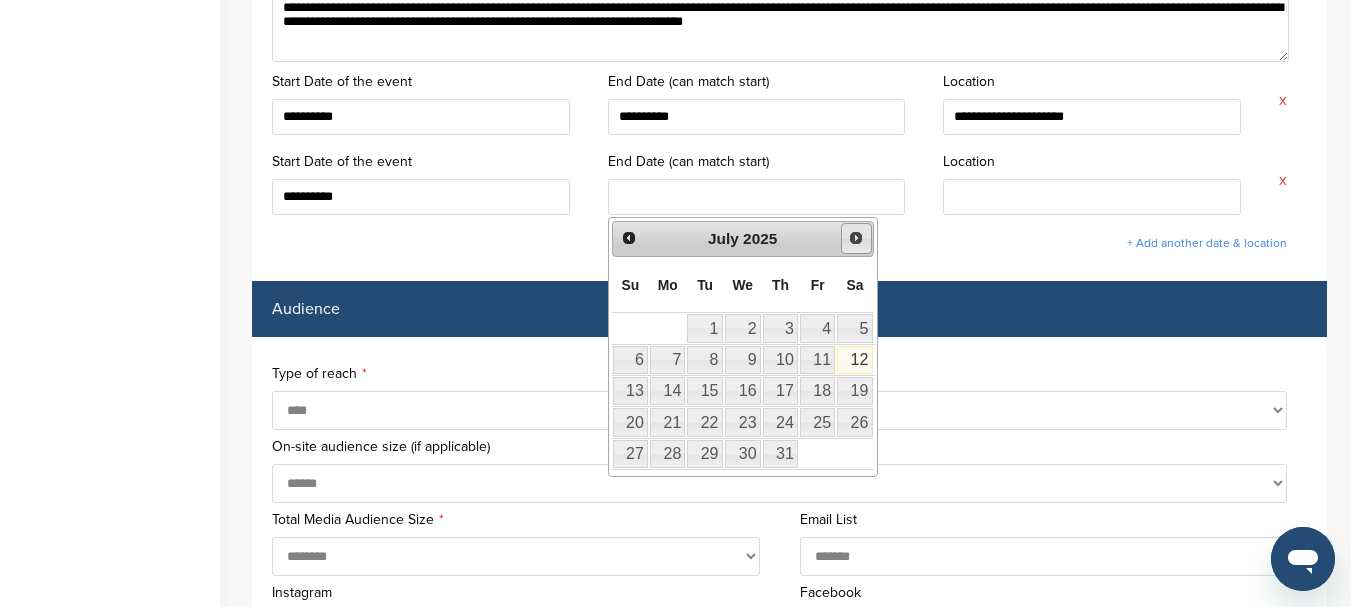 click on "Next" at bounding box center (856, 238) 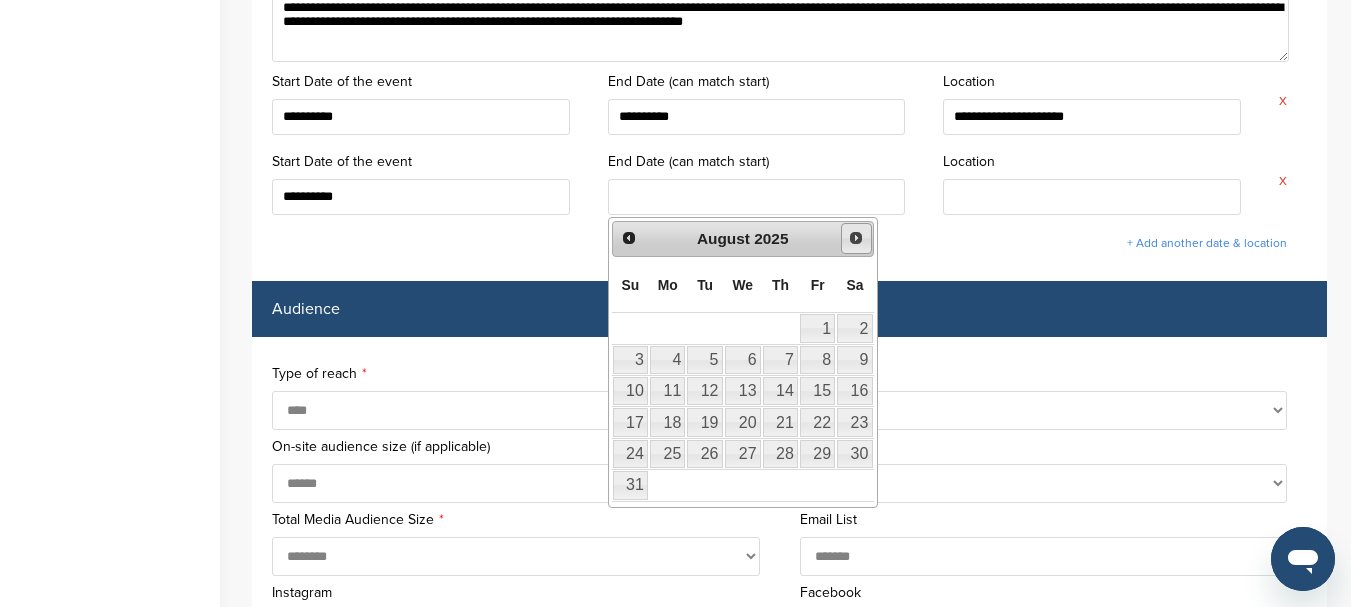 click on "Next" at bounding box center [856, 238] 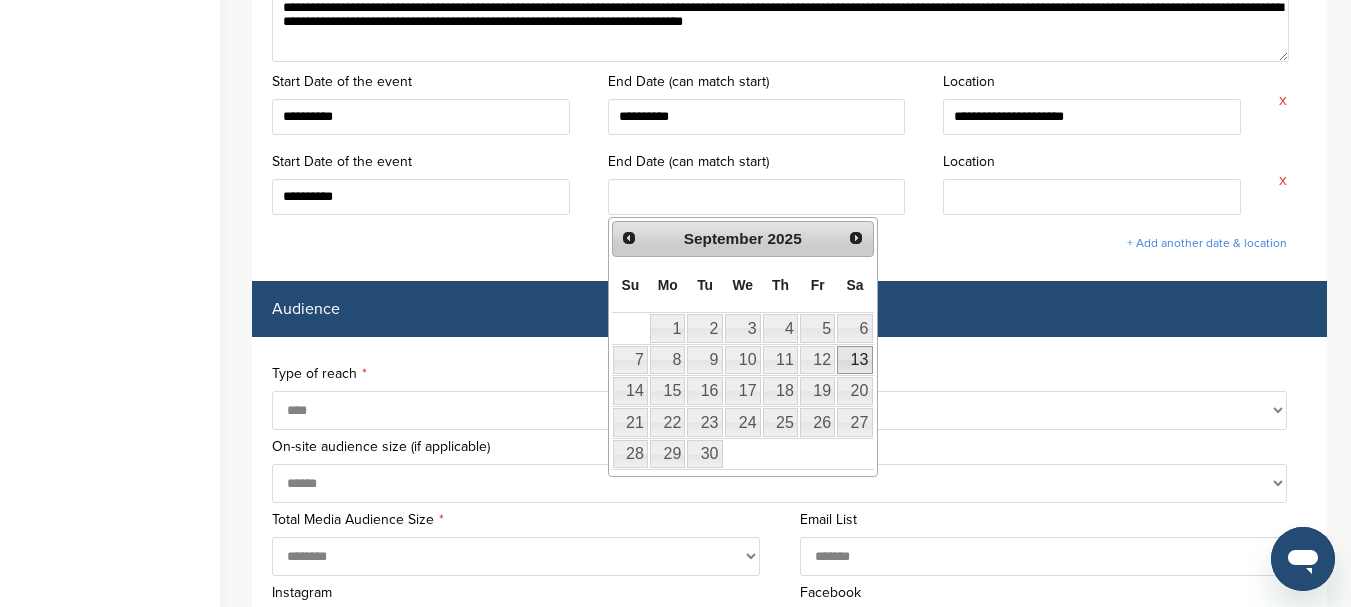 click on "13" at bounding box center [854, 360] 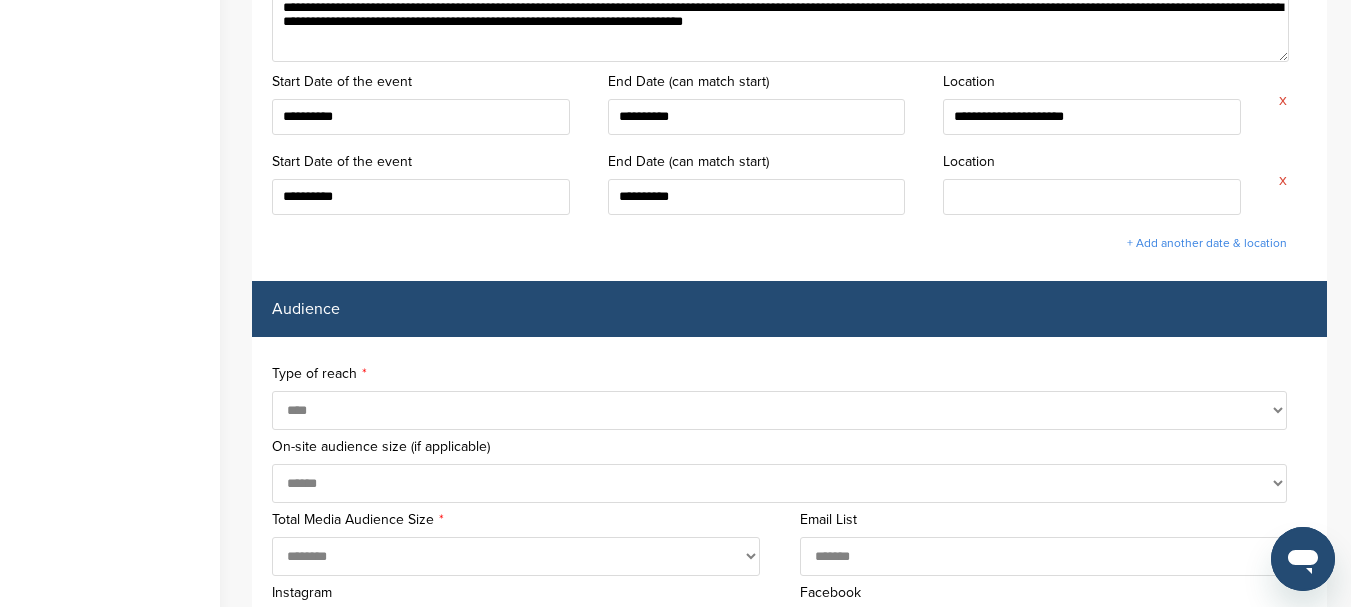 click on "**********" at bounding box center (789, 2981) 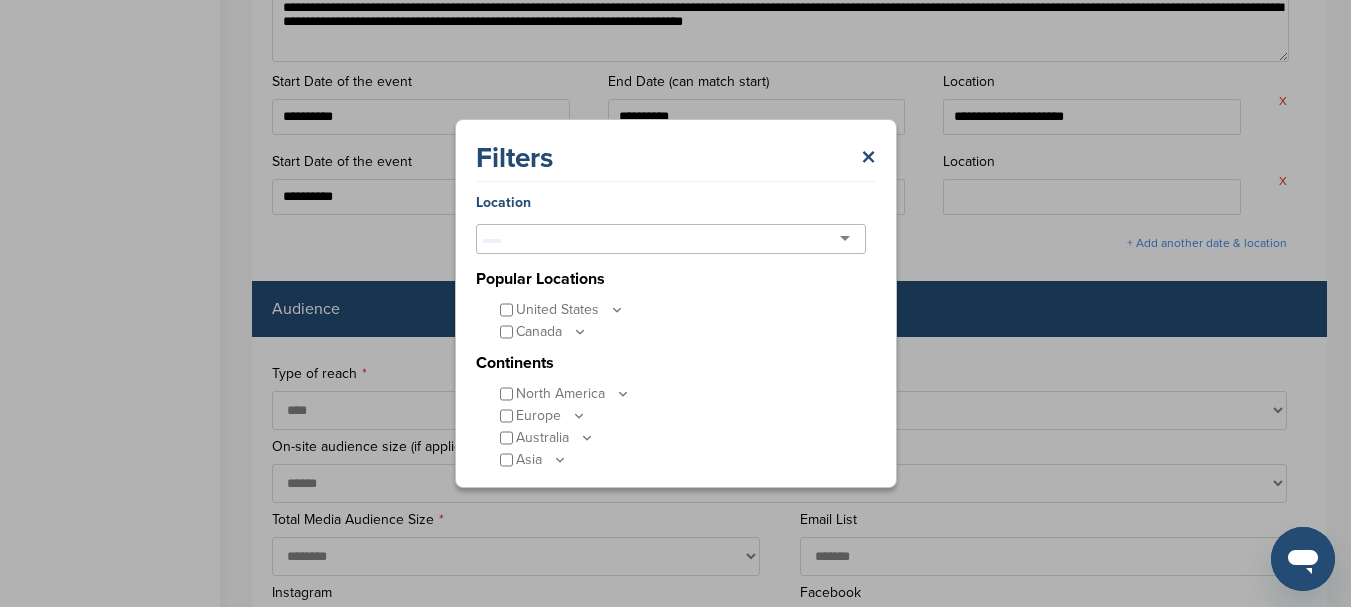 type on "**********" 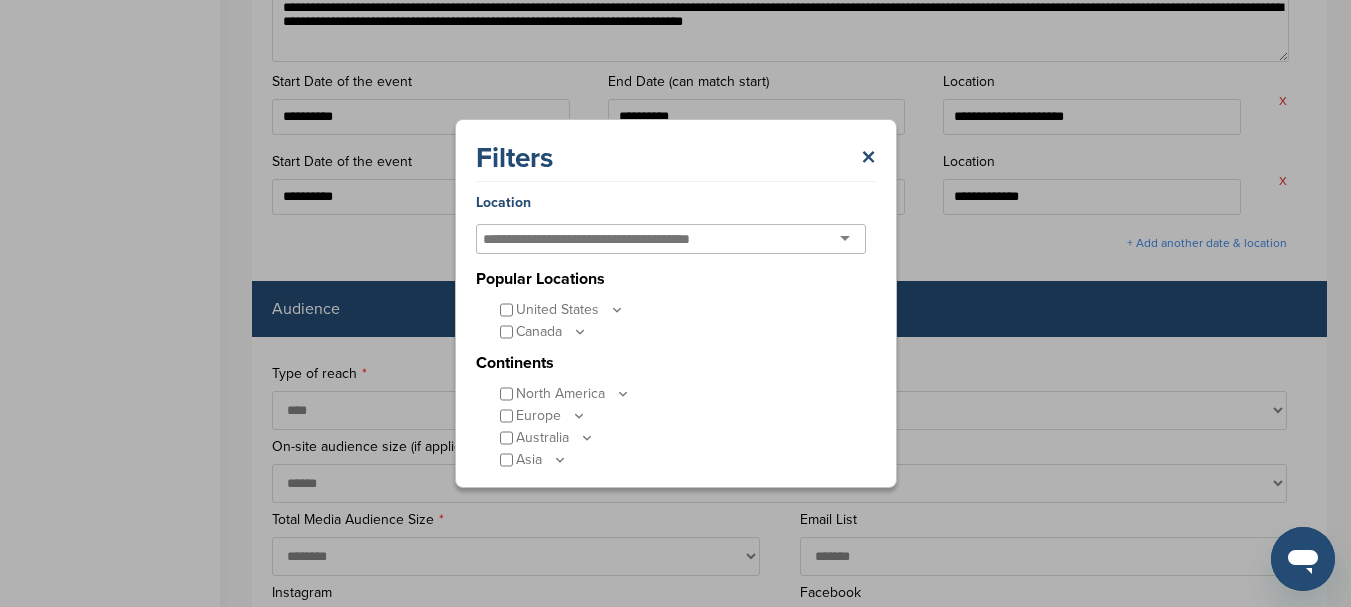click on "**********" at bounding box center [789, 2981] 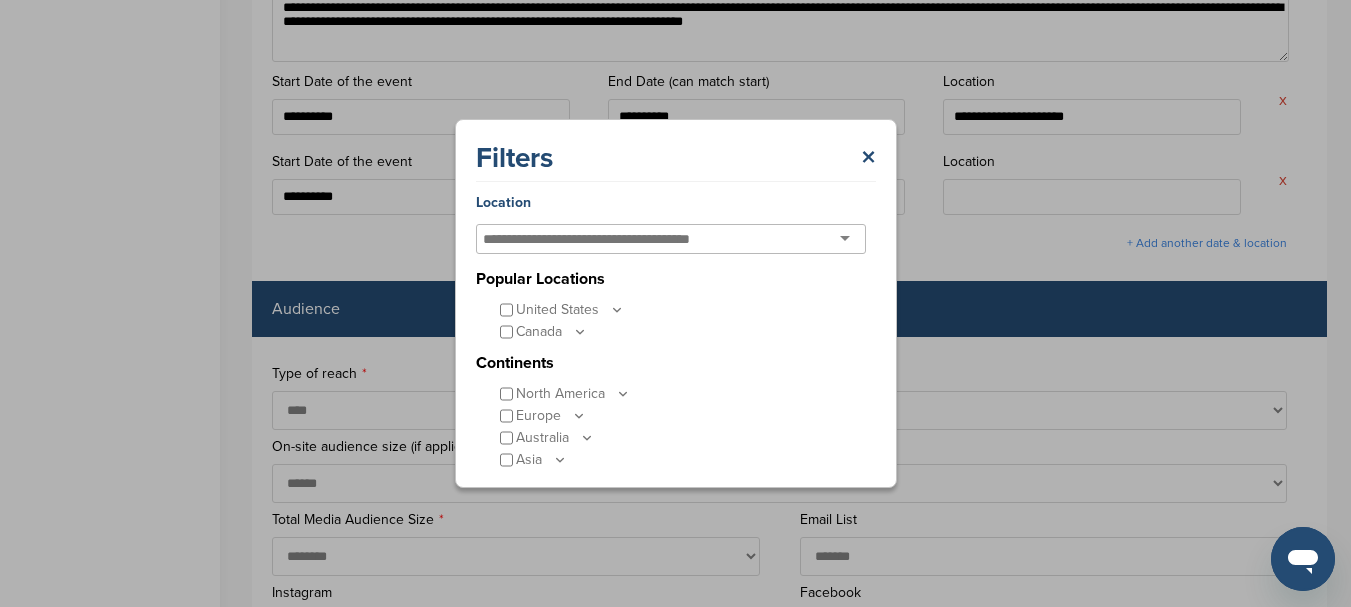 scroll, scrollTop: 48, scrollLeft: 0, axis: vertical 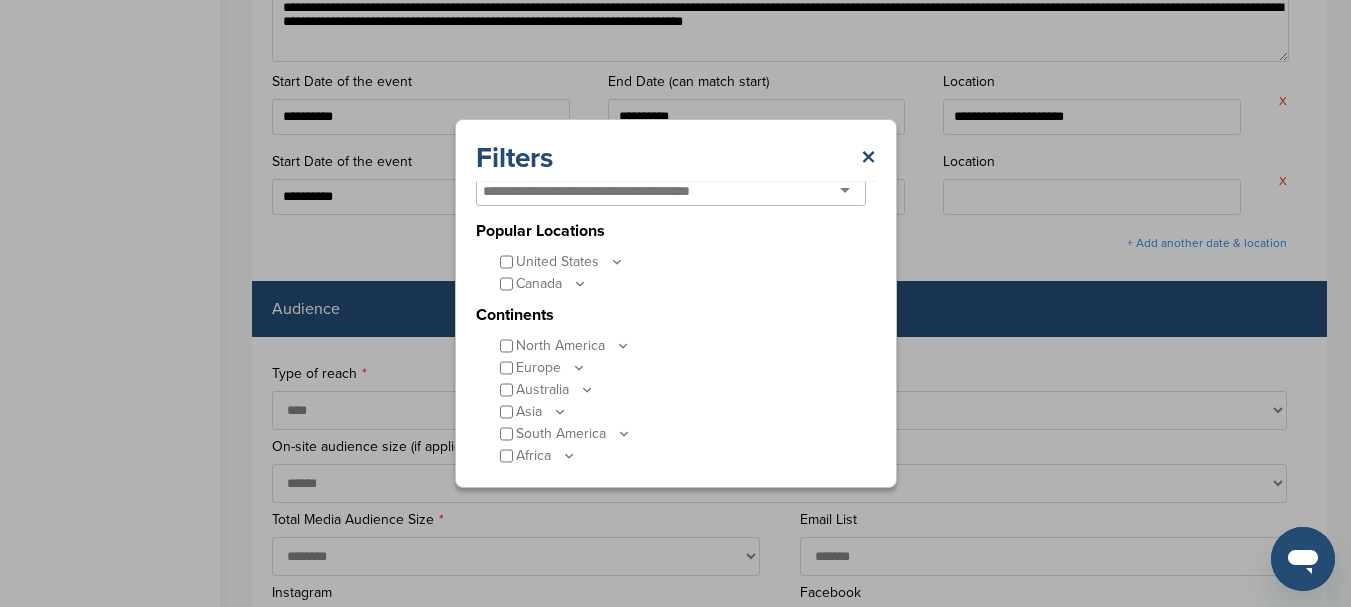 type on "***" 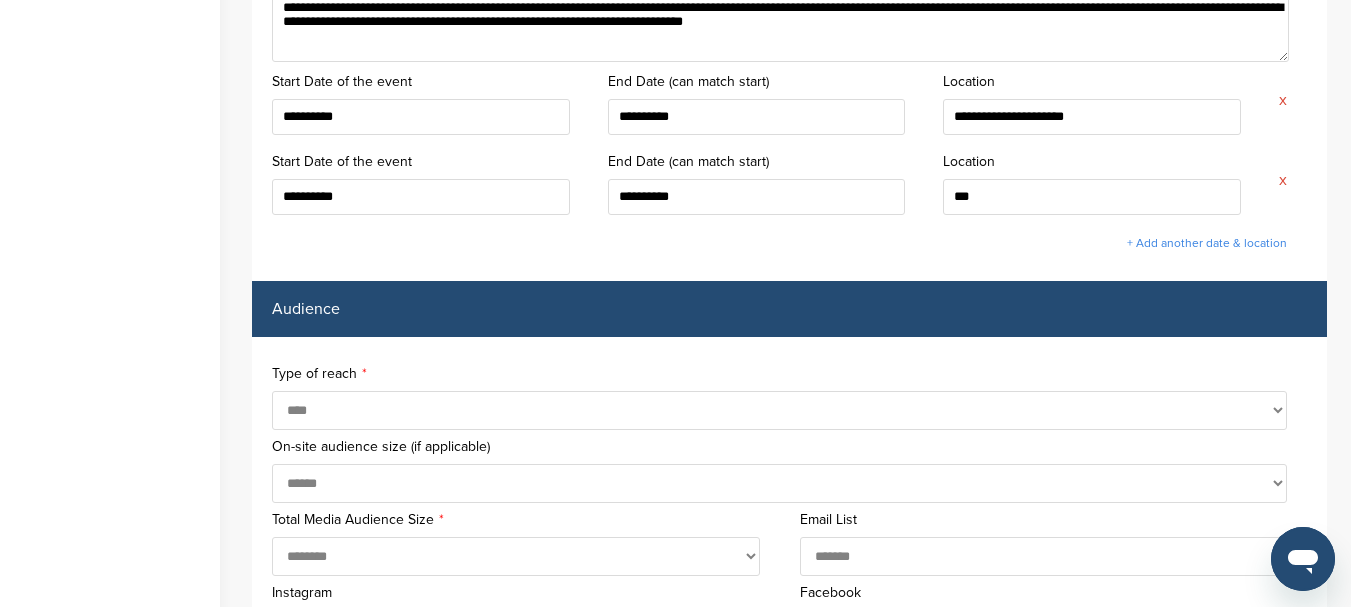 click on "**********" at bounding box center [789, 2981] 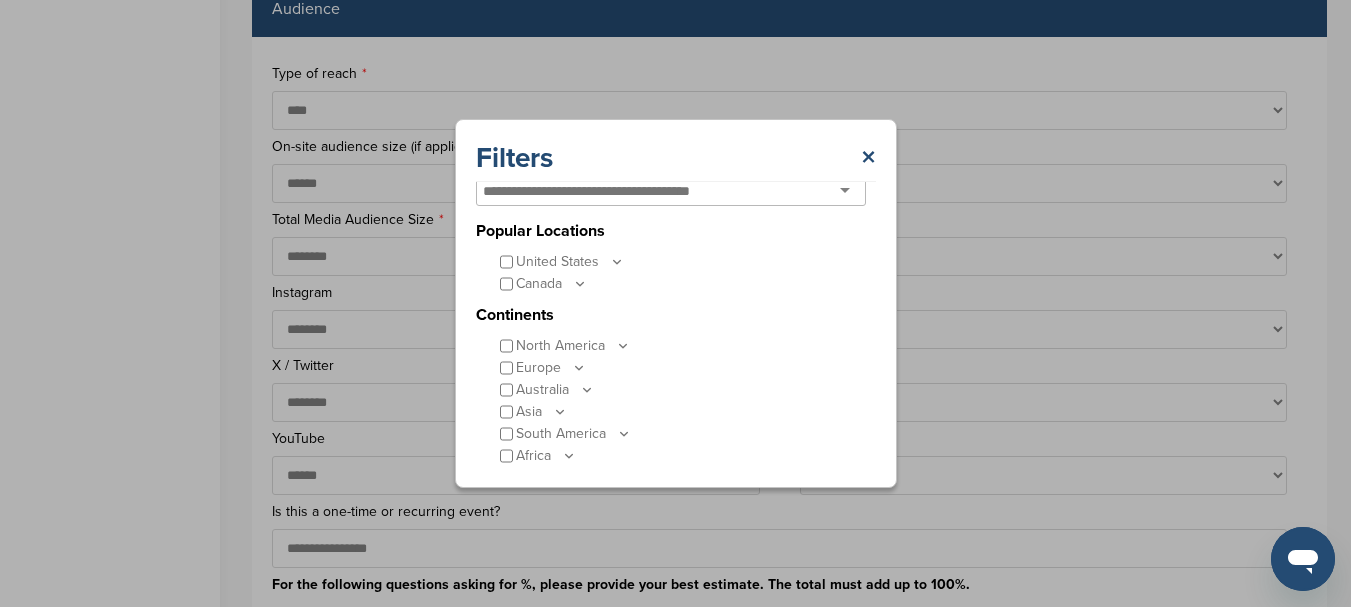 scroll, scrollTop: 1100, scrollLeft: 0, axis: vertical 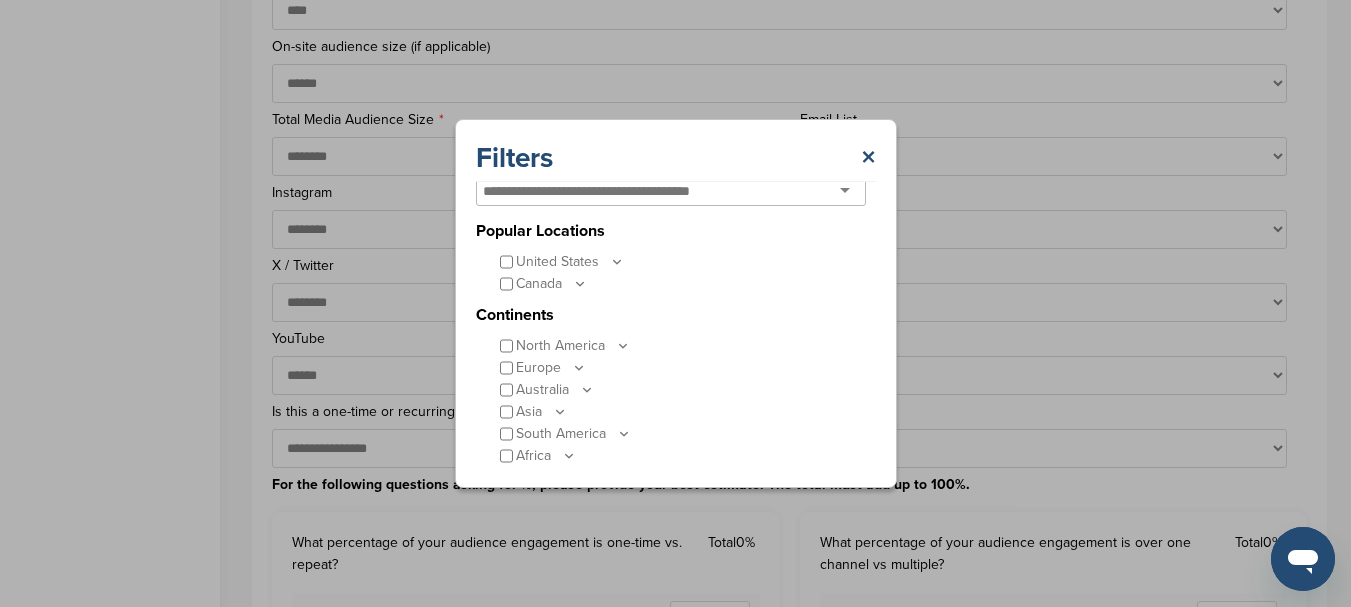 click at bounding box center (603, 191) 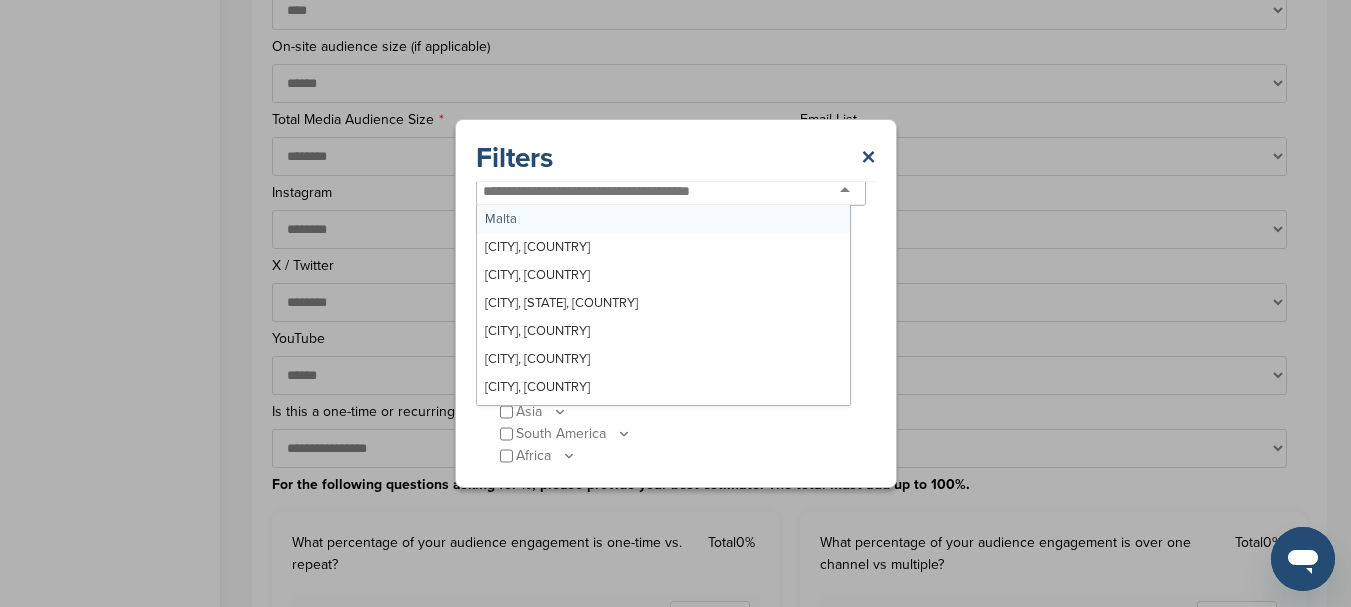 click at bounding box center [603, 191] 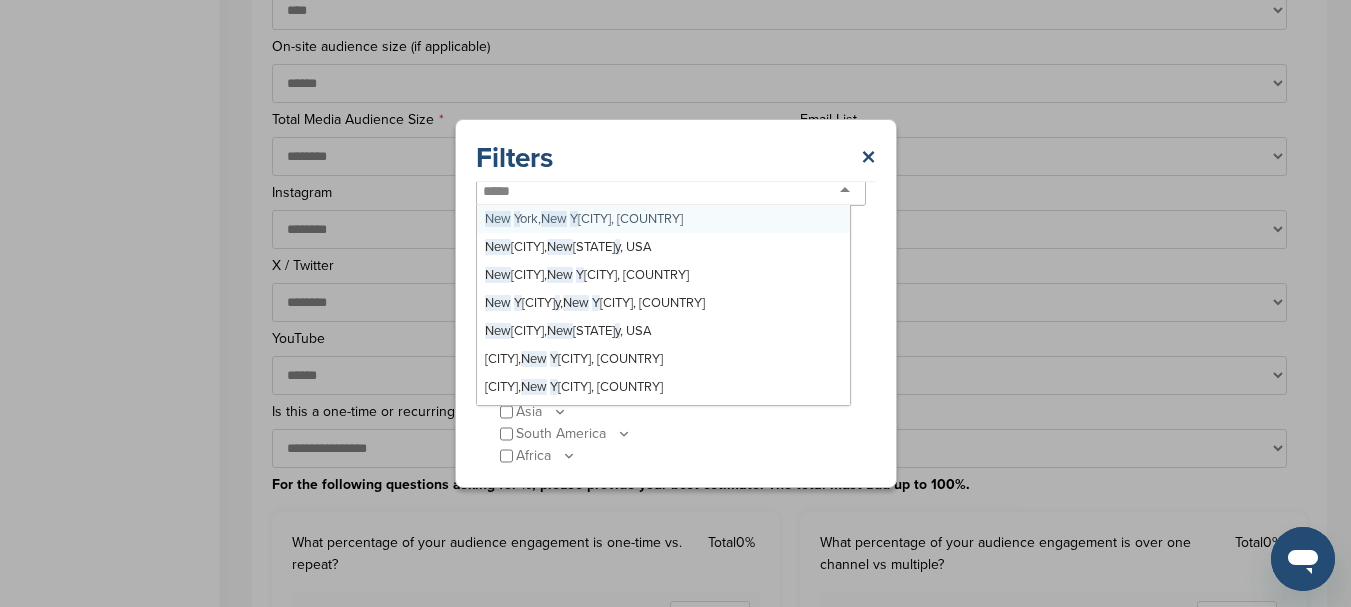 type on "******" 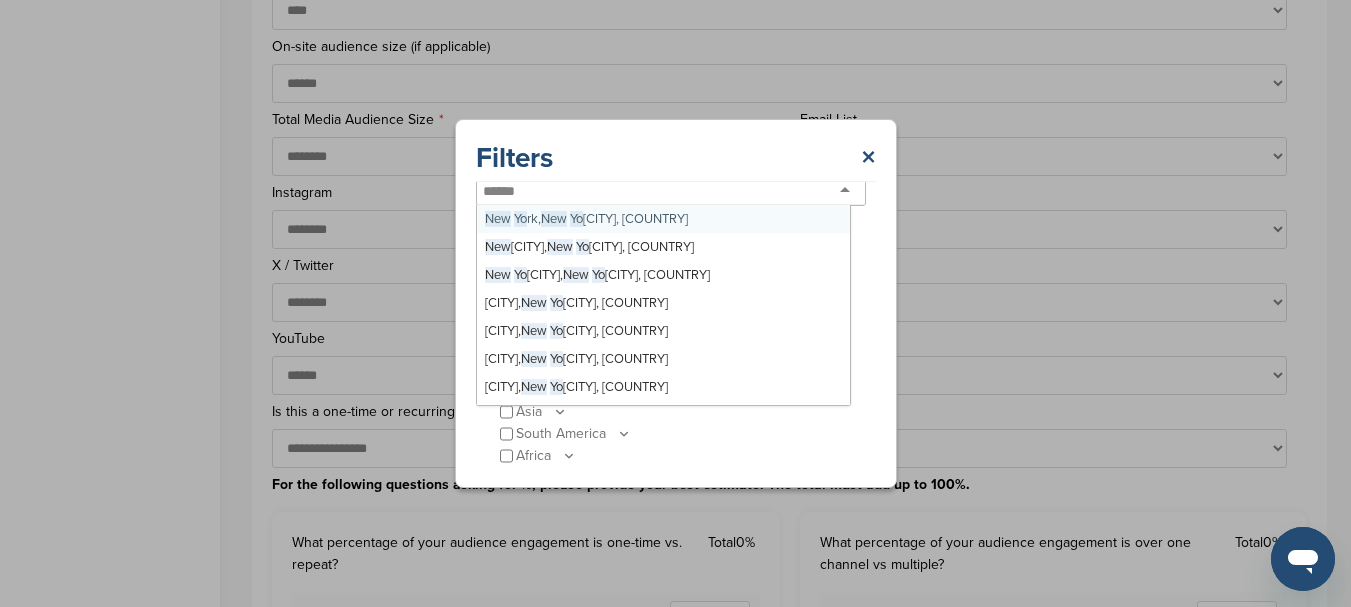 type on "**********" 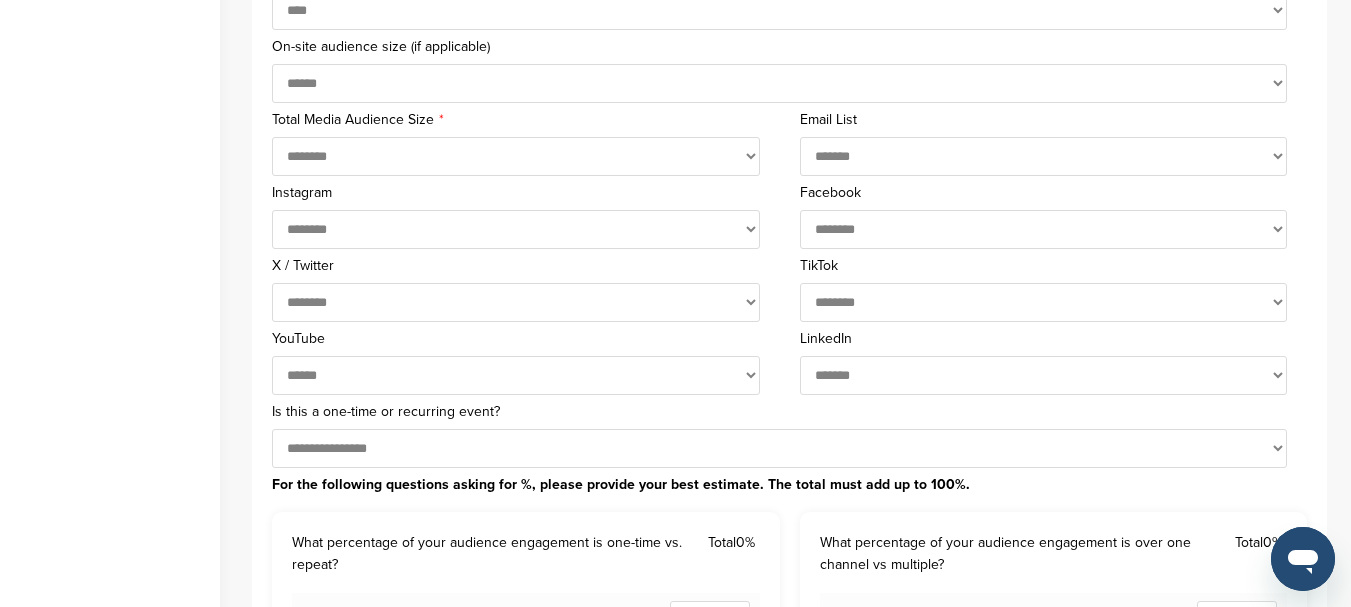 scroll, scrollTop: 0, scrollLeft: 0, axis: both 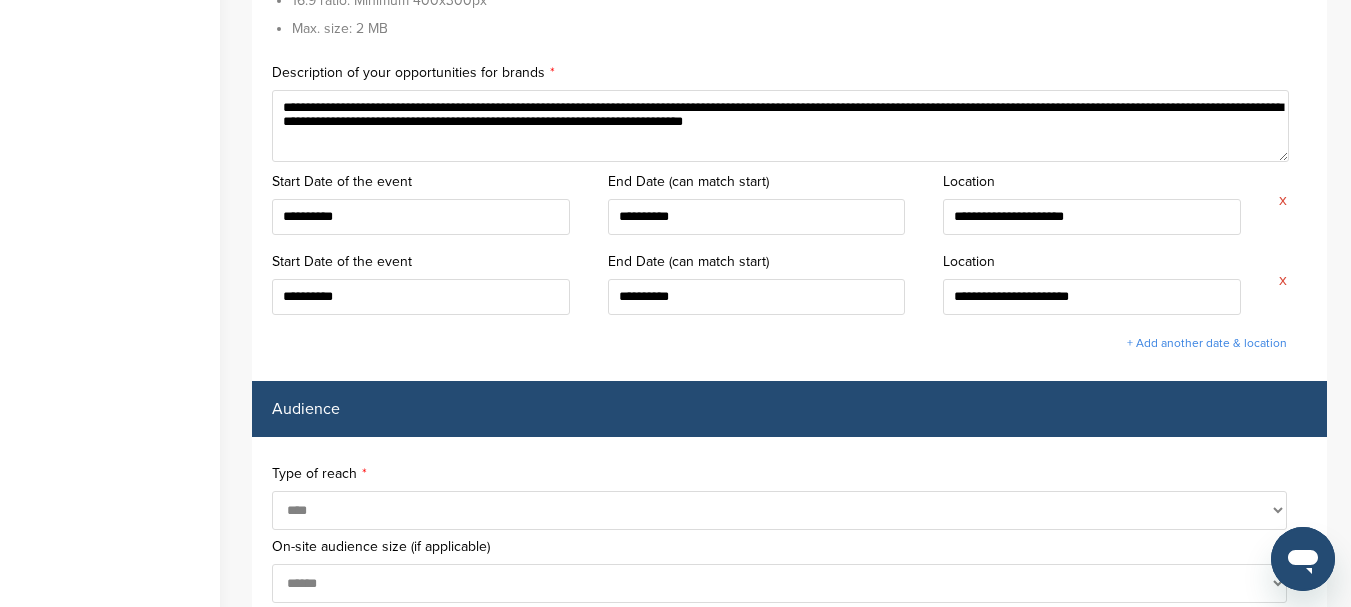 click on "+ Add another date & location" at bounding box center [1207, 343] 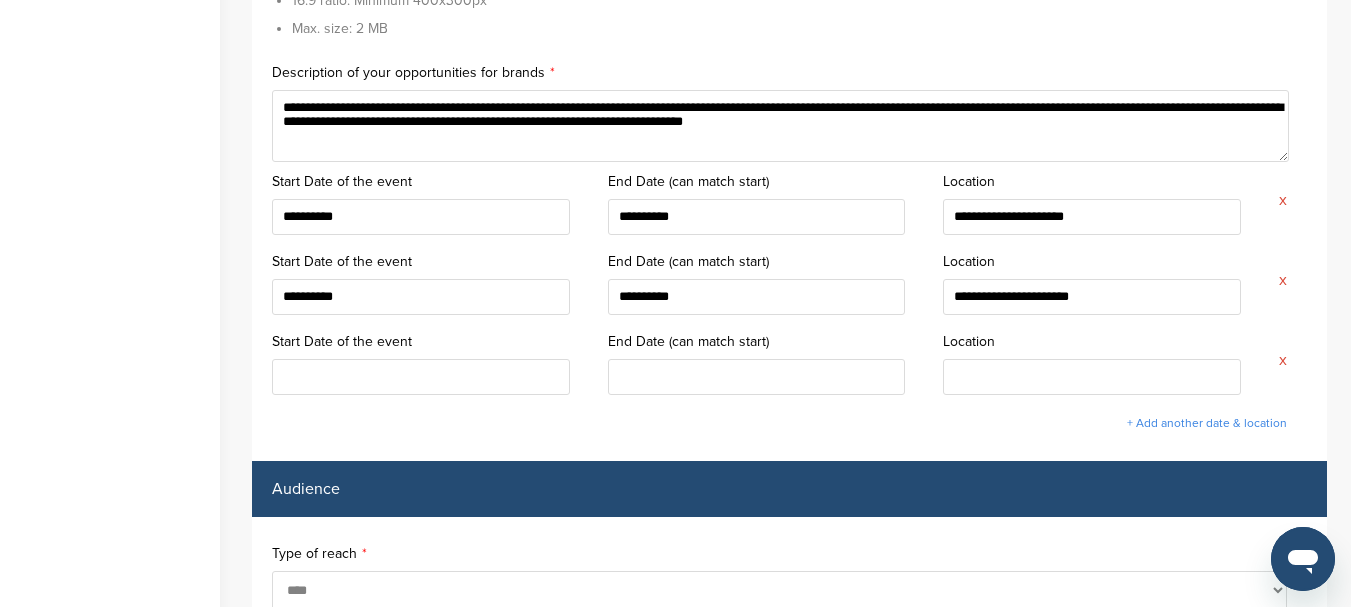 click at bounding box center [421, 377] 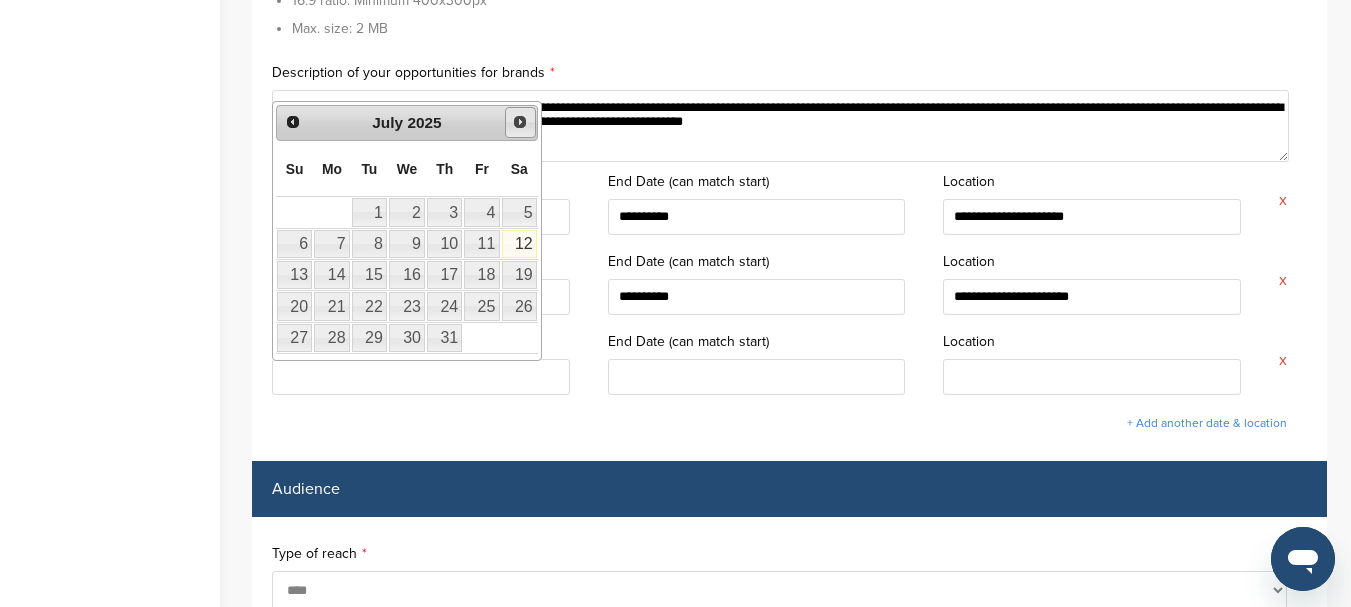 click on "Next" at bounding box center [520, 122] 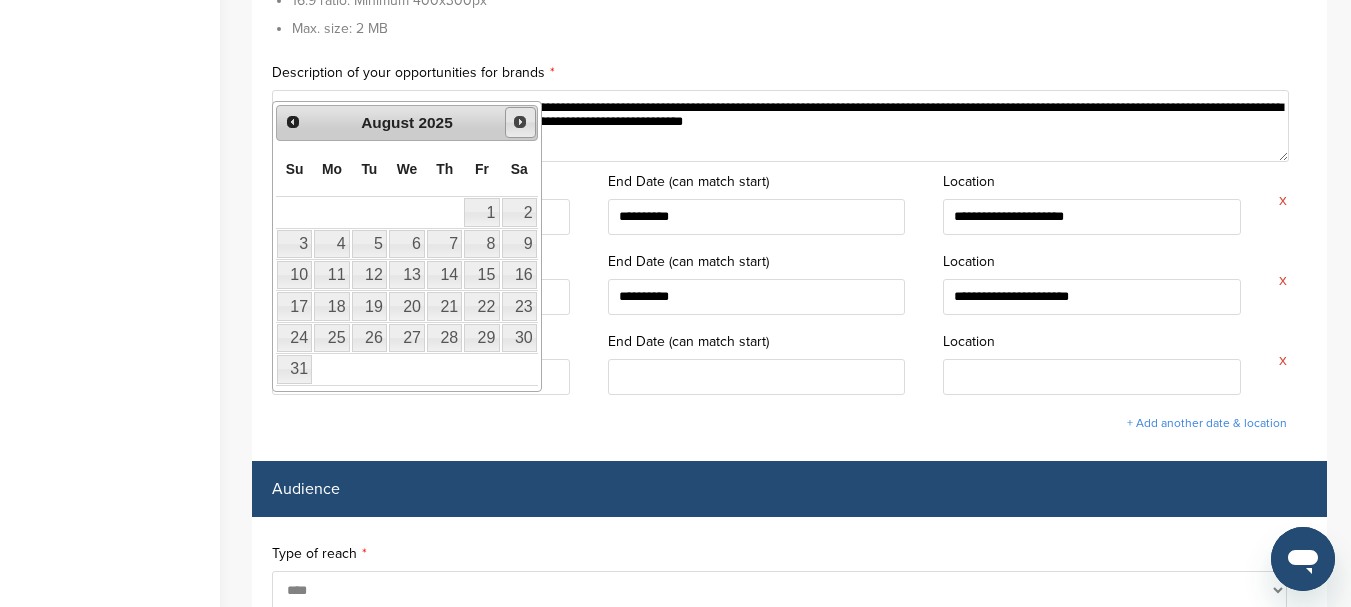 click on "Next" at bounding box center (520, 122) 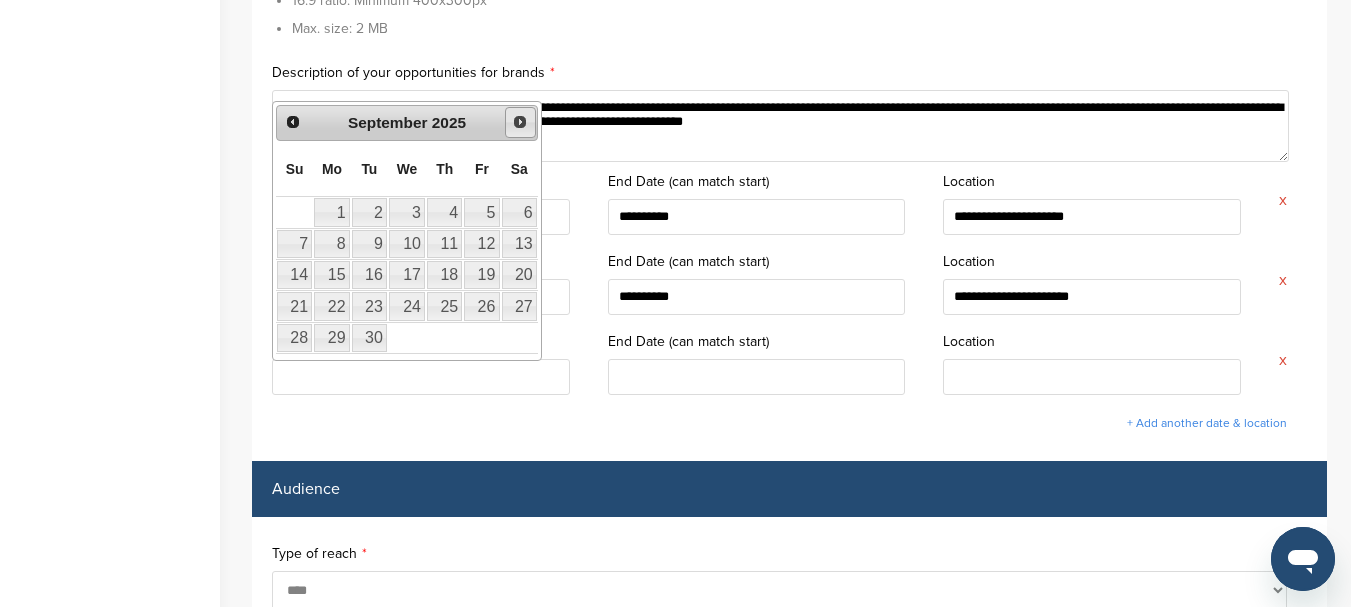 click on "Next" at bounding box center [520, 122] 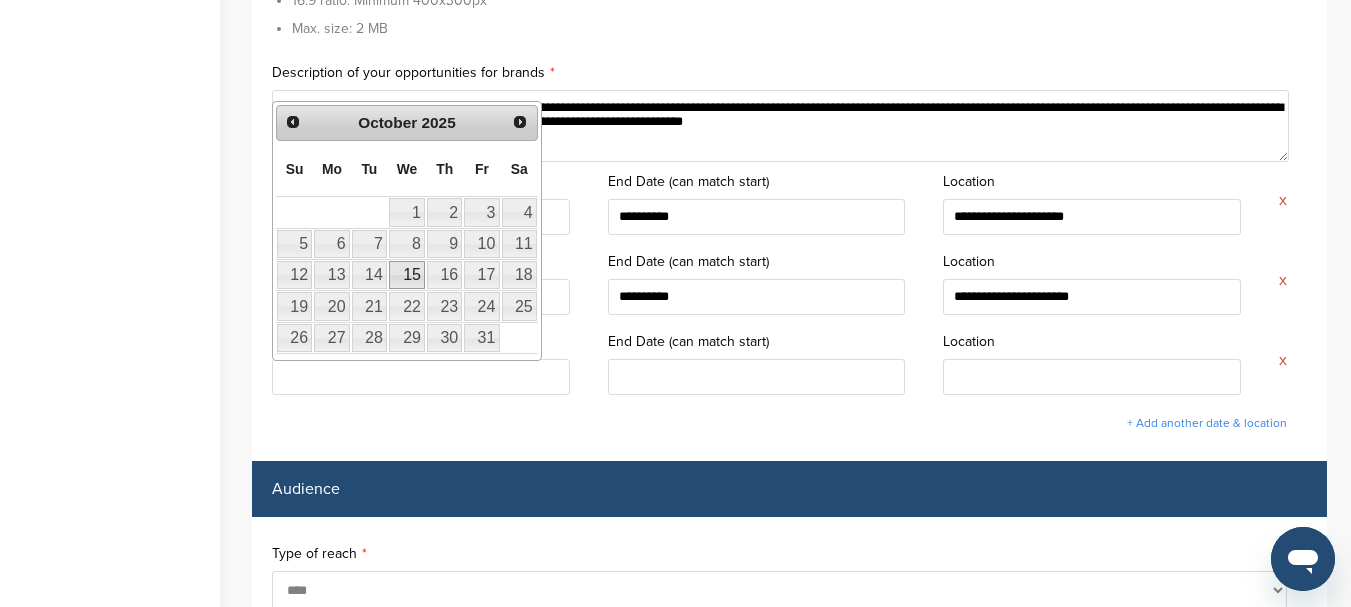 click on "15" at bounding box center [407, 275] 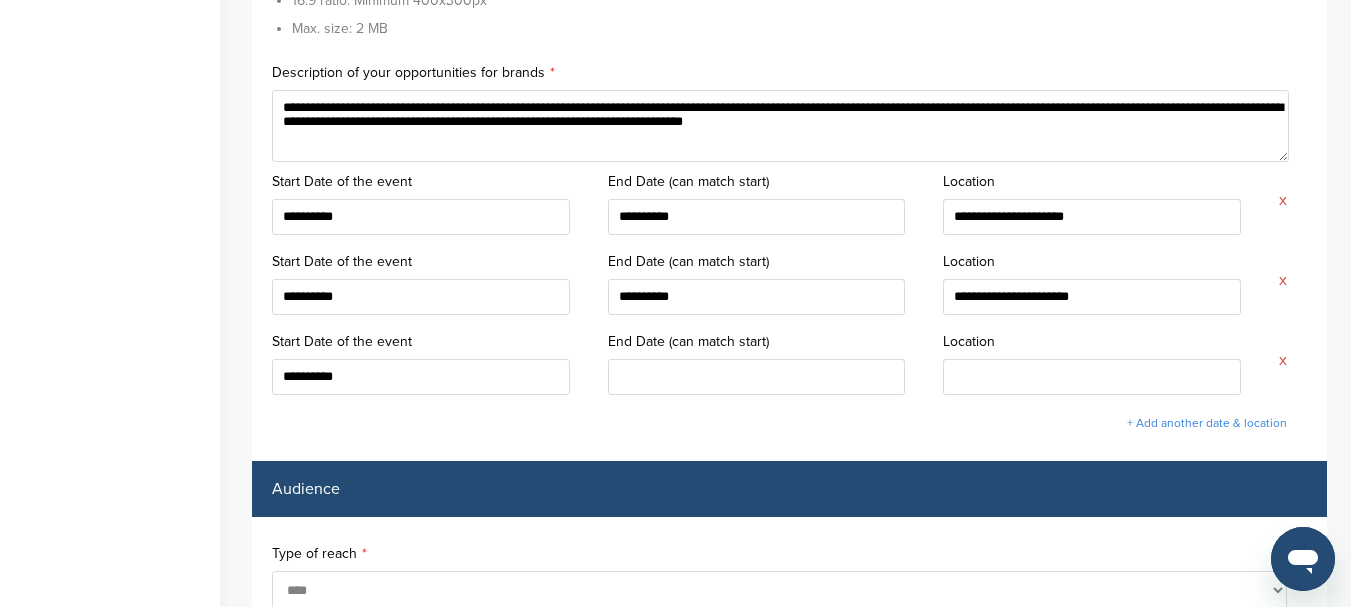 click at bounding box center [757, 377] 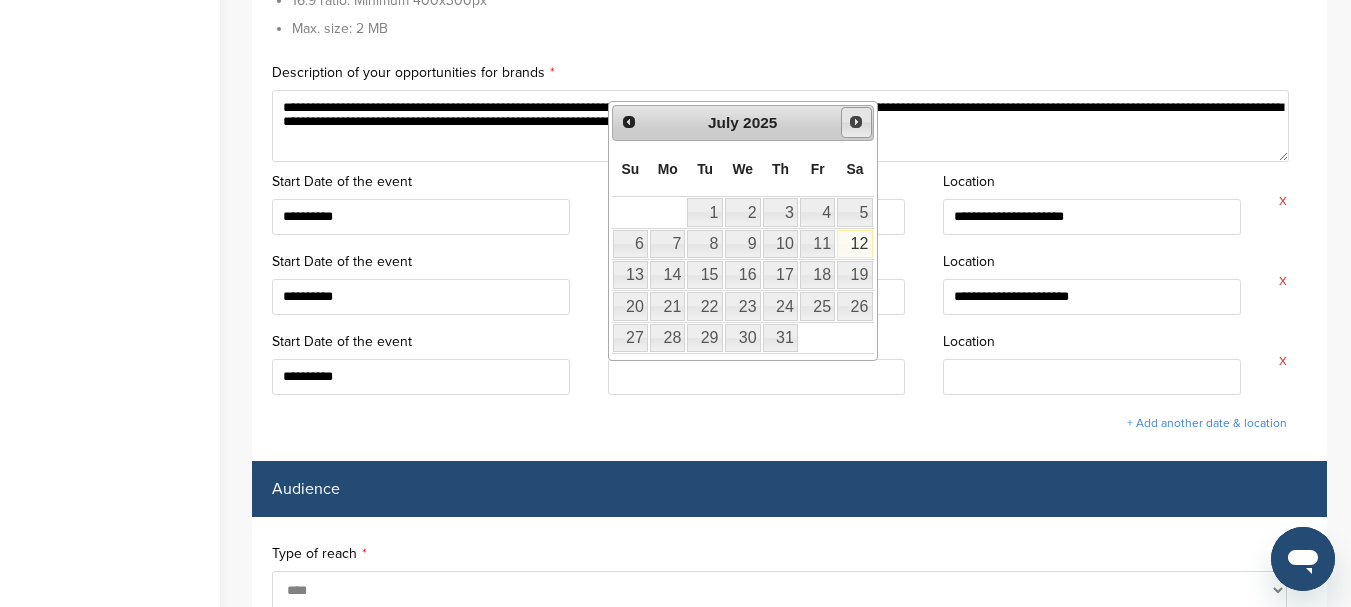 click on "Next" at bounding box center [856, 122] 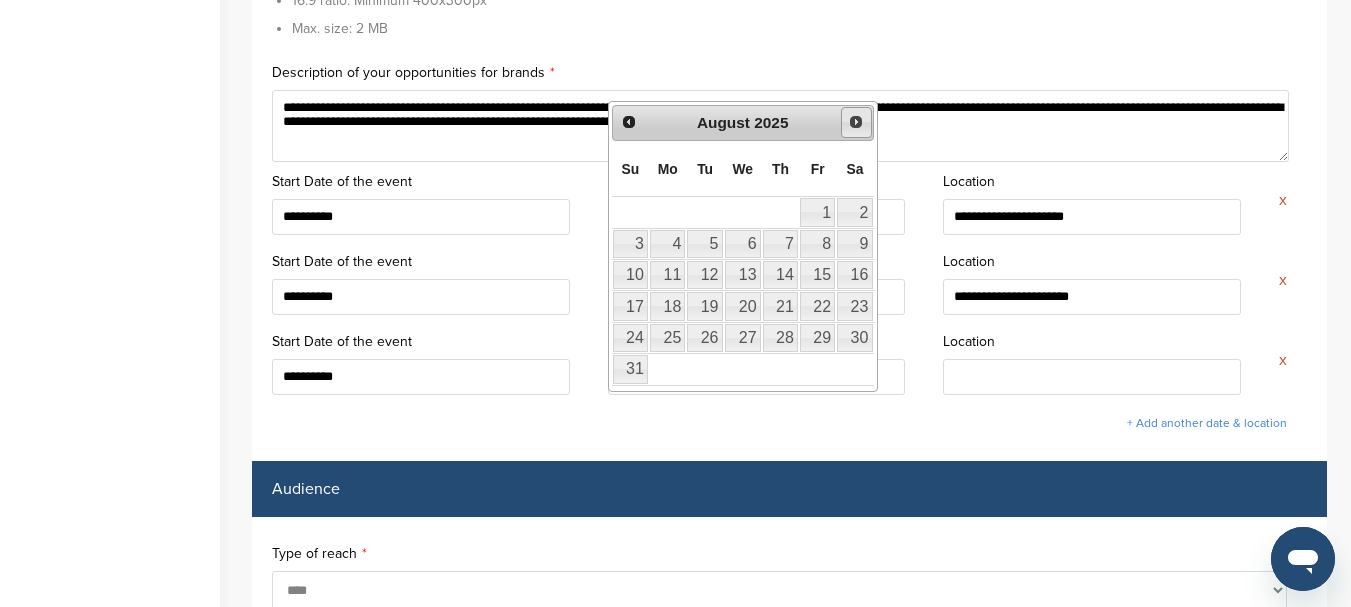 click on "Next" at bounding box center (856, 122) 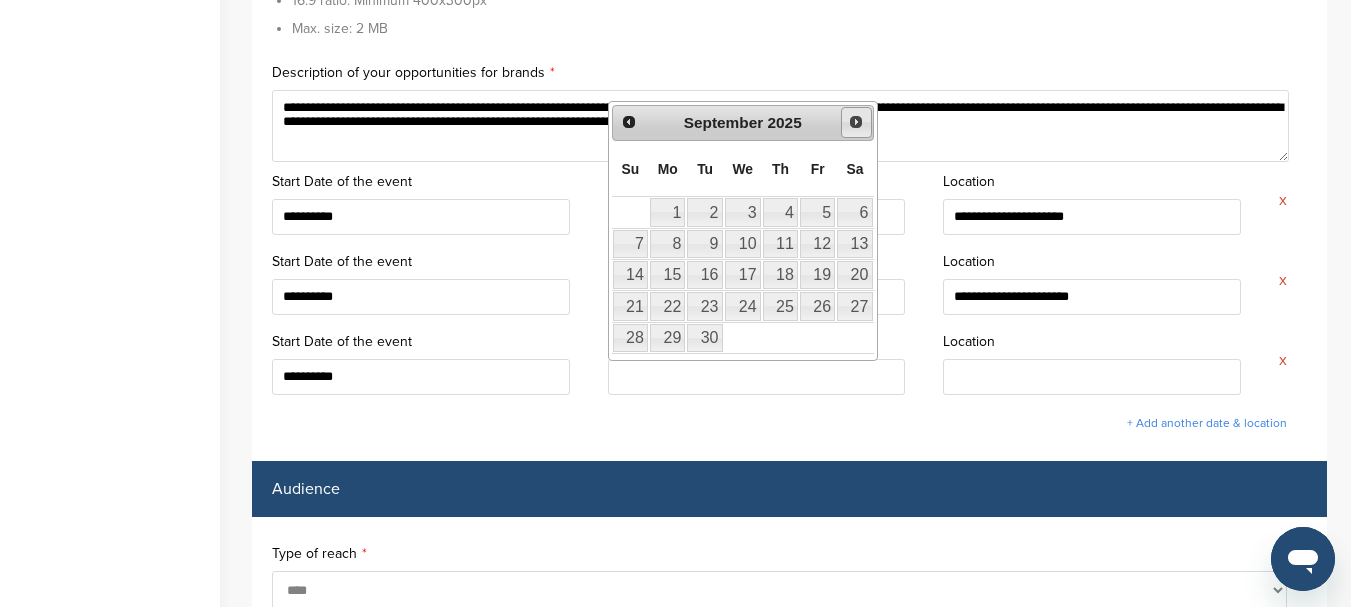 click on "Next" at bounding box center [856, 122] 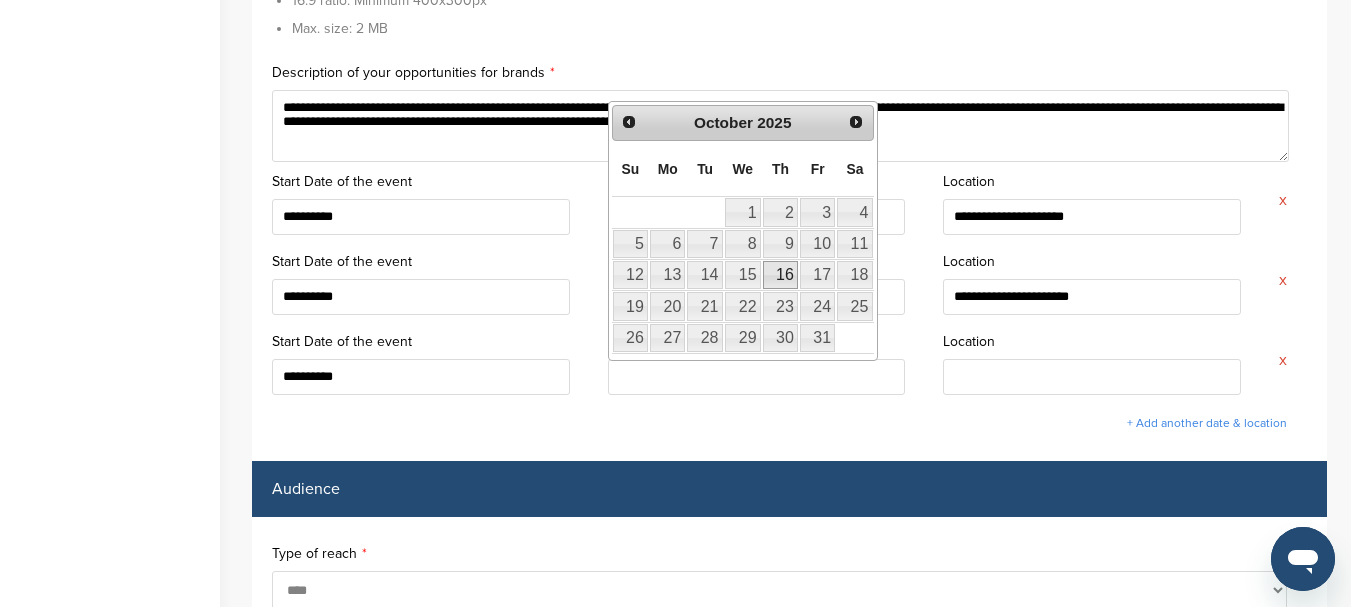click on "16" at bounding box center [780, 275] 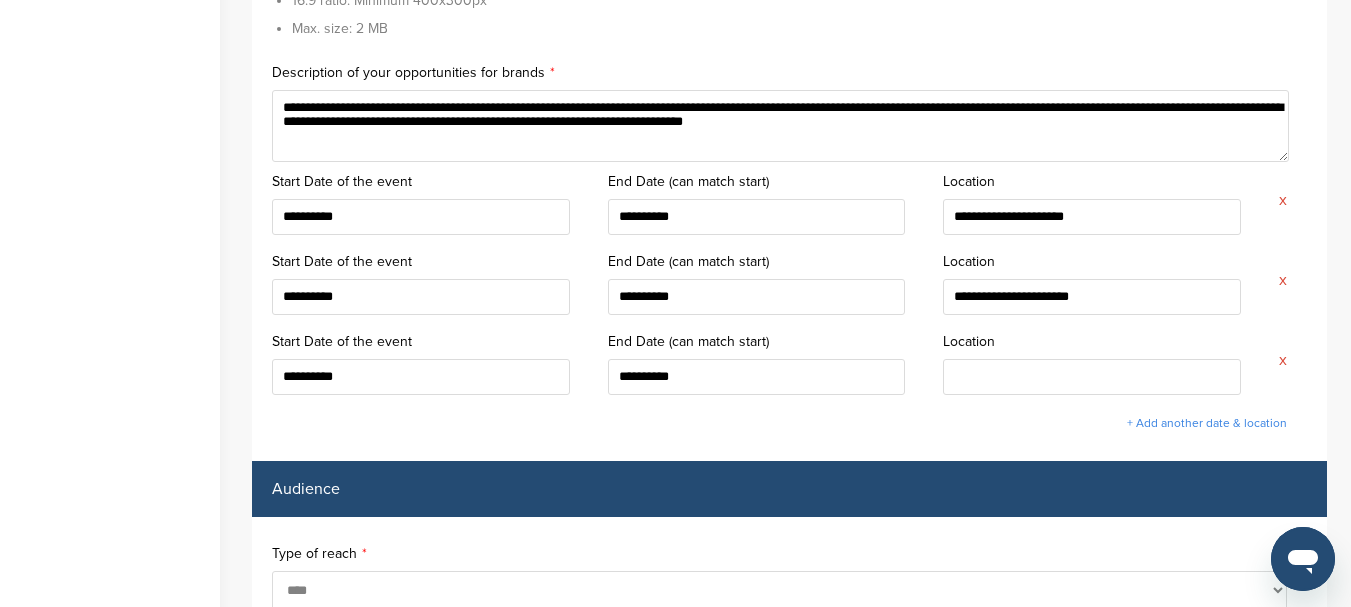 click on "**********" at bounding box center [789, 3121] 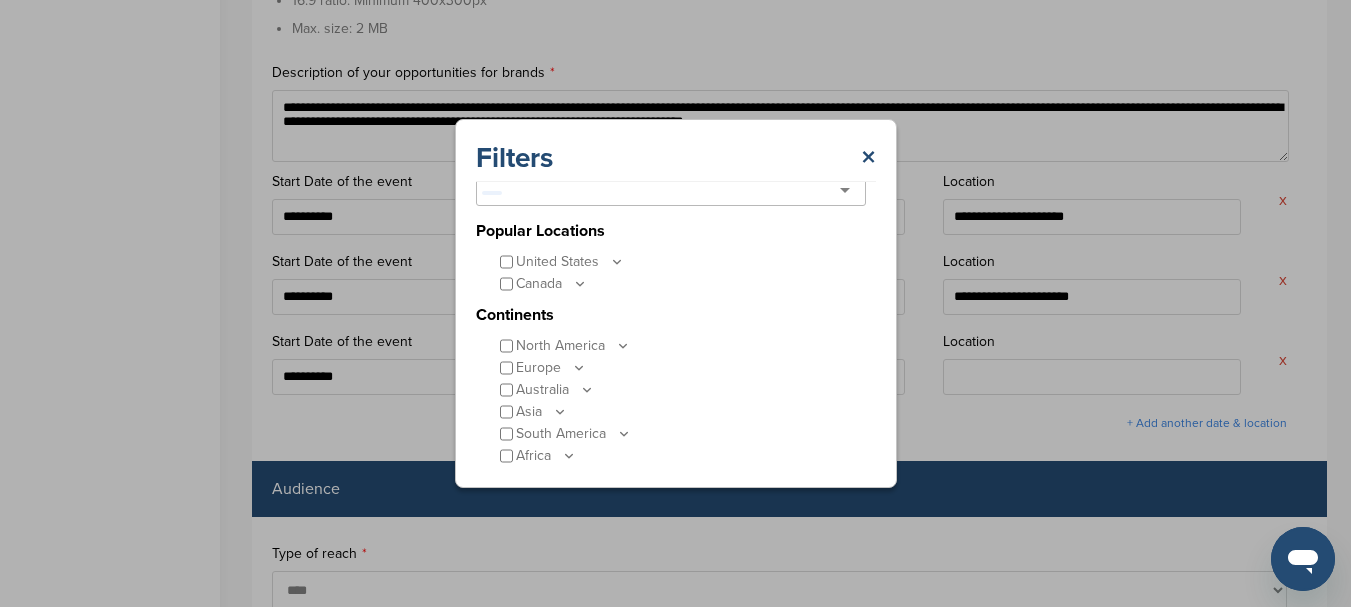 click at bounding box center [671, 191] 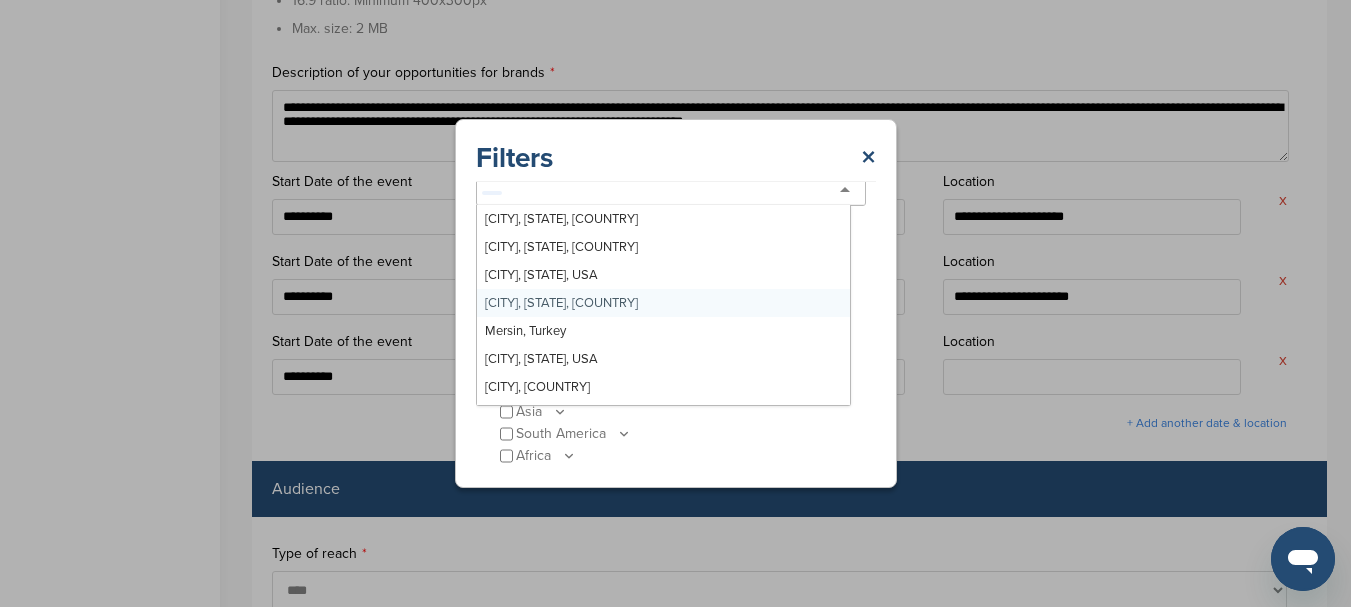 scroll, scrollTop: 19796, scrollLeft: 0, axis: vertical 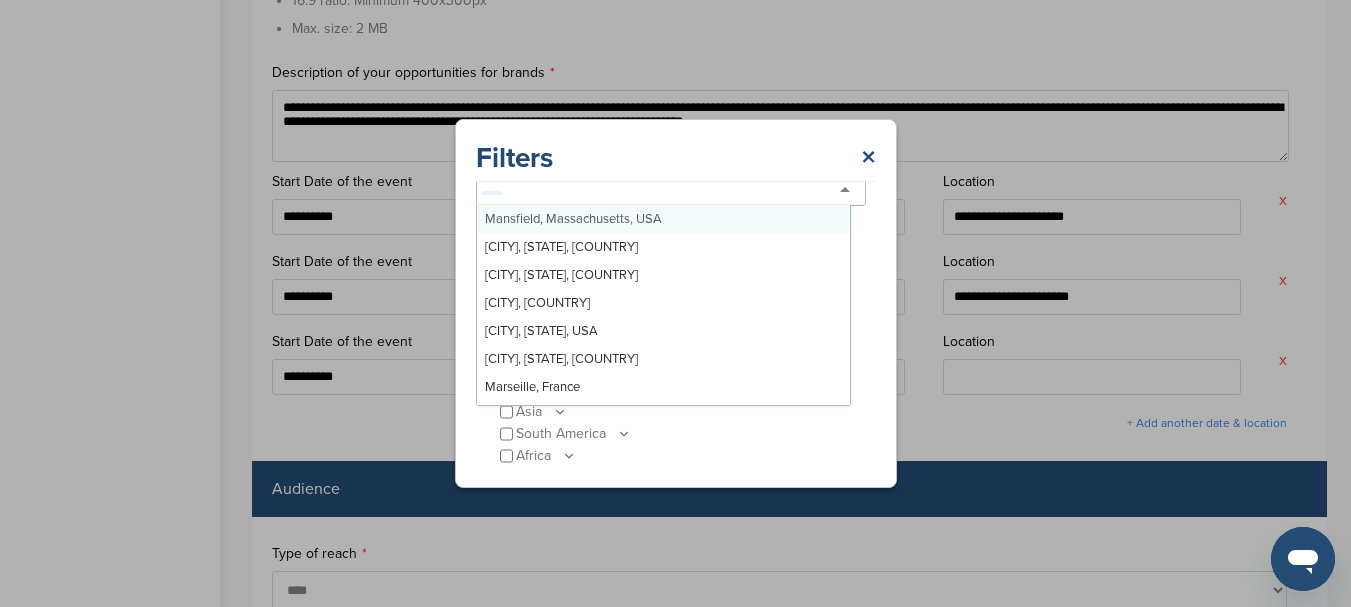 click at bounding box center [671, 191] 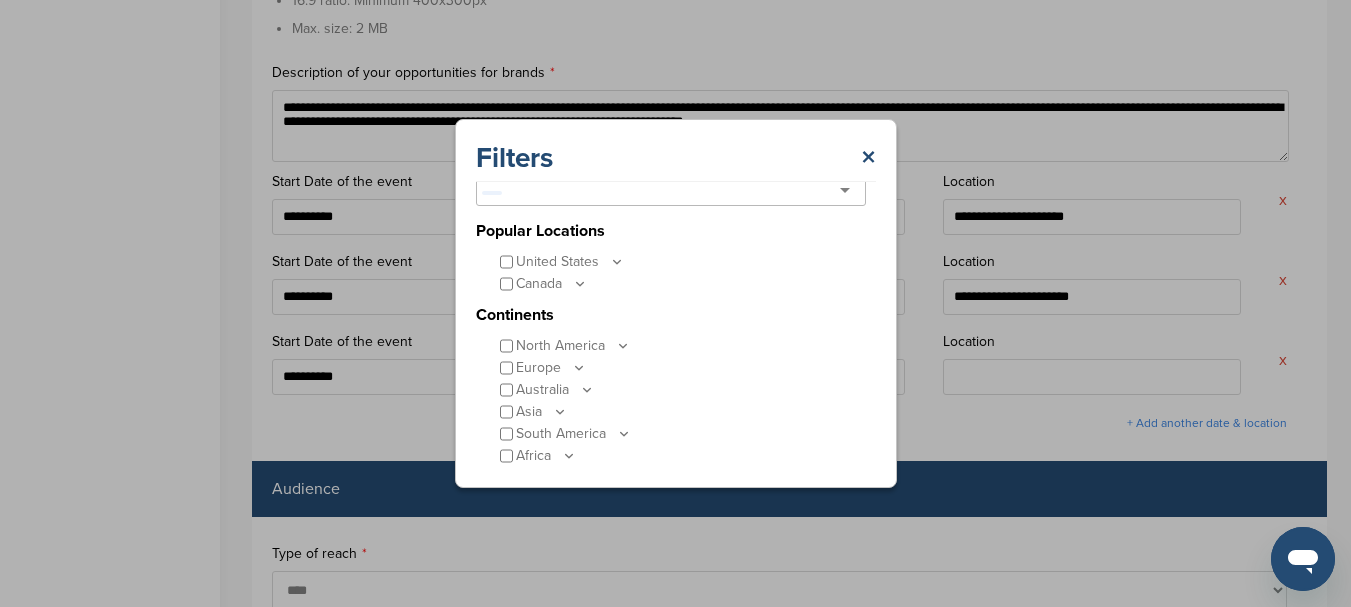 click at bounding box center [671, 191] 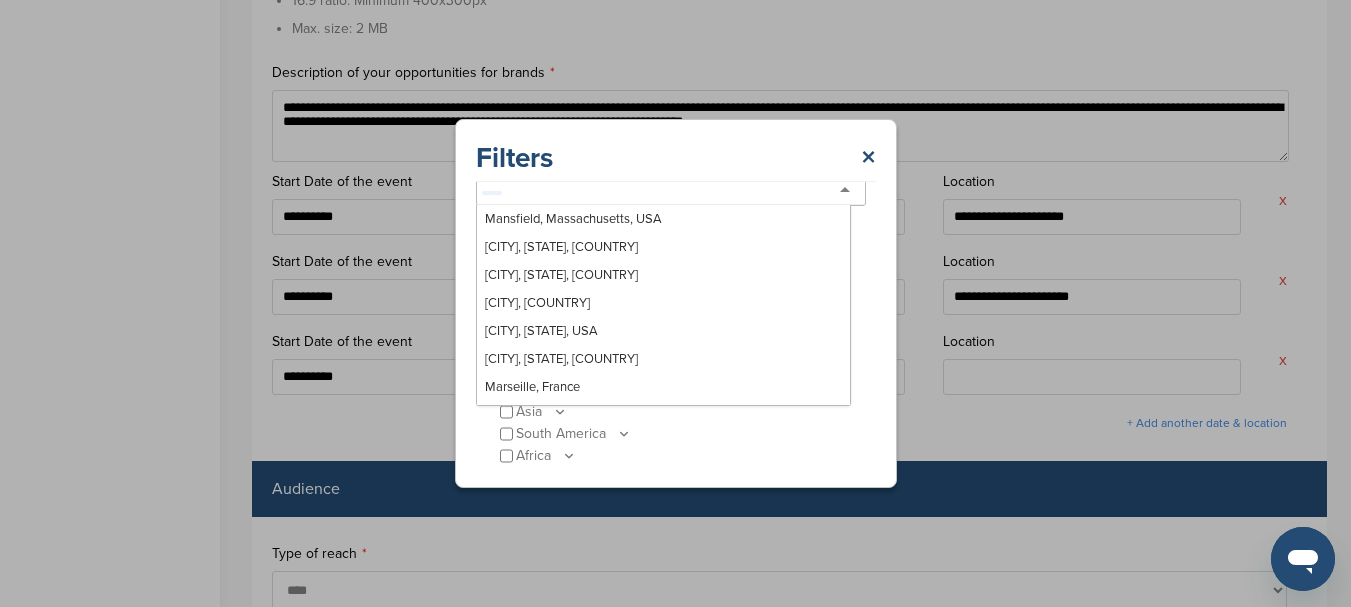 scroll, scrollTop: 23096, scrollLeft: 0, axis: vertical 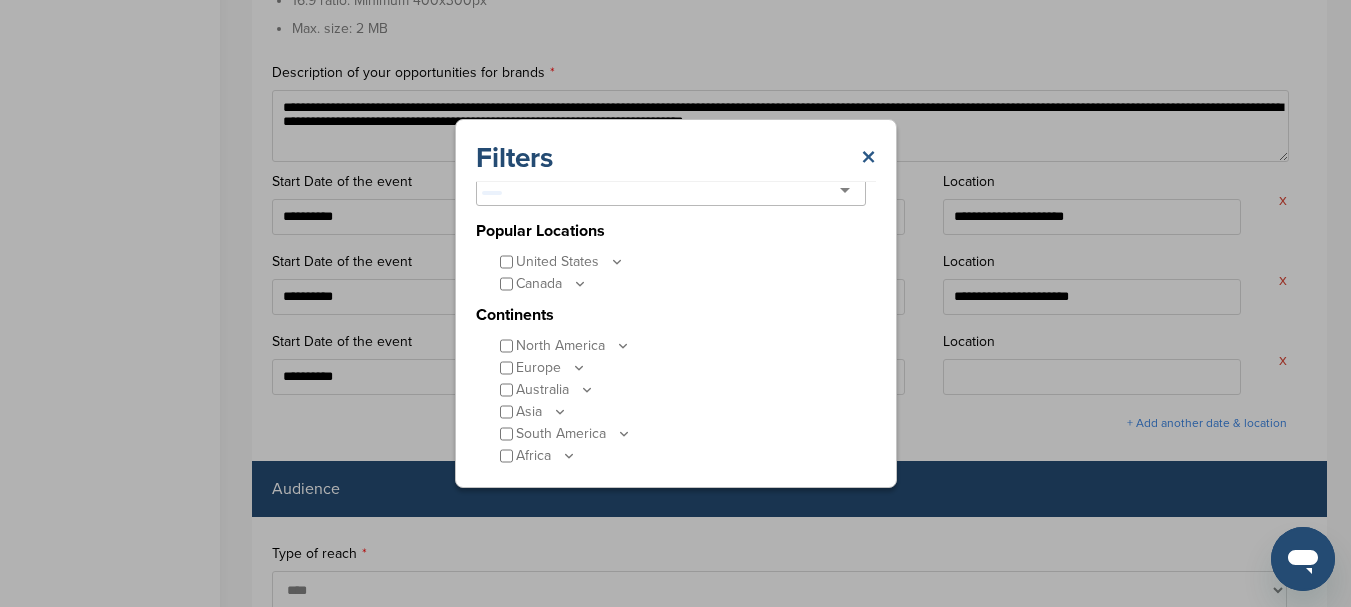 click on "×" at bounding box center (868, 158) 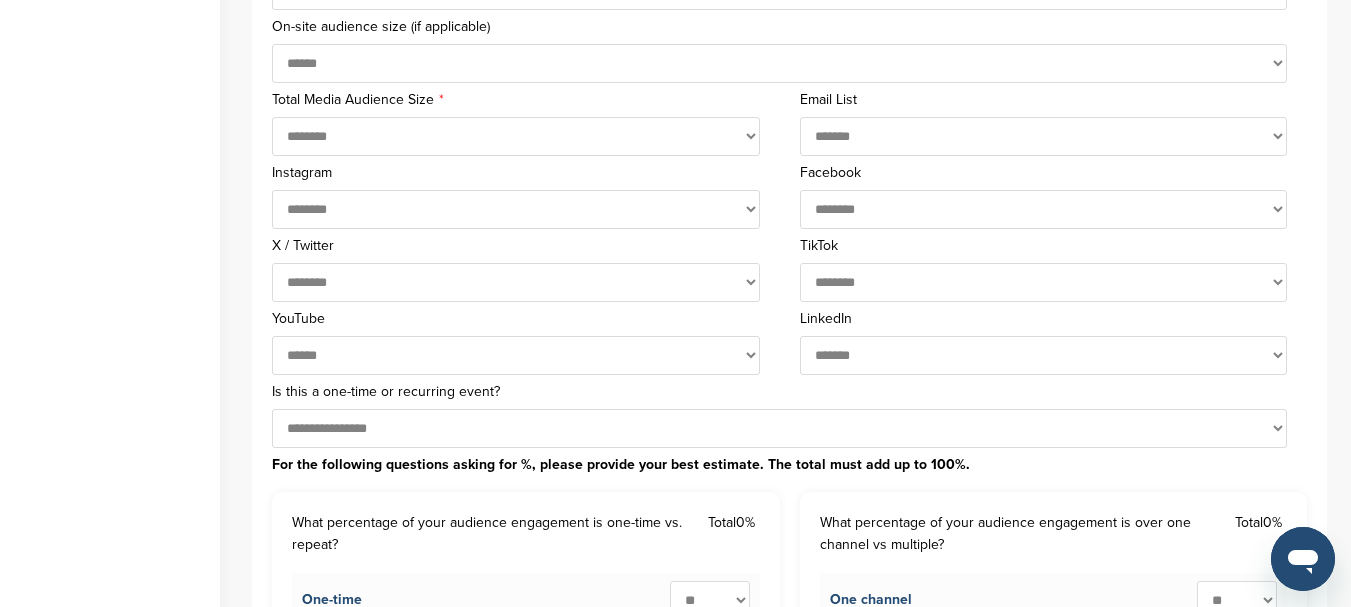 scroll, scrollTop: 800, scrollLeft: 0, axis: vertical 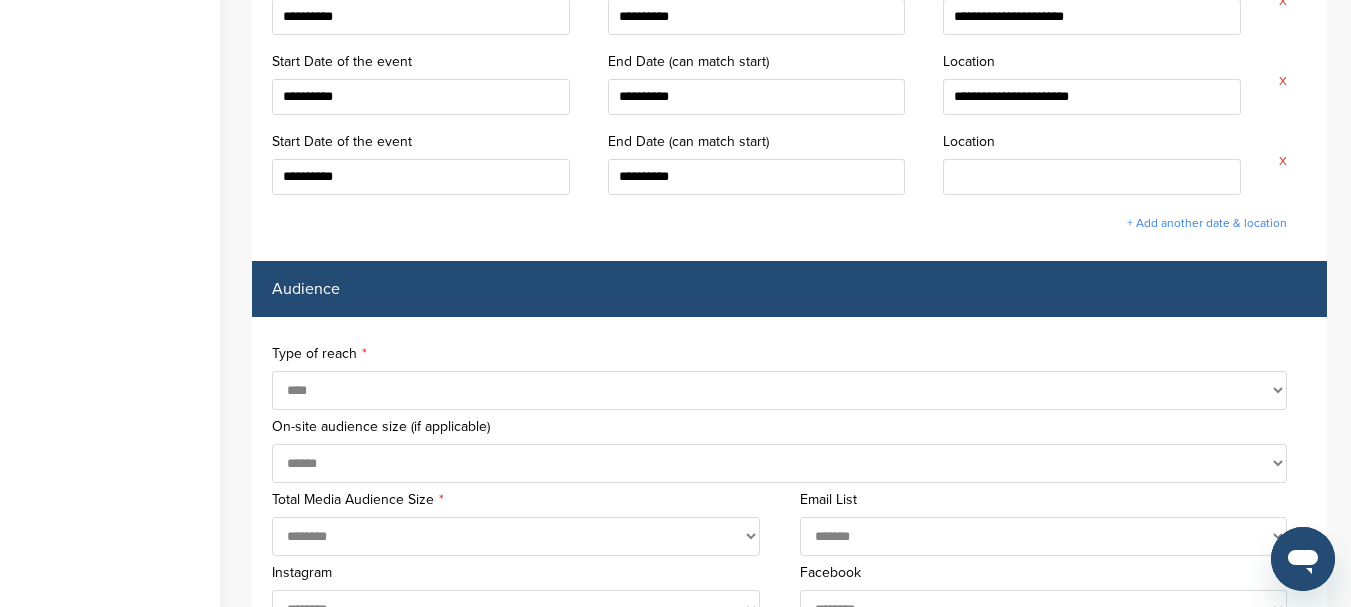 click on "**********" at bounding box center (789, 2921) 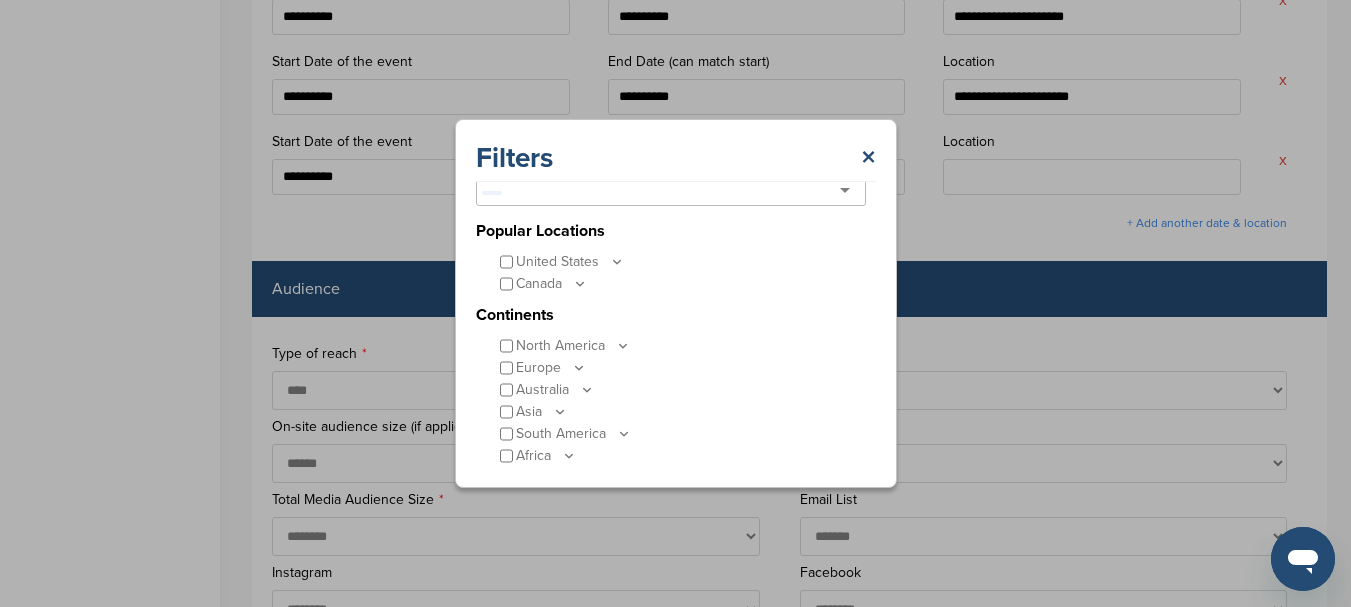 click at bounding box center [671, 191] 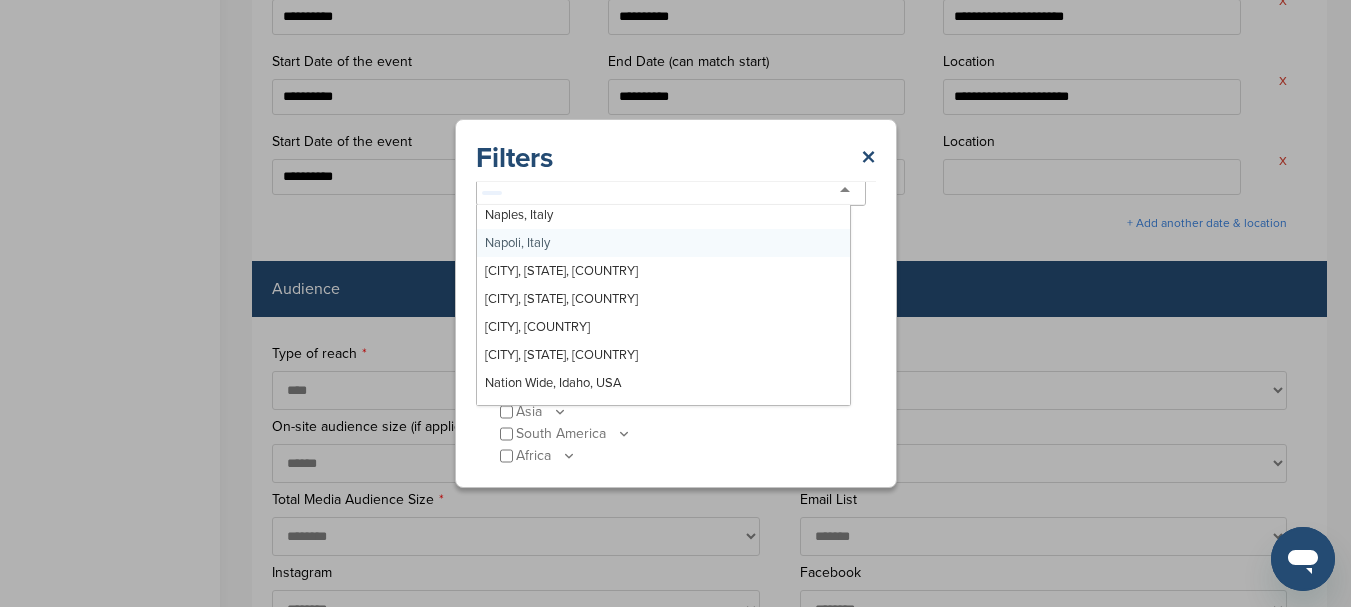 scroll, scrollTop: 22696, scrollLeft: 0, axis: vertical 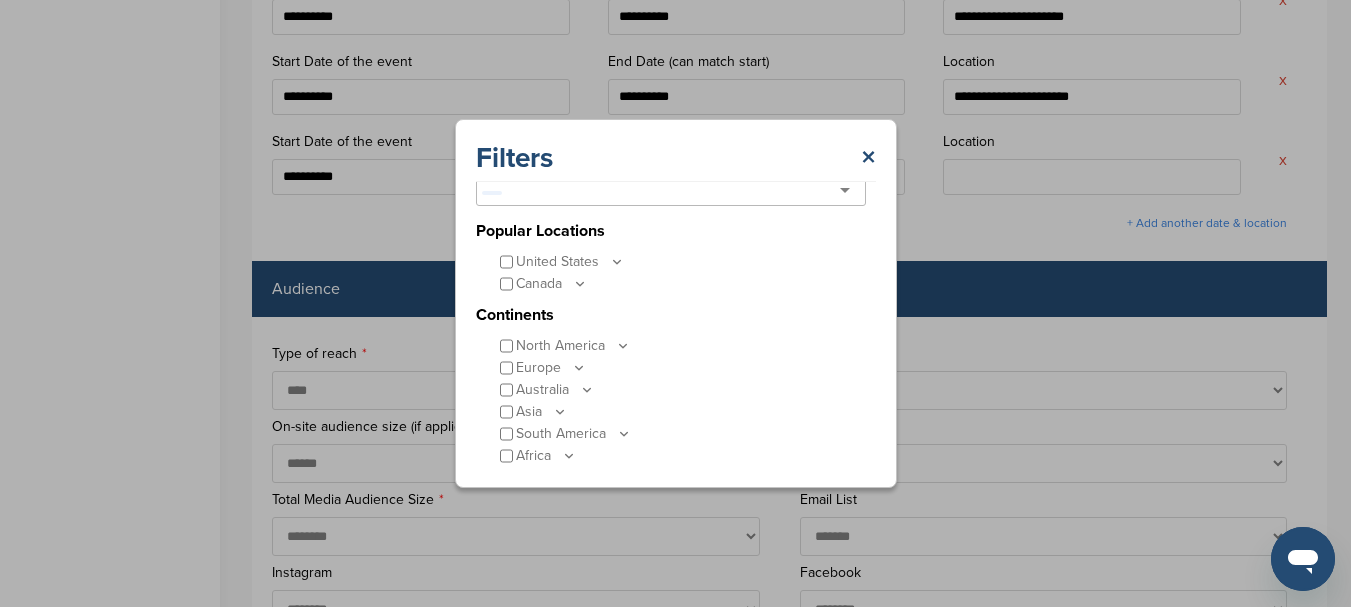 click on "Asia" at bounding box center (681, 412) 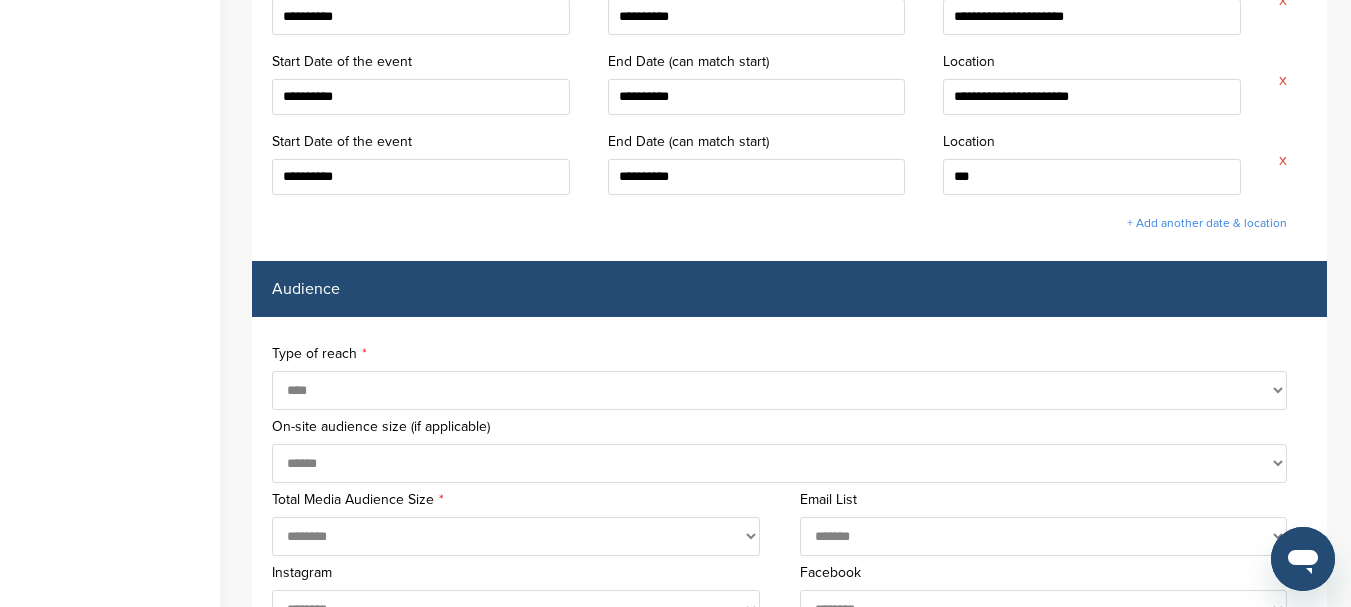 click on "**********" at bounding box center [789, 2921] 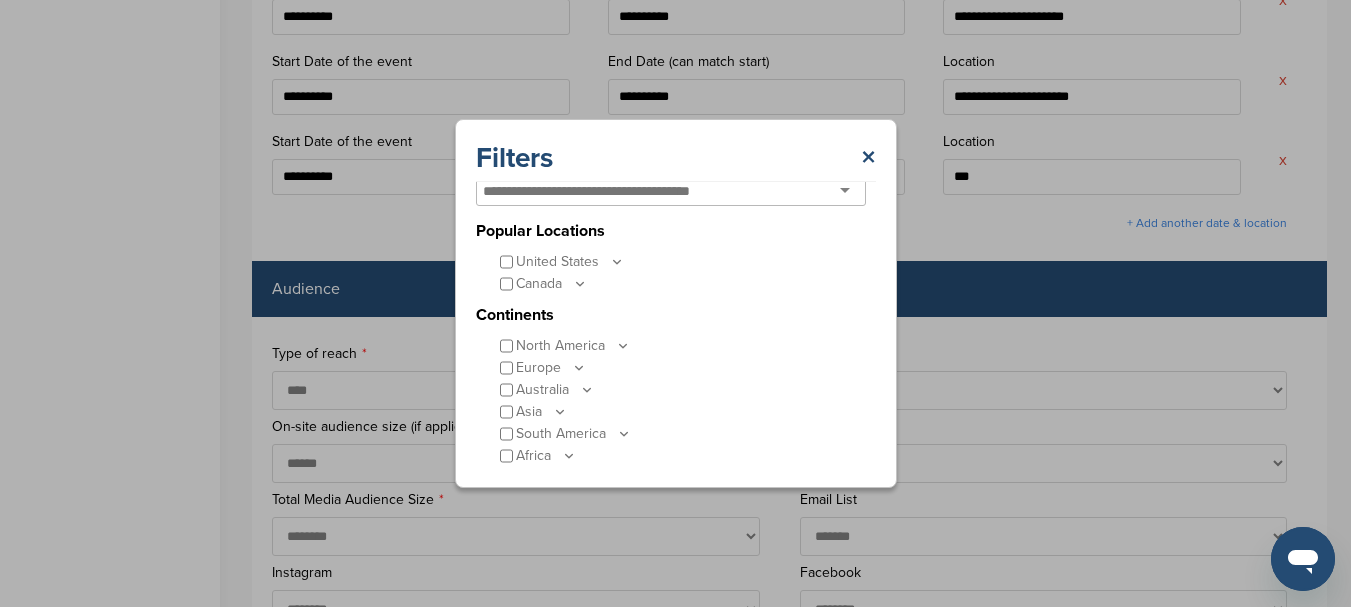 click at bounding box center (671, 191) 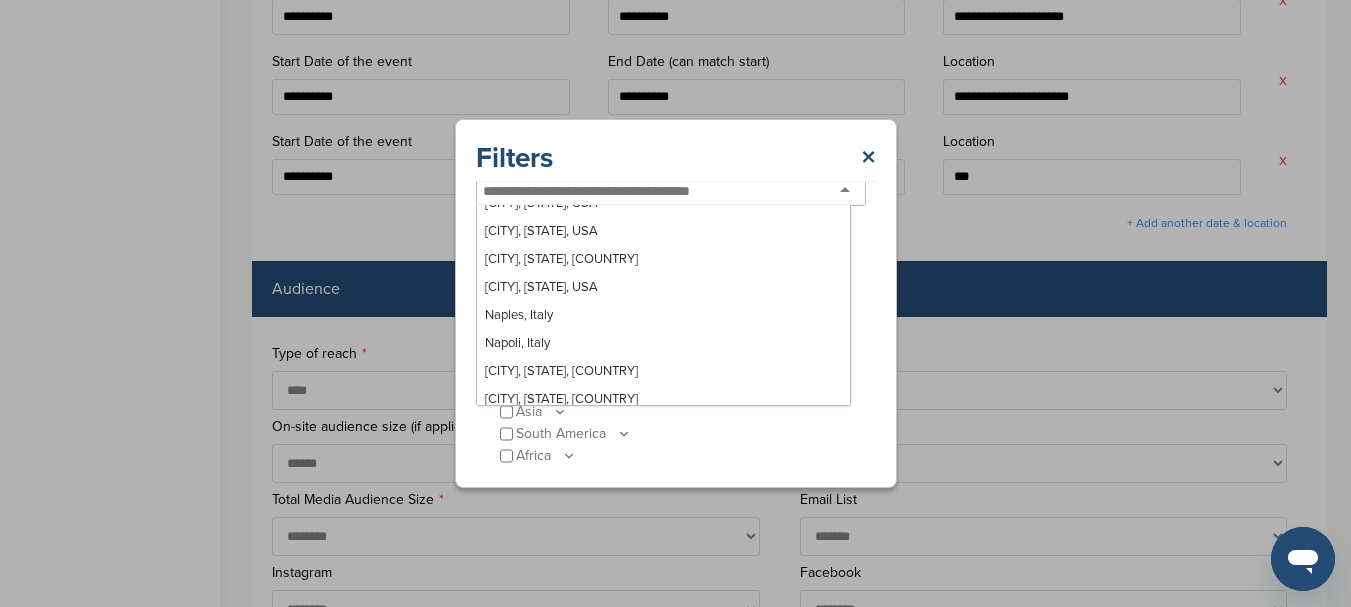click at bounding box center [603, 191] 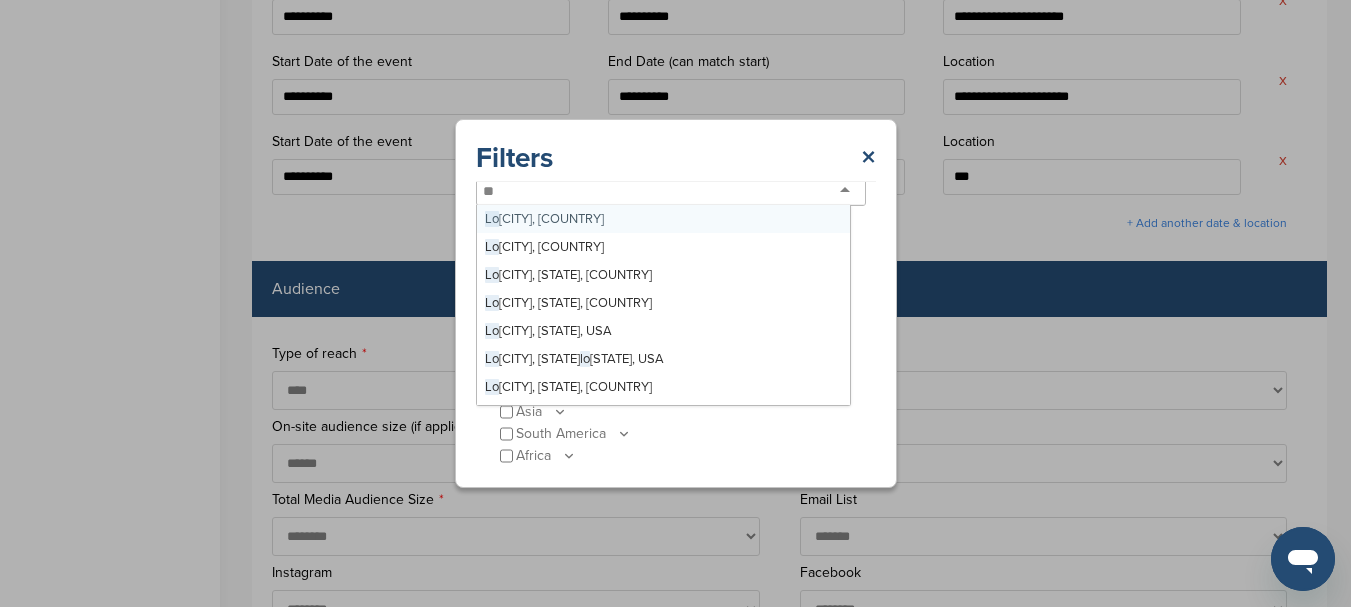 scroll, scrollTop: 0, scrollLeft: 0, axis: both 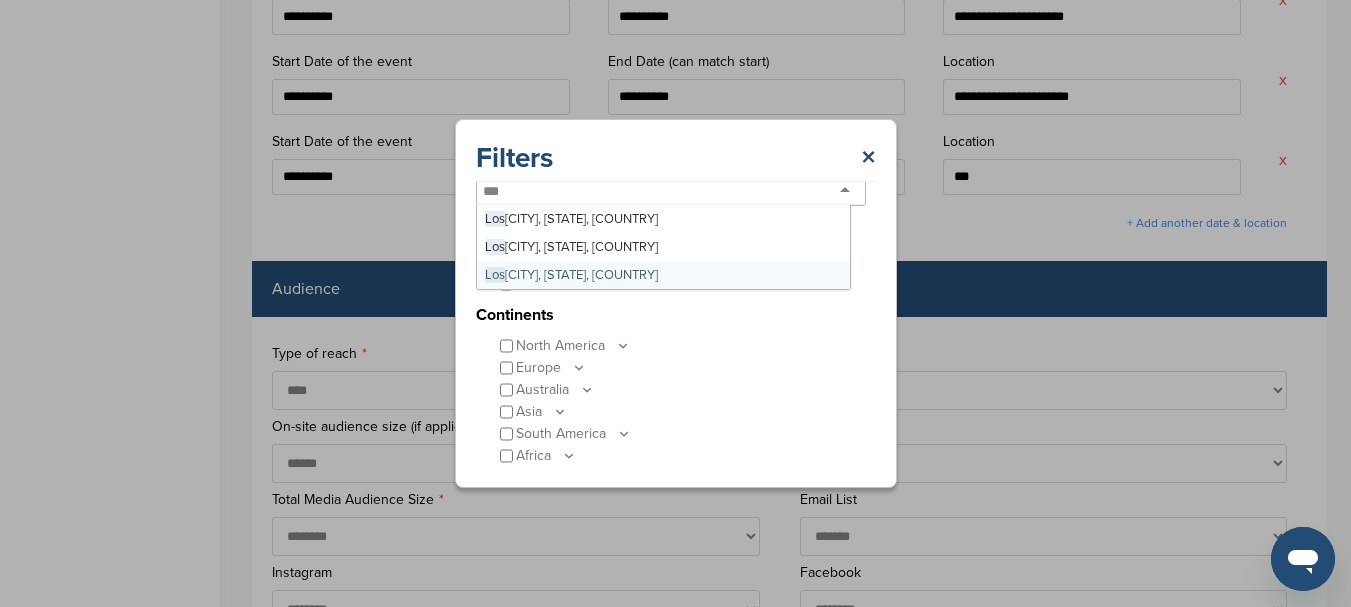 type on "**********" 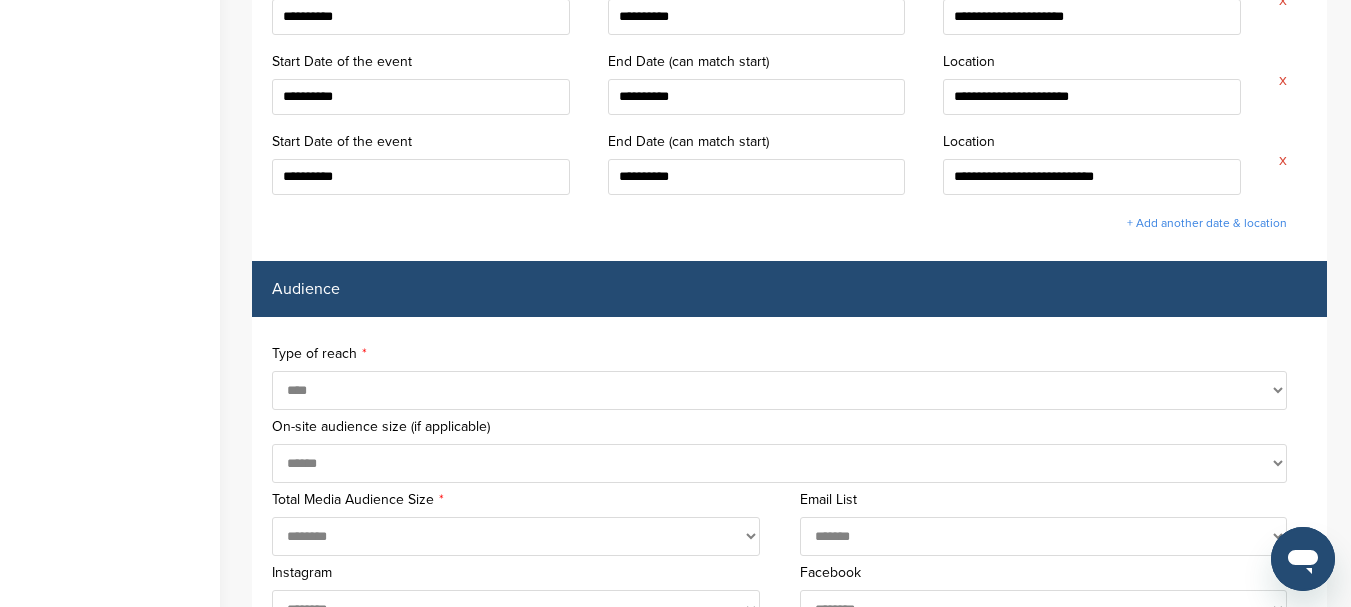 scroll, scrollTop: 0, scrollLeft: 0, axis: both 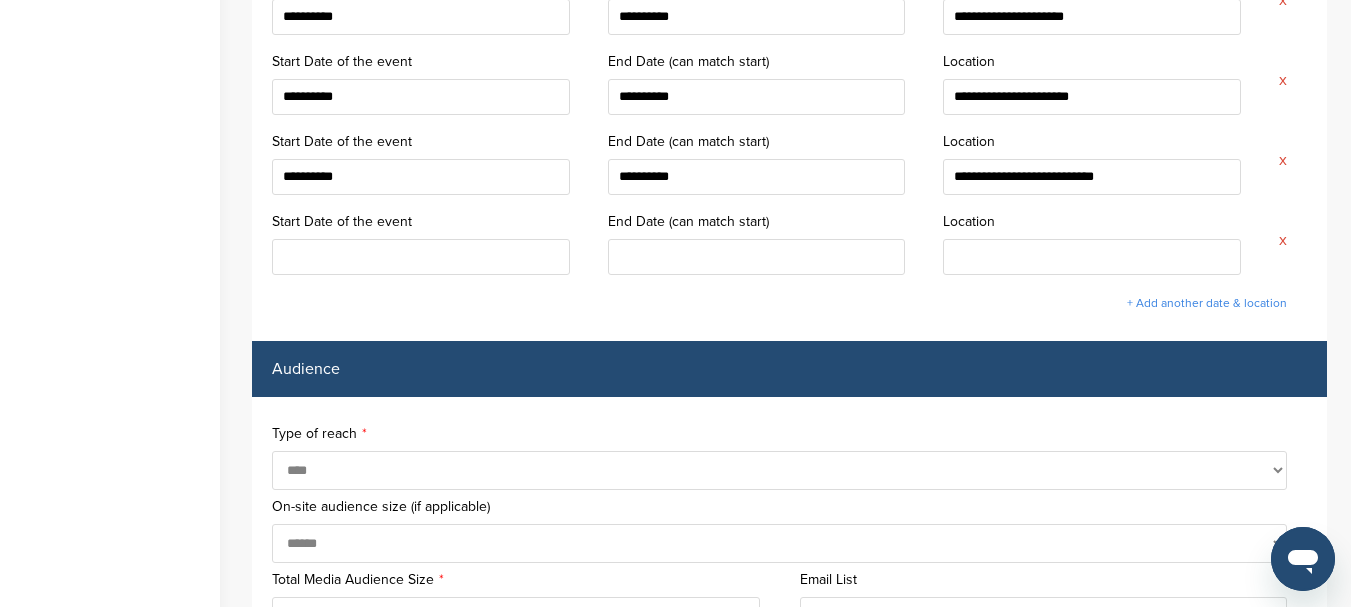 click at bounding box center (421, 257) 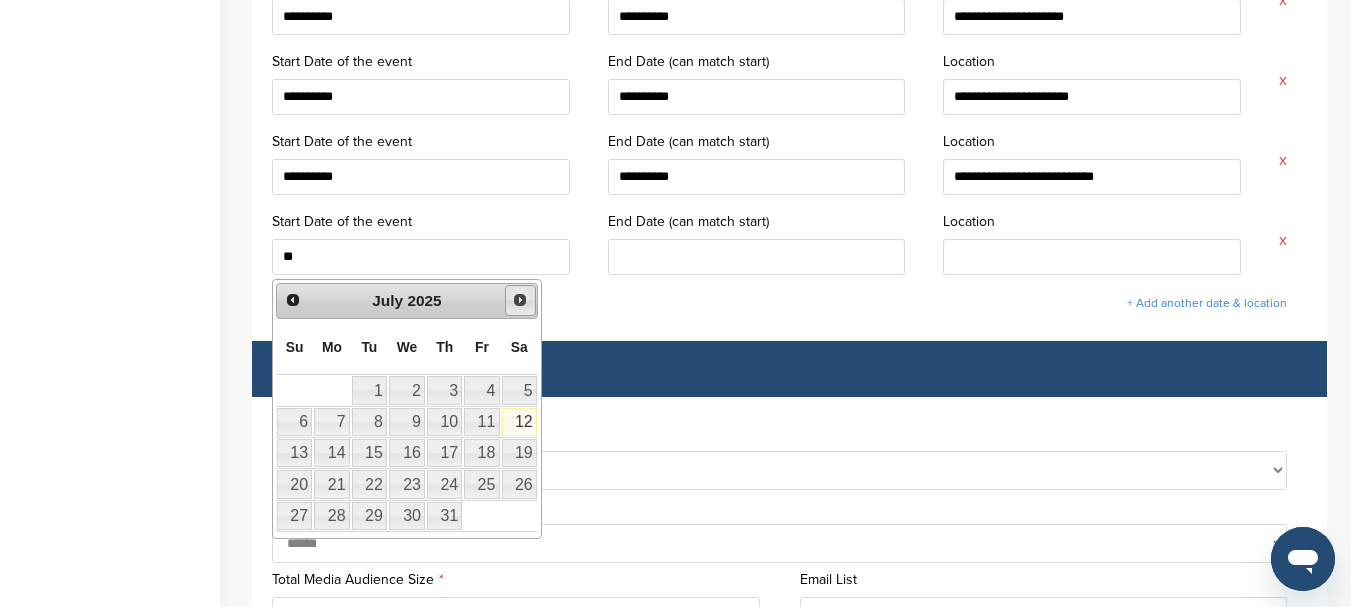 click on "Next" at bounding box center [520, 300] 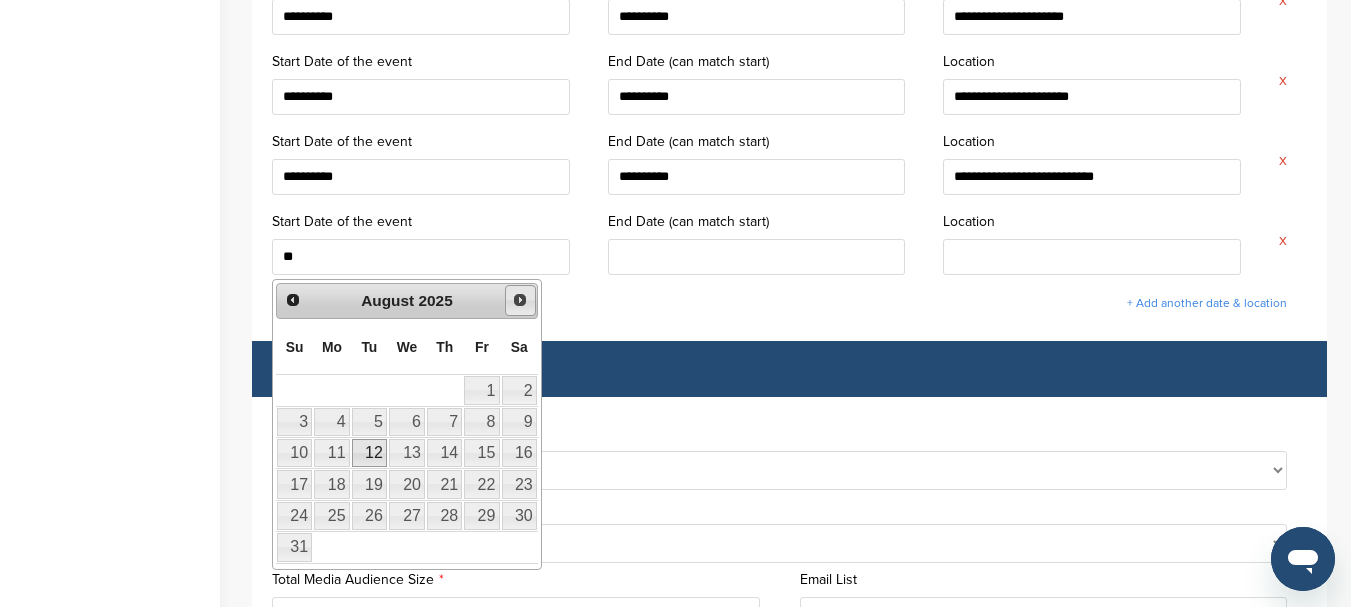 click on "Next" at bounding box center (520, 300) 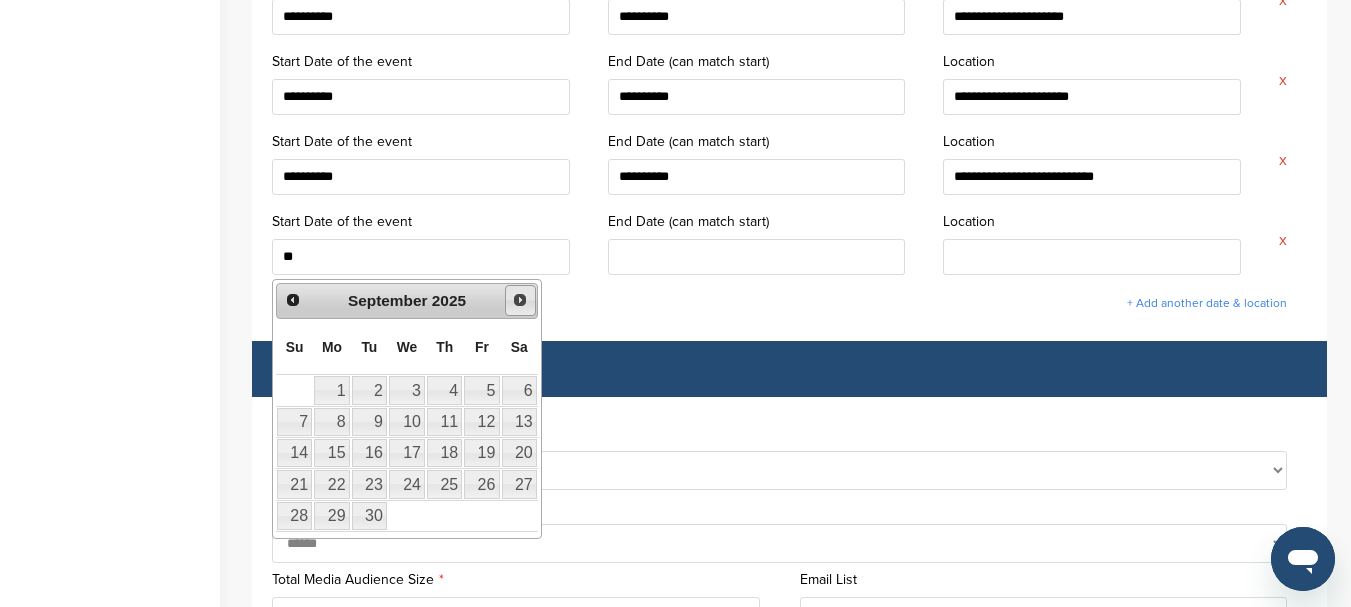 click on "Next" at bounding box center [520, 300] 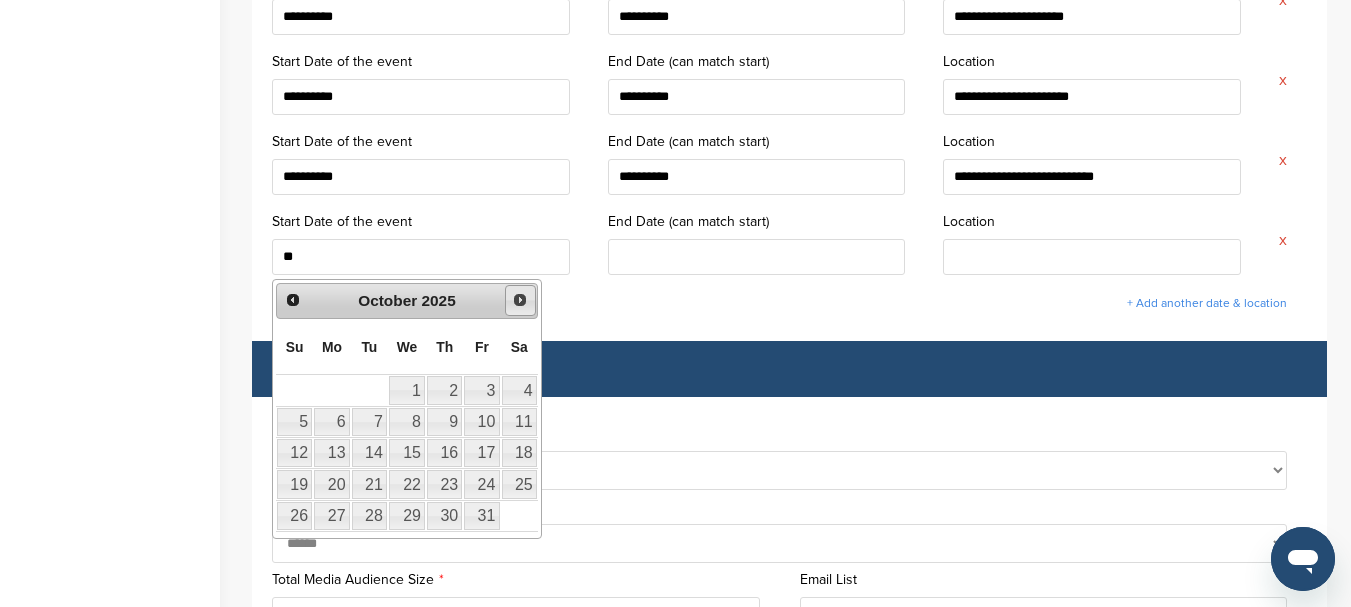click on "Next" at bounding box center (520, 300) 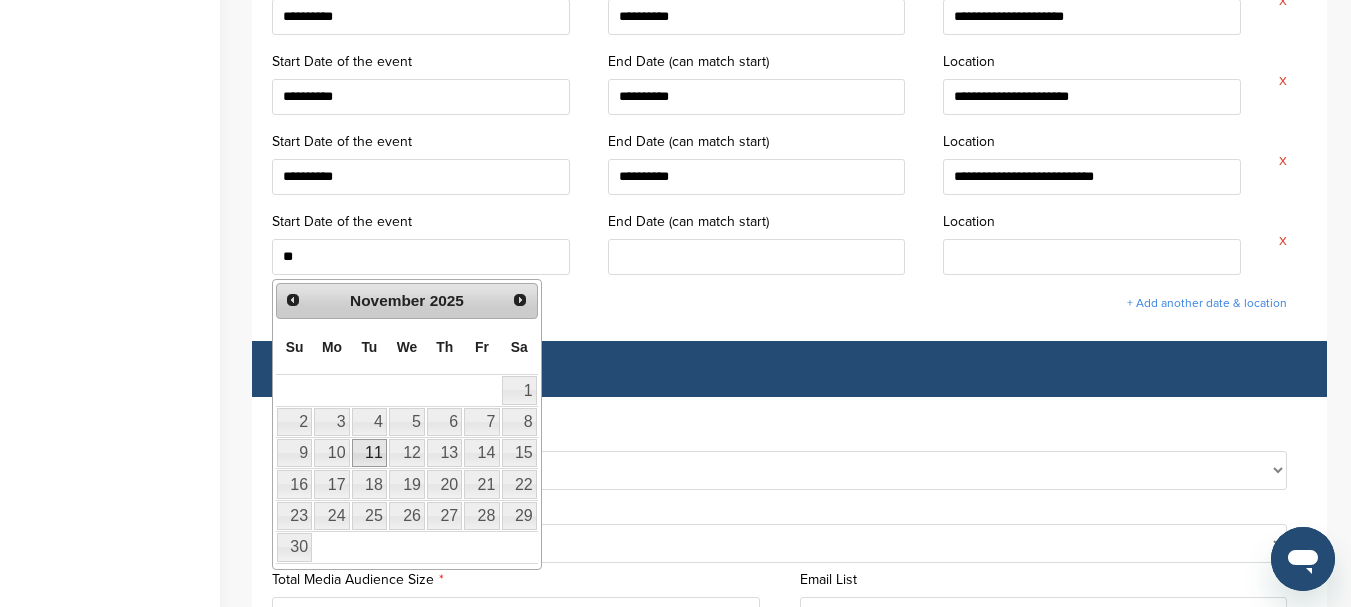 click on "11" at bounding box center [369, 453] 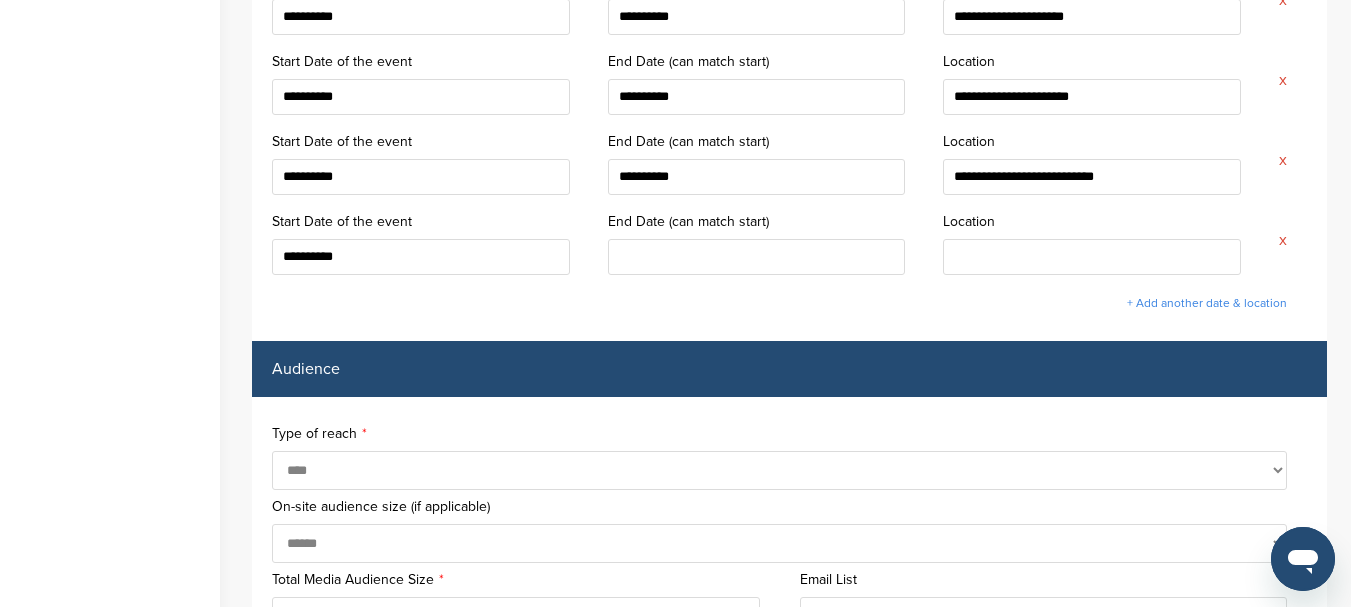 click at bounding box center (757, 257) 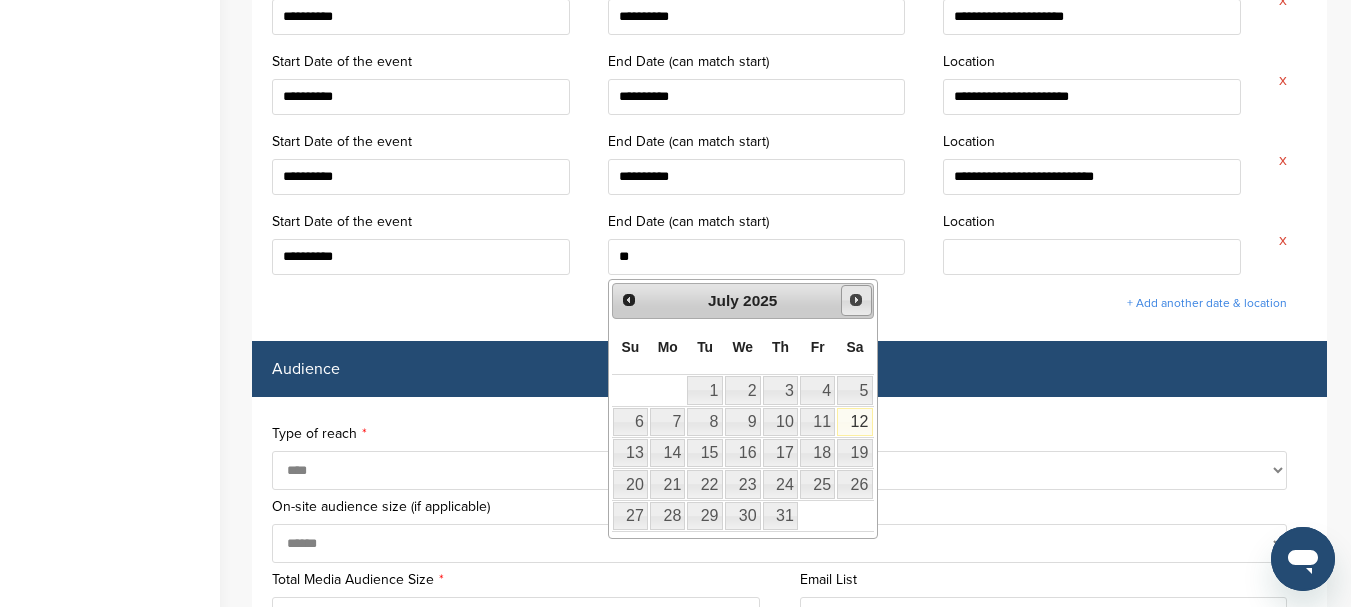 click on "Next" at bounding box center [856, 300] 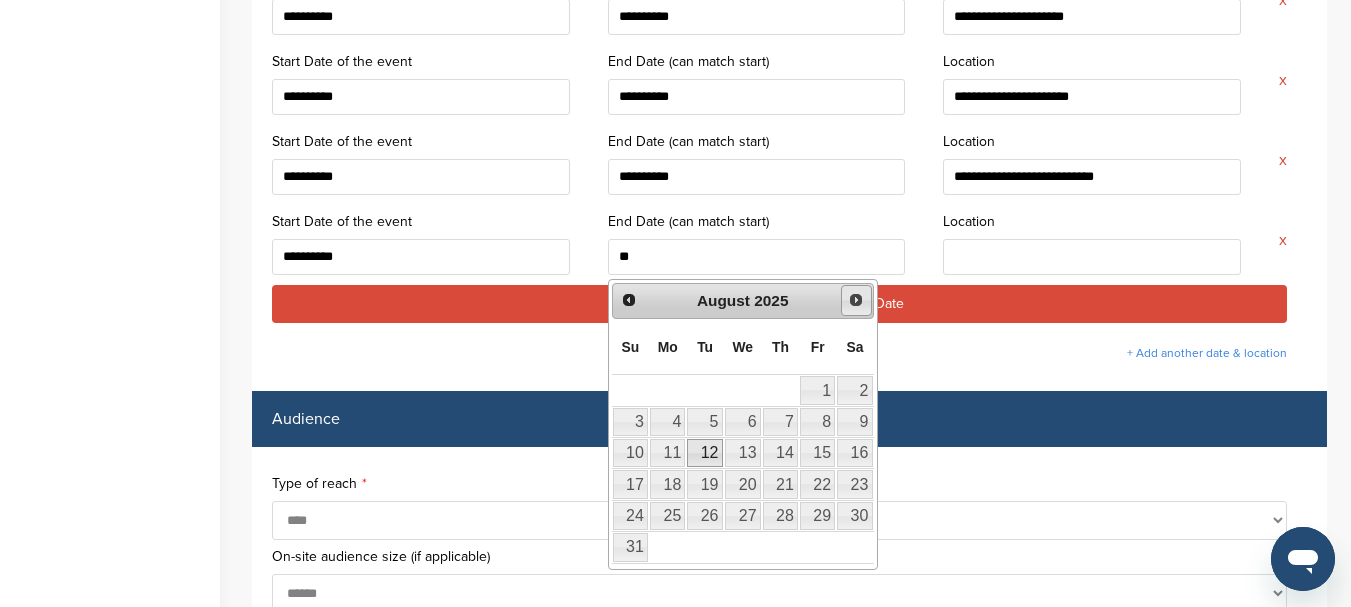 click on "Next" at bounding box center [856, 300] 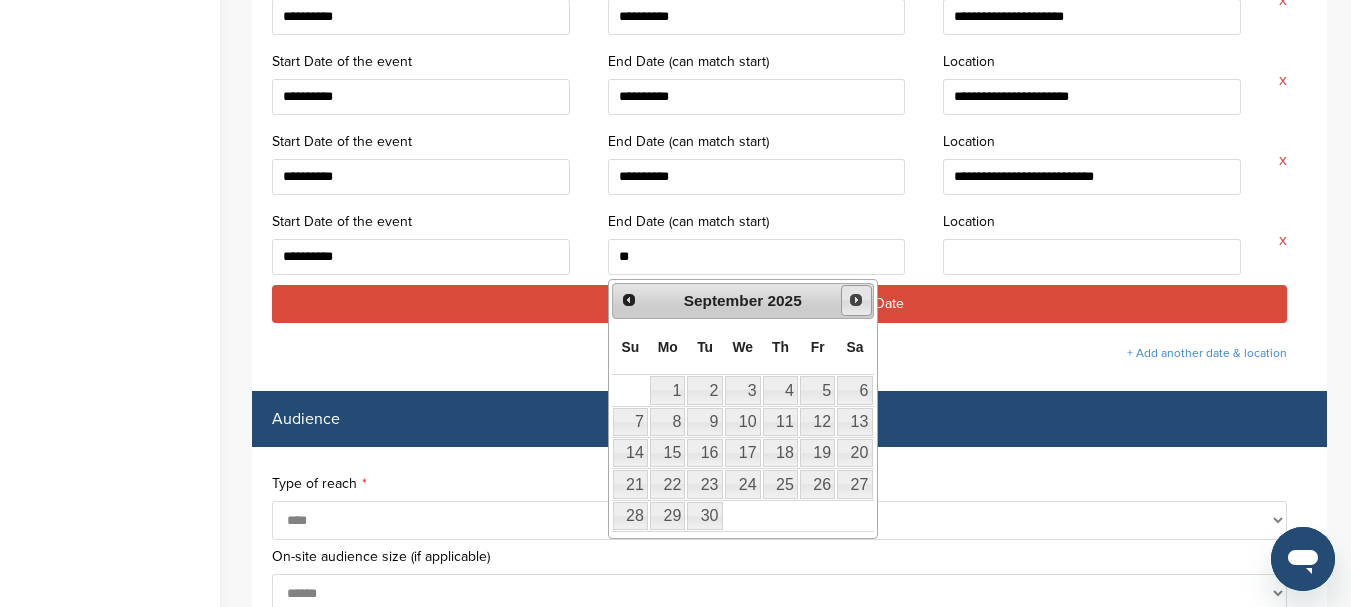 click on "Next" at bounding box center [856, 300] 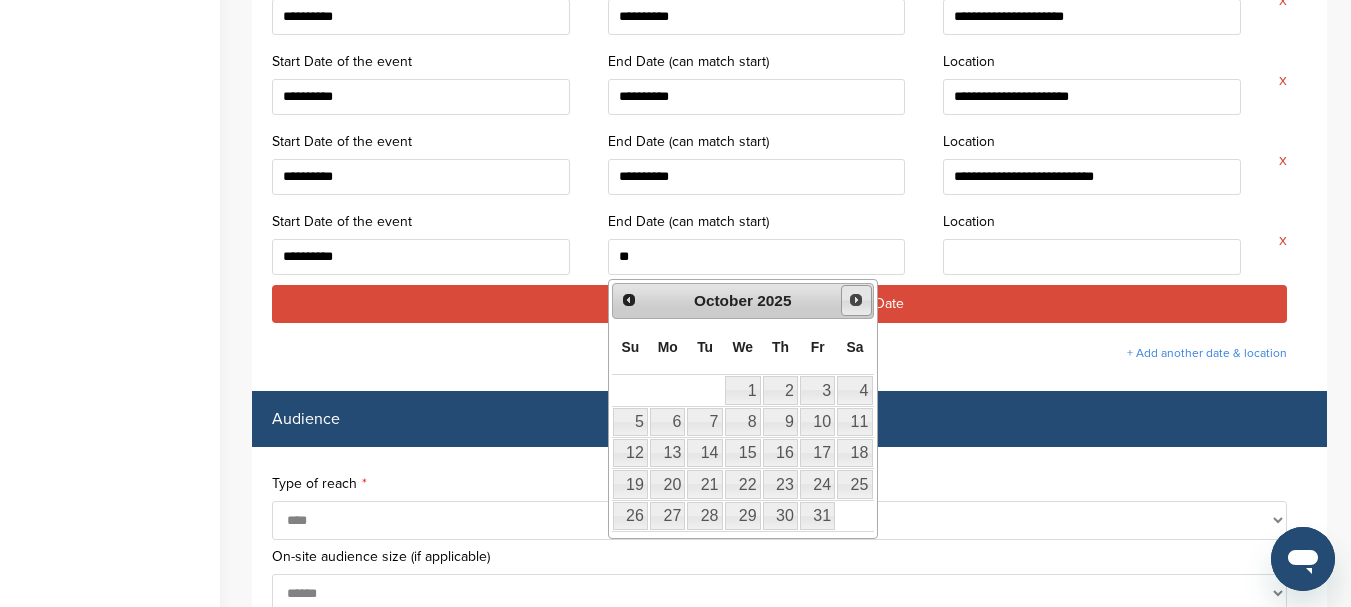 click on "Next" at bounding box center [856, 300] 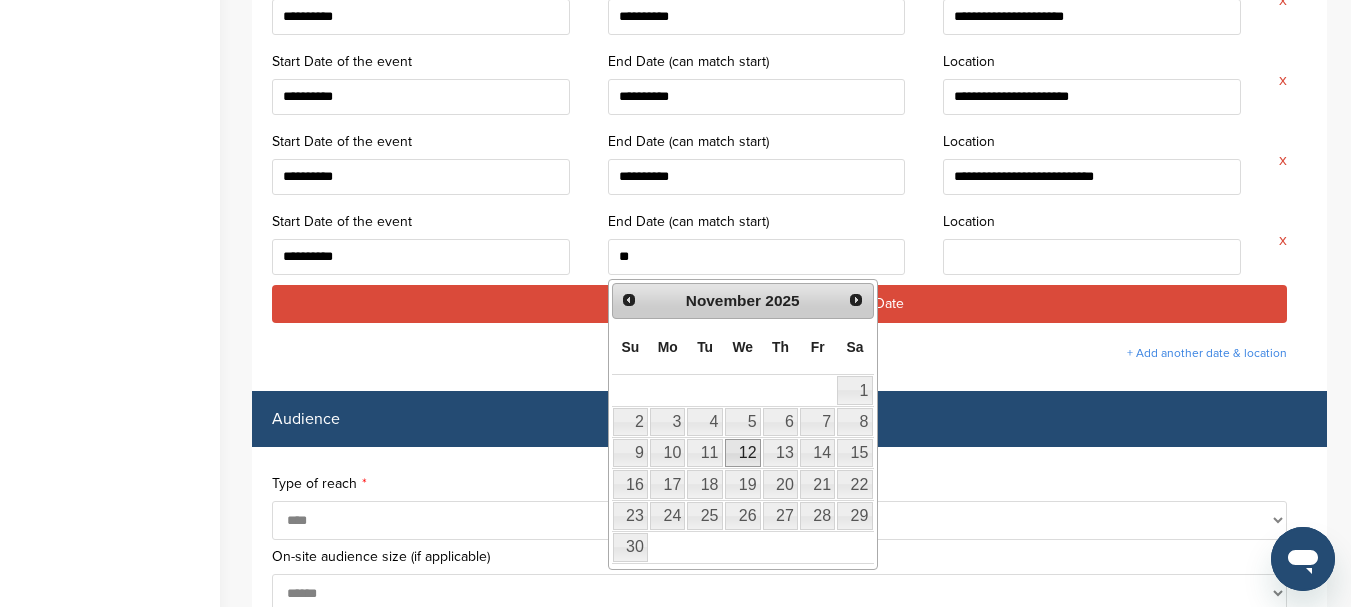 click on "12" at bounding box center [743, 453] 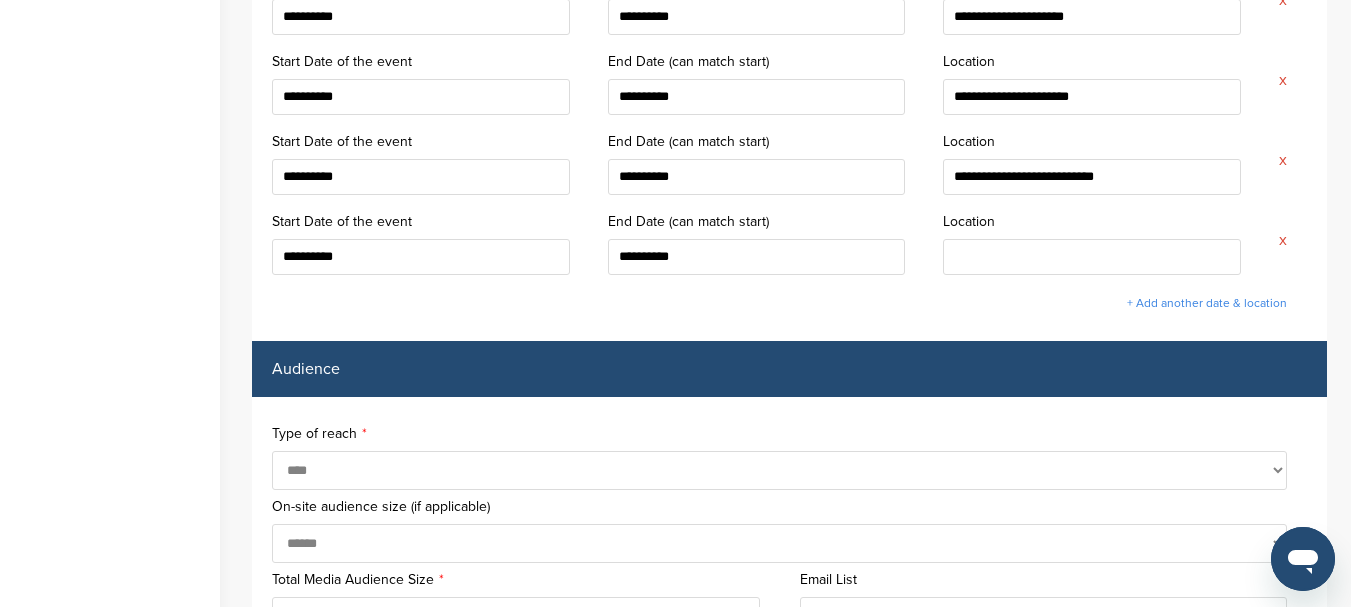 click on "**********" at bounding box center [789, 2961] 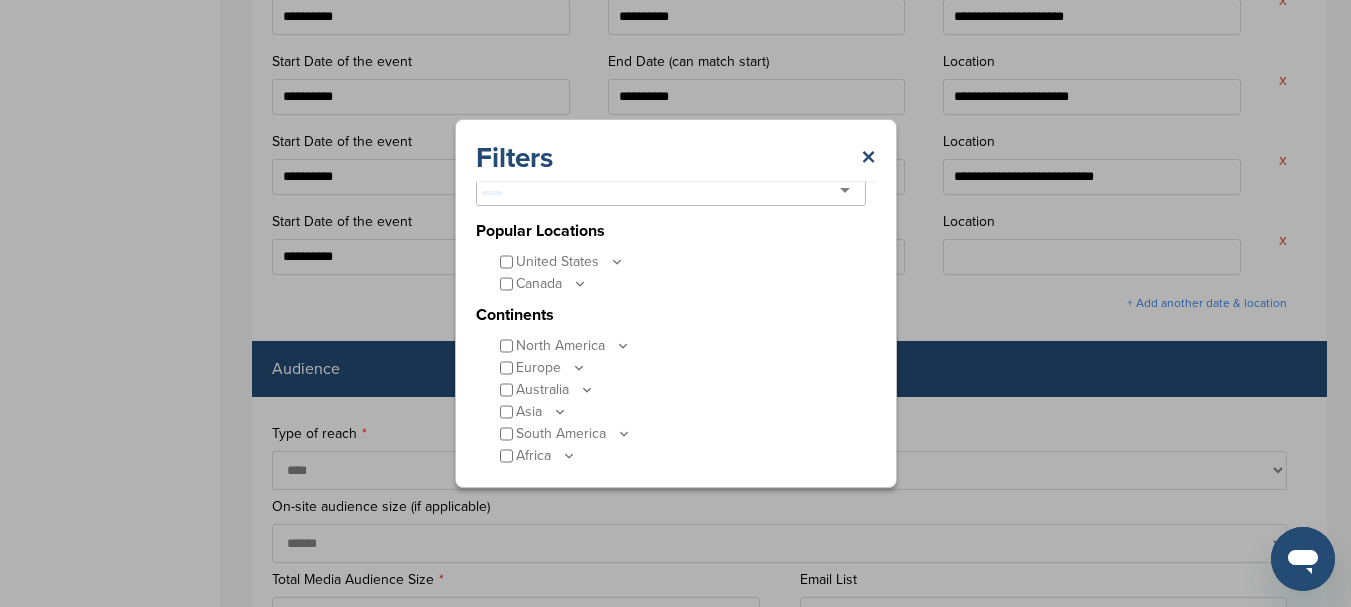click at bounding box center (671, 191) 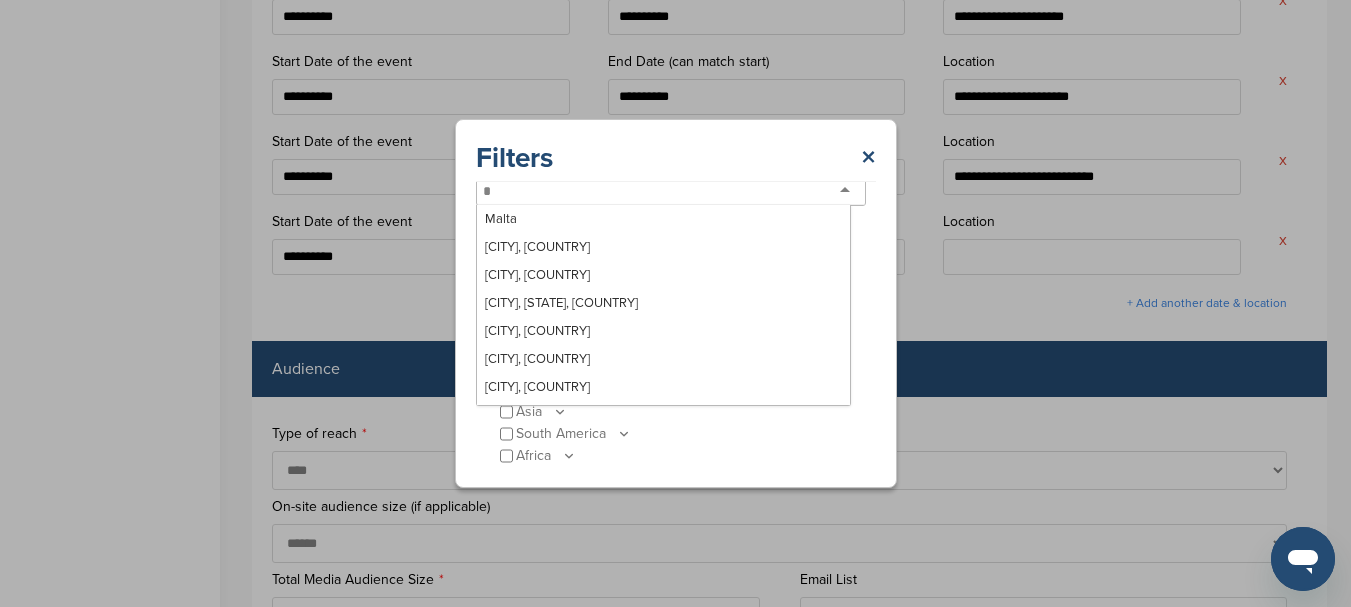 type on "**" 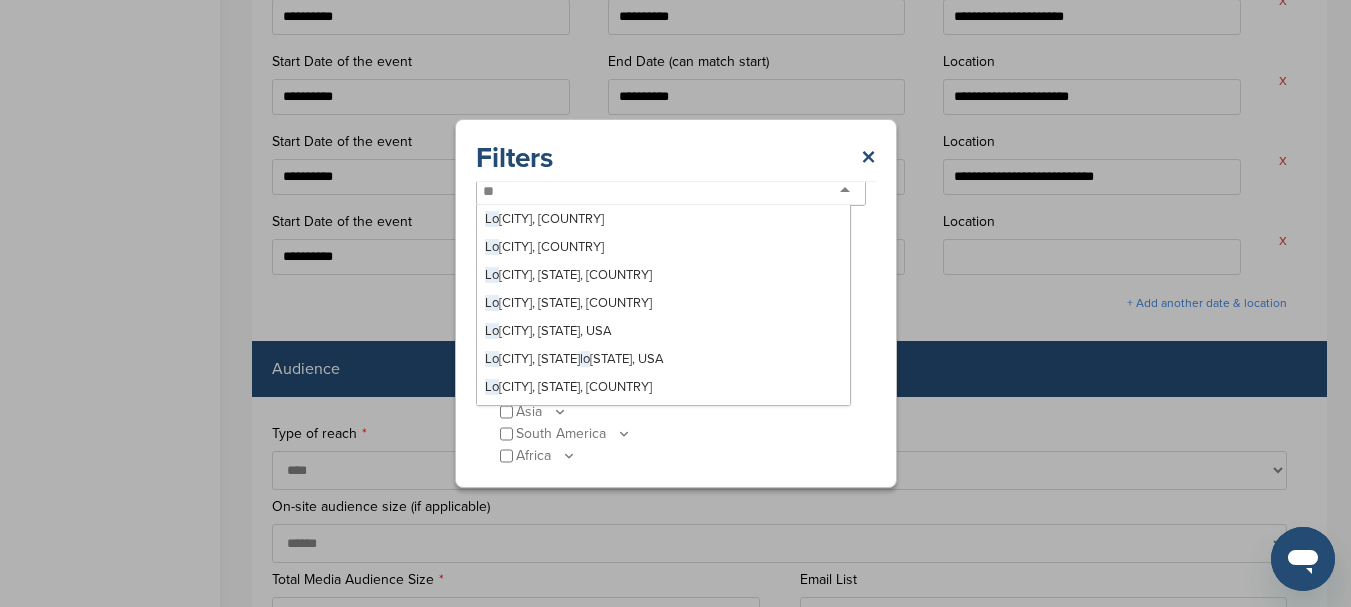 scroll, scrollTop: 420, scrollLeft: 0, axis: vertical 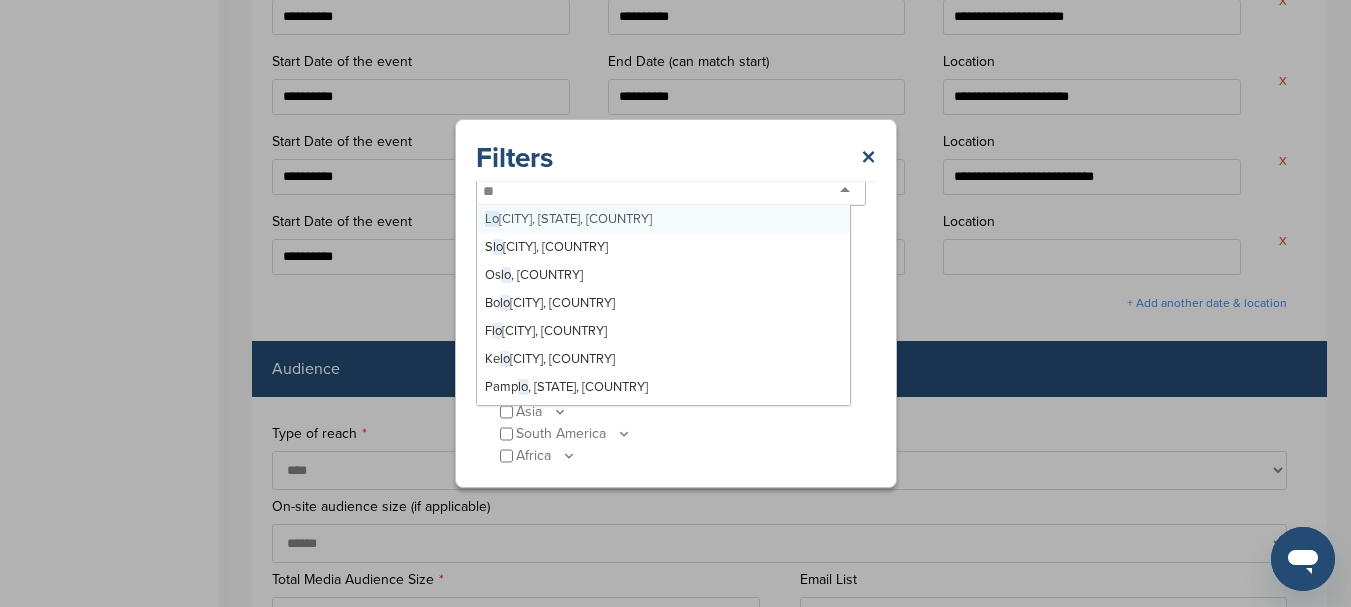 type on "**********" 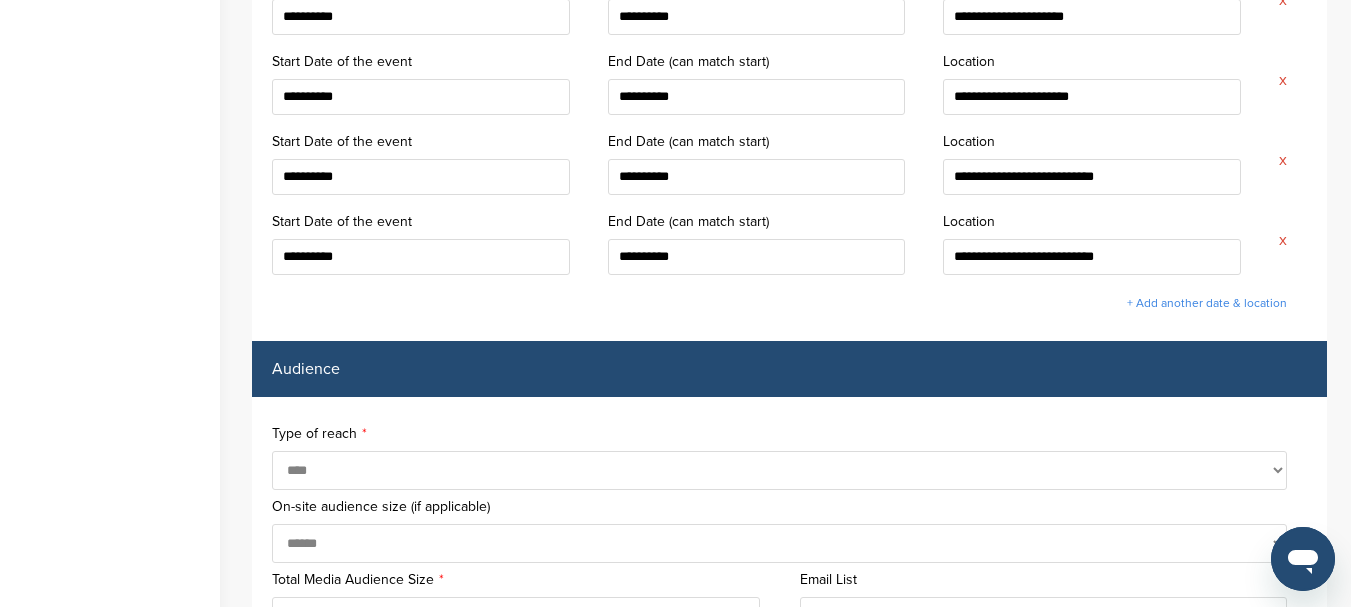 scroll, scrollTop: 0, scrollLeft: 0, axis: both 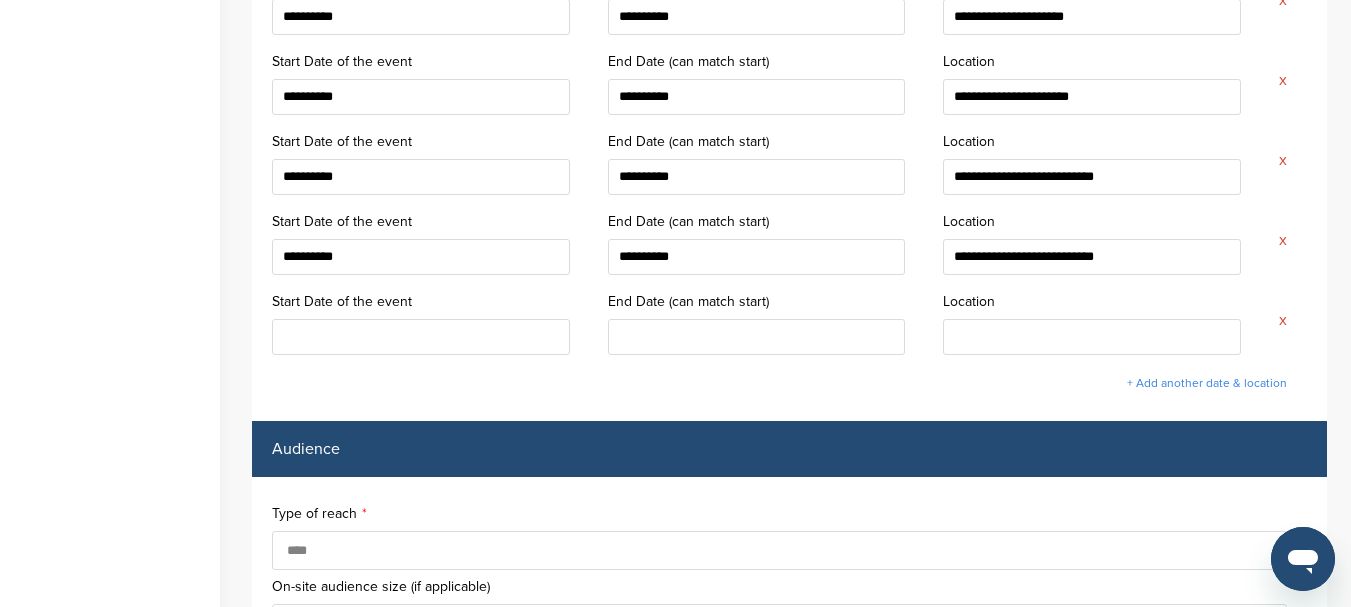 click at bounding box center (421, 337) 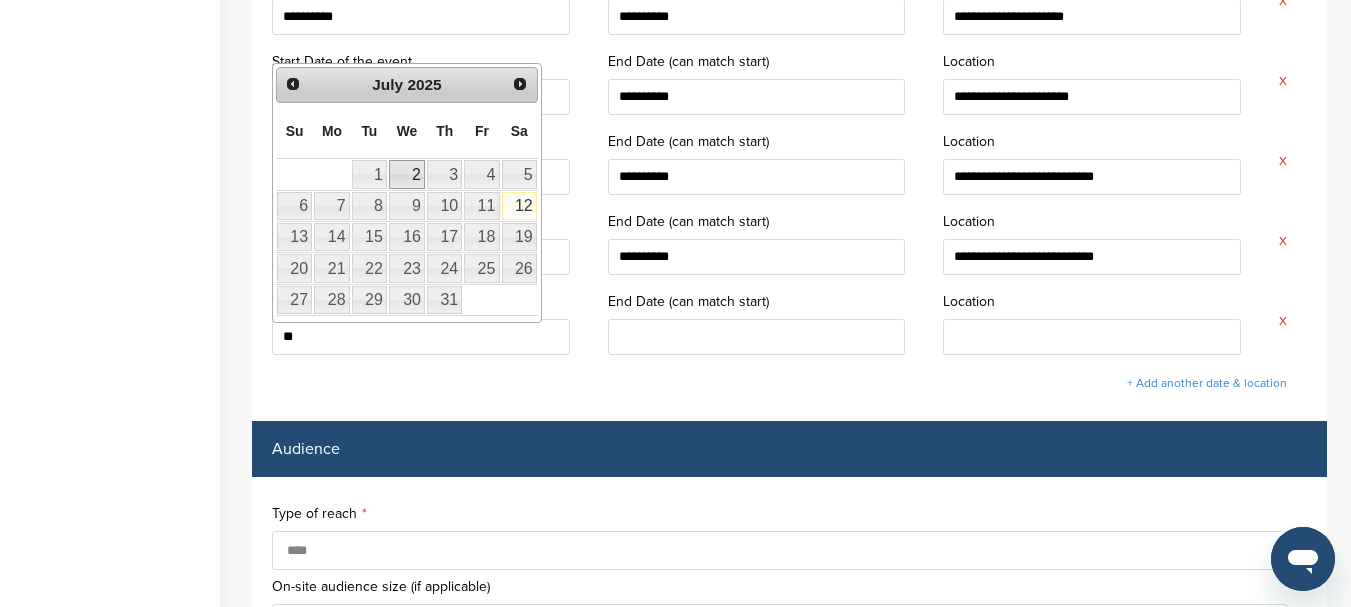 click on "2" at bounding box center (407, 174) 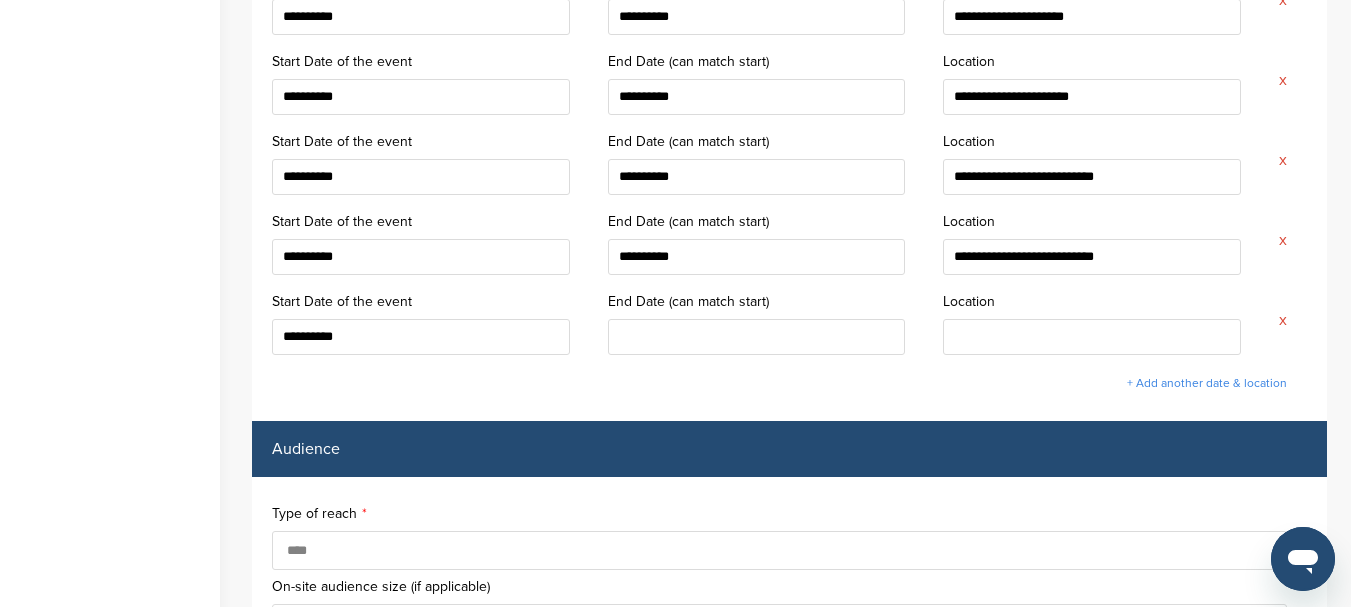 click on "**********" at bounding box center (421, 337) 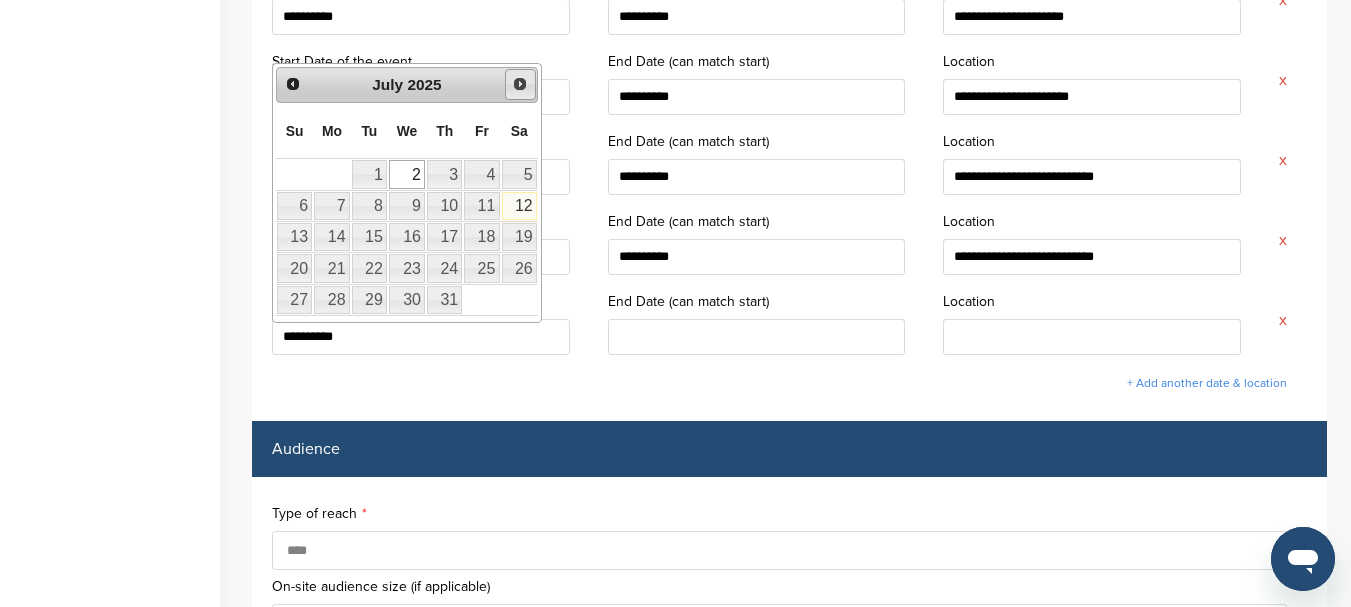 click on "Next" at bounding box center (520, 84) 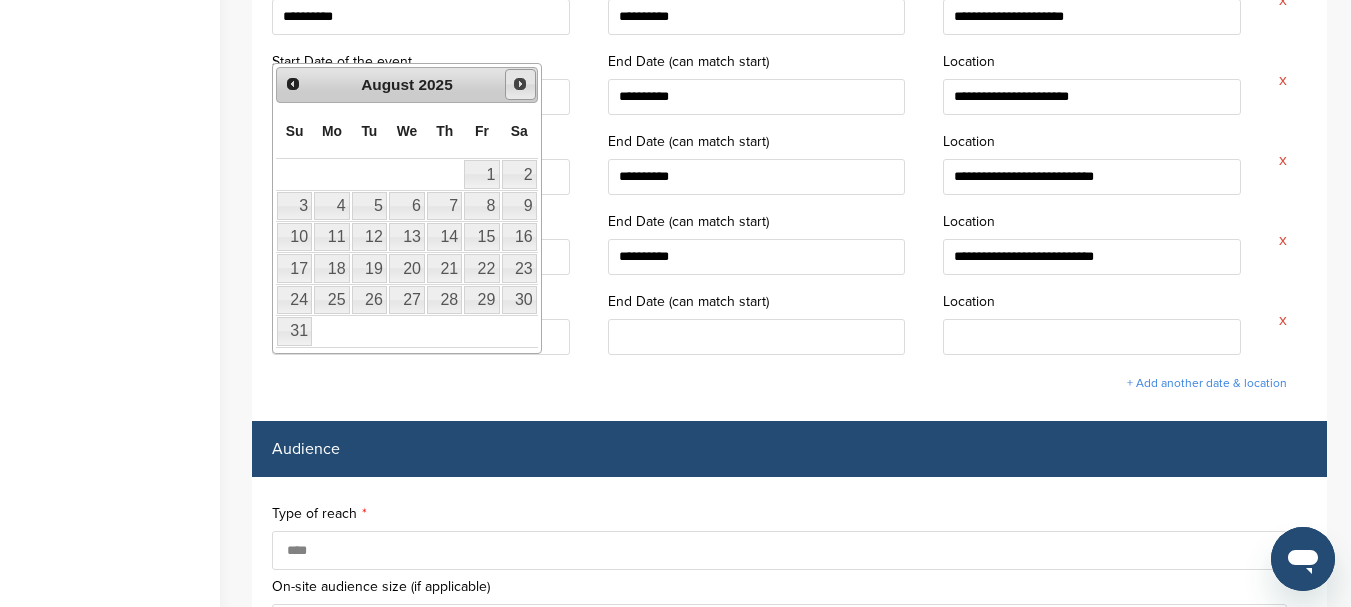 click on "Next" at bounding box center [520, 84] 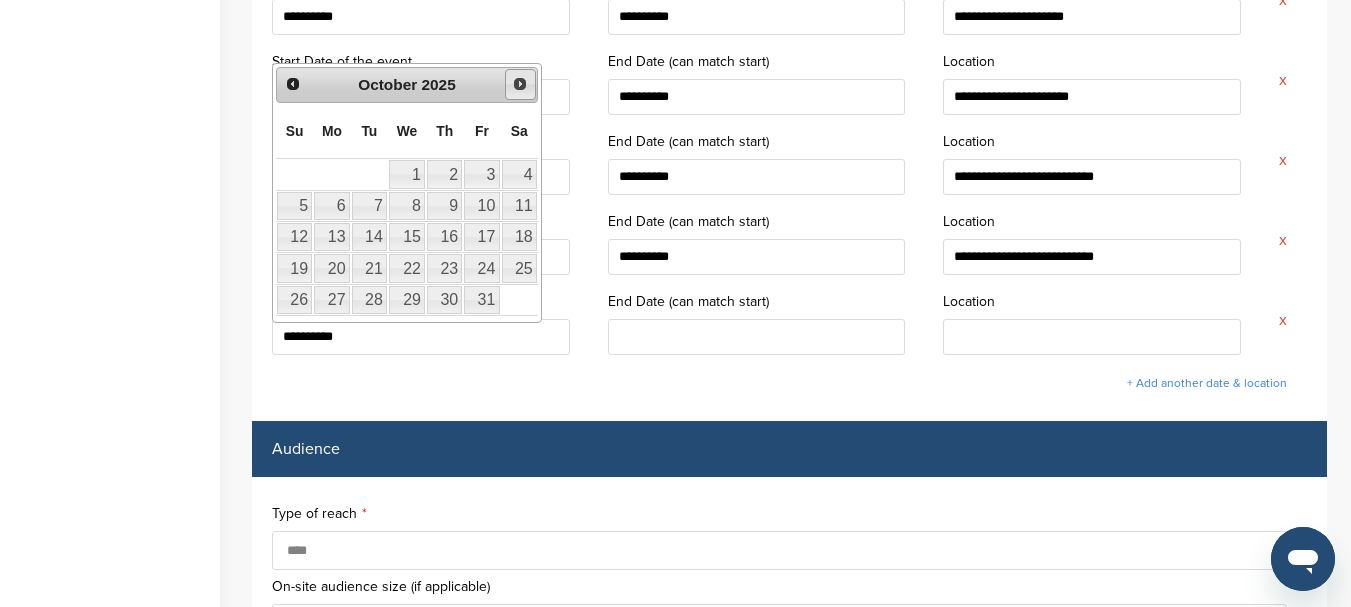 click on "Next" at bounding box center (520, 84) 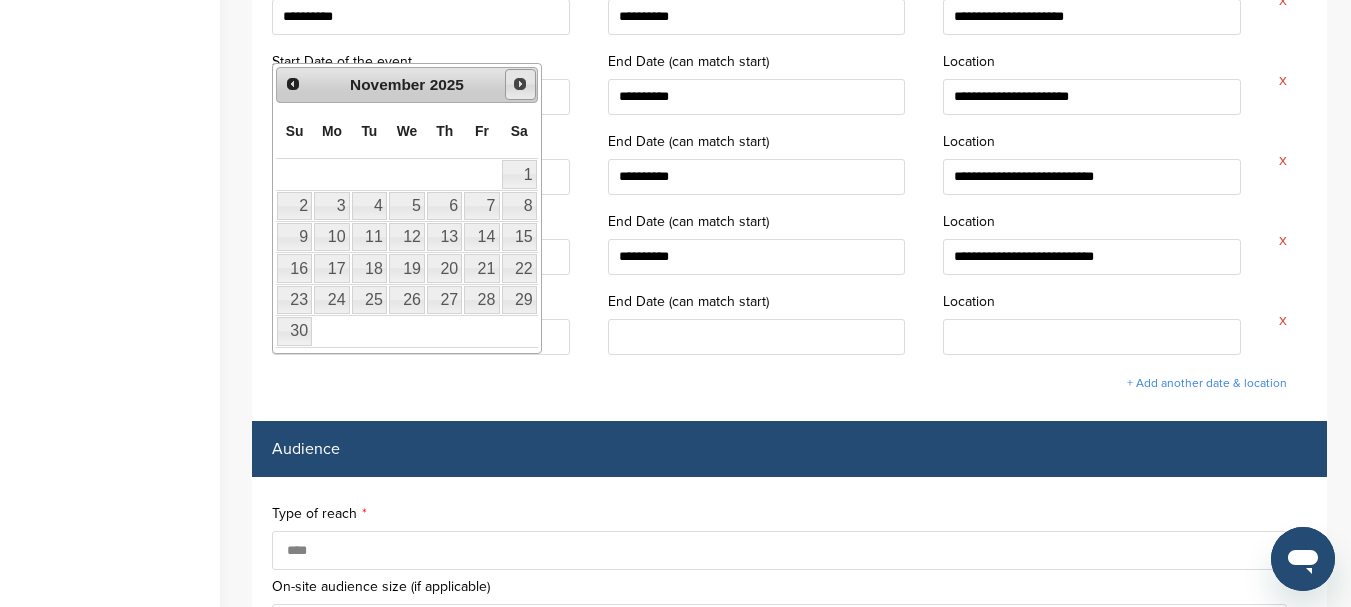 click on "Next" at bounding box center (520, 84) 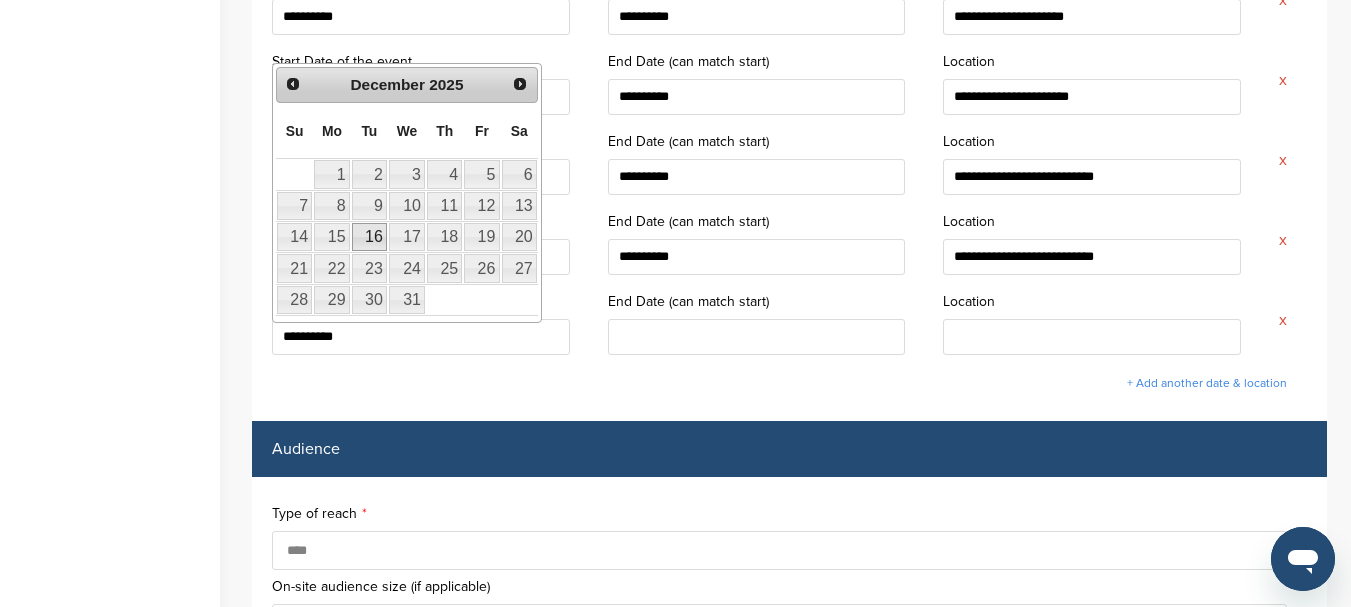 click on "16" at bounding box center (369, 237) 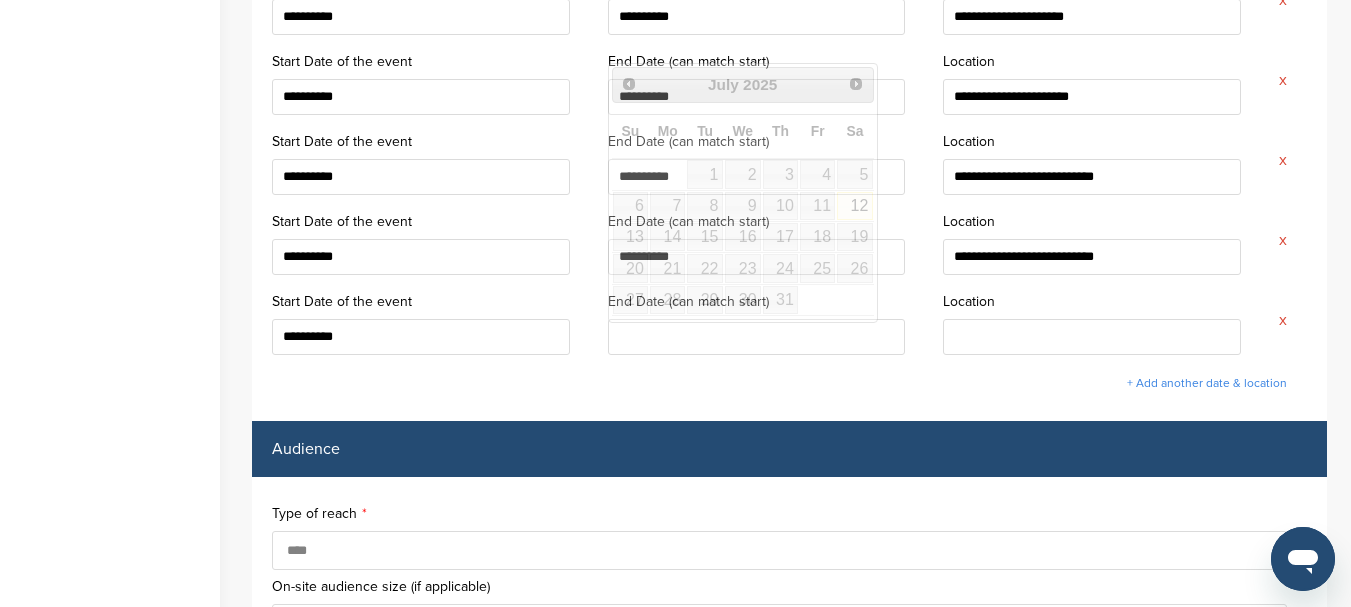 click at bounding box center [757, 337] 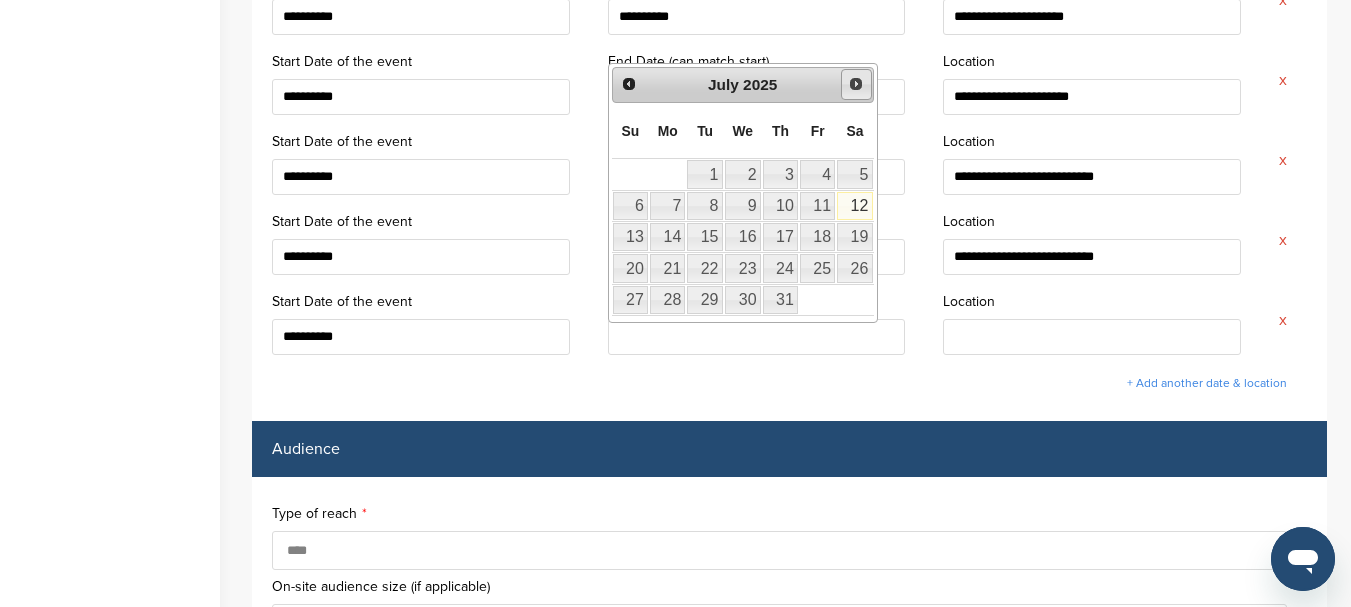 click on "Next" at bounding box center [856, 84] 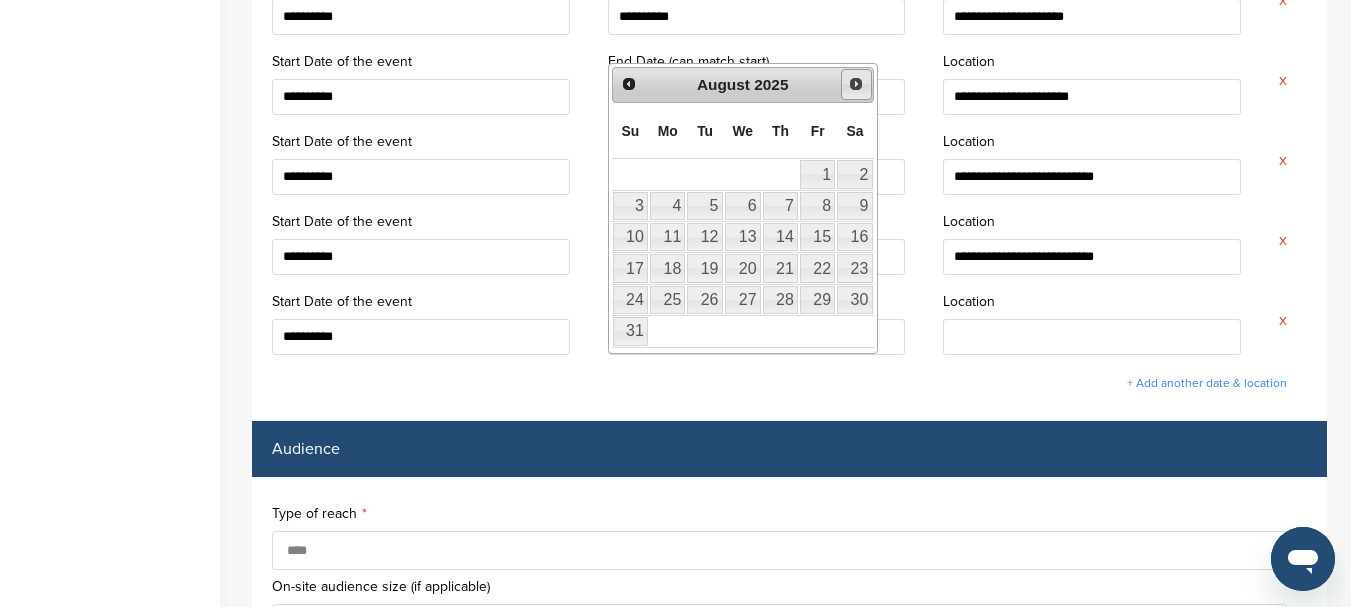 click on "Next" at bounding box center [856, 84] 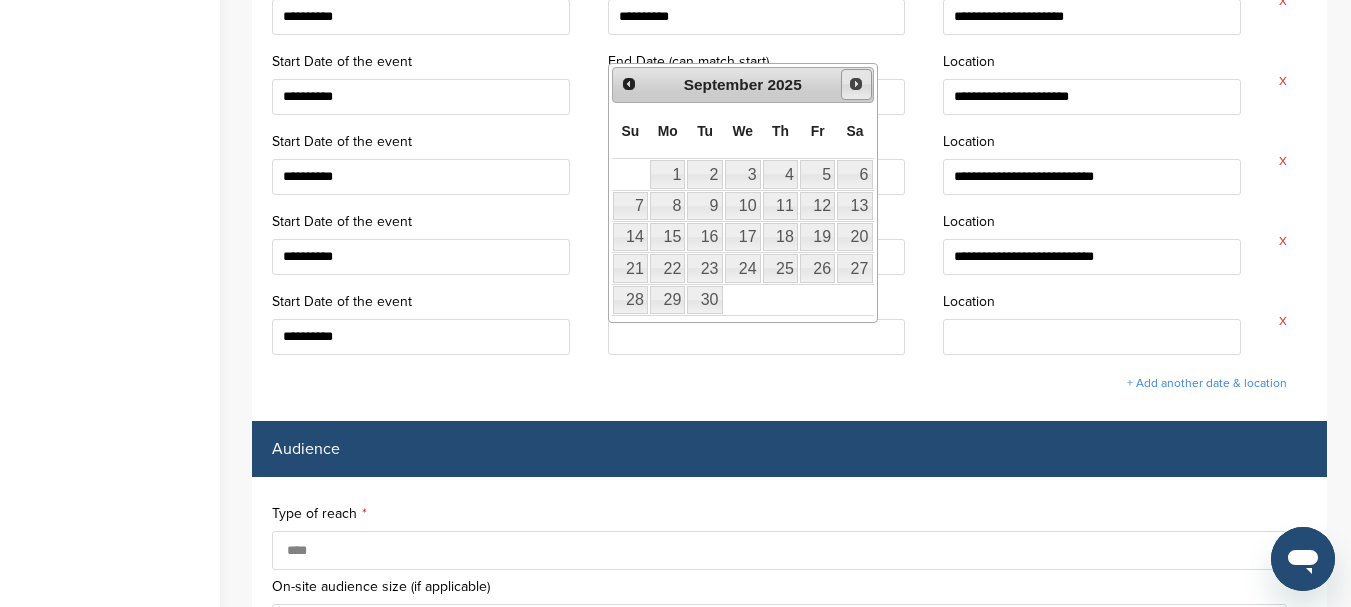 click on "Next" at bounding box center [856, 84] 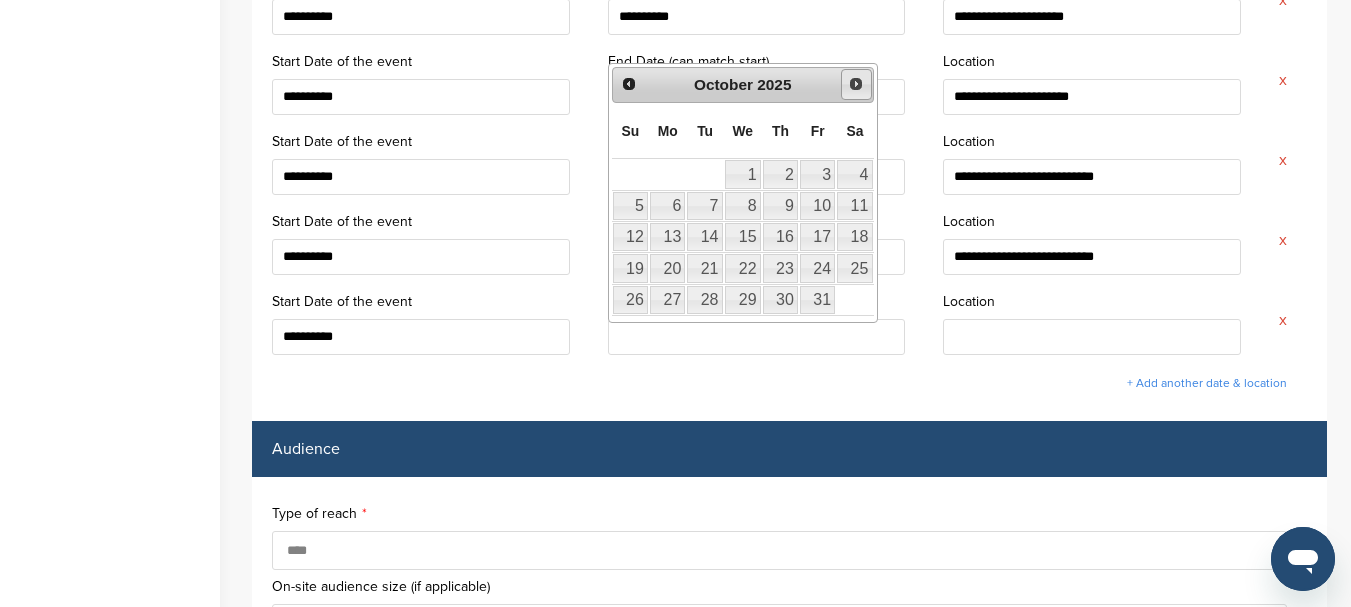 click on "Next" at bounding box center [856, 84] 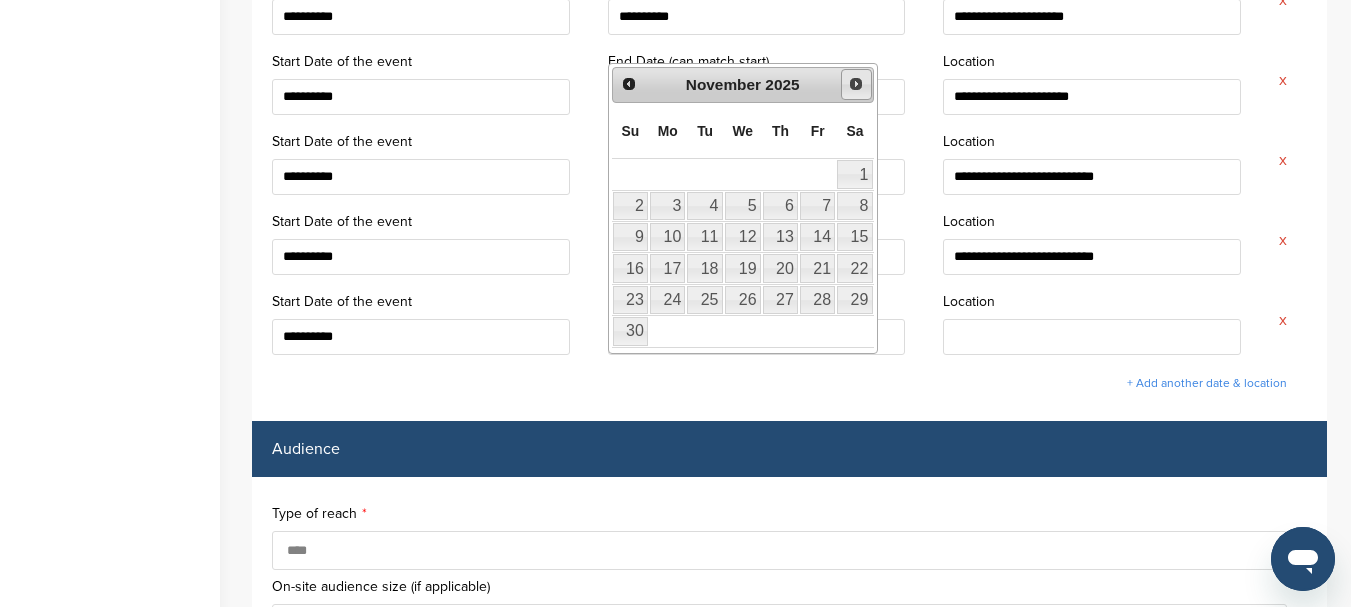click on "Next" at bounding box center [856, 84] 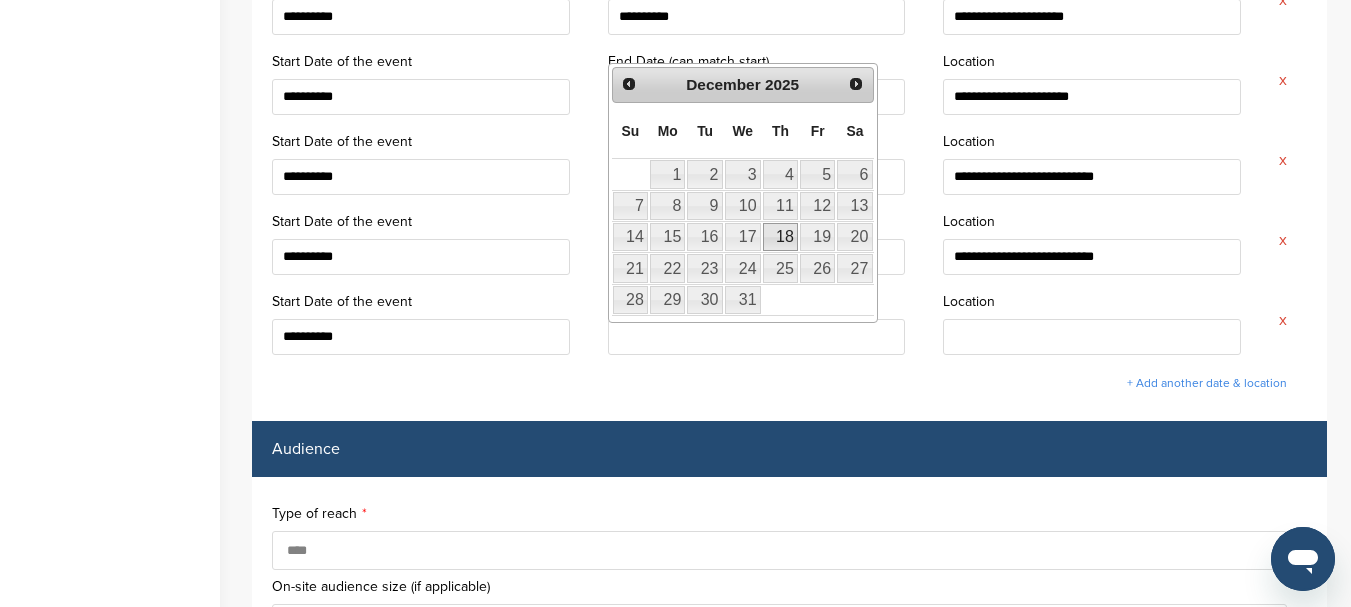 click on "18" at bounding box center [780, 237] 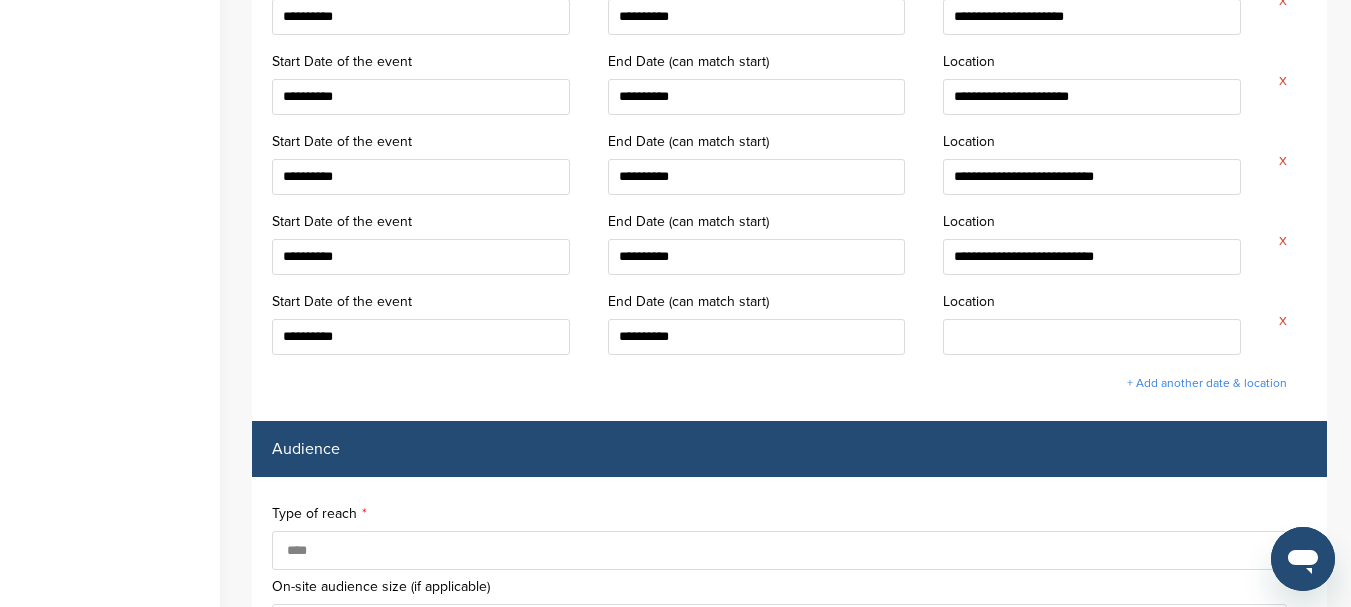 click on "**********" at bounding box center (789, 3001) 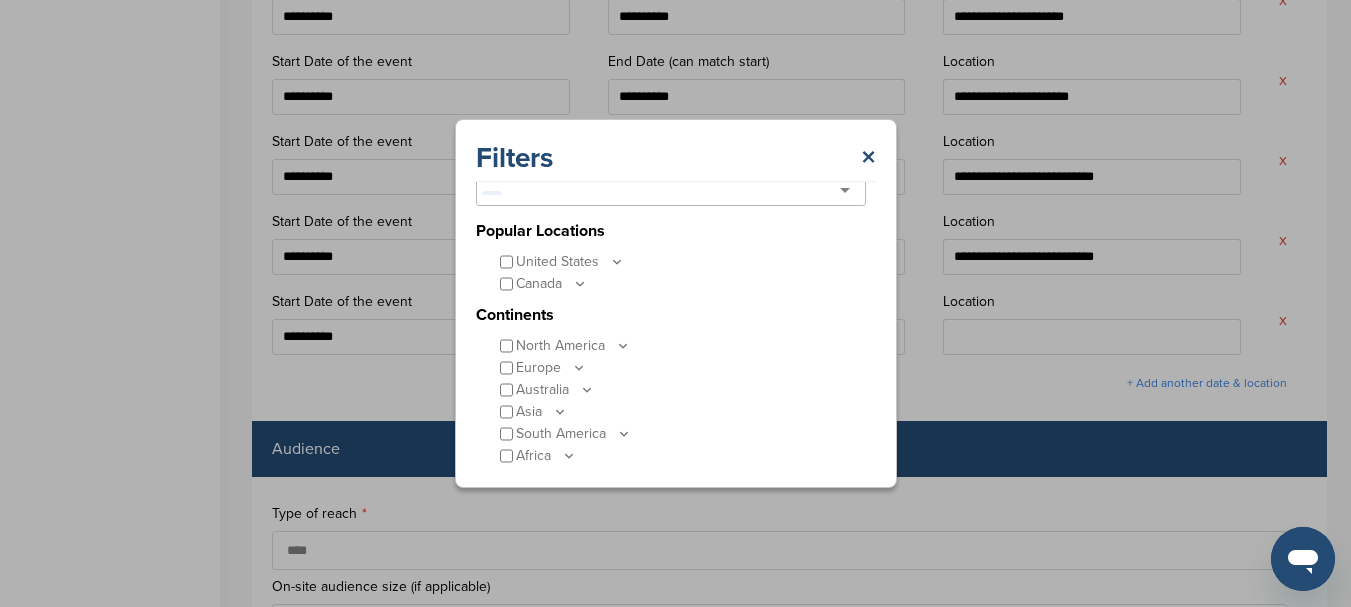 click at bounding box center (671, 191) 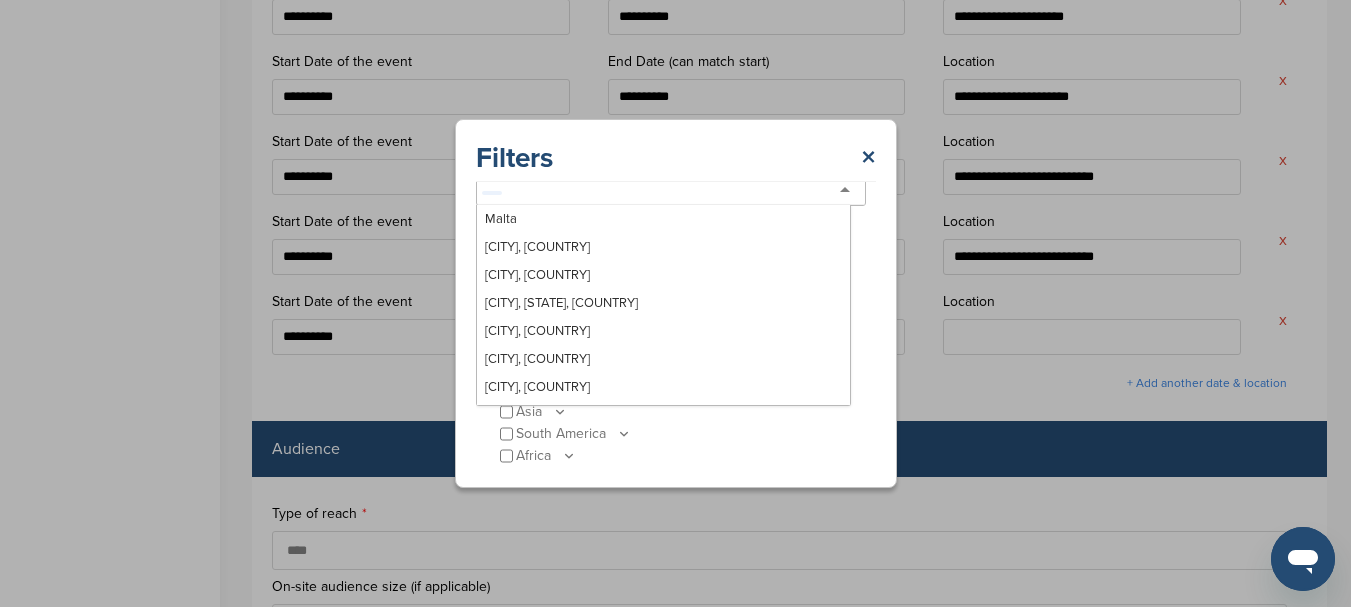 click at bounding box center (505, 191) 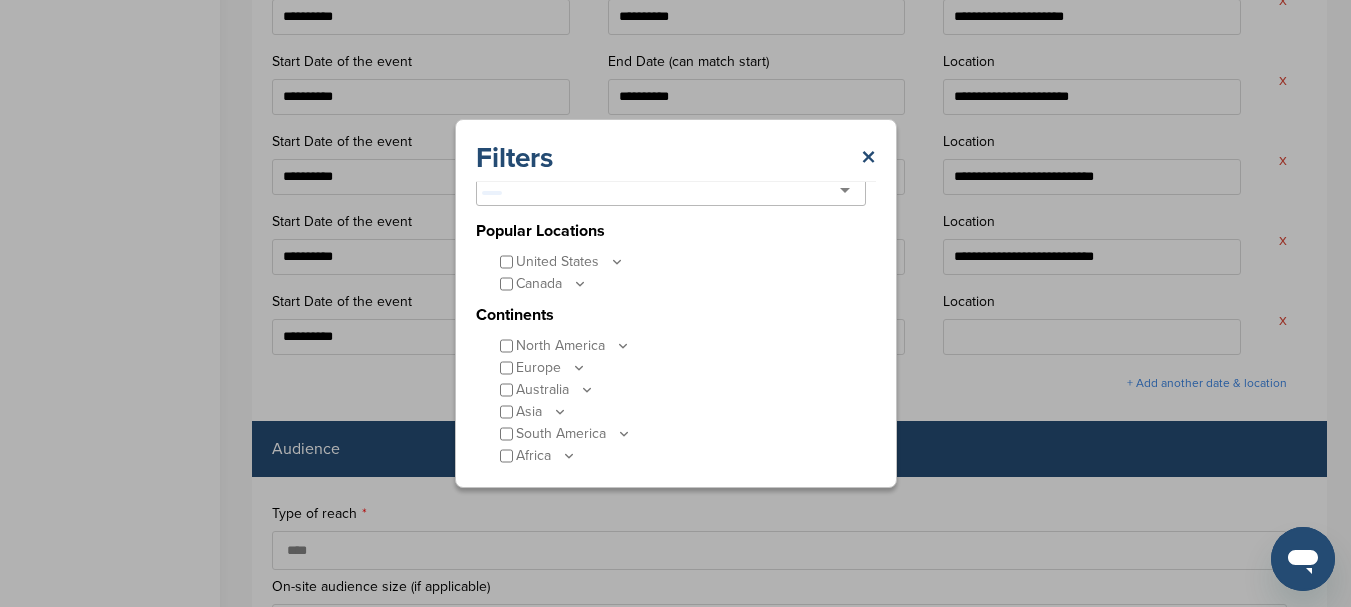 type on "***" 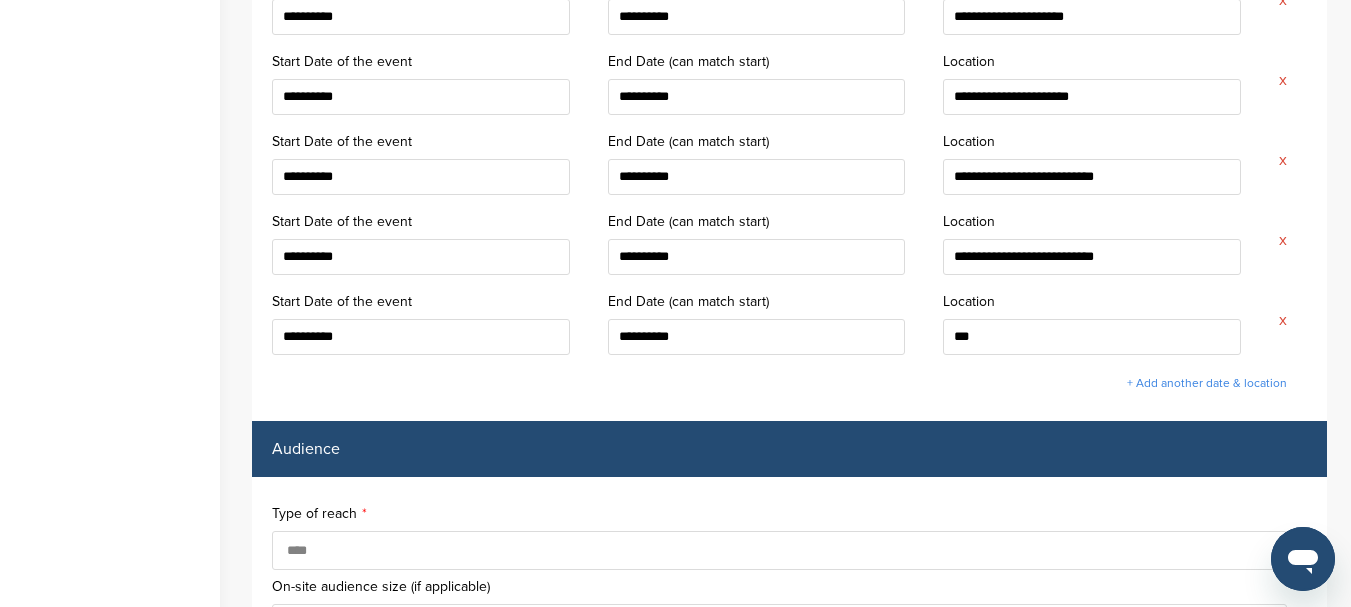 click on "**********" at bounding box center [789, 3001] 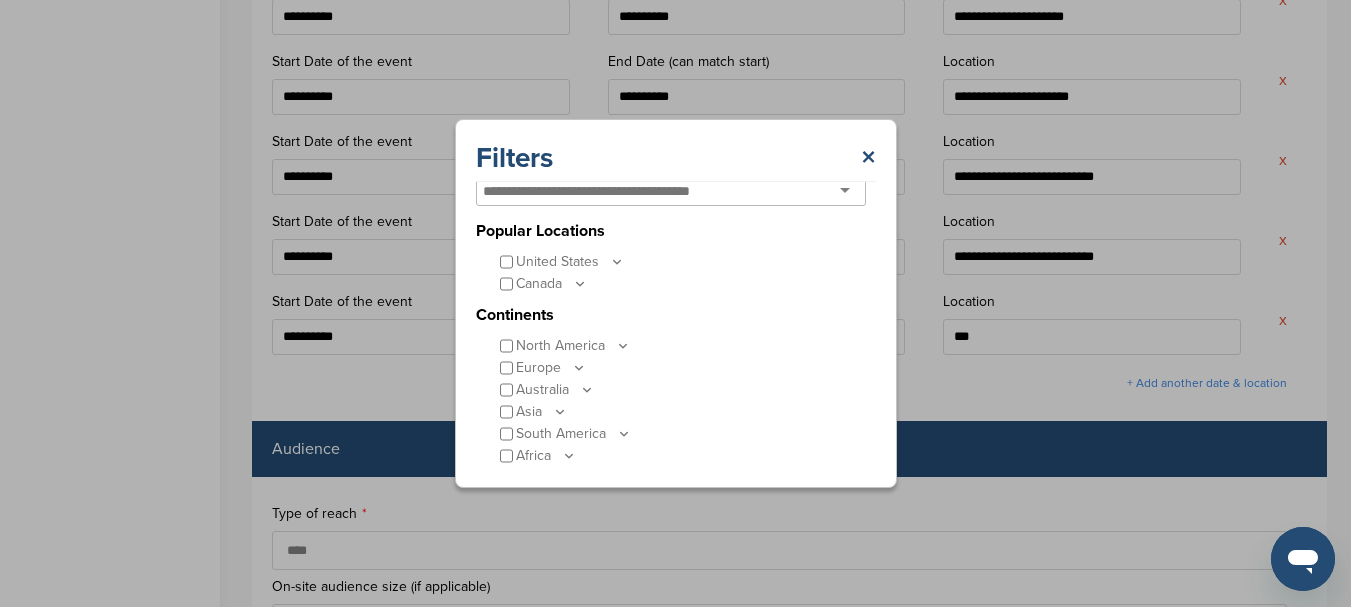 click at bounding box center [603, 191] 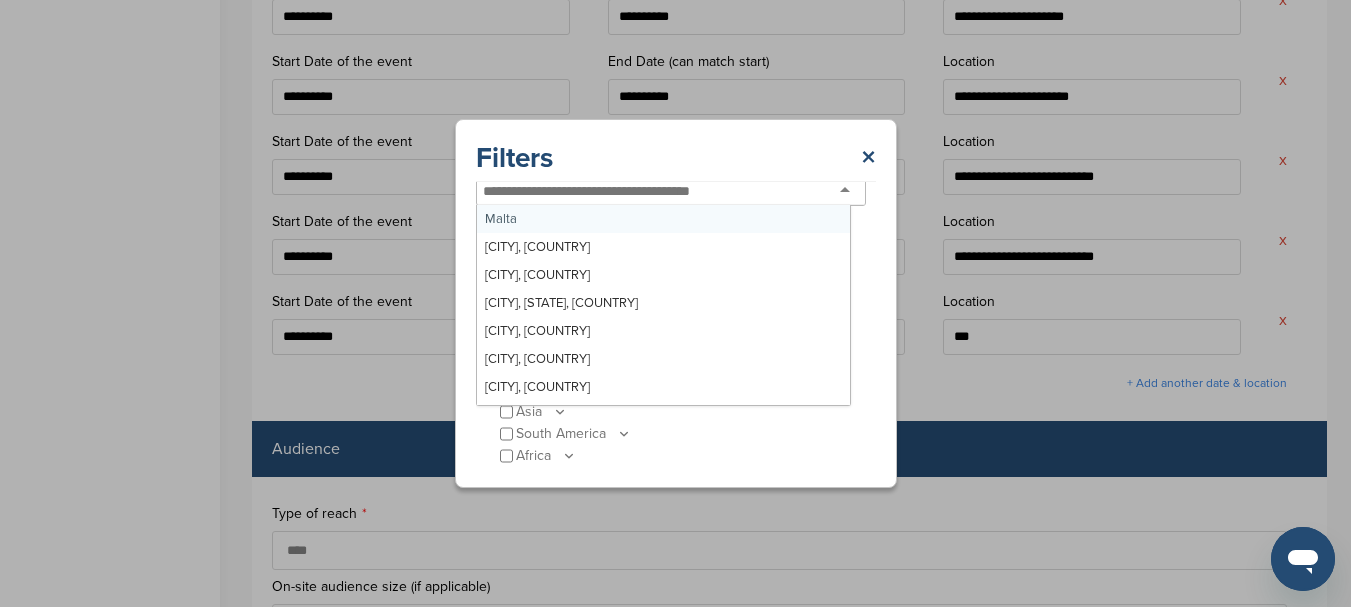 scroll, scrollTop: 0, scrollLeft: 0, axis: both 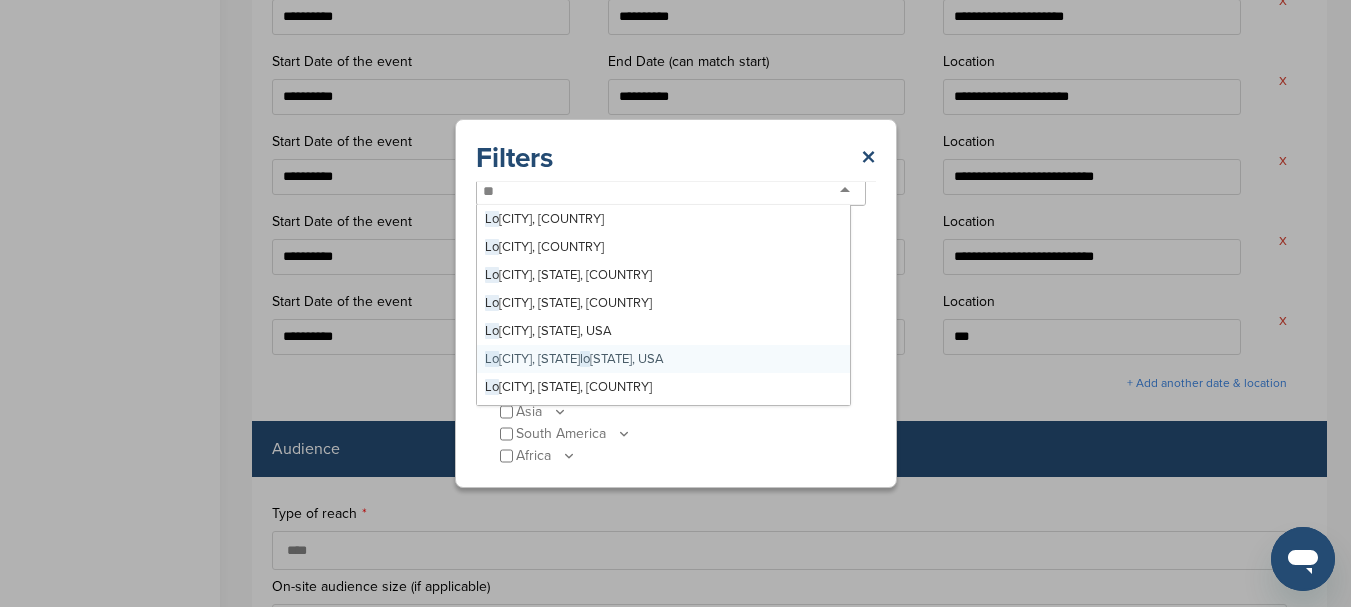 type on "***" 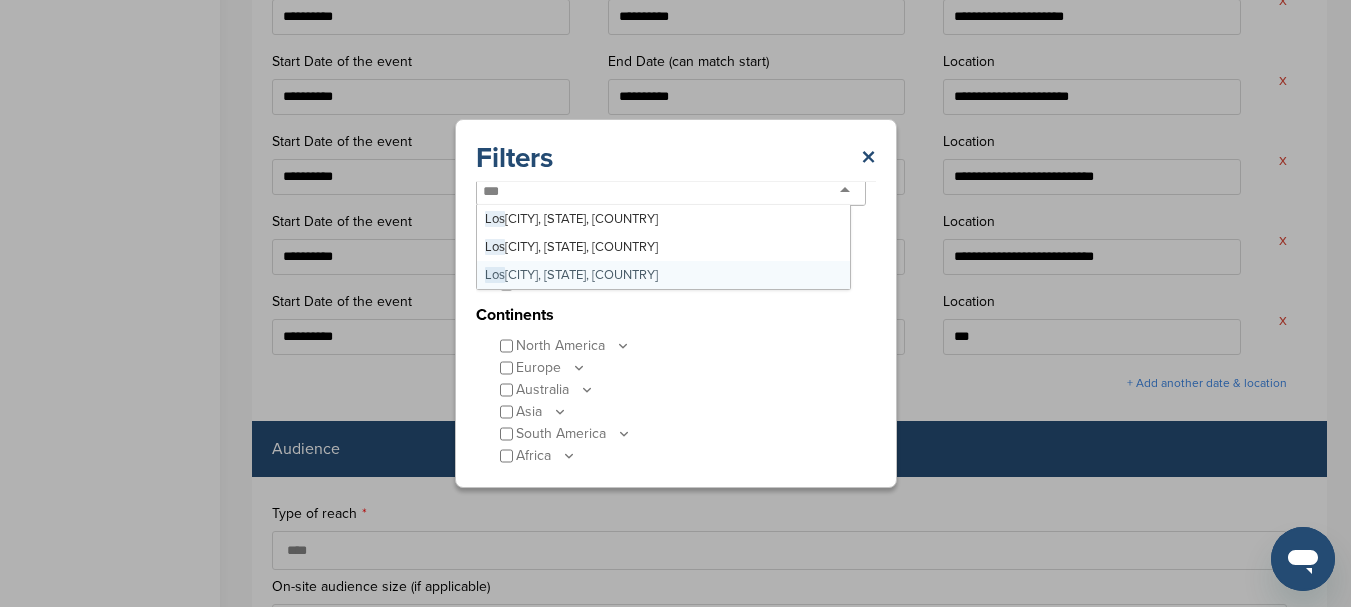 type on "**********" 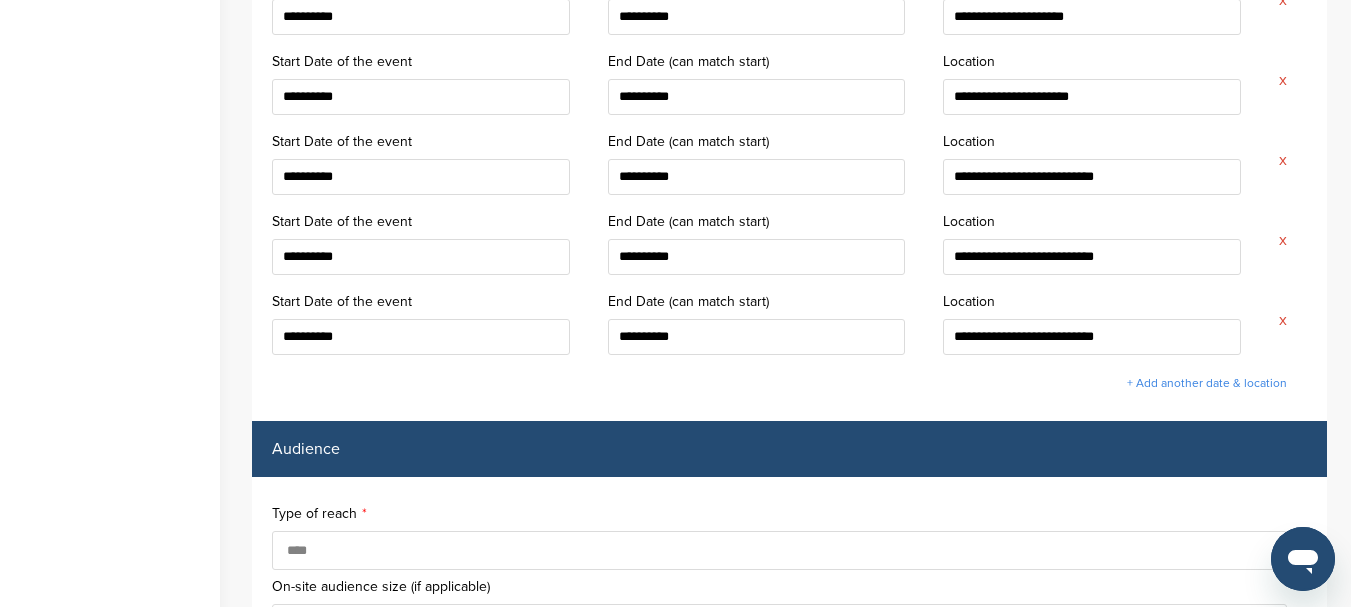scroll, scrollTop: 0, scrollLeft: 0, axis: both 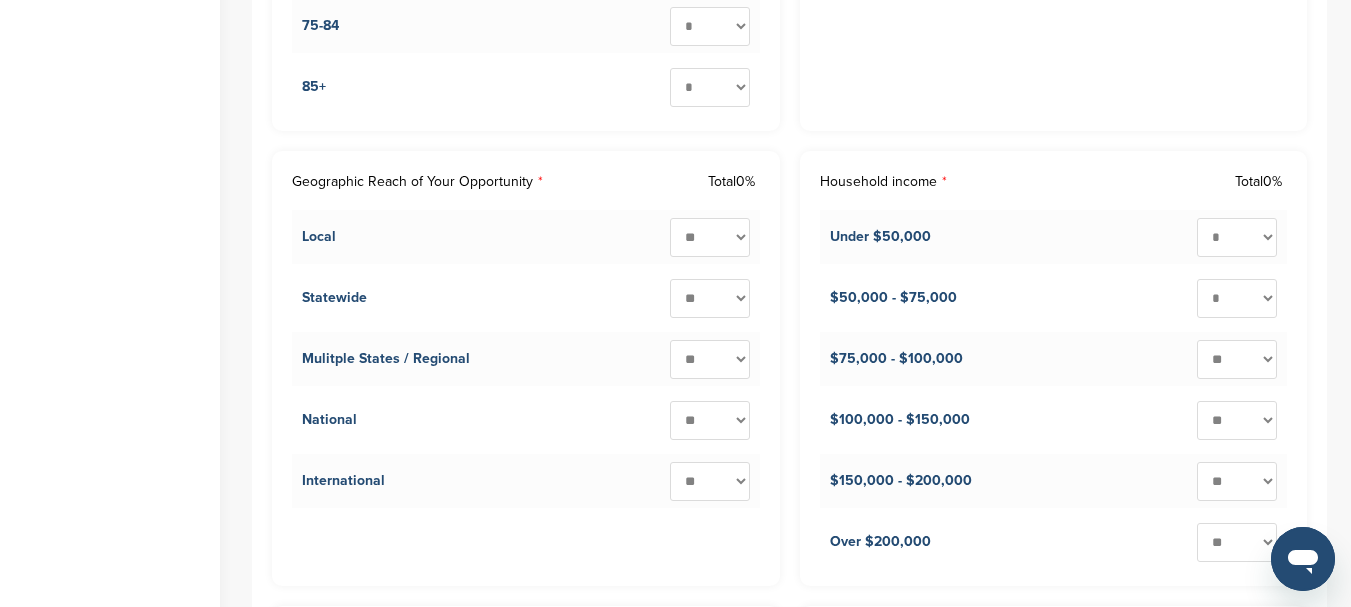 click on "*
**
**
**
**
**
**
**
**
**
***" at bounding box center [710, 237] 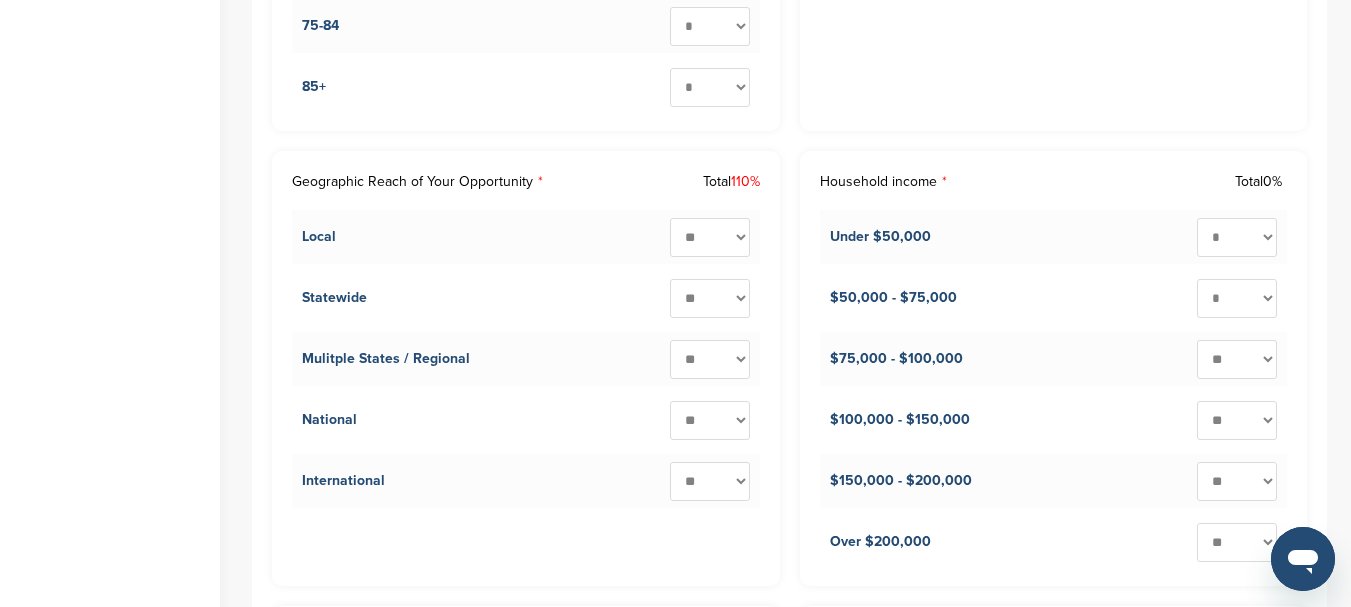 click on "*
**
**
**
**
**
**
**
**
**
***" at bounding box center (710, 481) 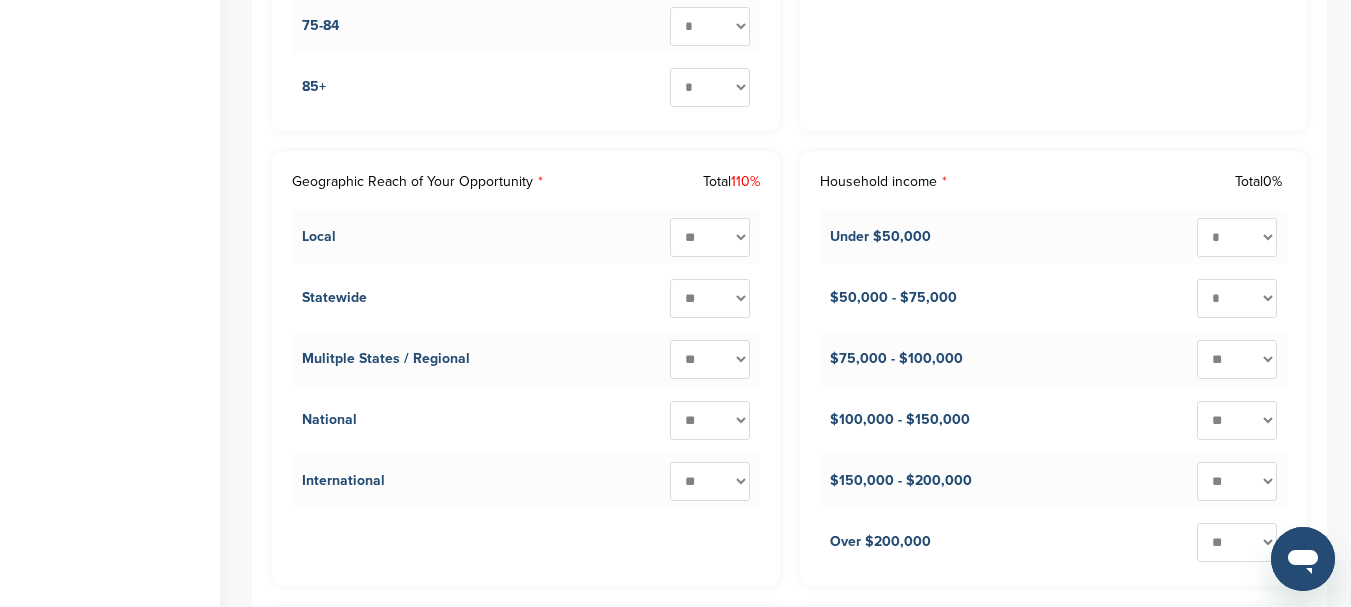 select on "**" 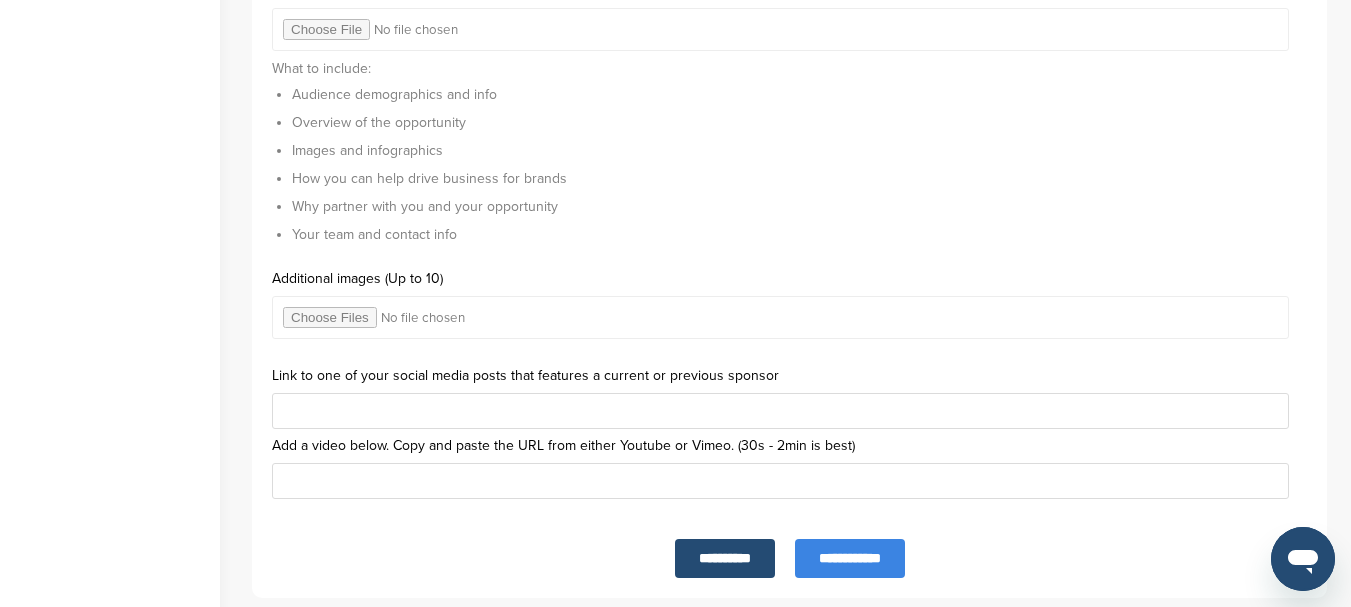 scroll, scrollTop: 7200, scrollLeft: 0, axis: vertical 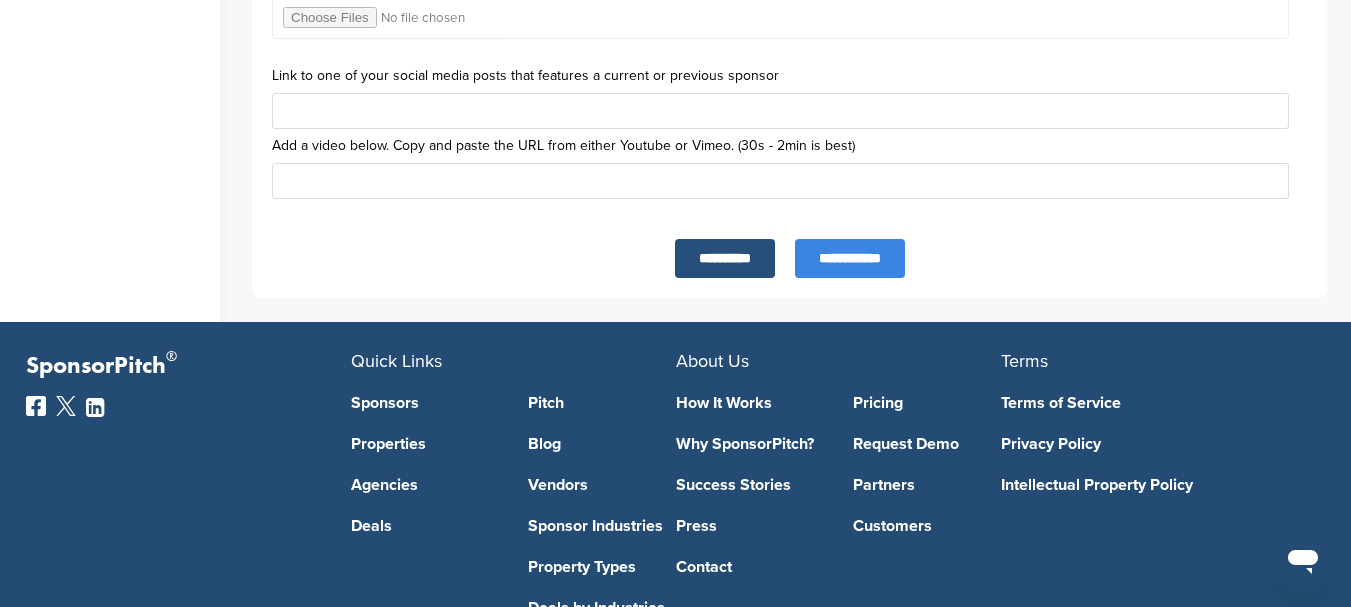 click on "**********" at bounding box center [725, 258] 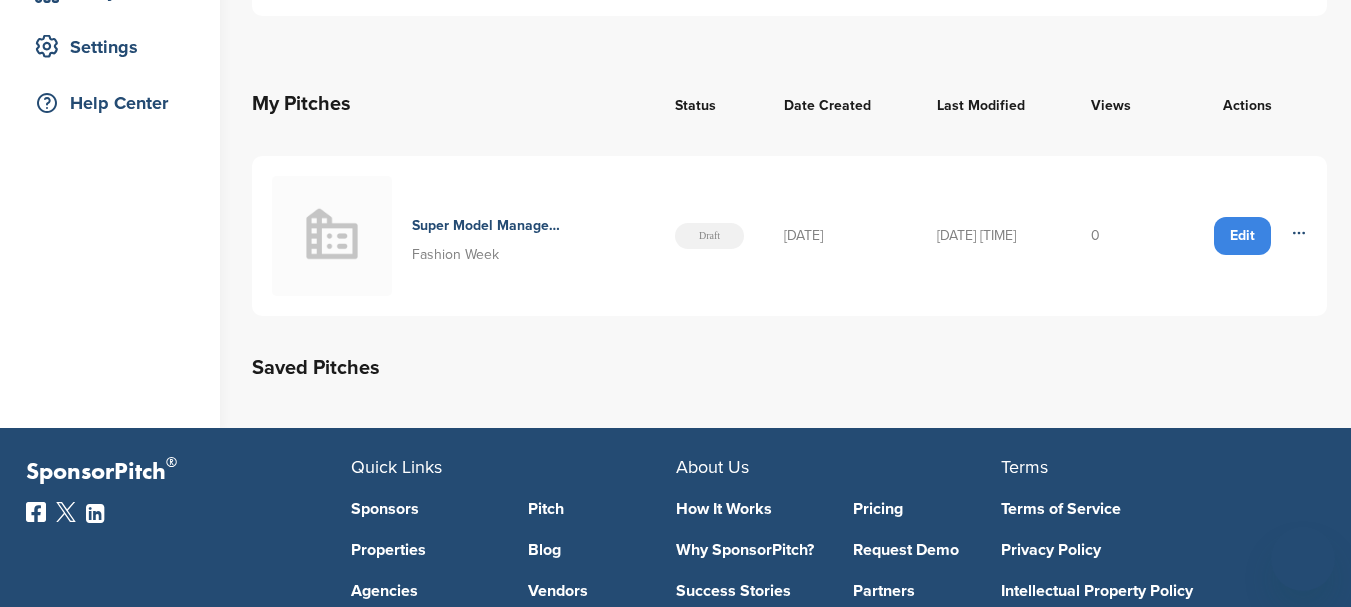 scroll, scrollTop: 400, scrollLeft: 0, axis: vertical 